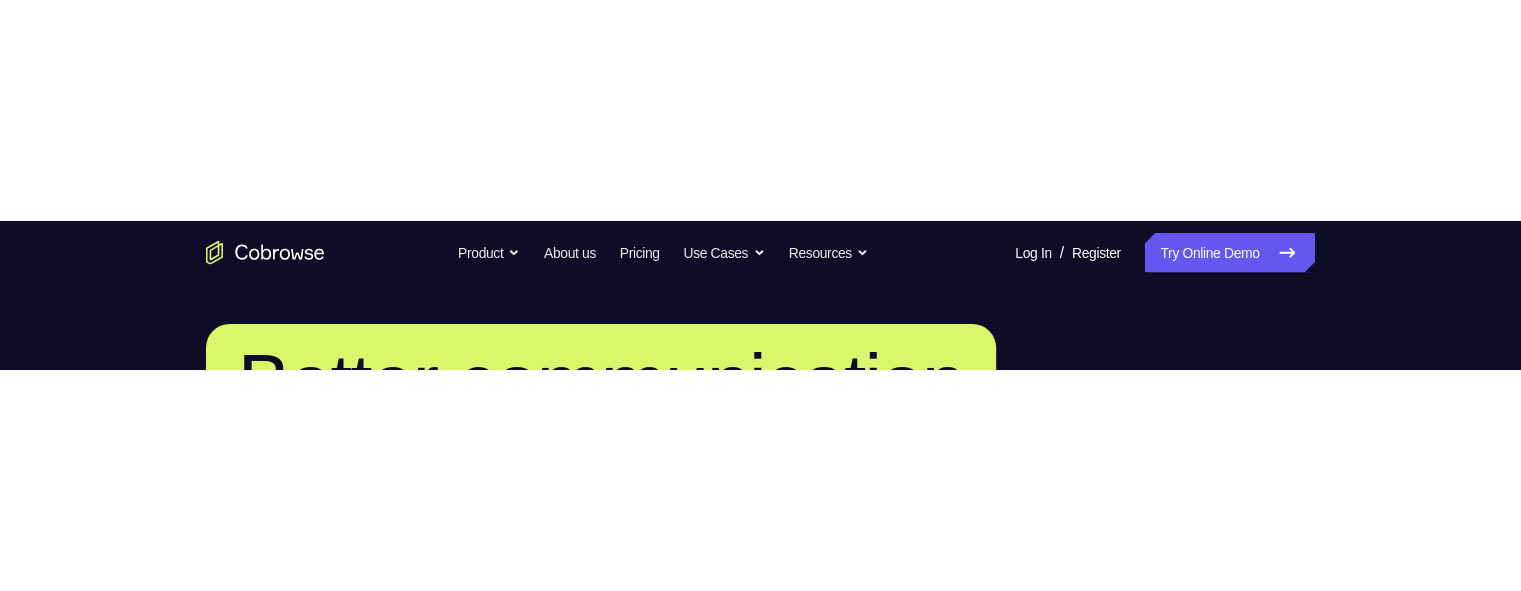 scroll, scrollTop: 0, scrollLeft: 0, axis: both 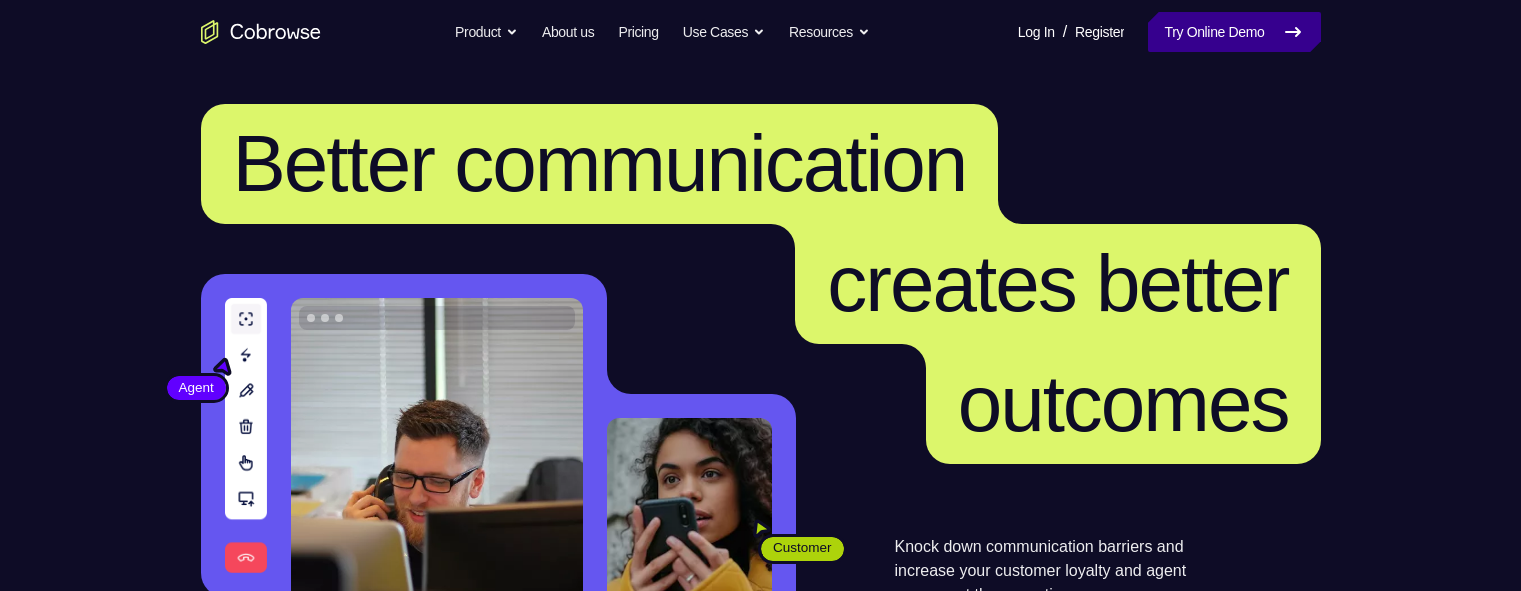 click on "Try Online Demo" at bounding box center [1234, 32] 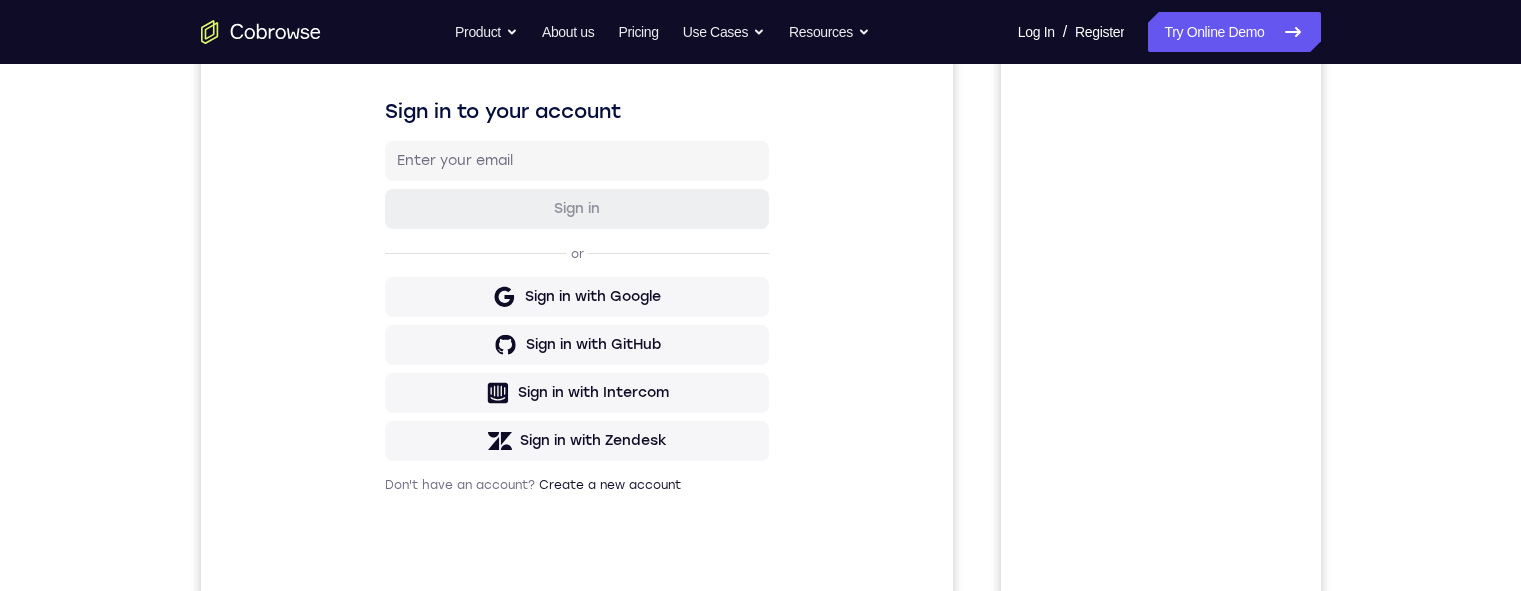 scroll, scrollTop: 100, scrollLeft: 0, axis: vertical 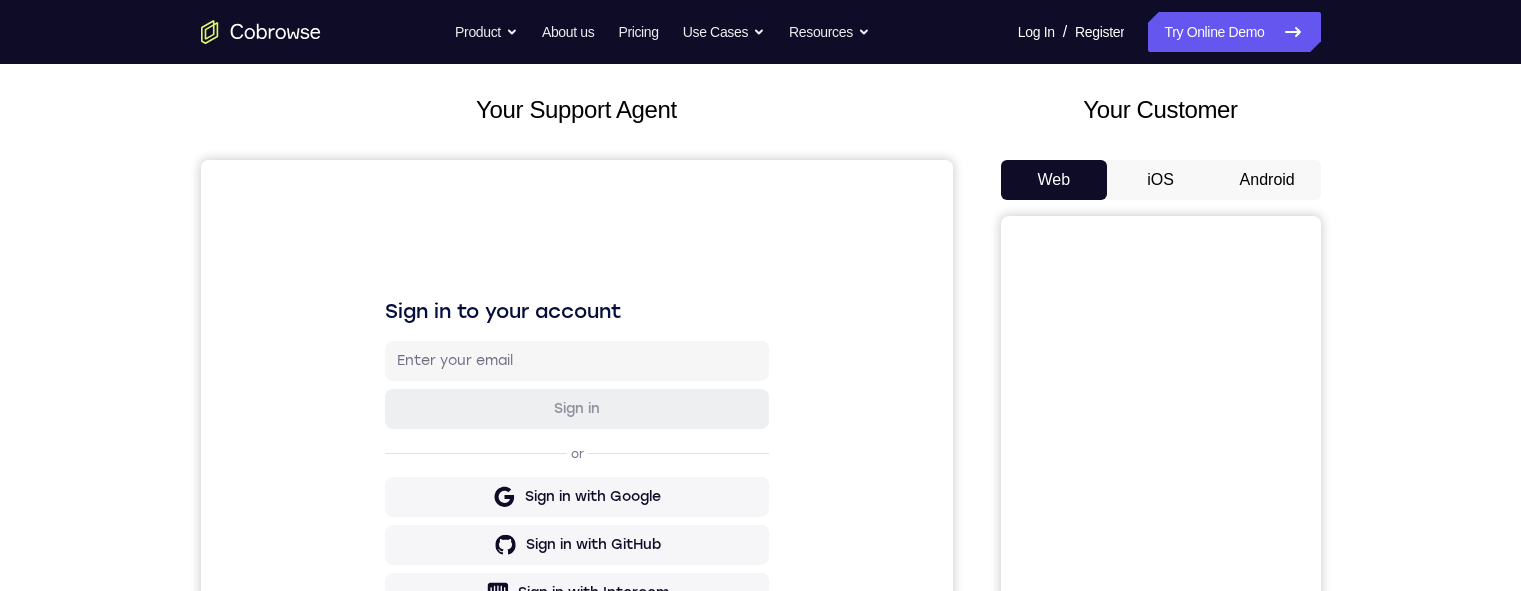 click on "Android" at bounding box center [1267, 180] 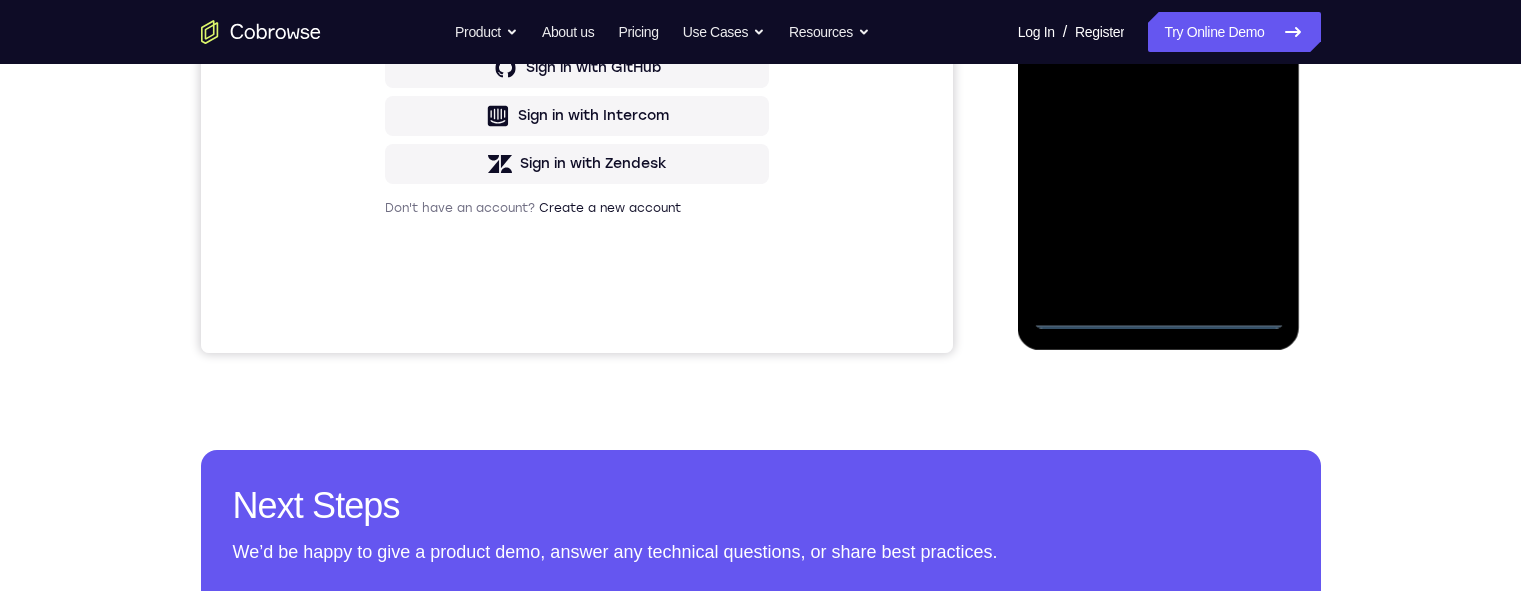 scroll, scrollTop: 400, scrollLeft: 0, axis: vertical 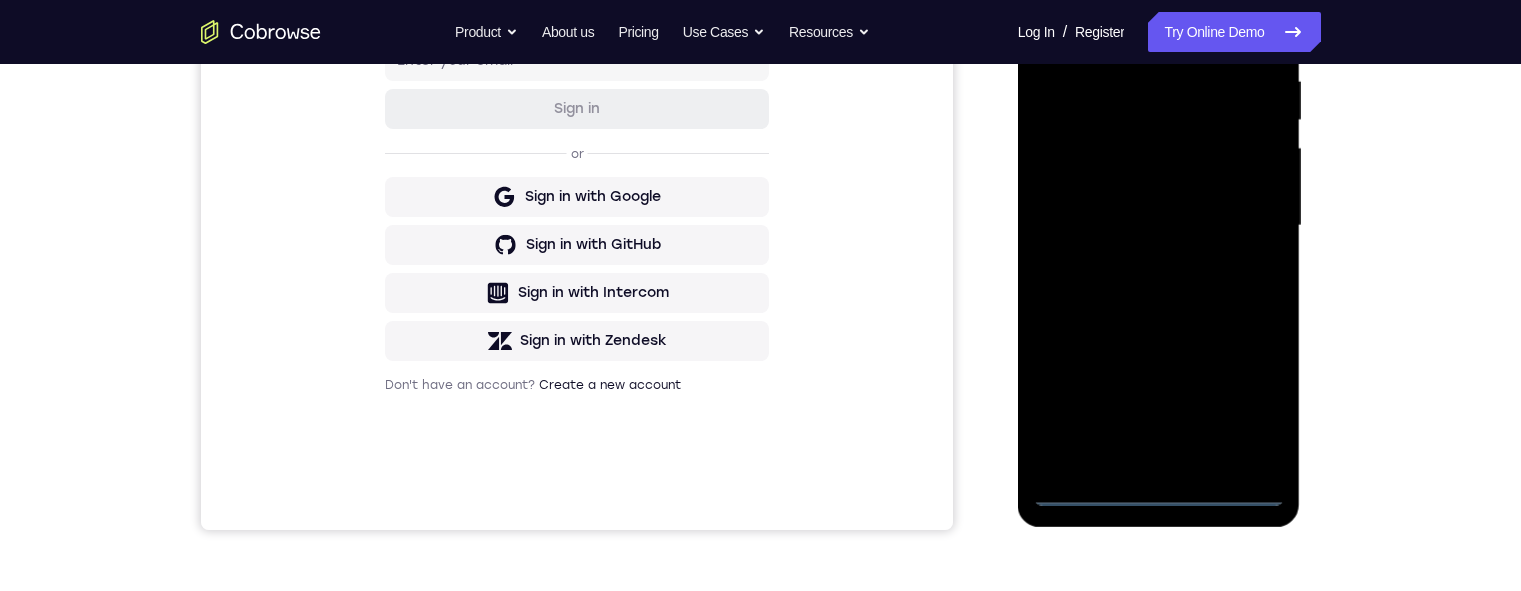 click at bounding box center (1159, 226) 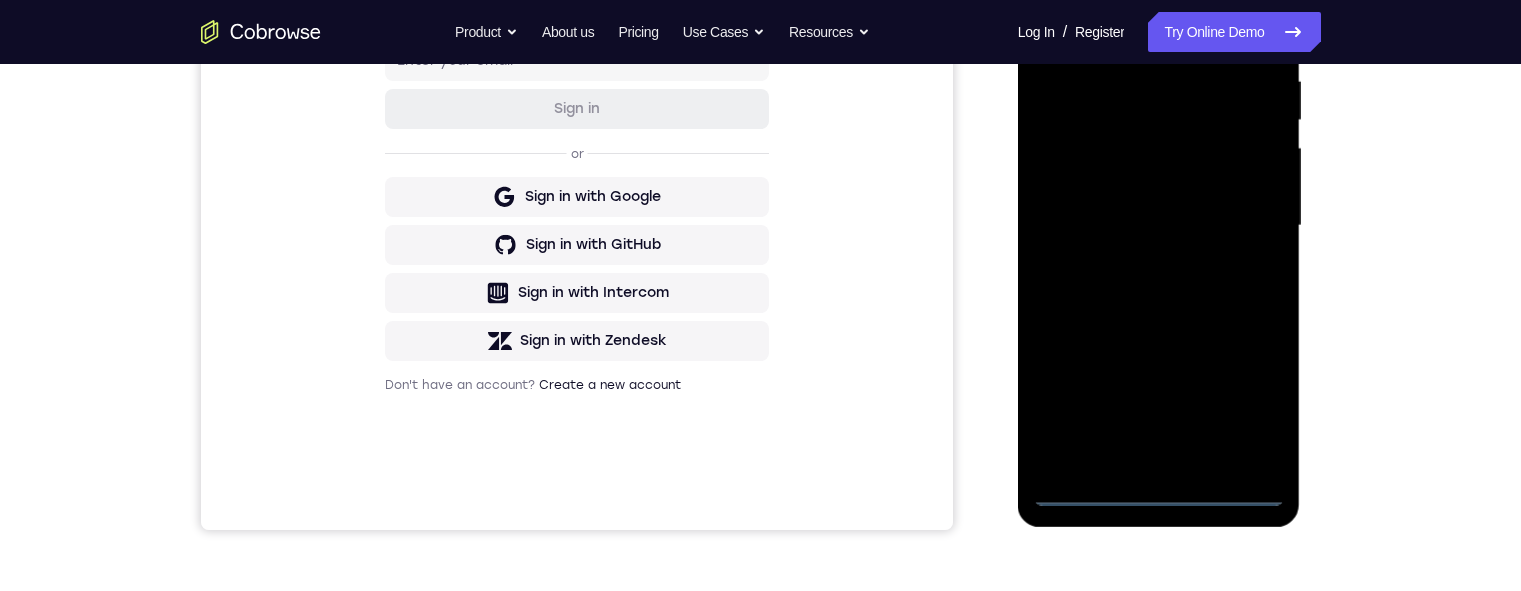 click at bounding box center (1159, 226) 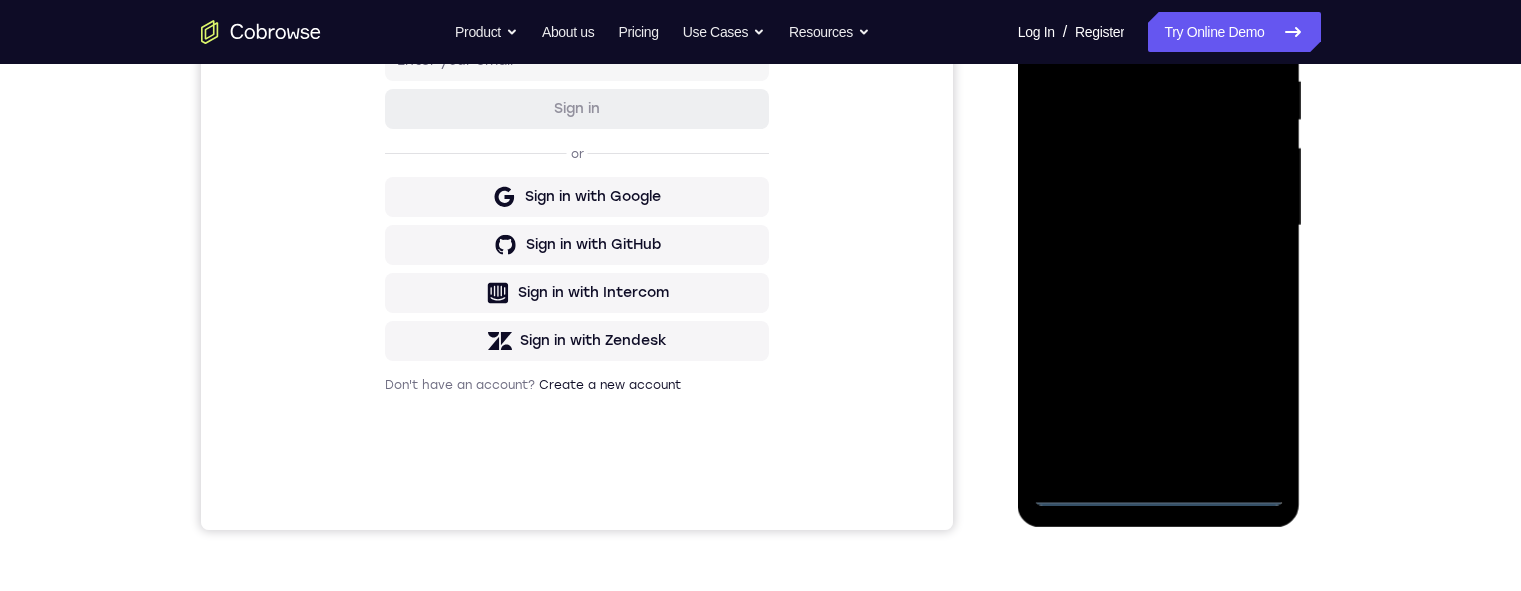 scroll, scrollTop: 100, scrollLeft: 0, axis: vertical 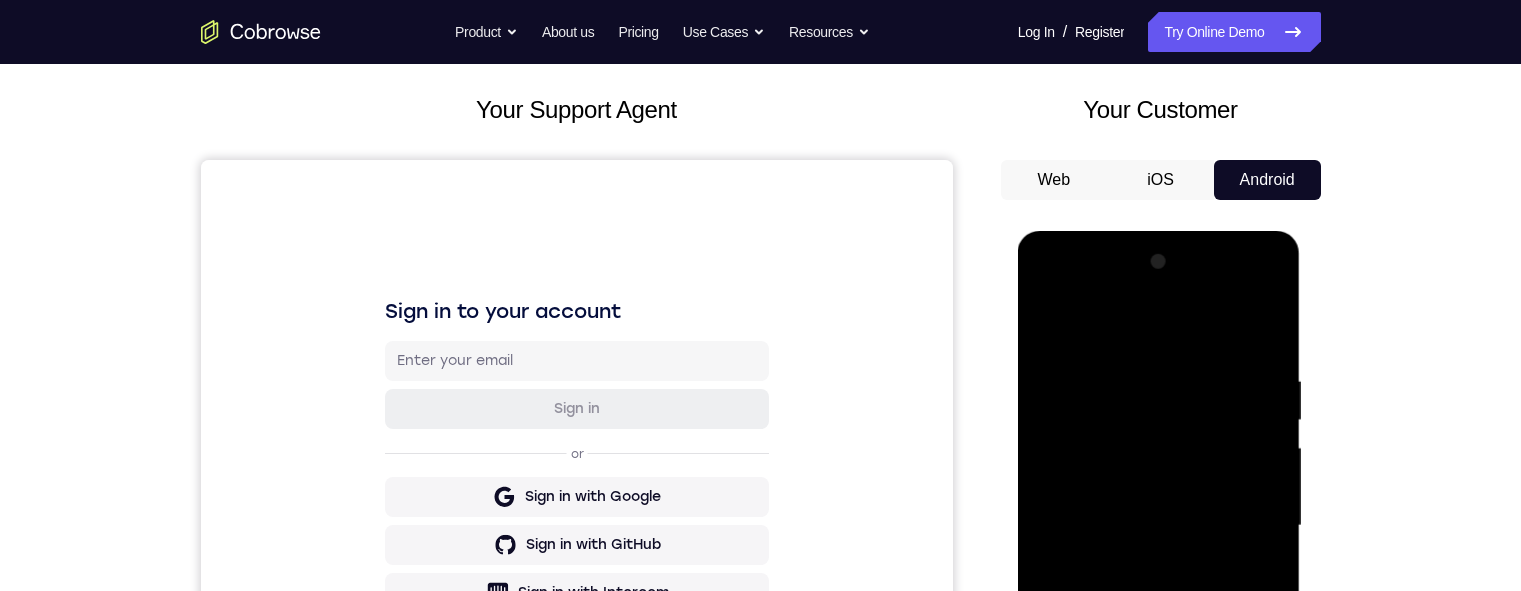 click at bounding box center (1159, 526) 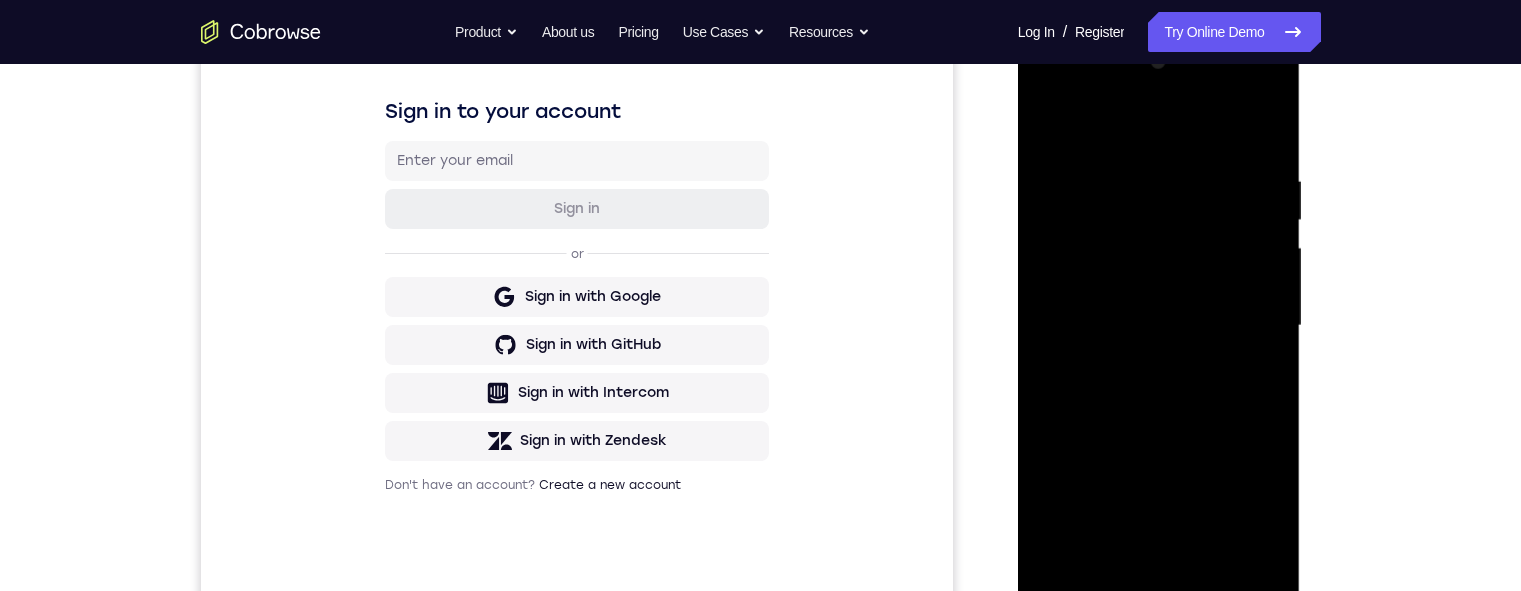 click at bounding box center (1159, 326) 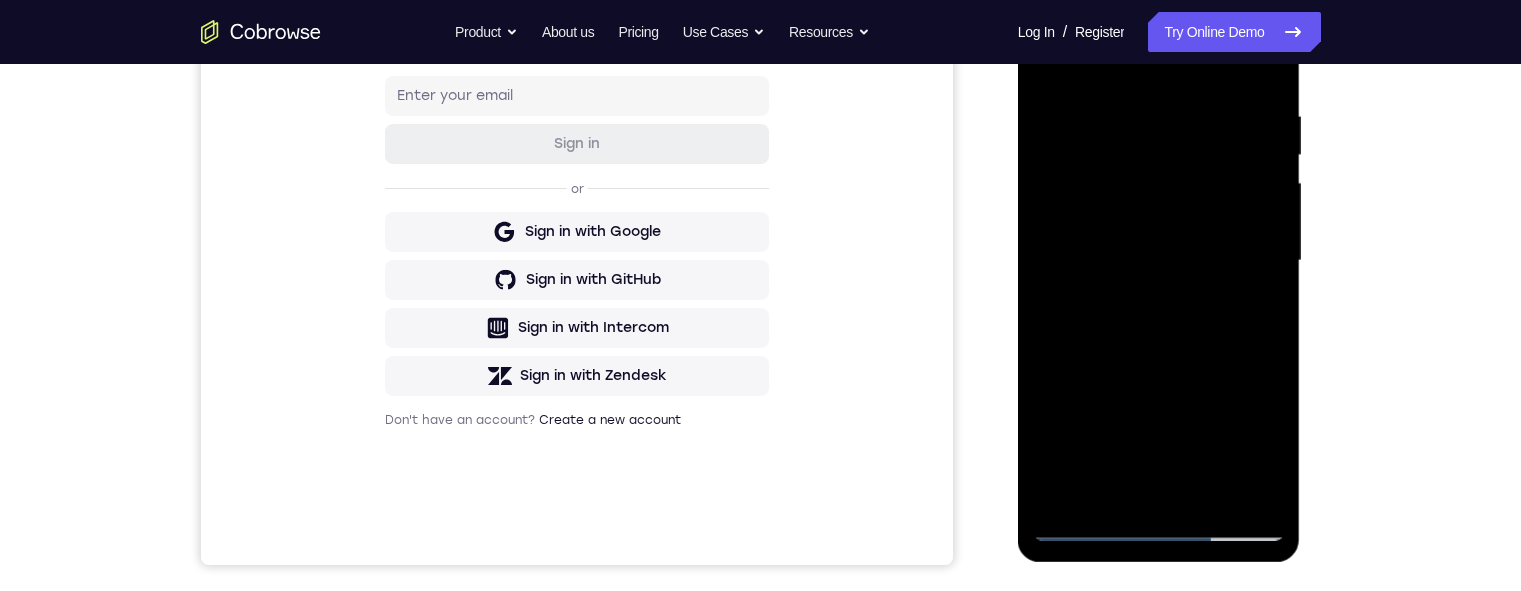 click at bounding box center (1159, 261) 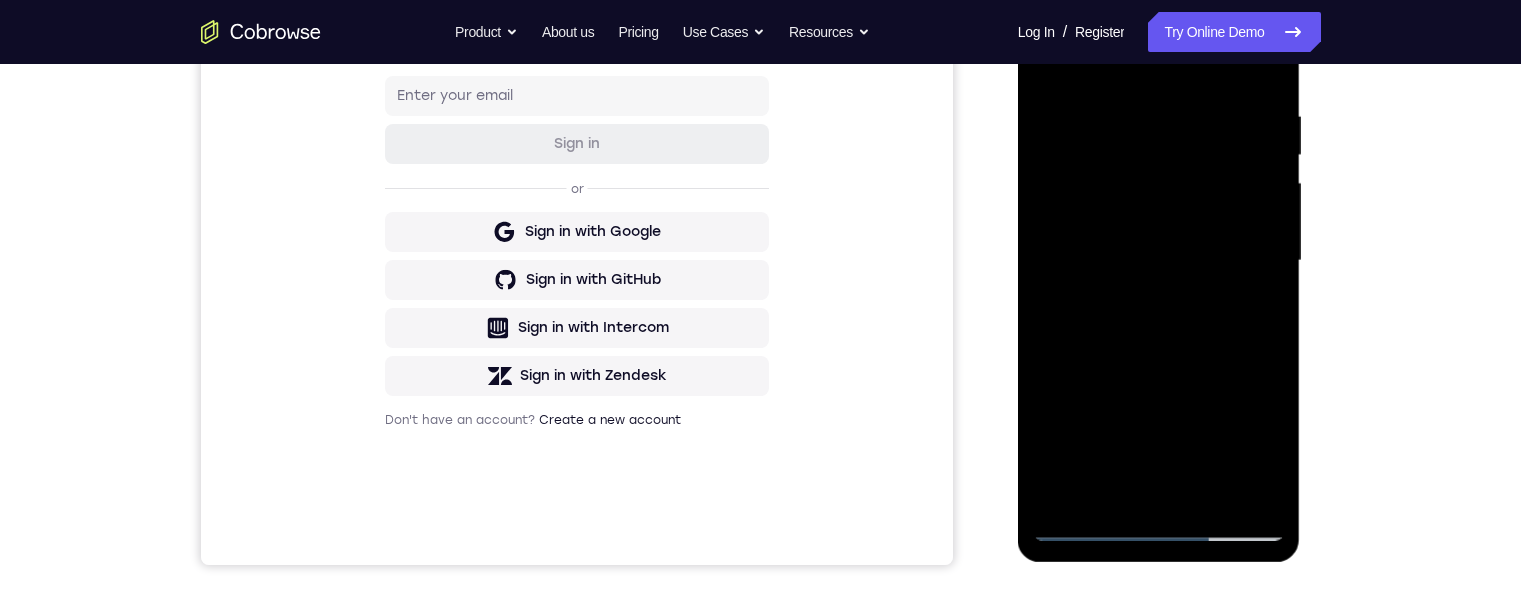 click at bounding box center (1159, 261) 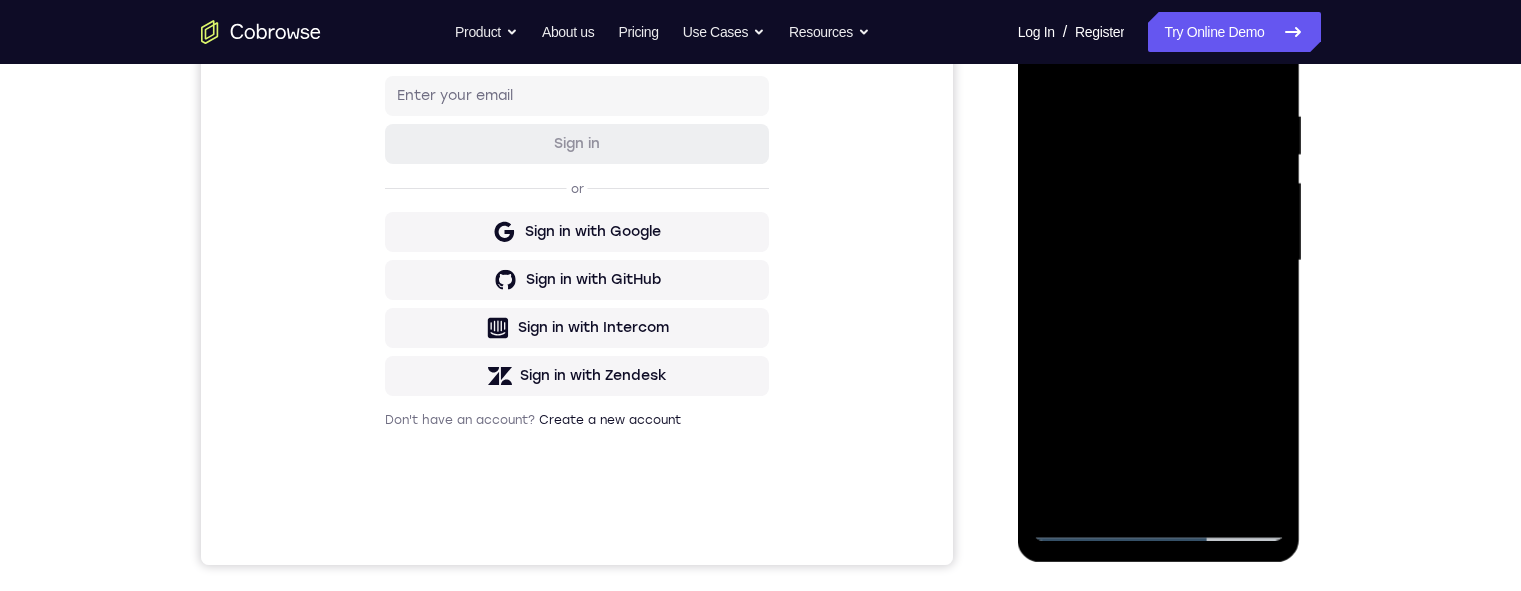 click at bounding box center (1159, 261) 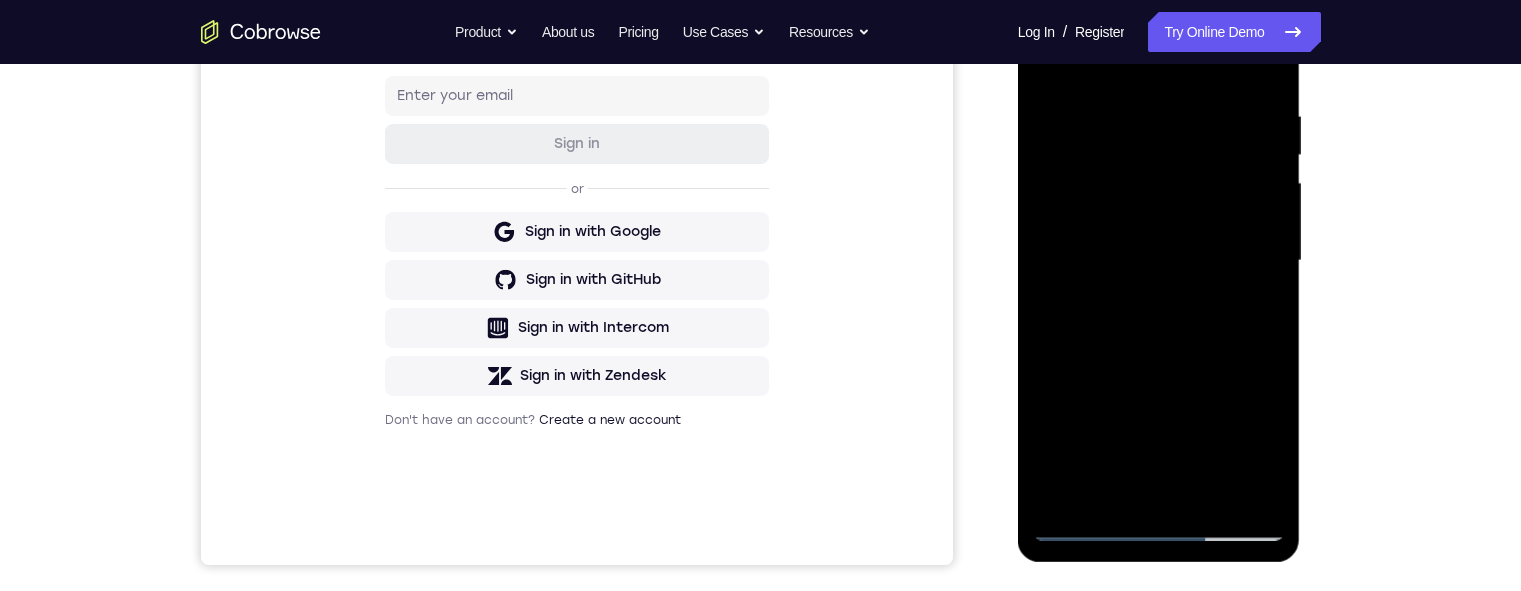 click at bounding box center [1159, 261] 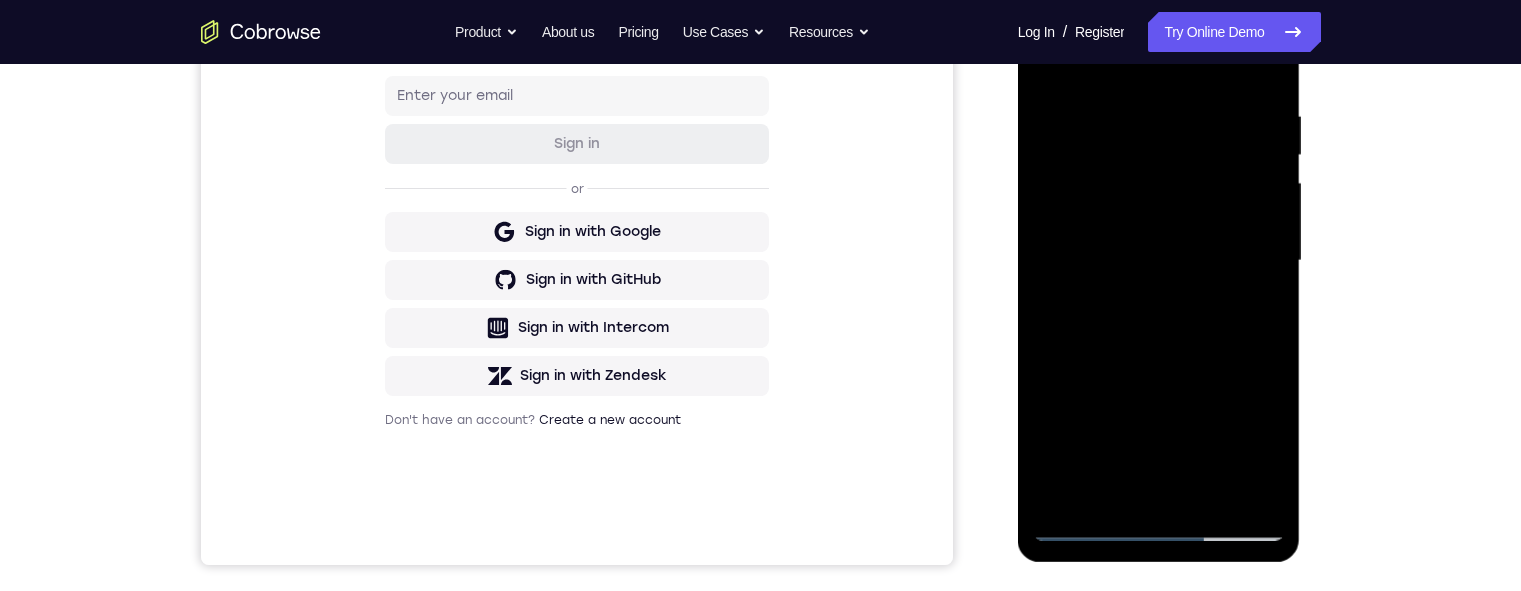 scroll, scrollTop: 169, scrollLeft: 0, axis: vertical 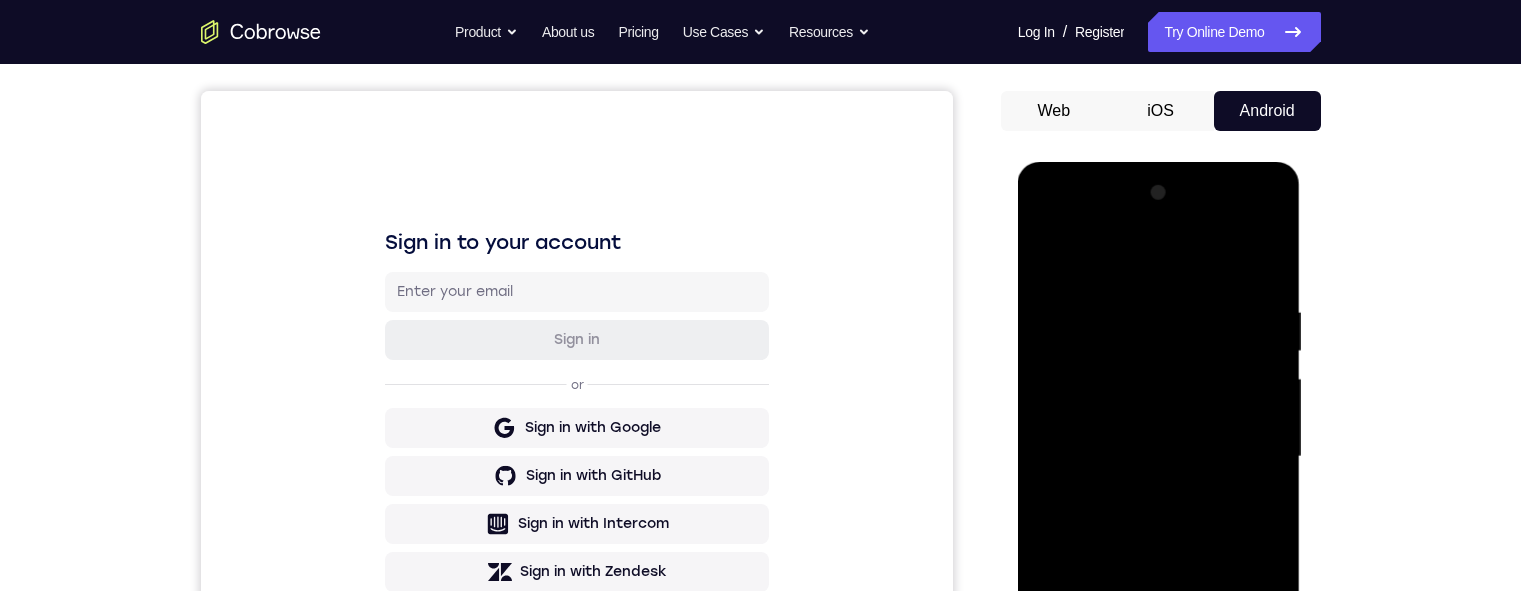 click at bounding box center (1159, 457) 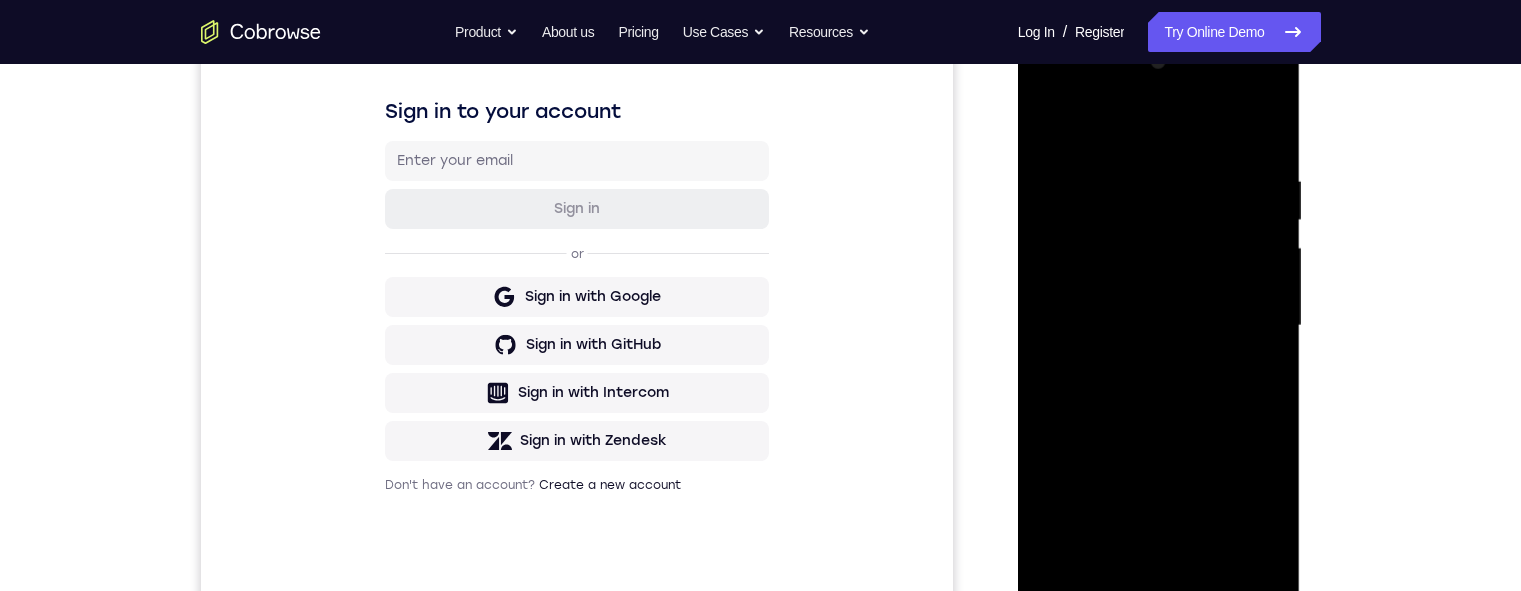 drag, startPoint x: 1181, startPoint y: 212, endPoint x: 1090, endPoint y: 224, distance: 91.787796 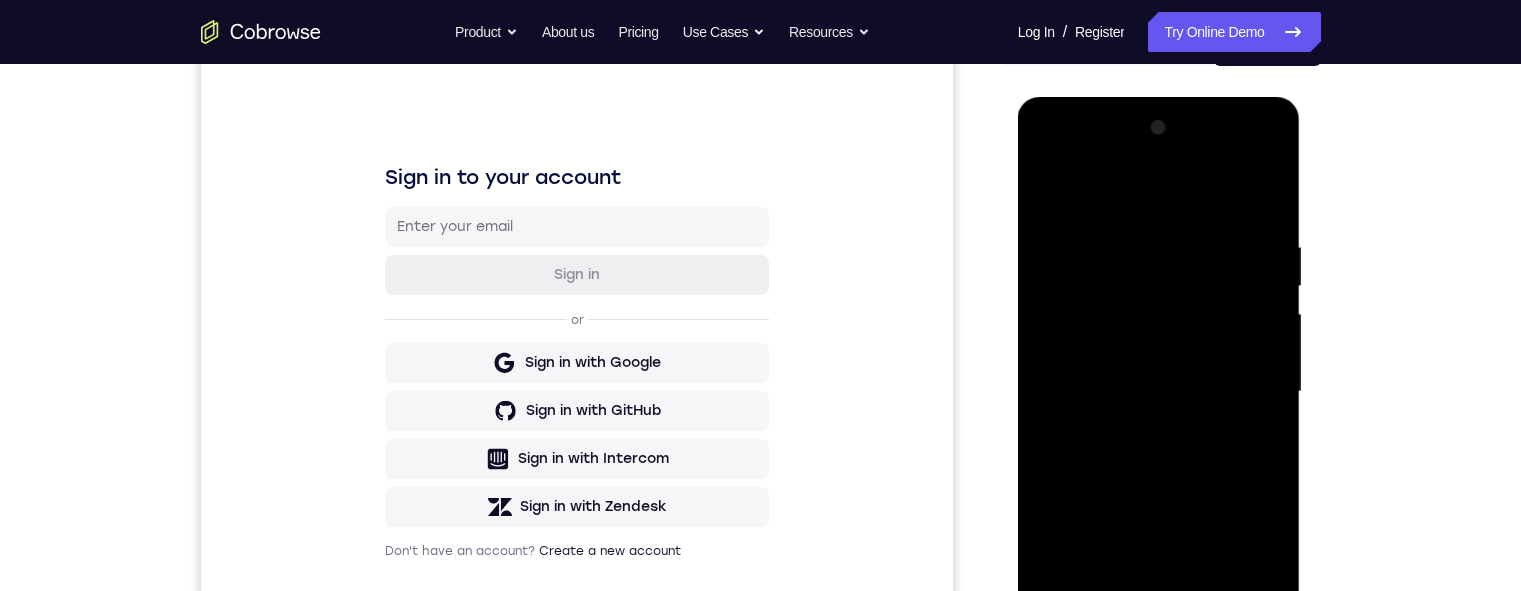 click at bounding box center [1159, 392] 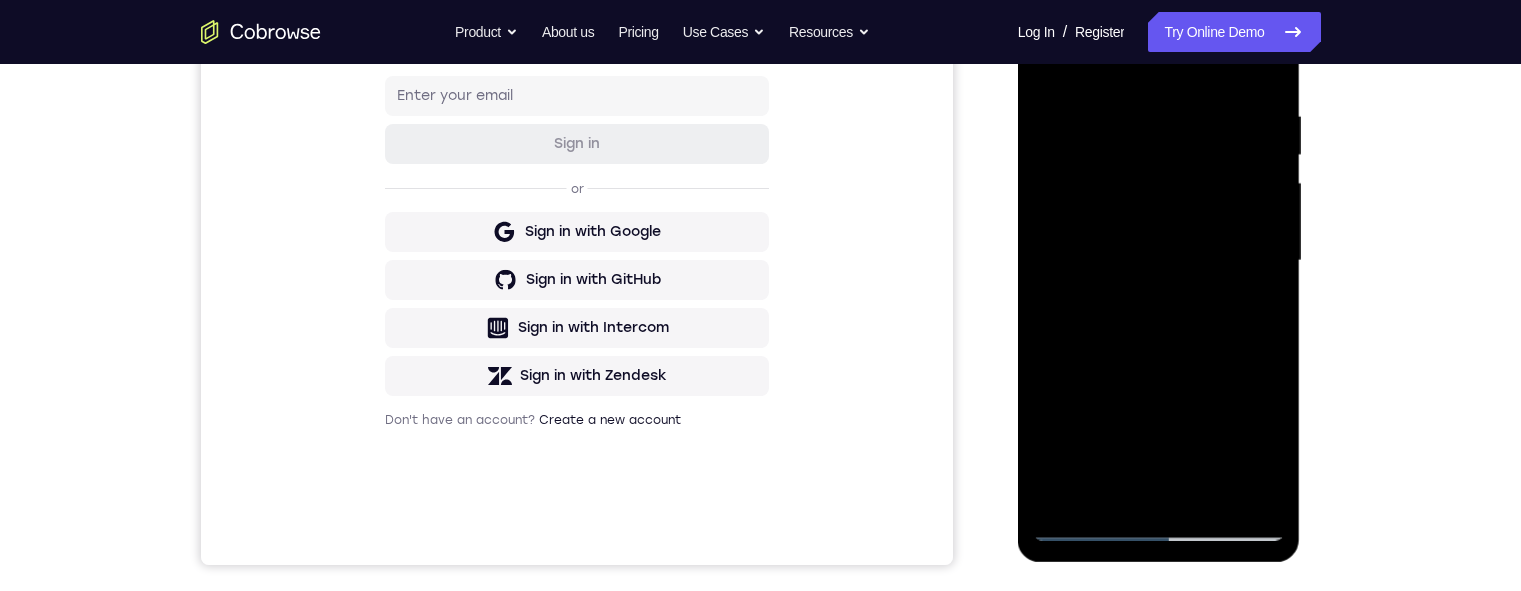 click at bounding box center (1159, 261) 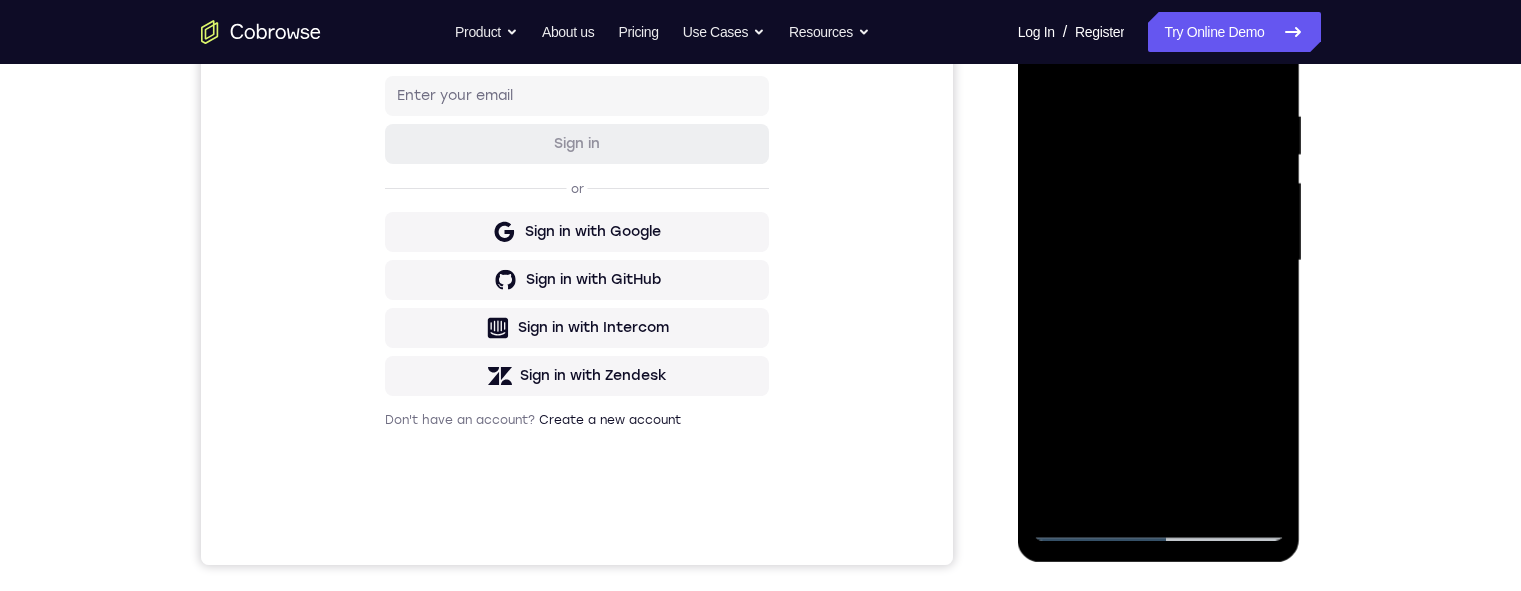 scroll, scrollTop: 300, scrollLeft: 0, axis: vertical 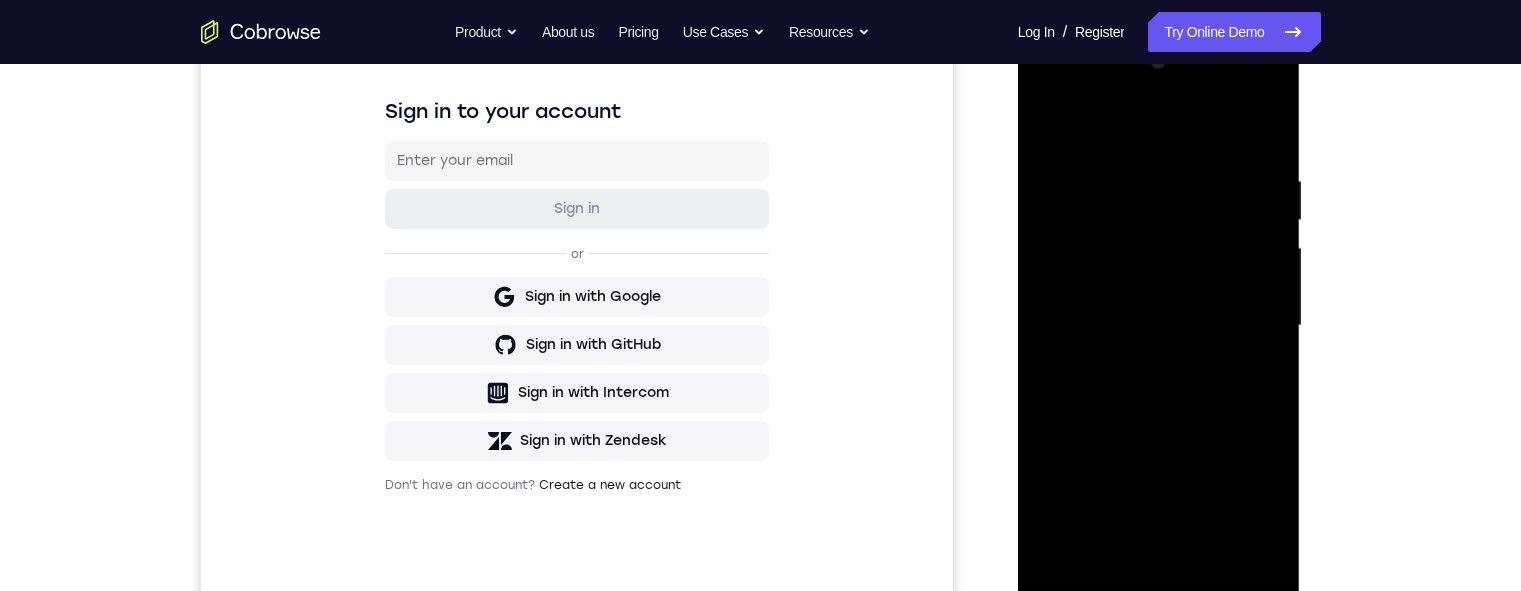 click at bounding box center [1159, 326] 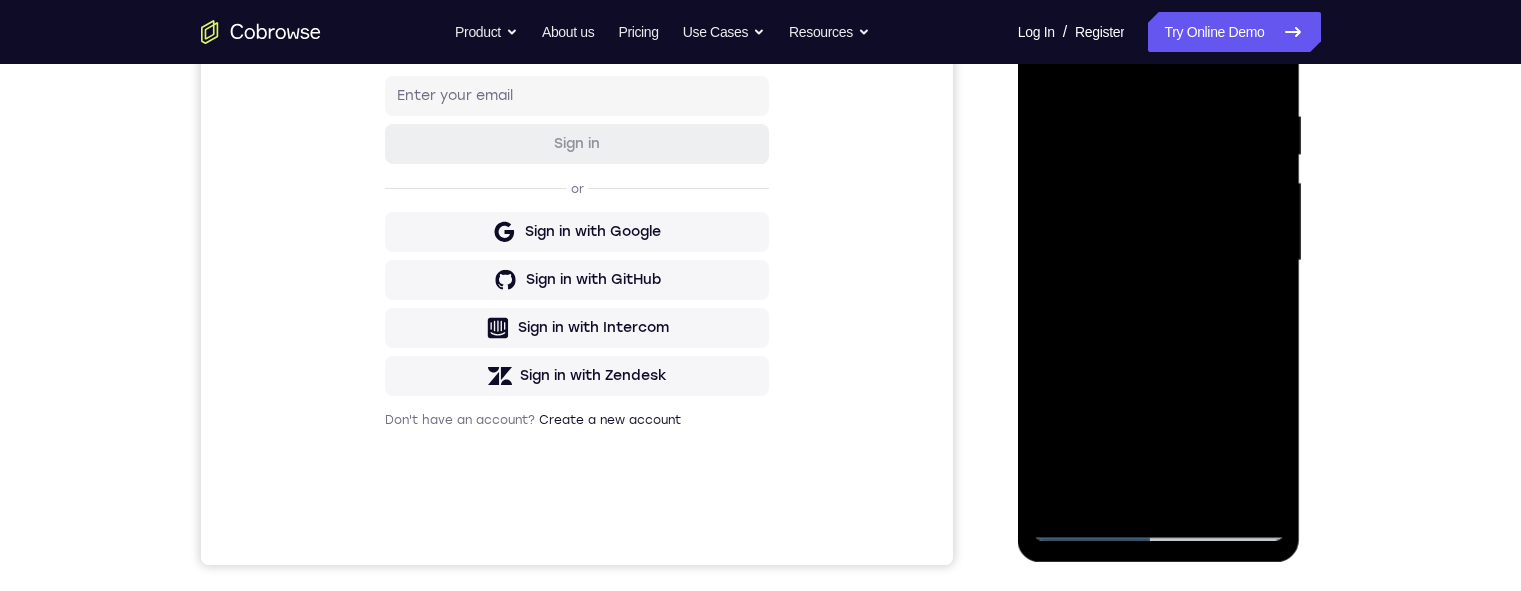 scroll, scrollTop: 300, scrollLeft: 0, axis: vertical 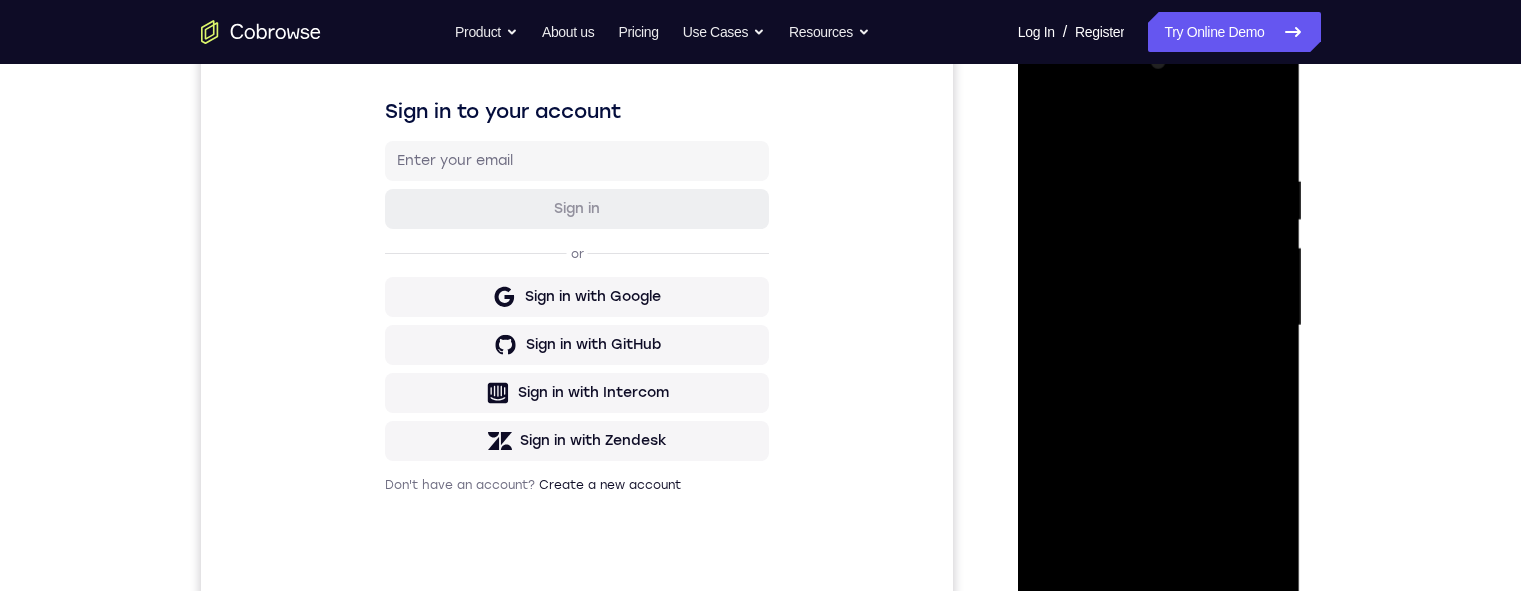 click at bounding box center (1159, 326) 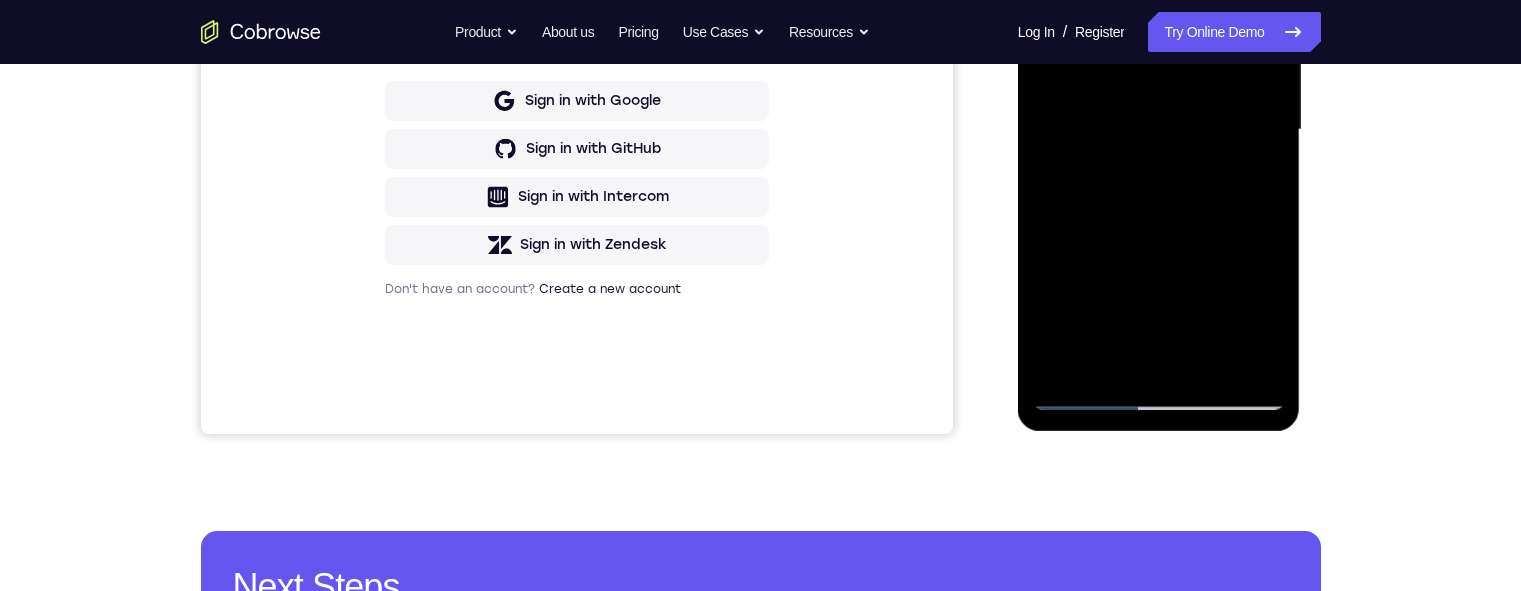 scroll, scrollTop: 300, scrollLeft: 0, axis: vertical 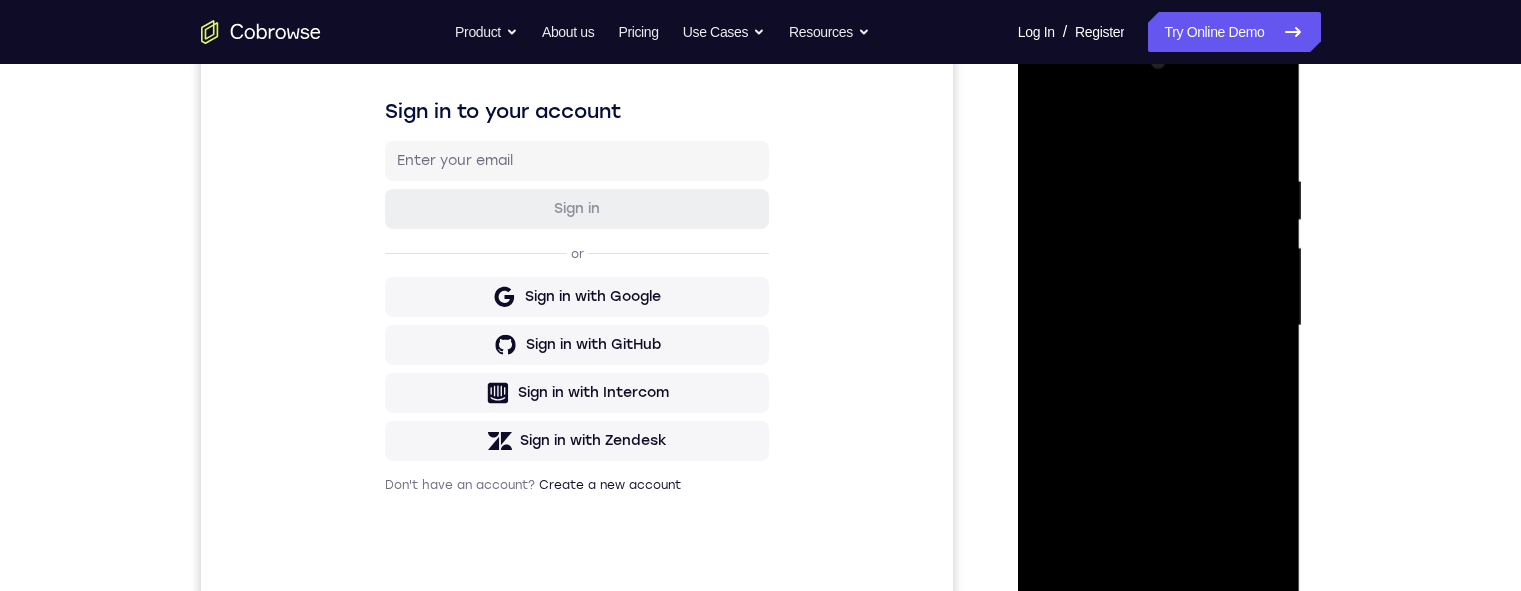 click at bounding box center [1159, 326] 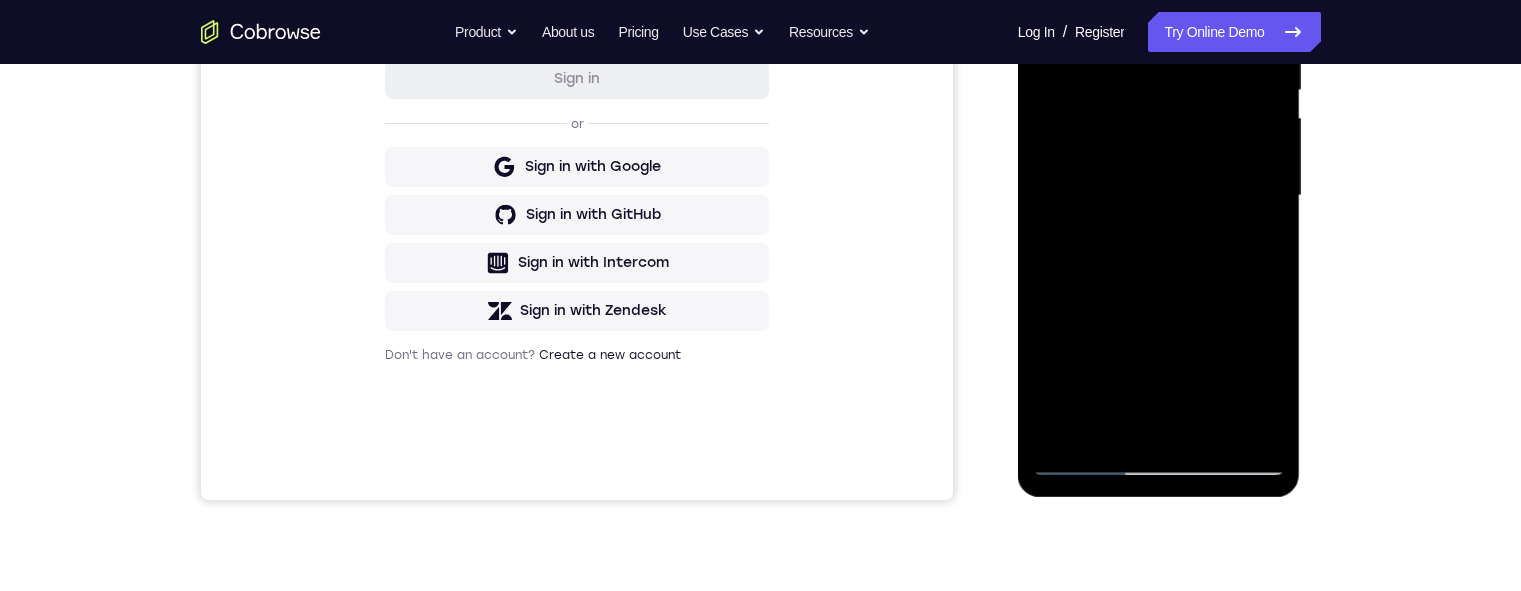 click at bounding box center [1159, 196] 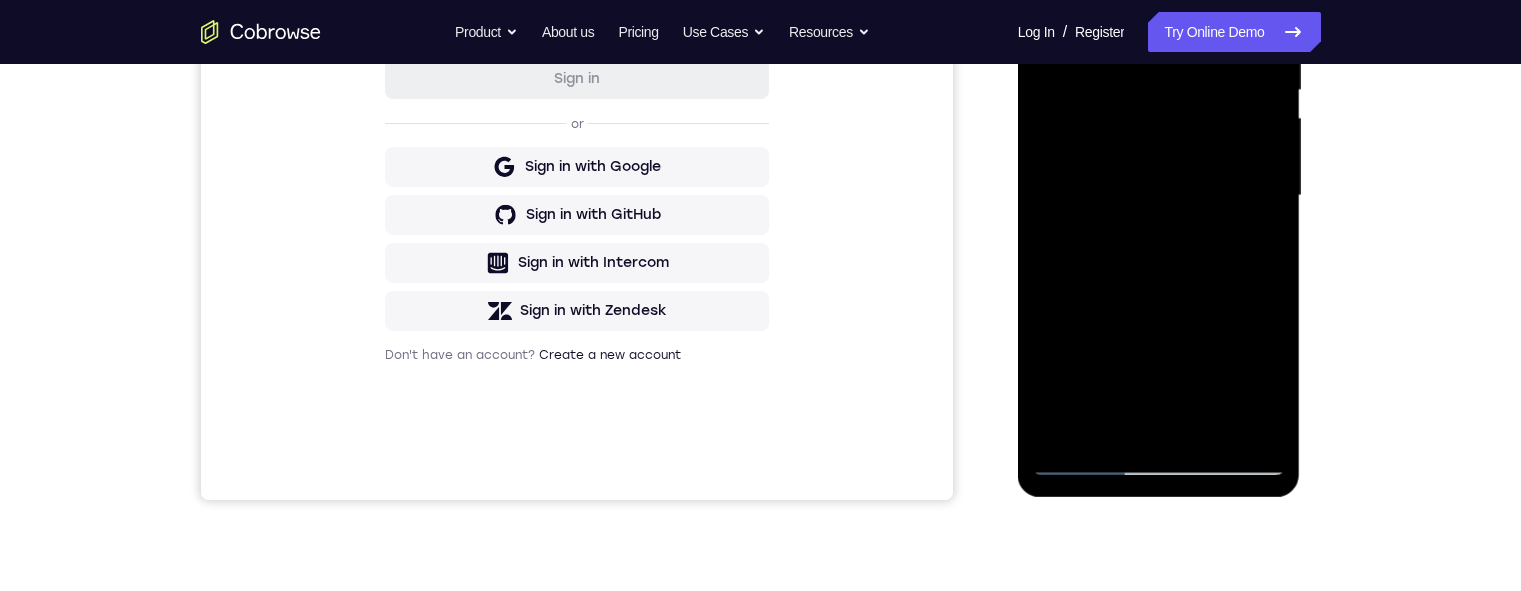 scroll, scrollTop: 300, scrollLeft: 0, axis: vertical 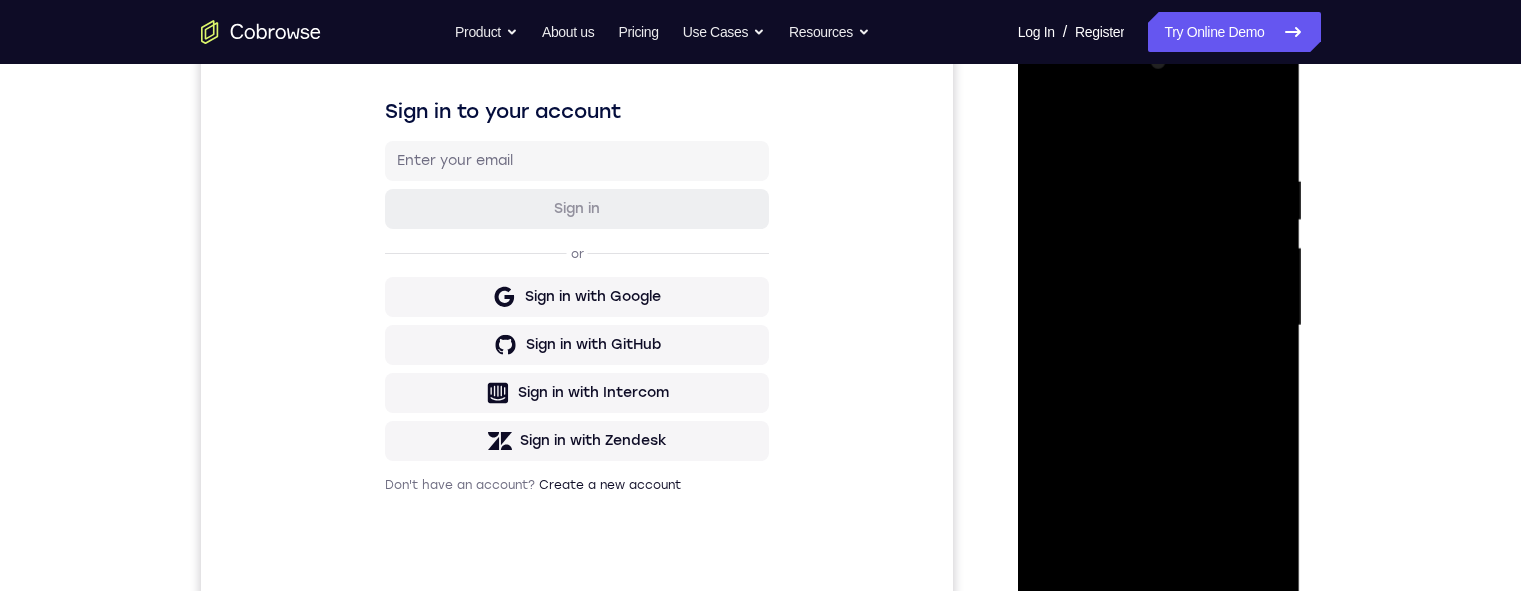click at bounding box center (1159, 326) 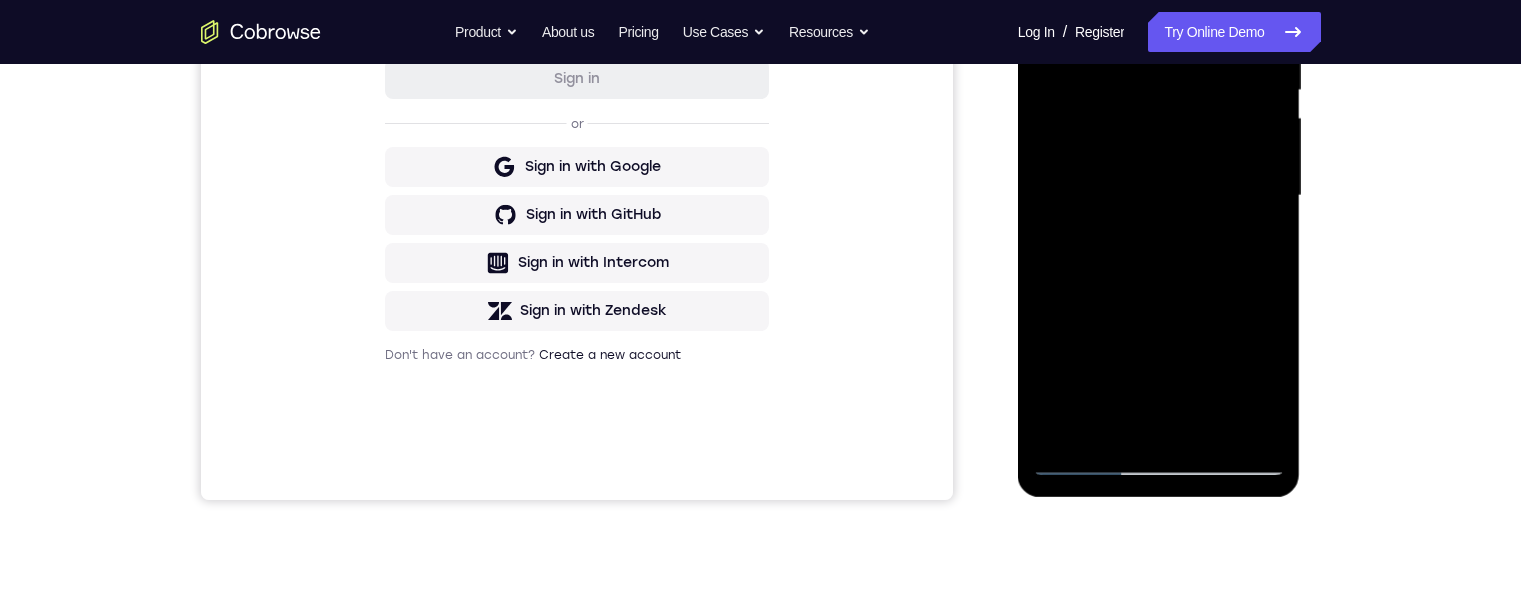 click at bounding box center (1159, 196) 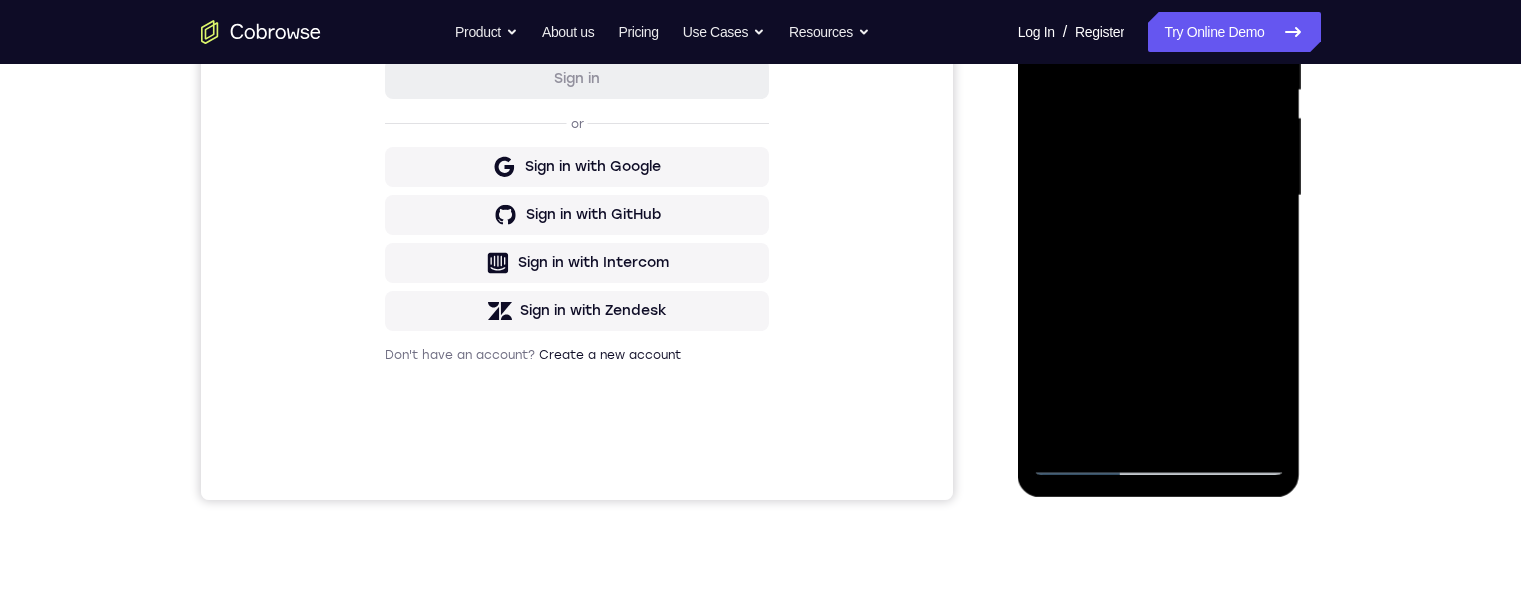 click at bounding box center [1159, 196] 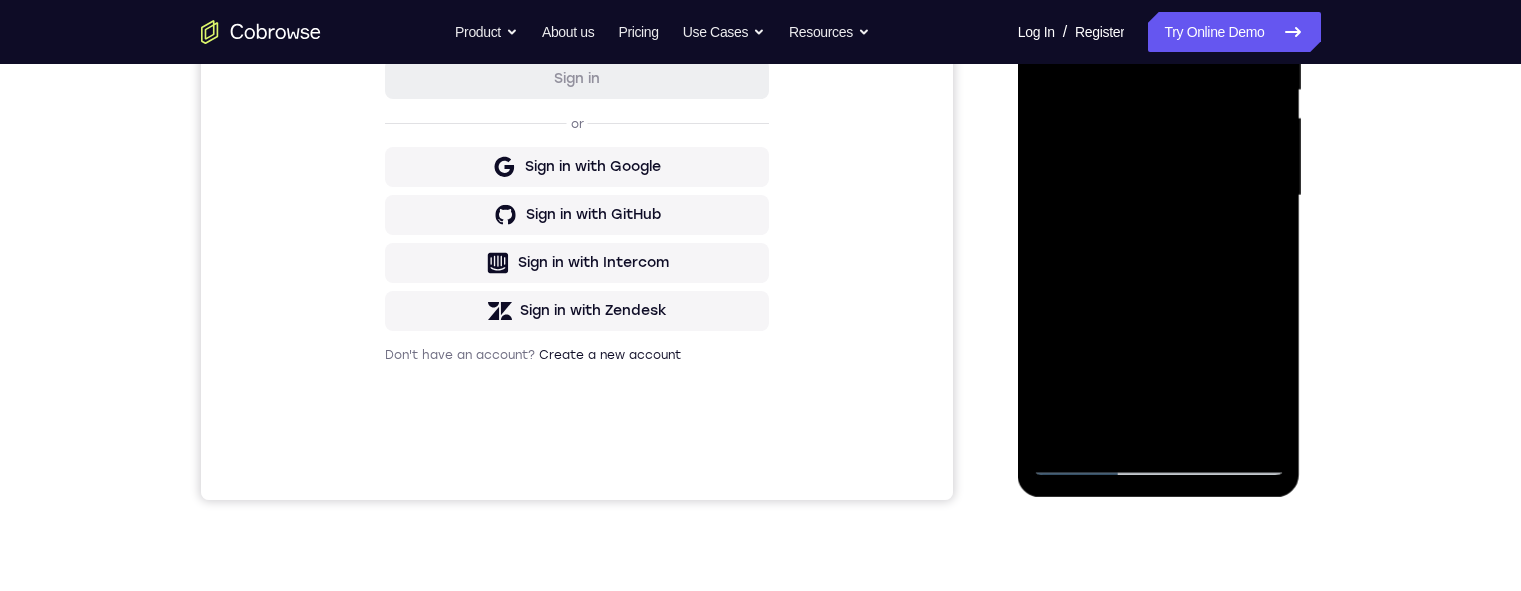 scroll, scrollTop: 300, scrollLeft: 0, axis: vertical 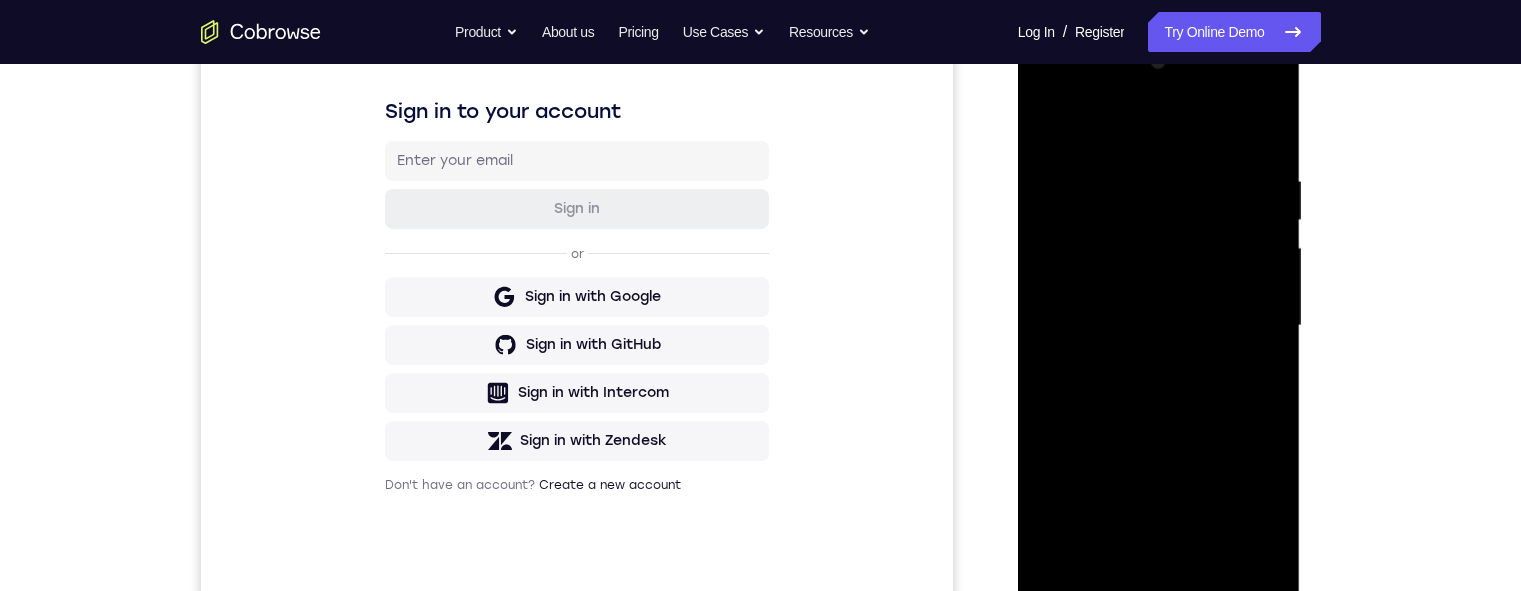 click at bounding box center (1159, 326) 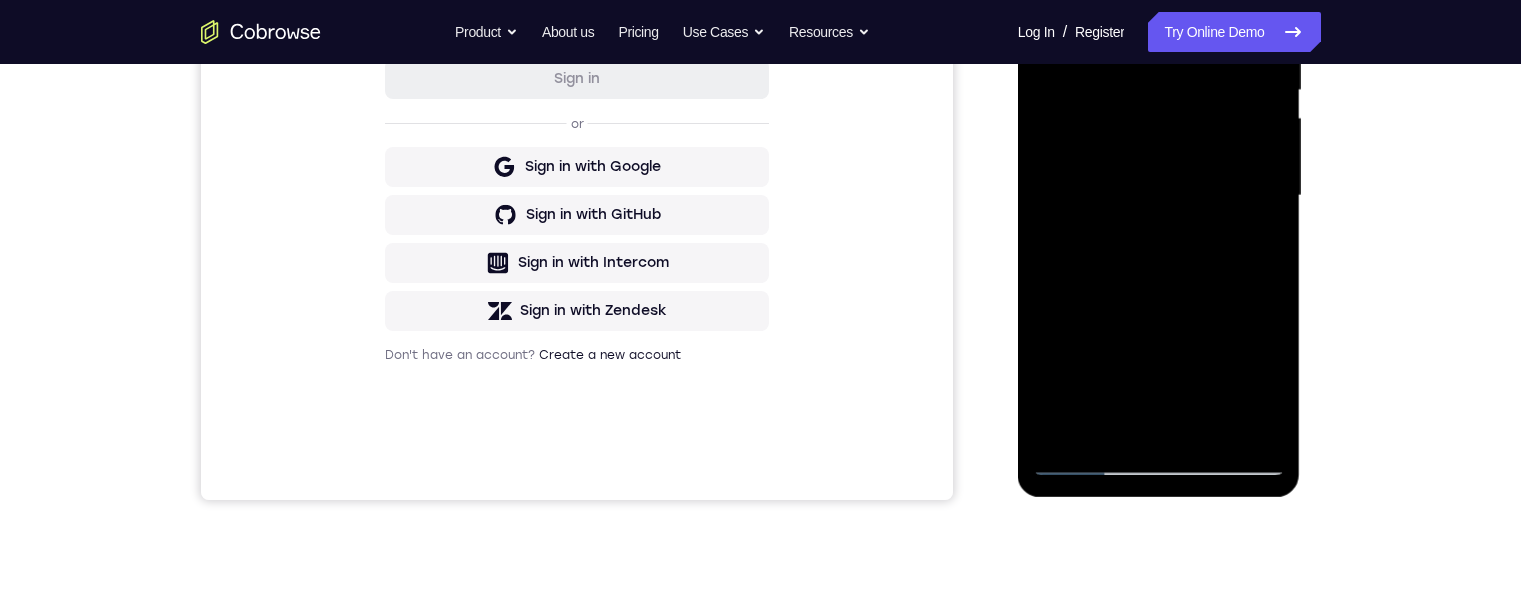 click at bounding box center (1159, 196) 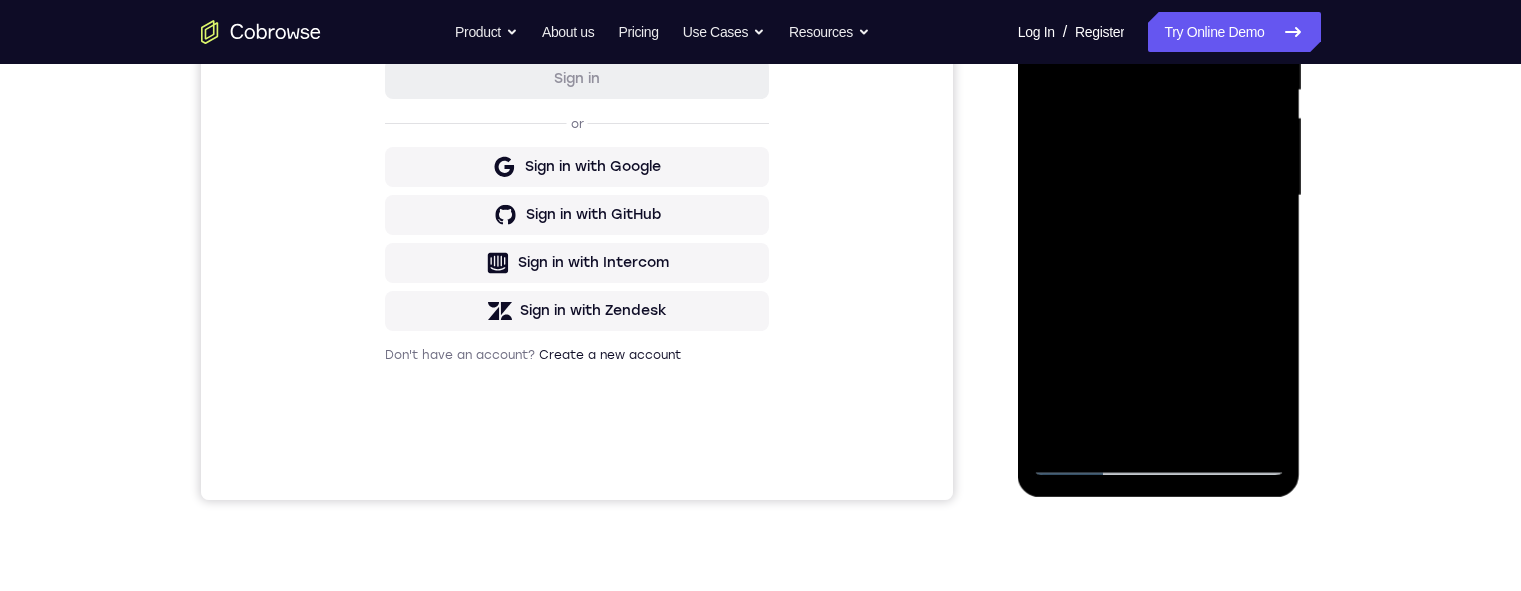 click at bounding box center (1159, 196) 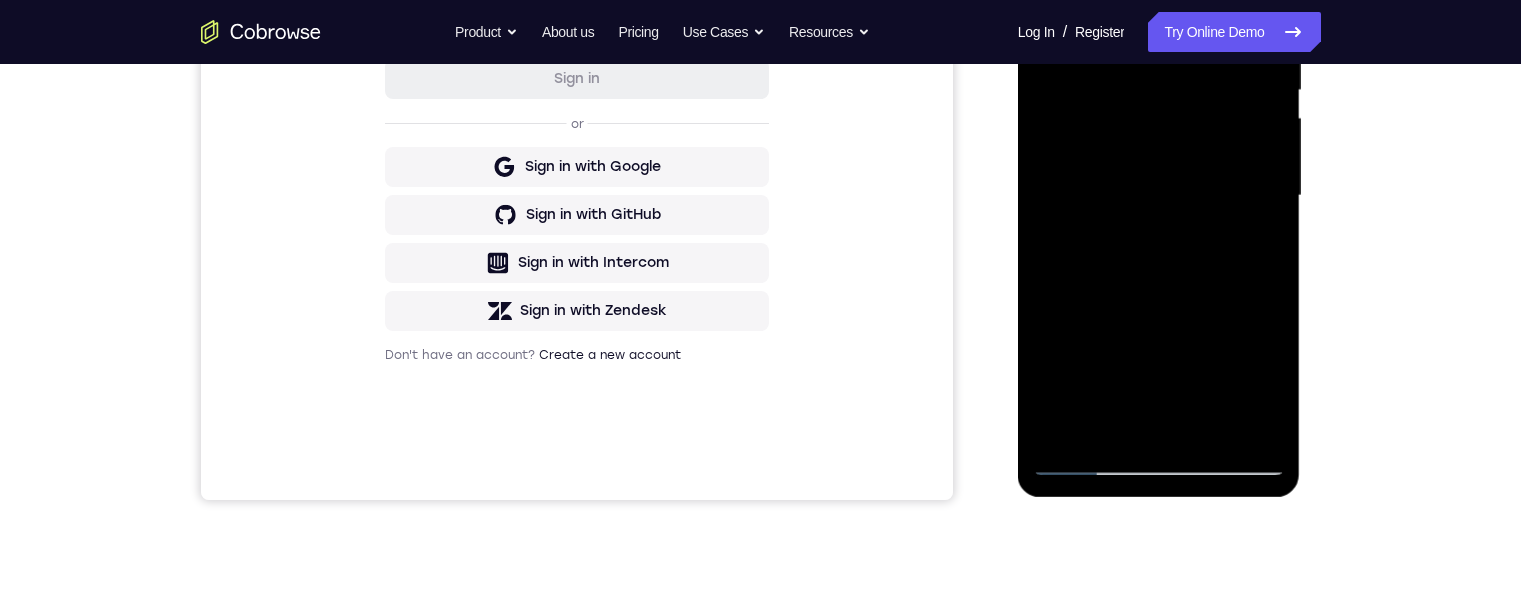 scroll, scrollTop: 234, scrollLeft: 0, axis: vertical 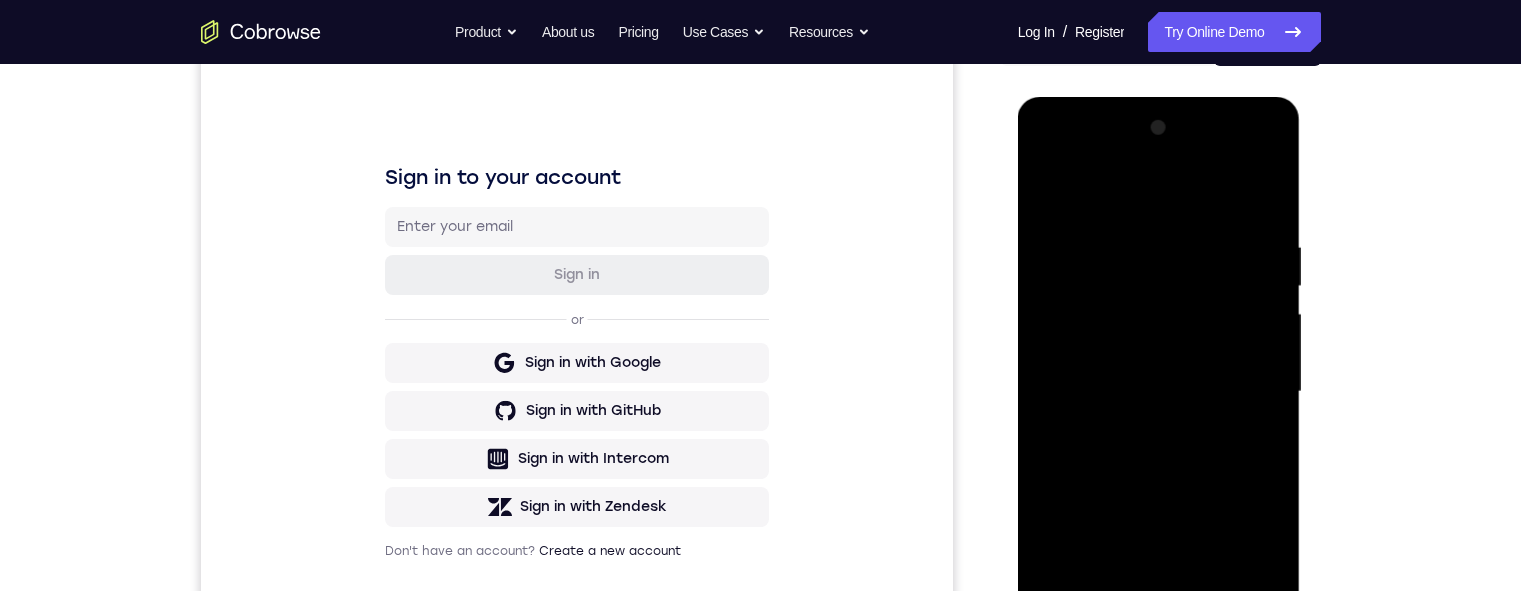 click at bounding box center [1159, 392] 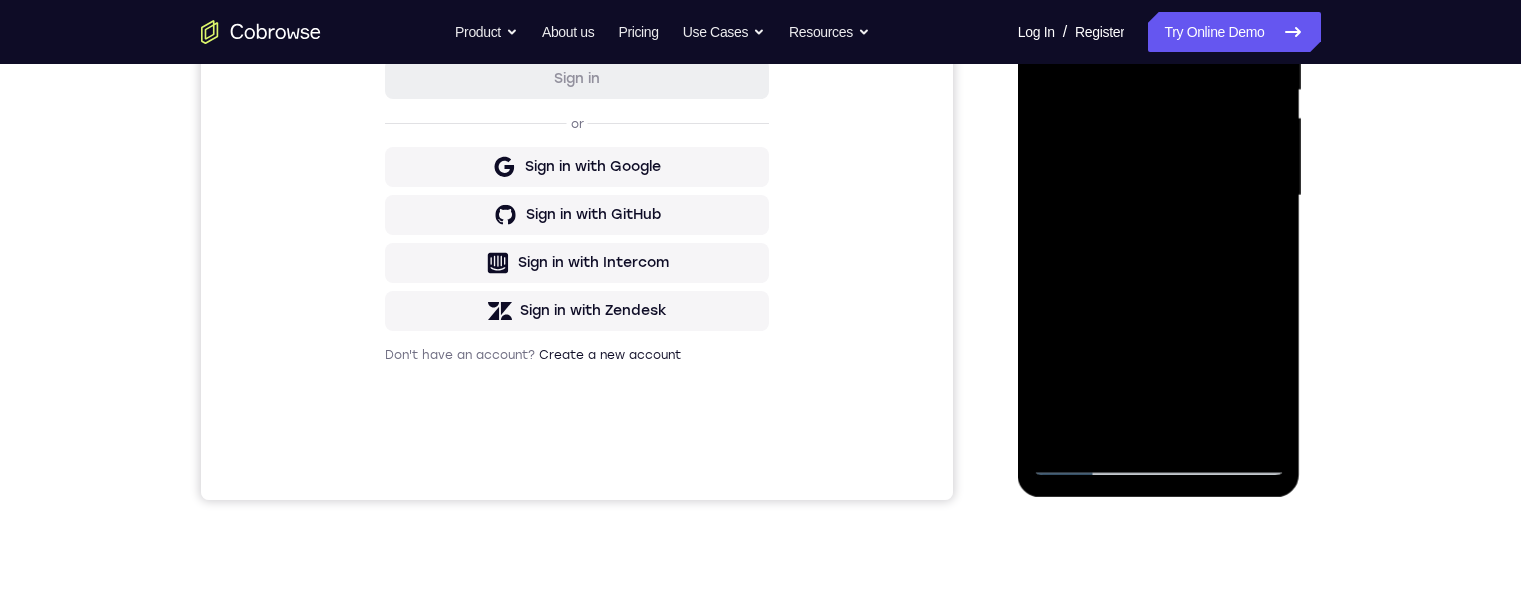 click at bounding box center [1159, 196] 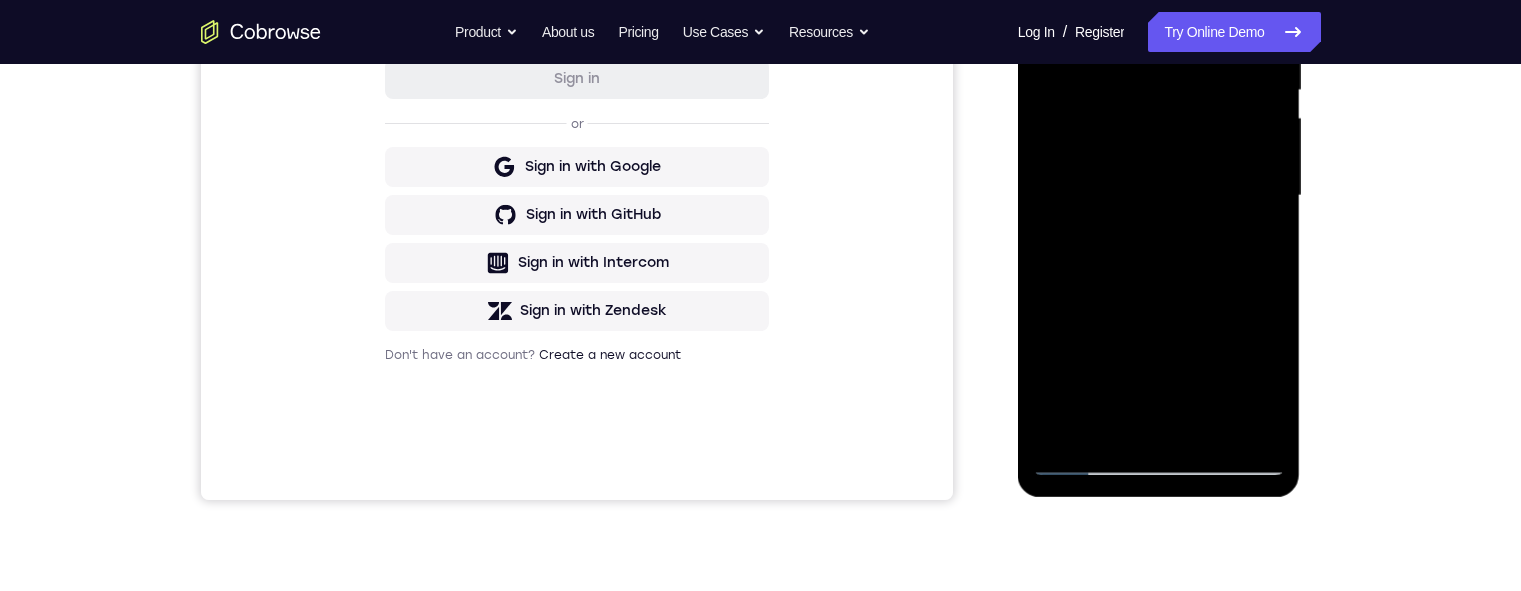click at bounding box center [1159, 196] 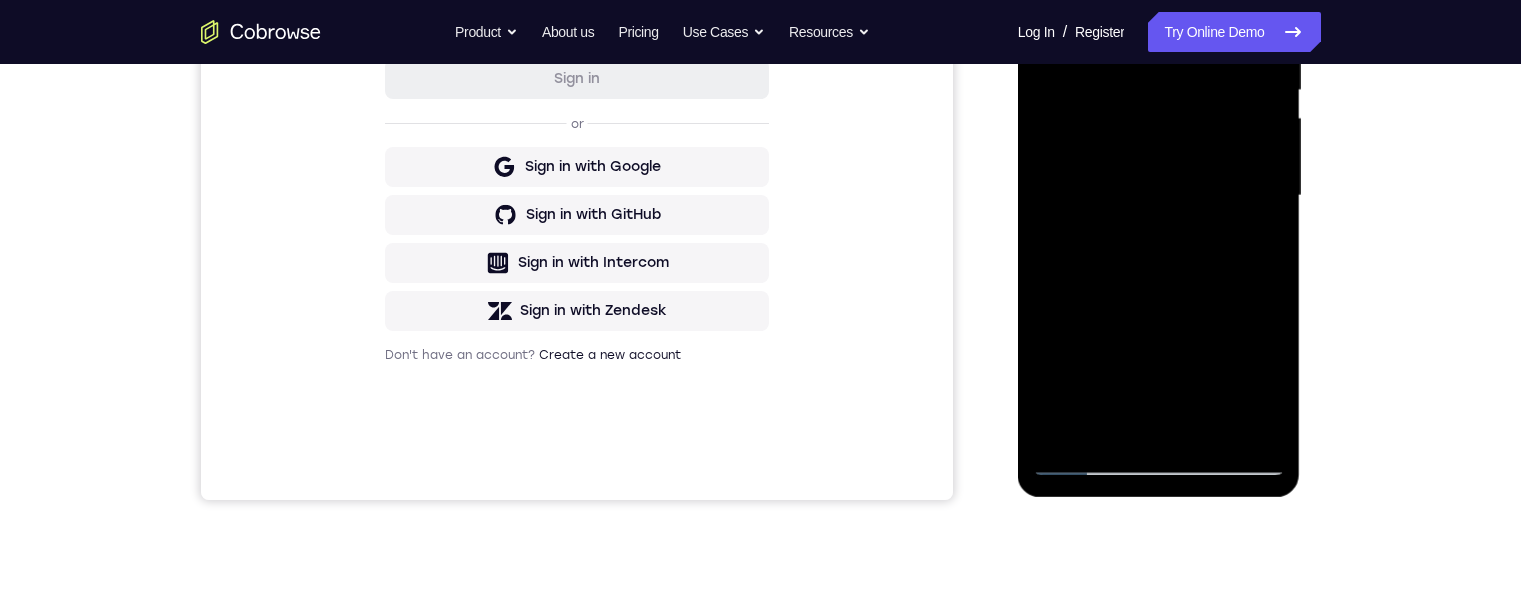 click at bounding box center (1159, 196) 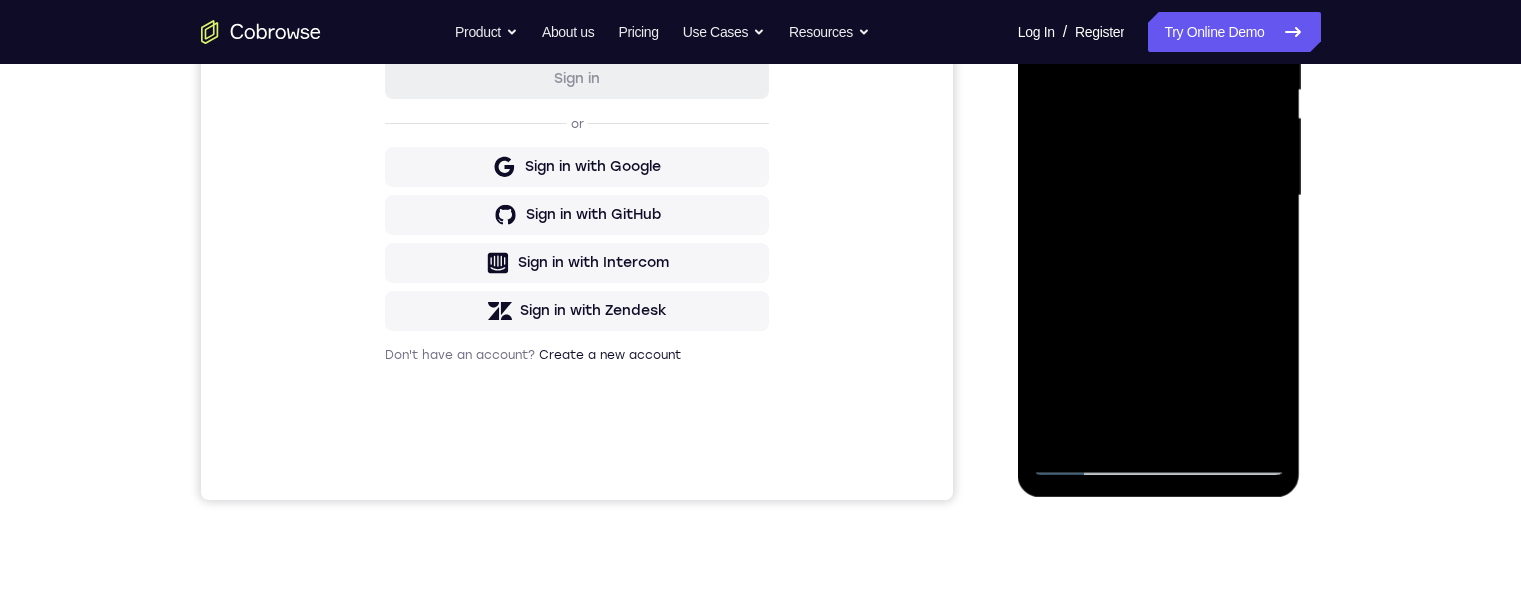 click at bounding box center [1159, 196] 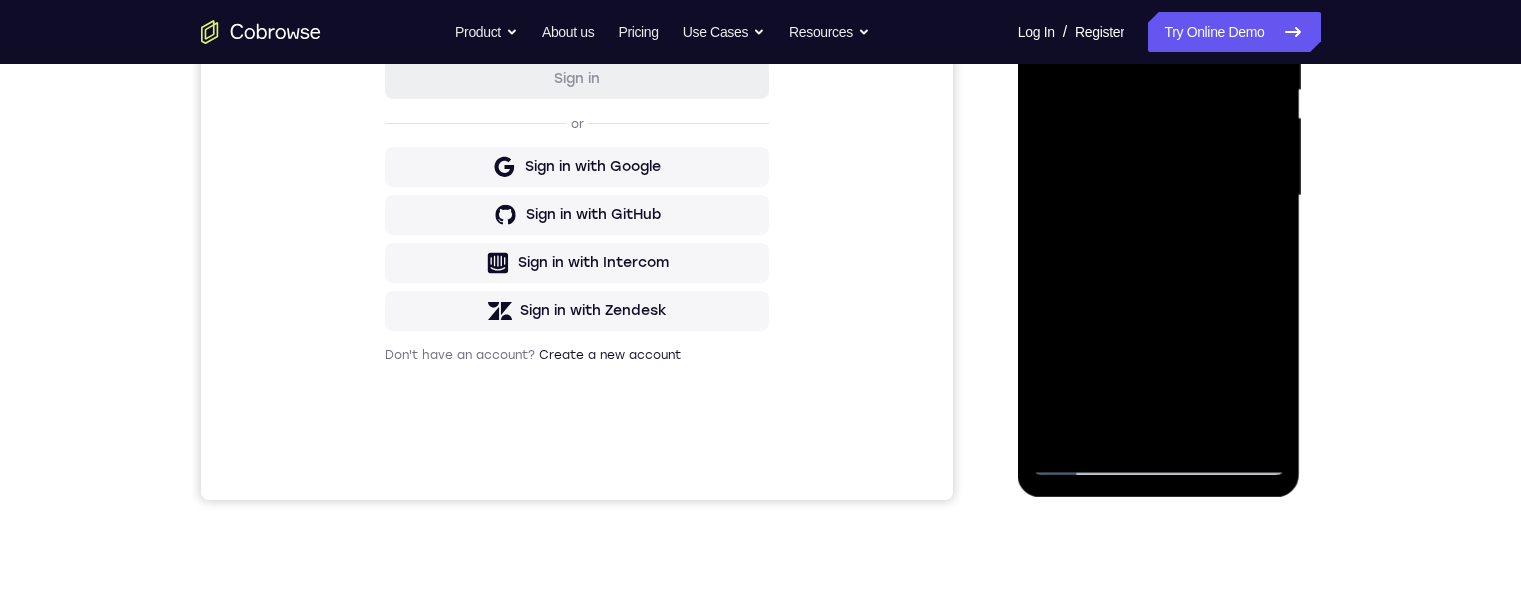 click at bounding box center [1159, 196] 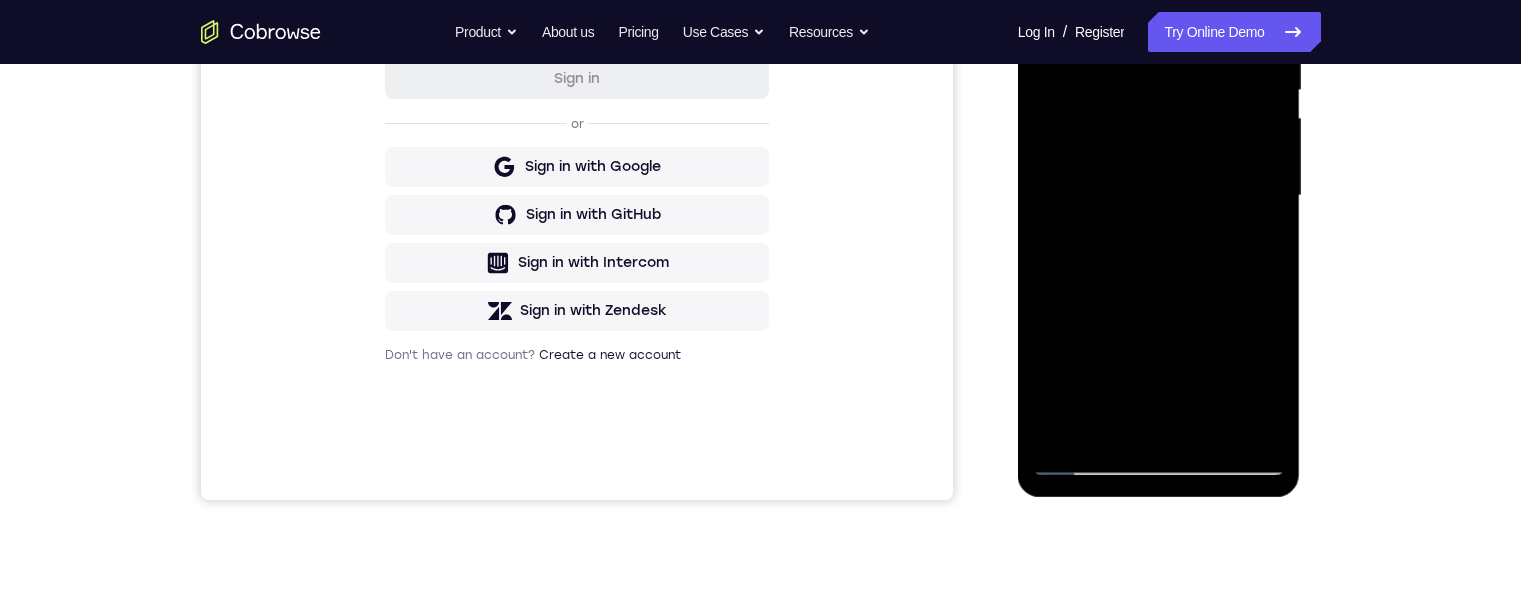 scroll, scrollTop: 365, scrollLeft: 0, axis: vertical 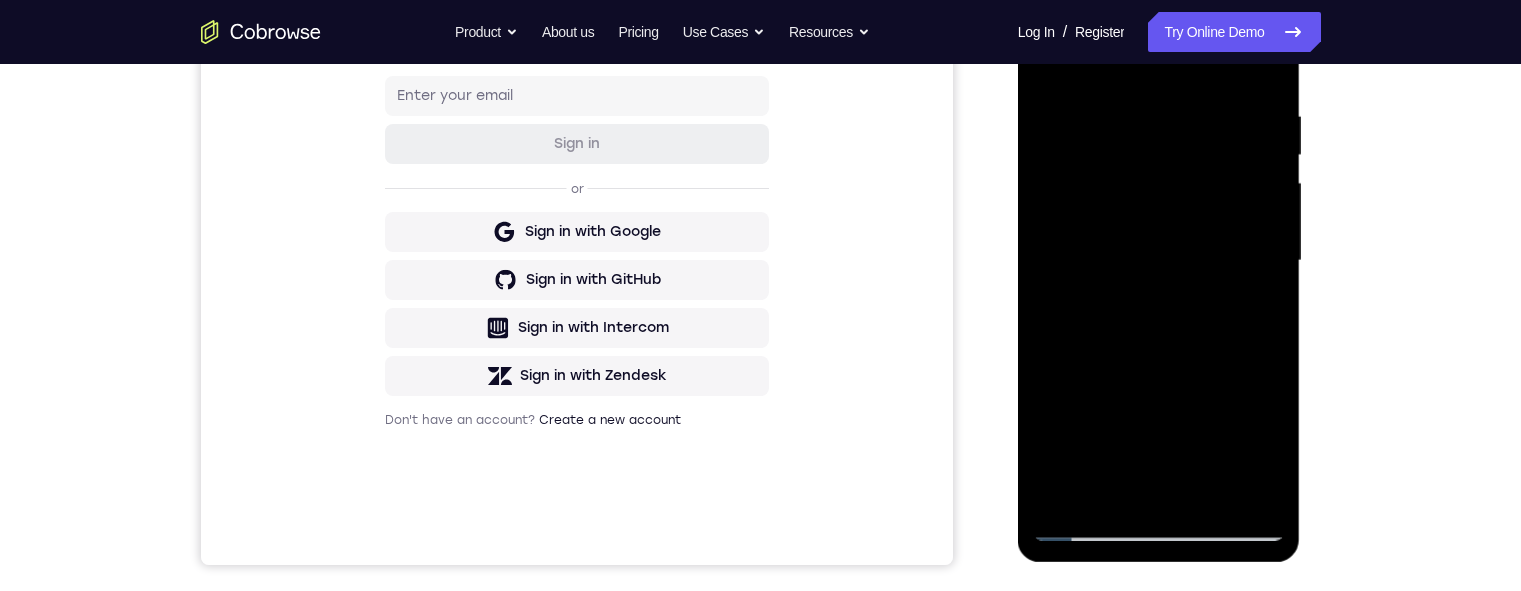 click at bounding box center (1159, 261) 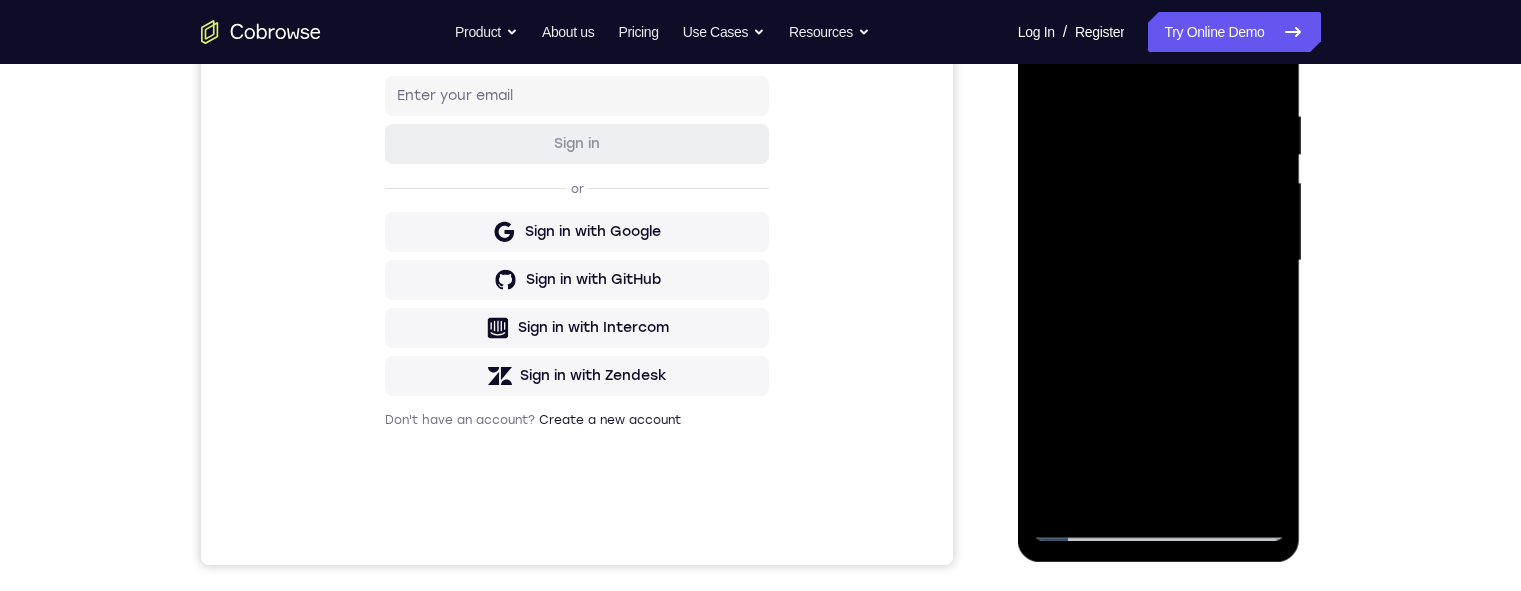click at bounding box center [1159, 261] 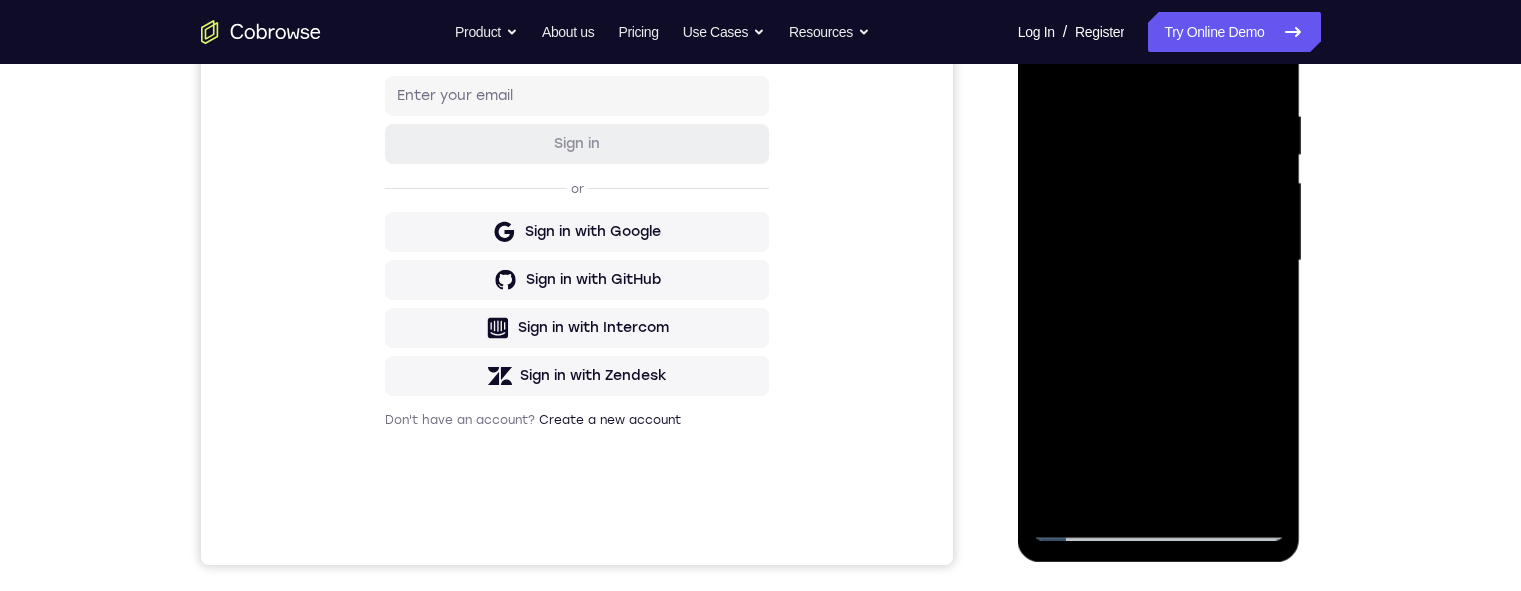 click at bounding box center (1159, 261) 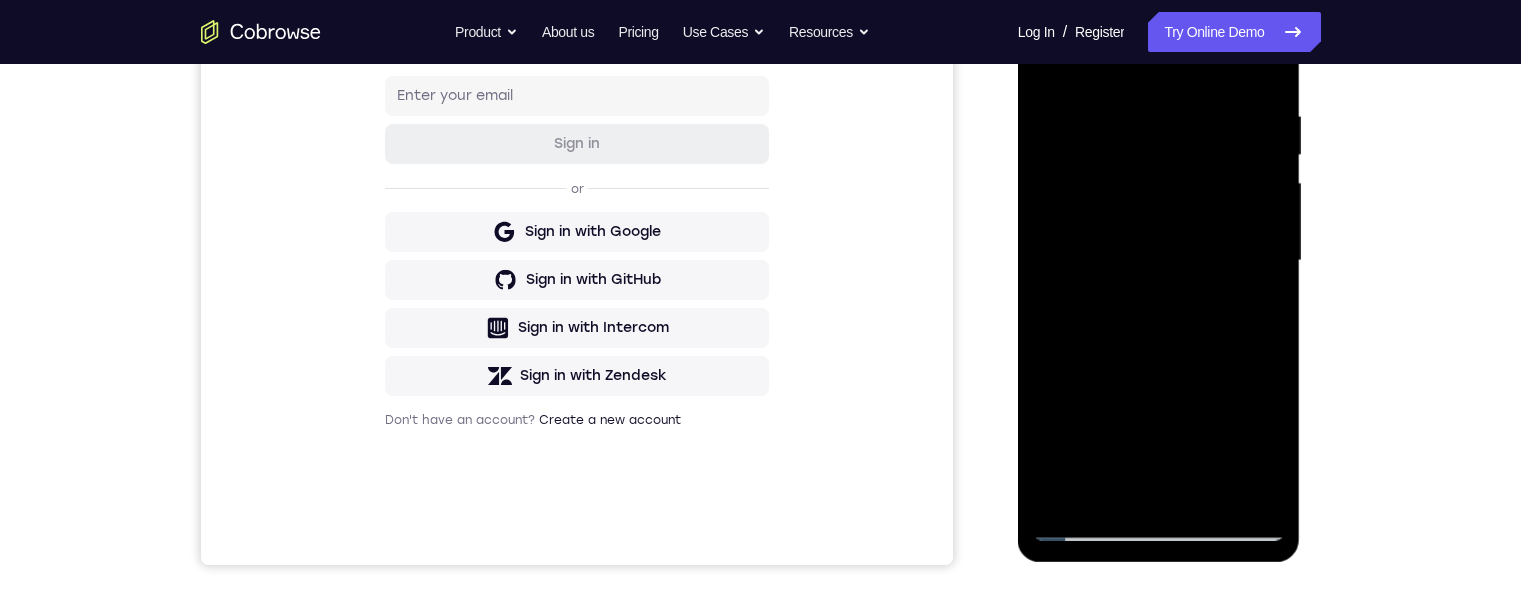 click at bounding box center (1159, 261) 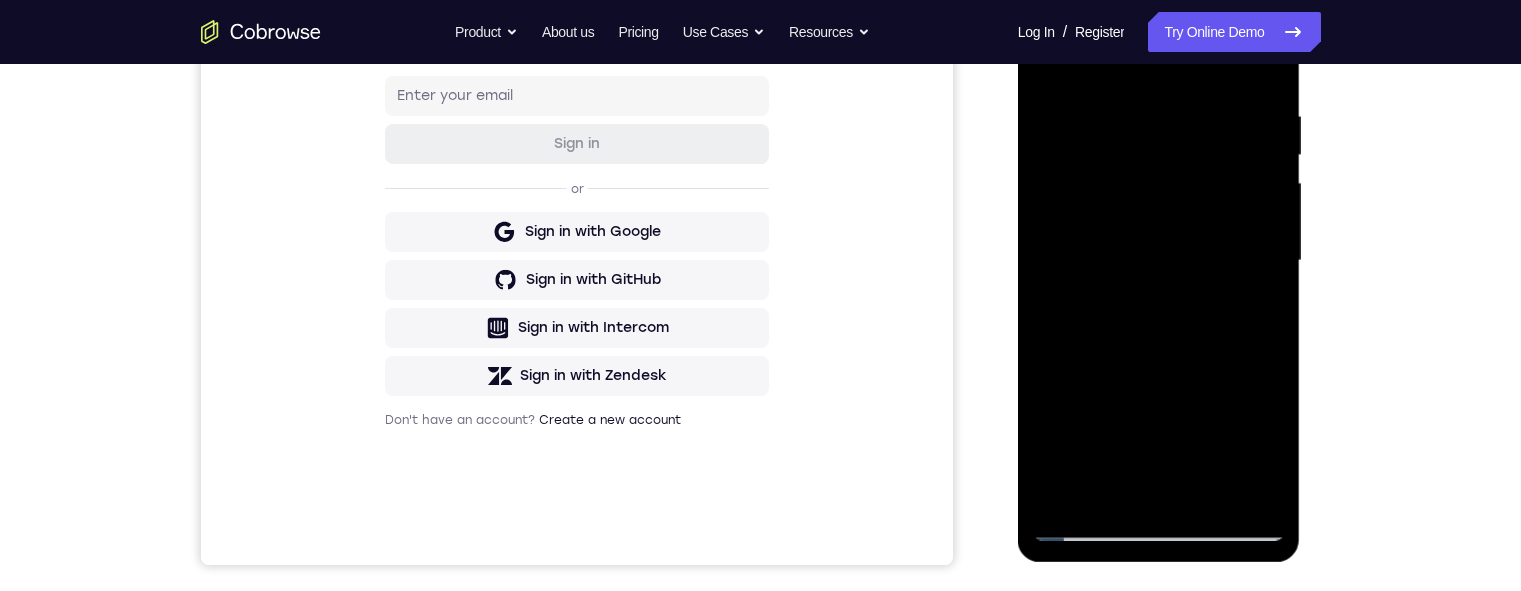 click at bounding box center (1159, 261) 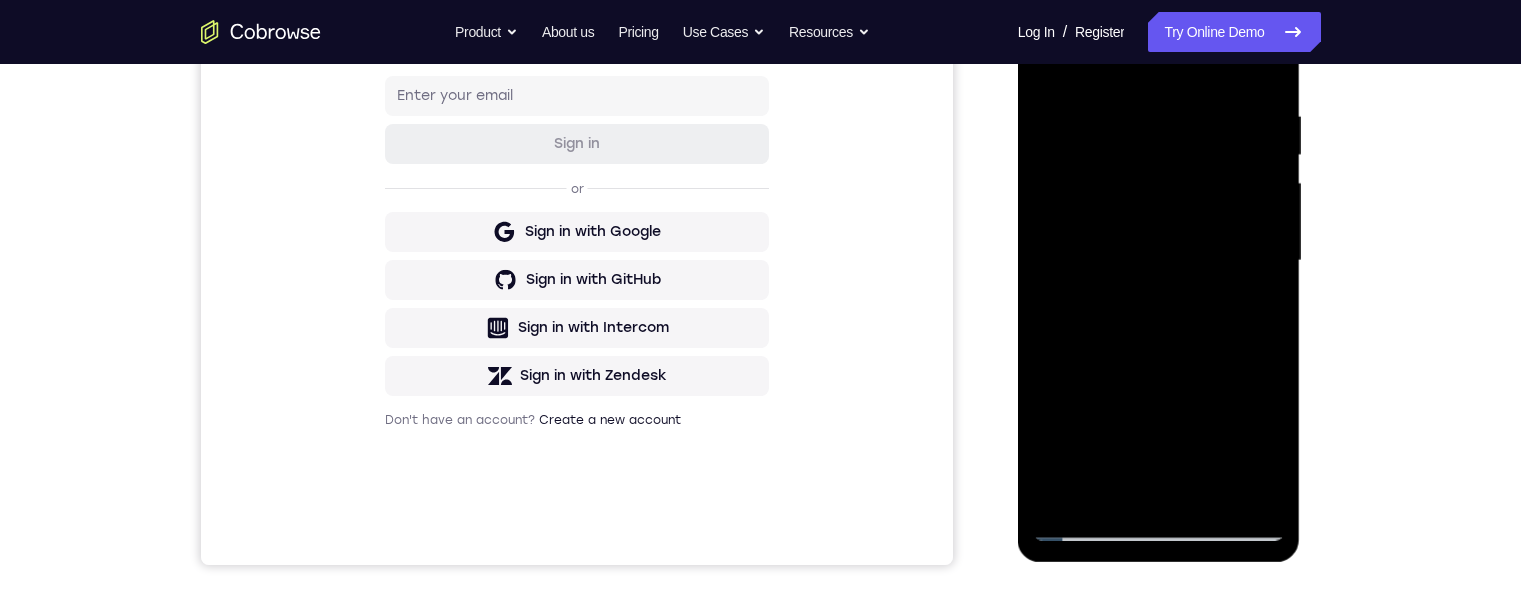 click at bounding box center [1159, 261] 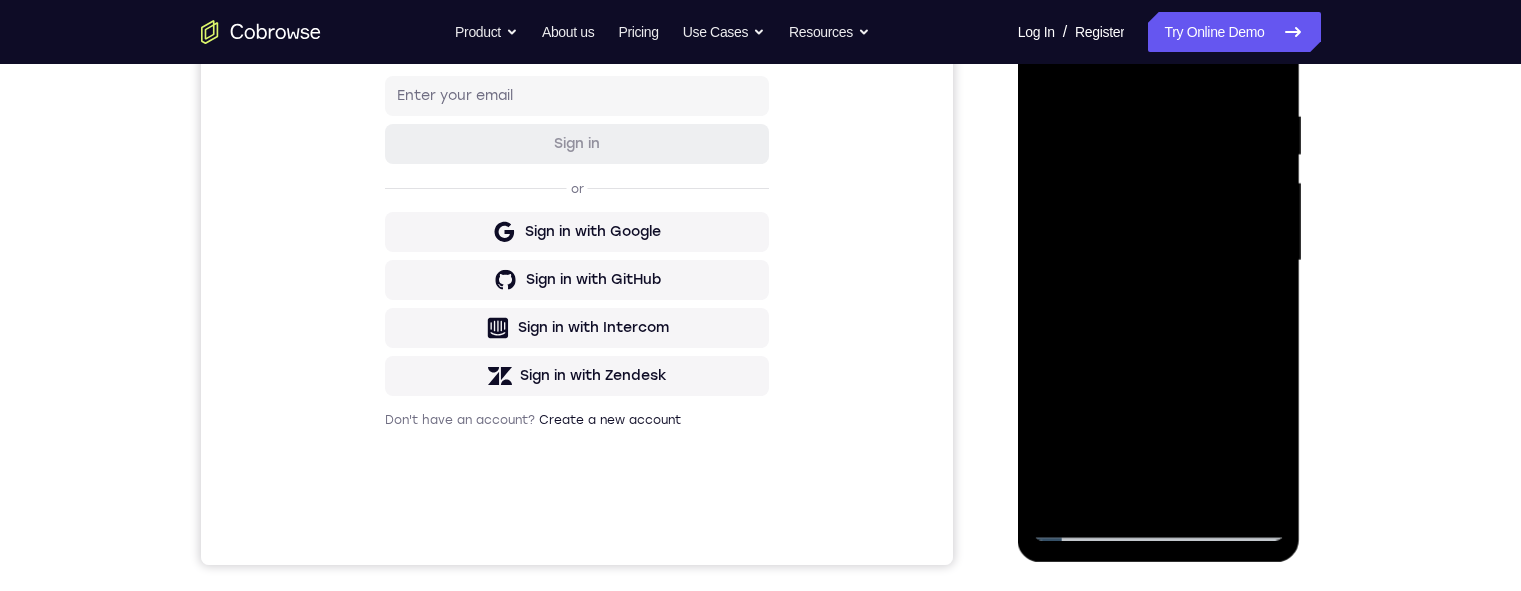 click at bounding box center (1159, 261) 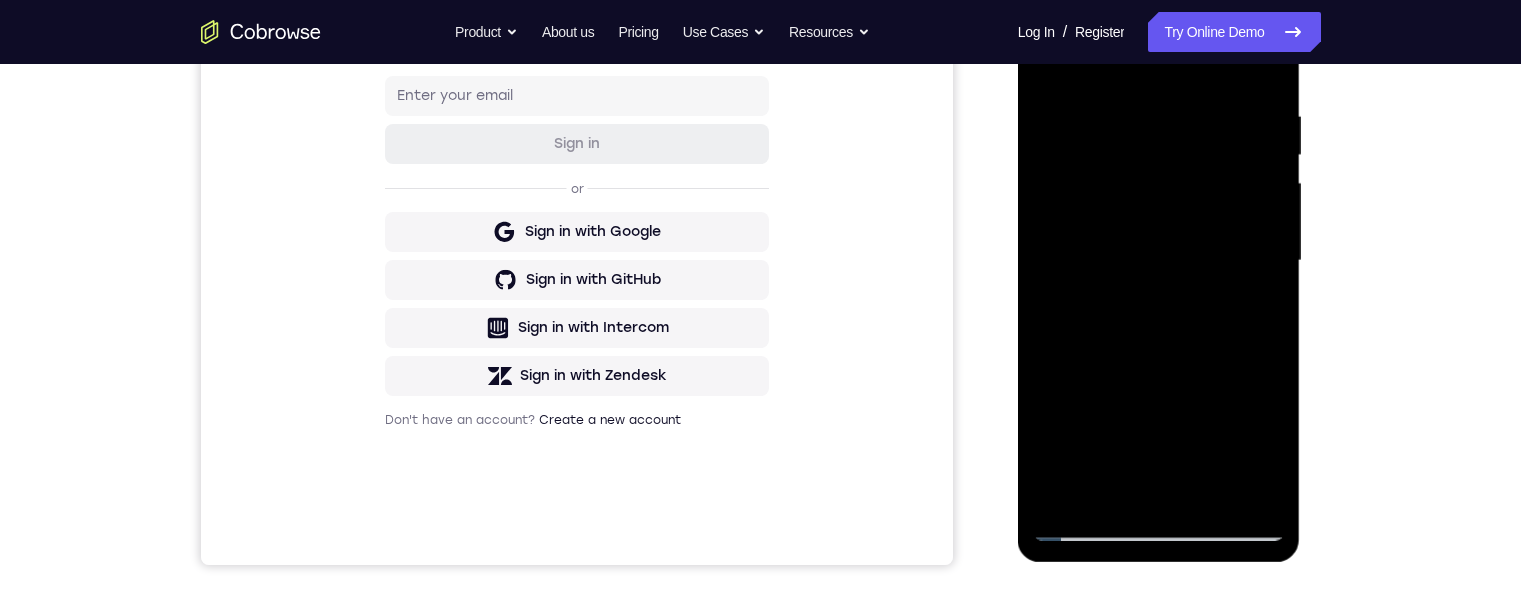 click at bounding box center (1159, 261) 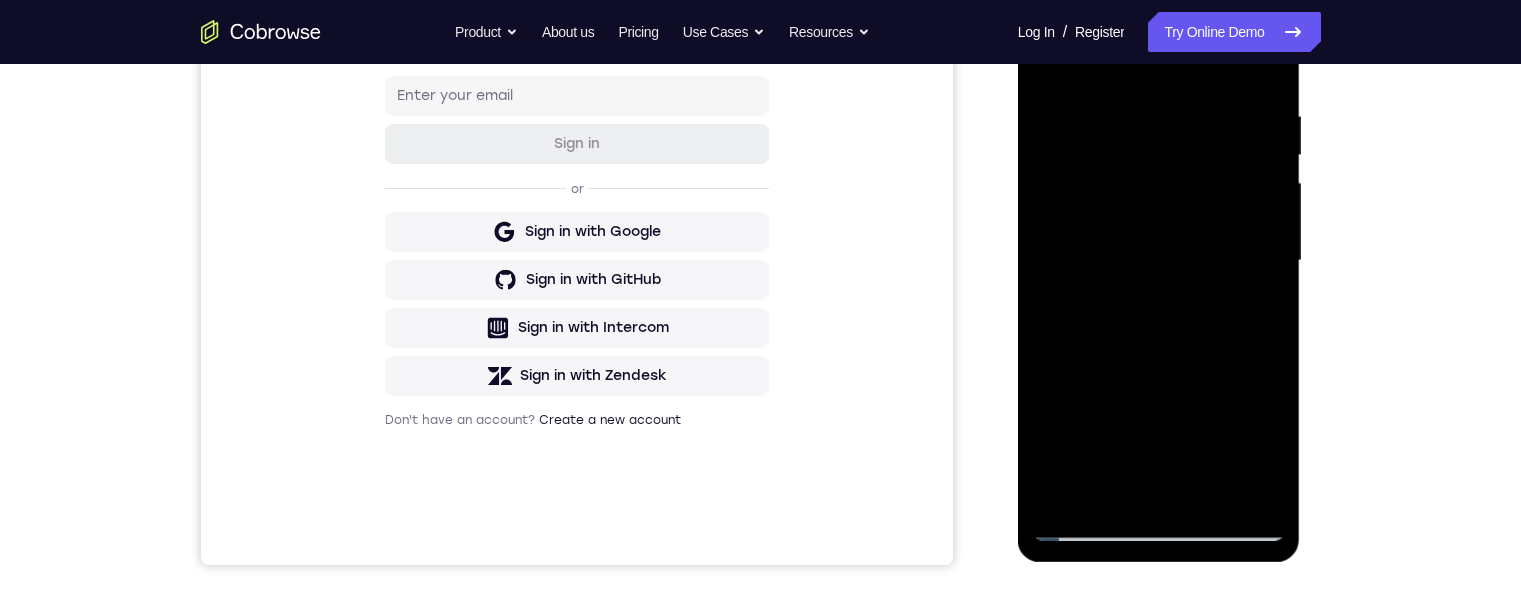 click at bounding box center (1159, 261) 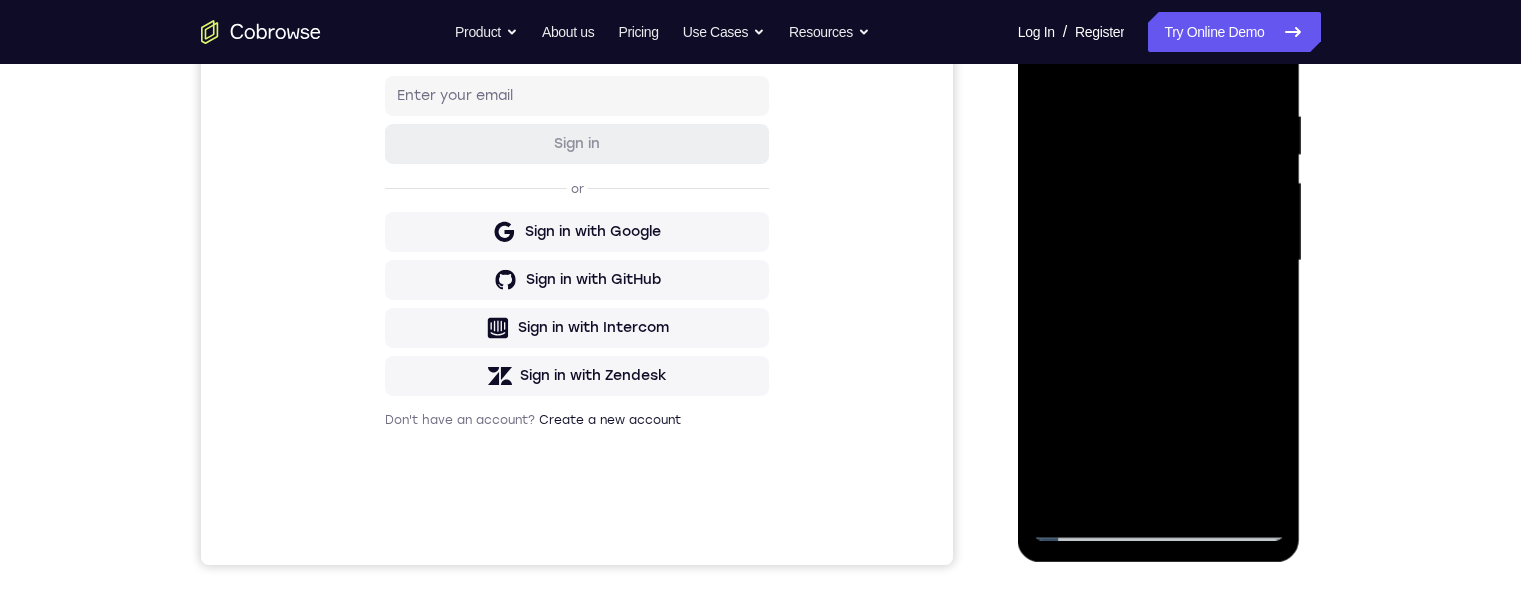 click at bounding box center [1159, 261] 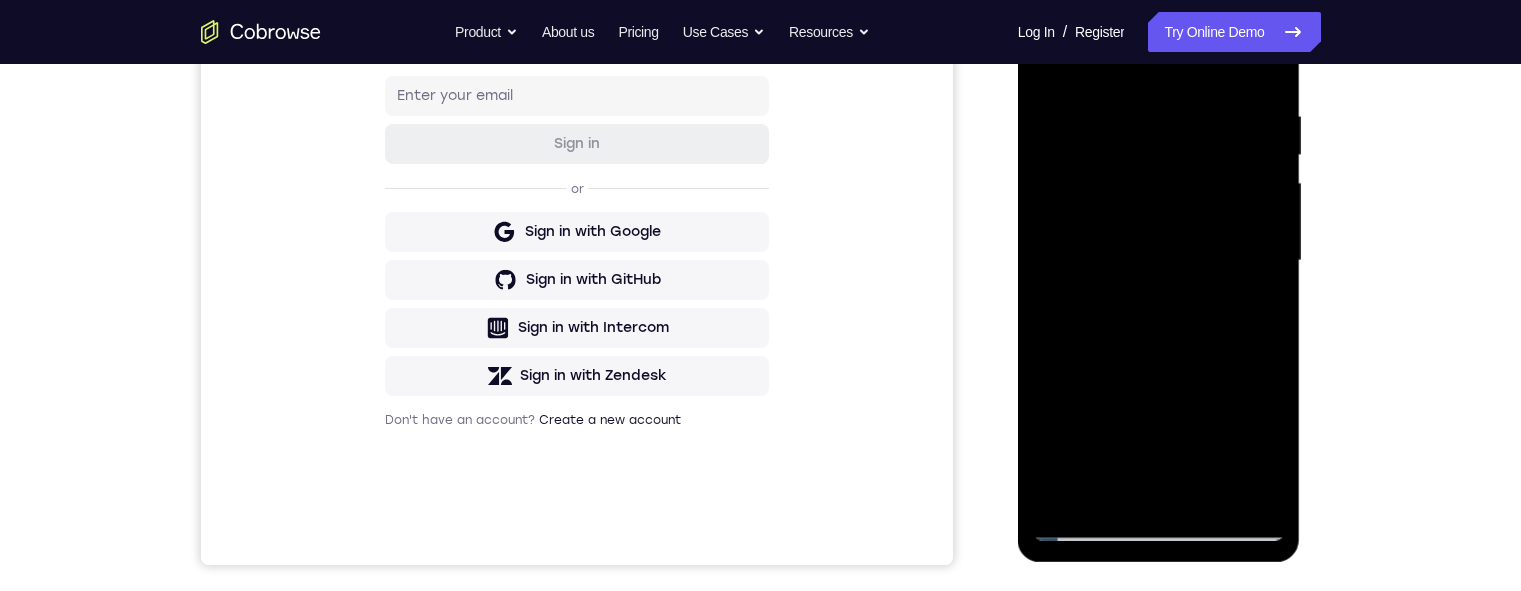 click at bounding box center (1159, 261) 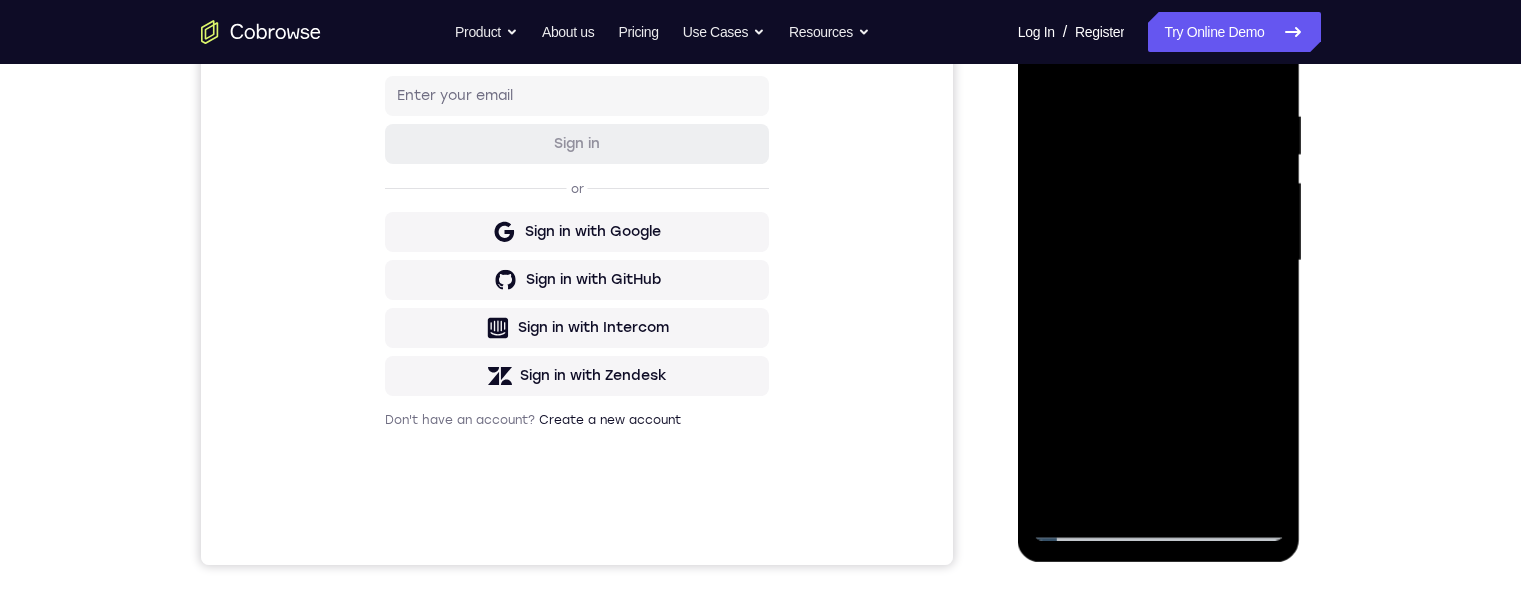click at bounding box center (1159, 261) 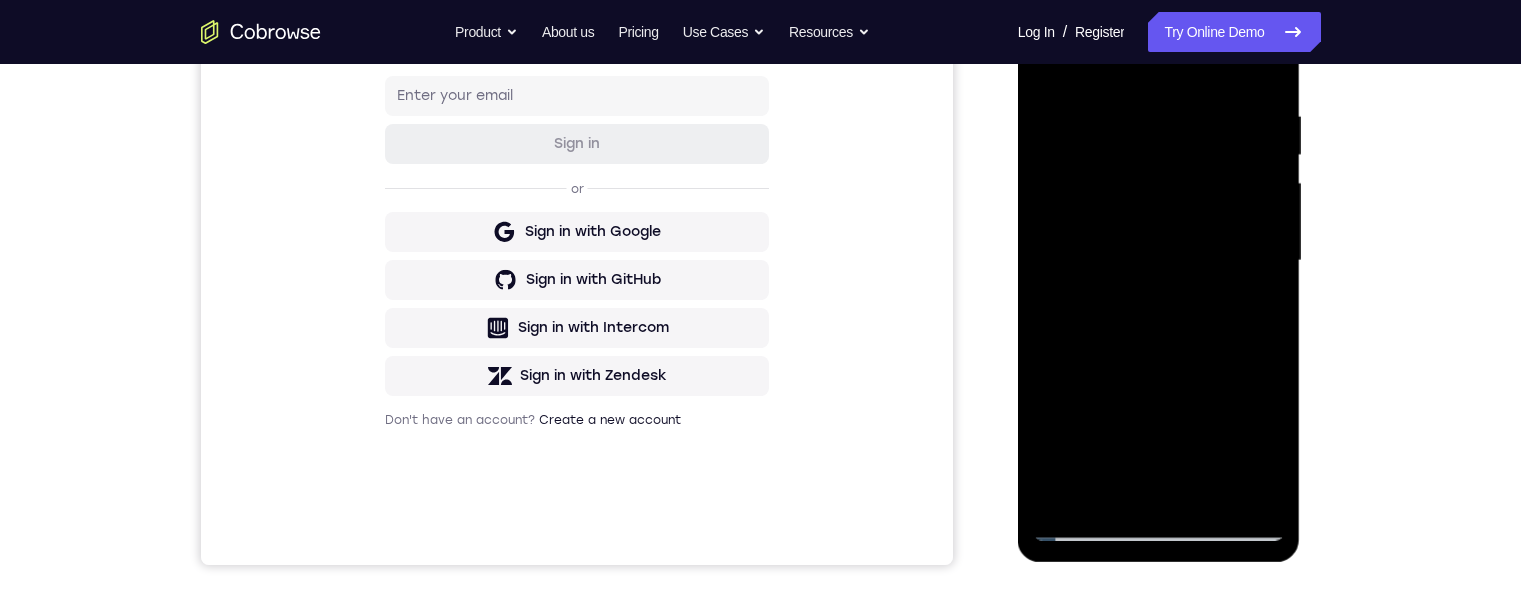 click at bounding box center (1159, 261) 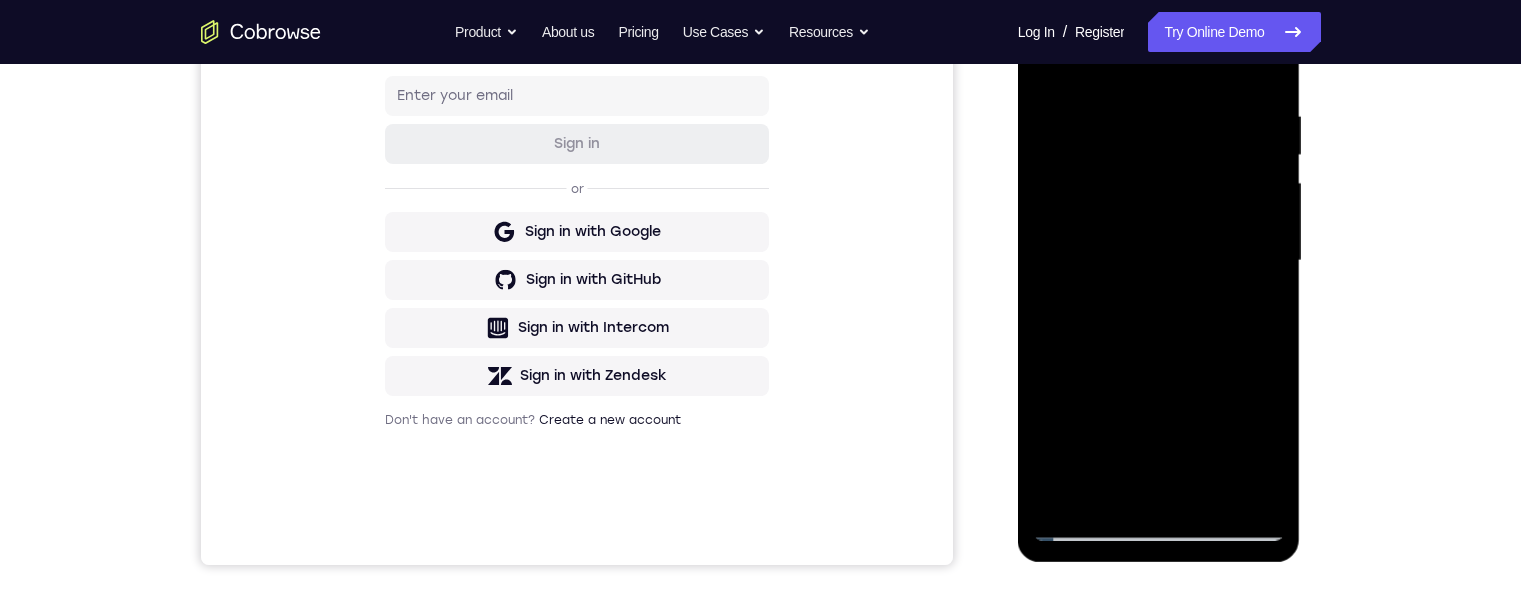 click at bounding box center [1159, 261] 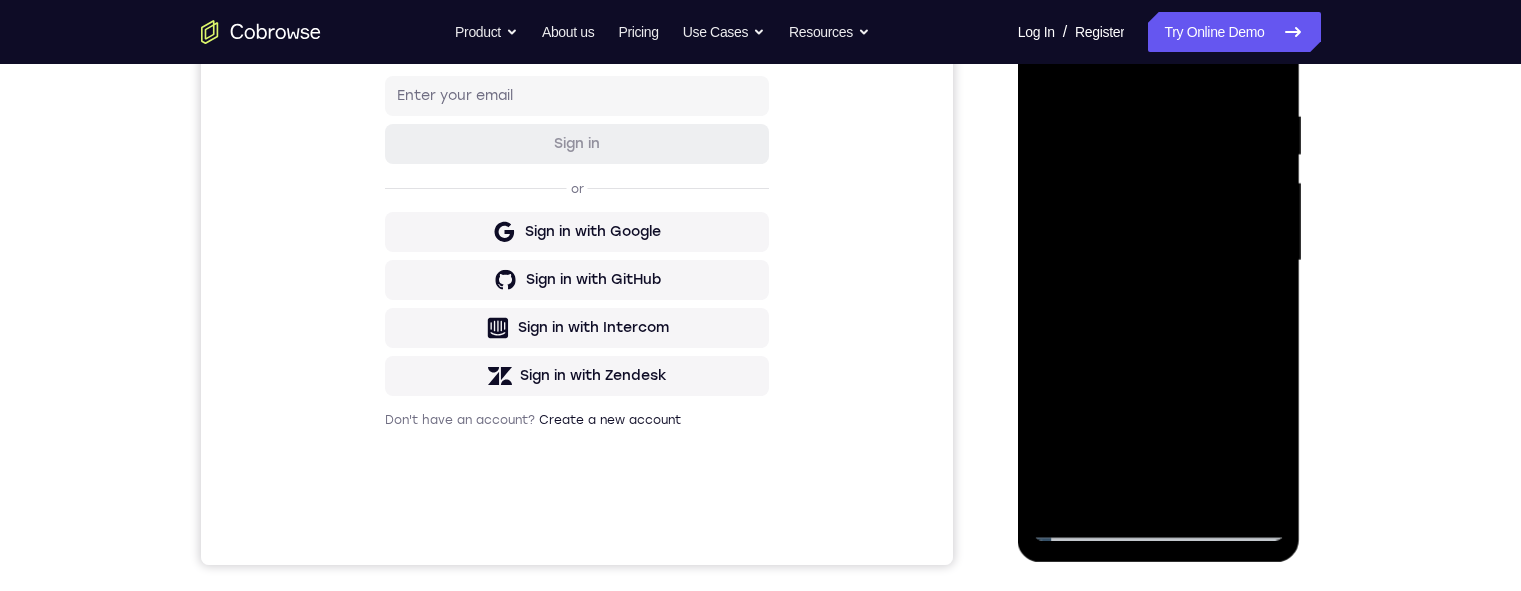 click at bounding box center [1159, 261] 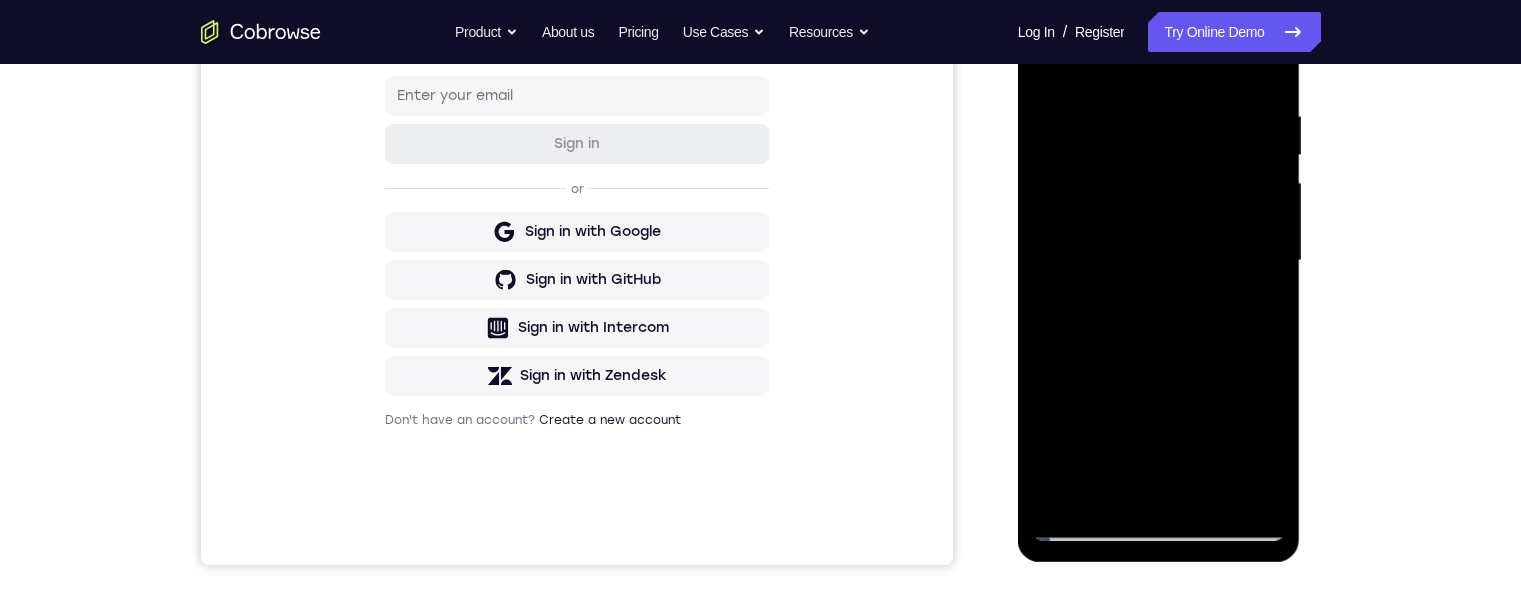 click at bounding box center (1159, 261) 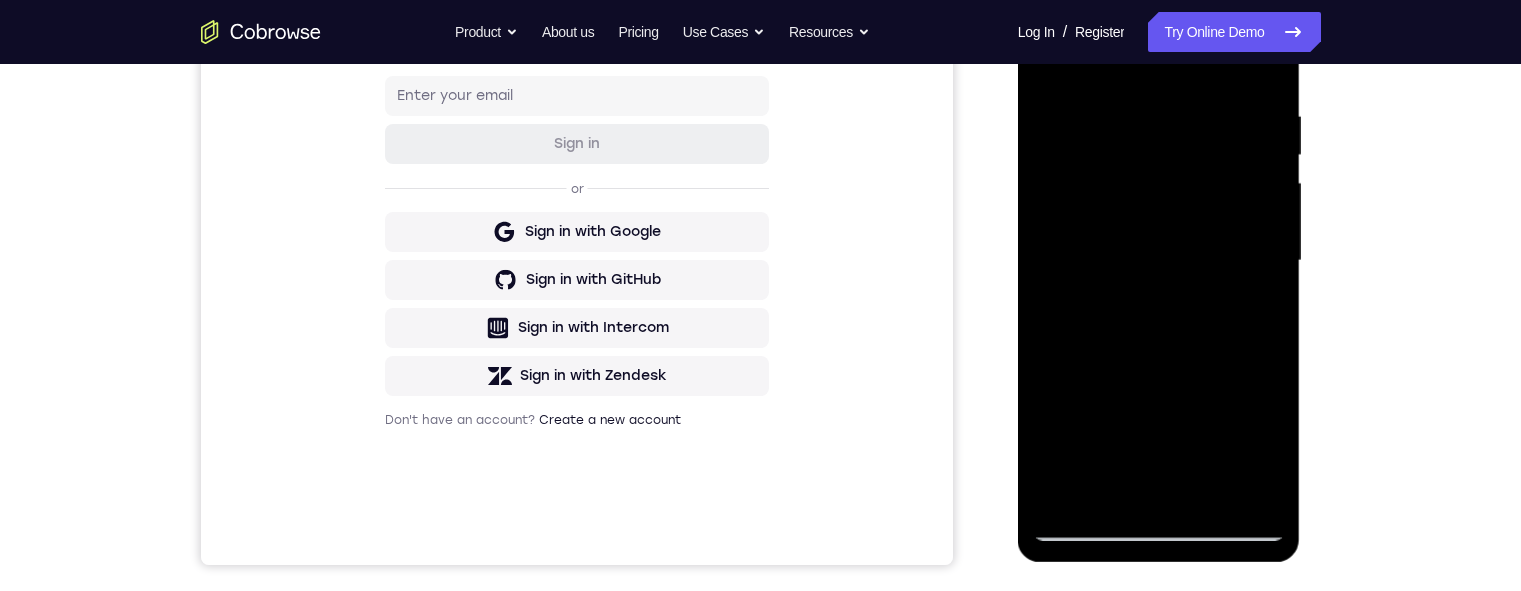 click at bounding box center (1159, 261) 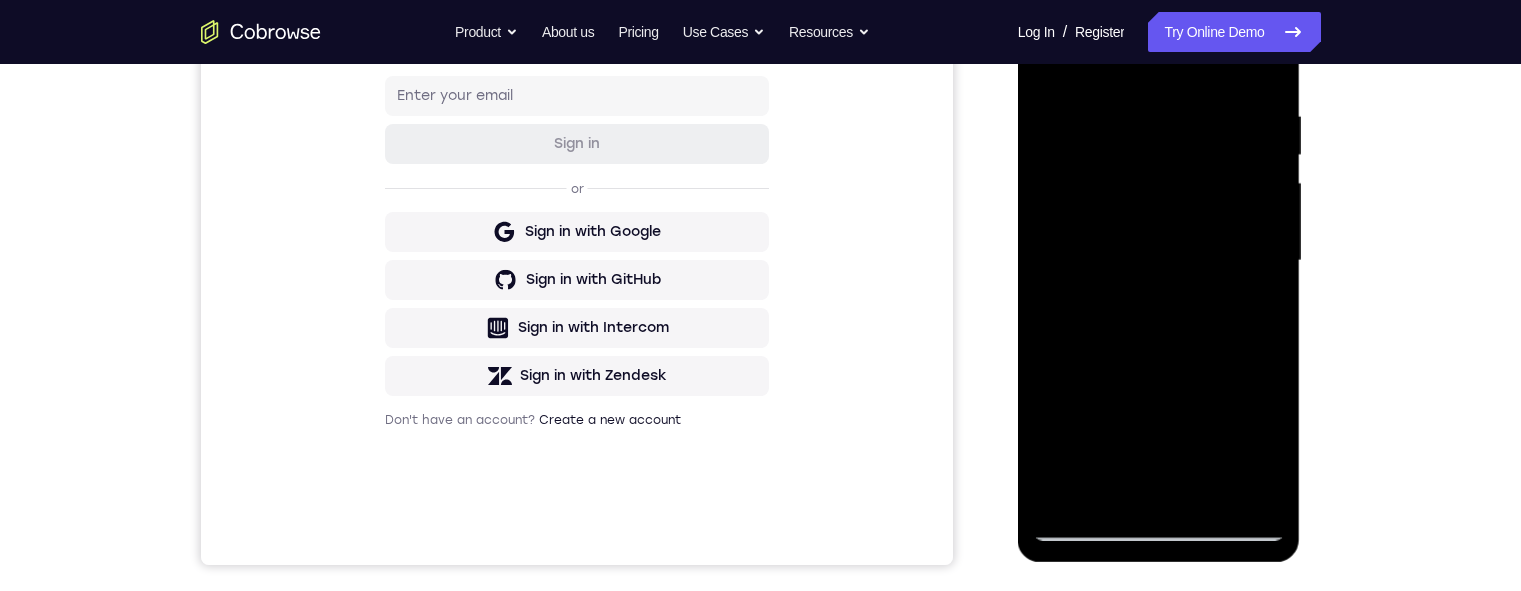 click at bounding box center [1159, 261] 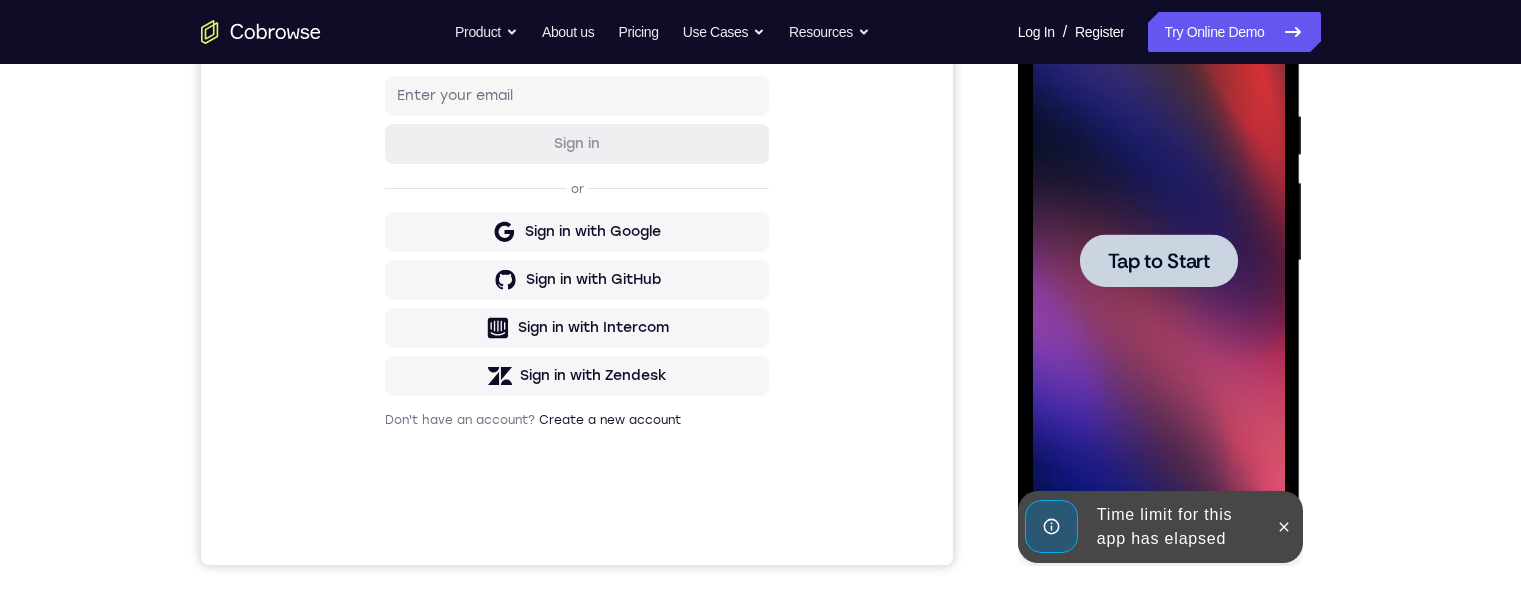 click at bounding box center [1159, 261] 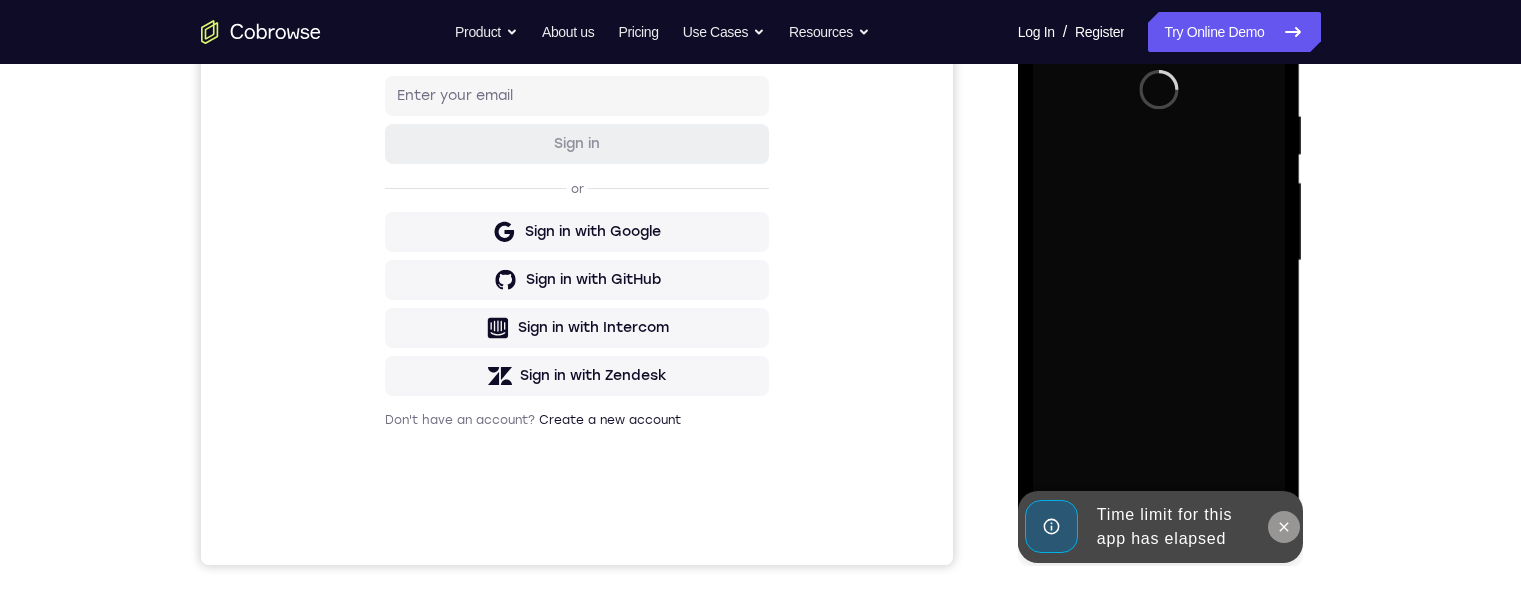 click at bounding box center (1284, 527) 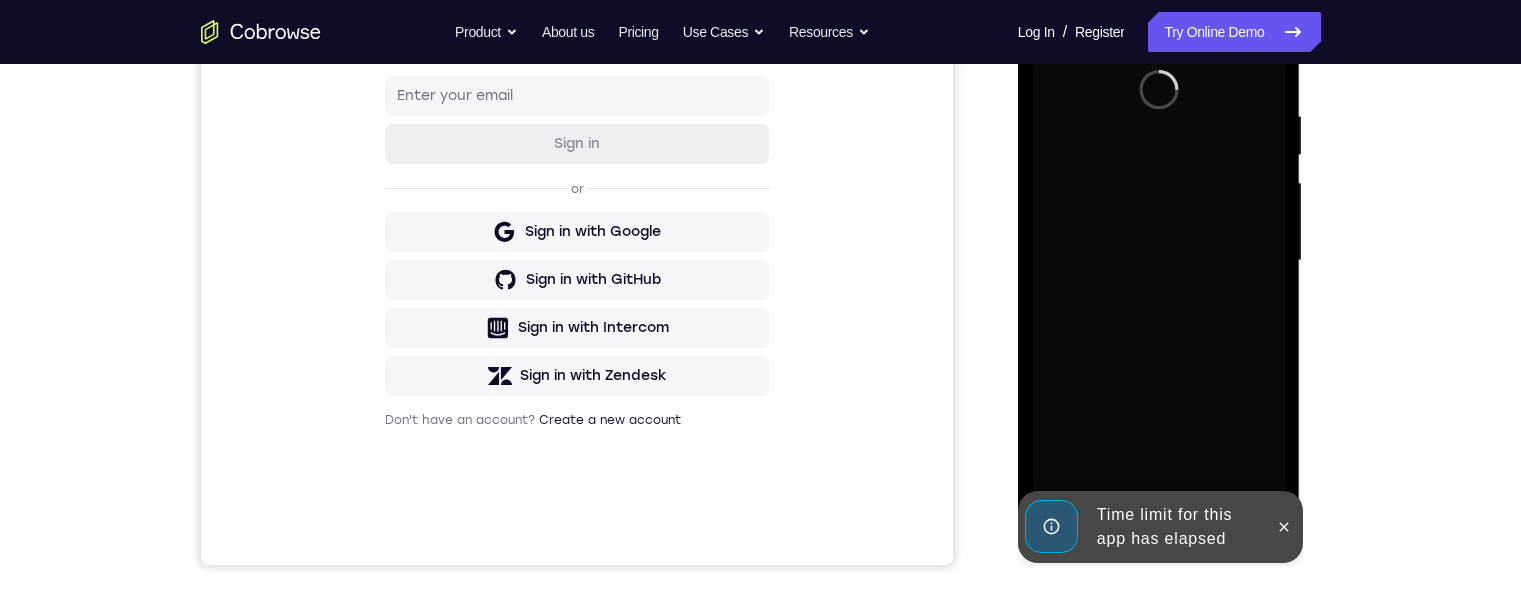 scroll, scrollTop: 496, scrollLeft: 0, axis: vertical 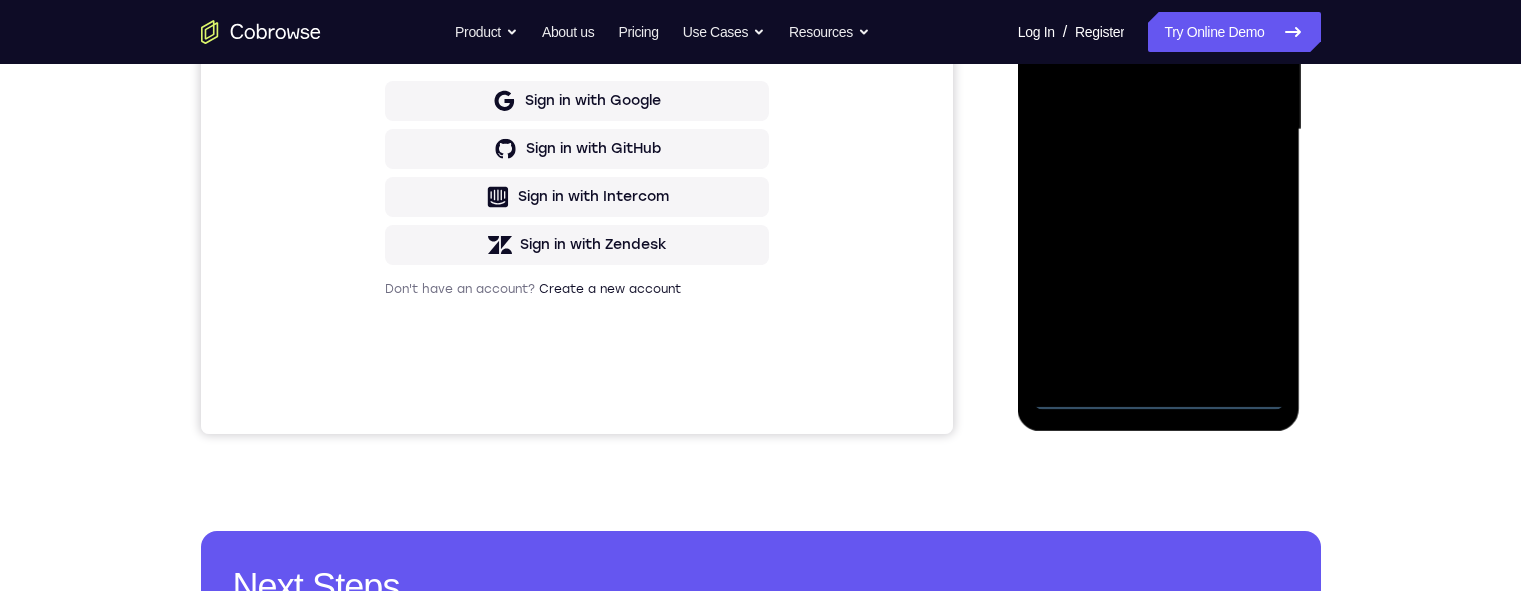 click at bounding box center [1159, 130] 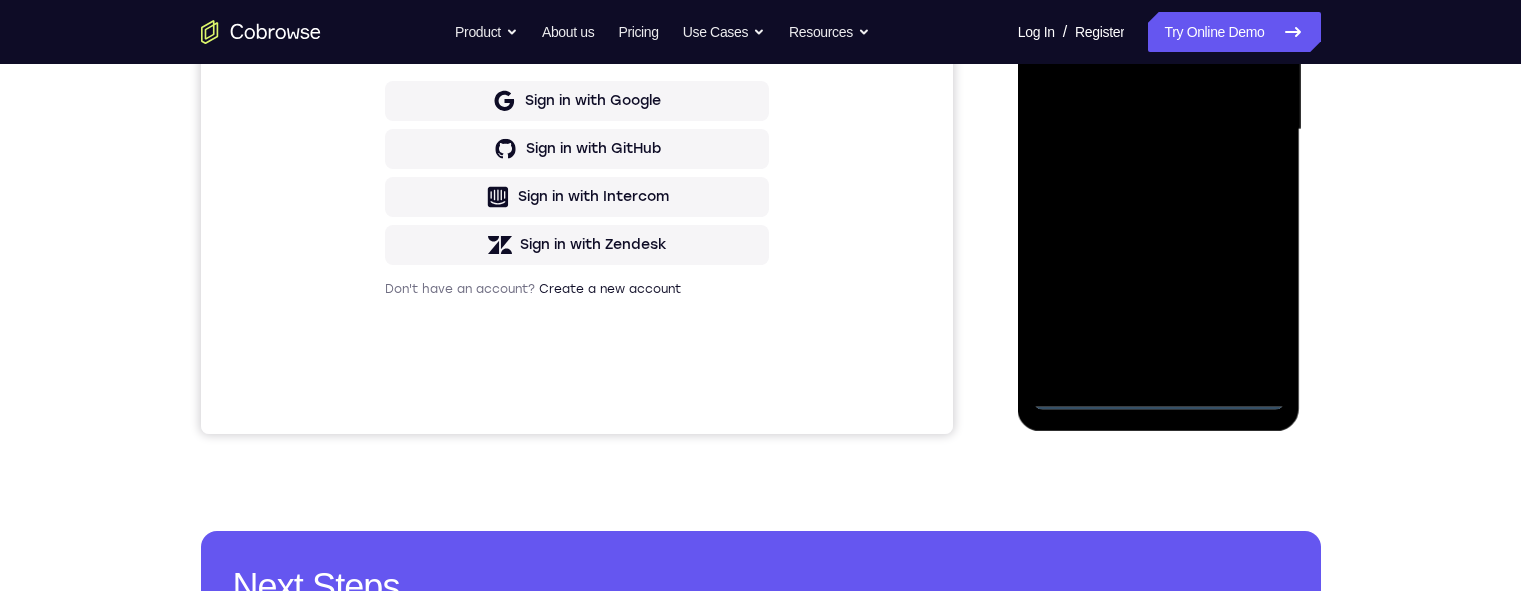 click at bounding box center [1159, 130] 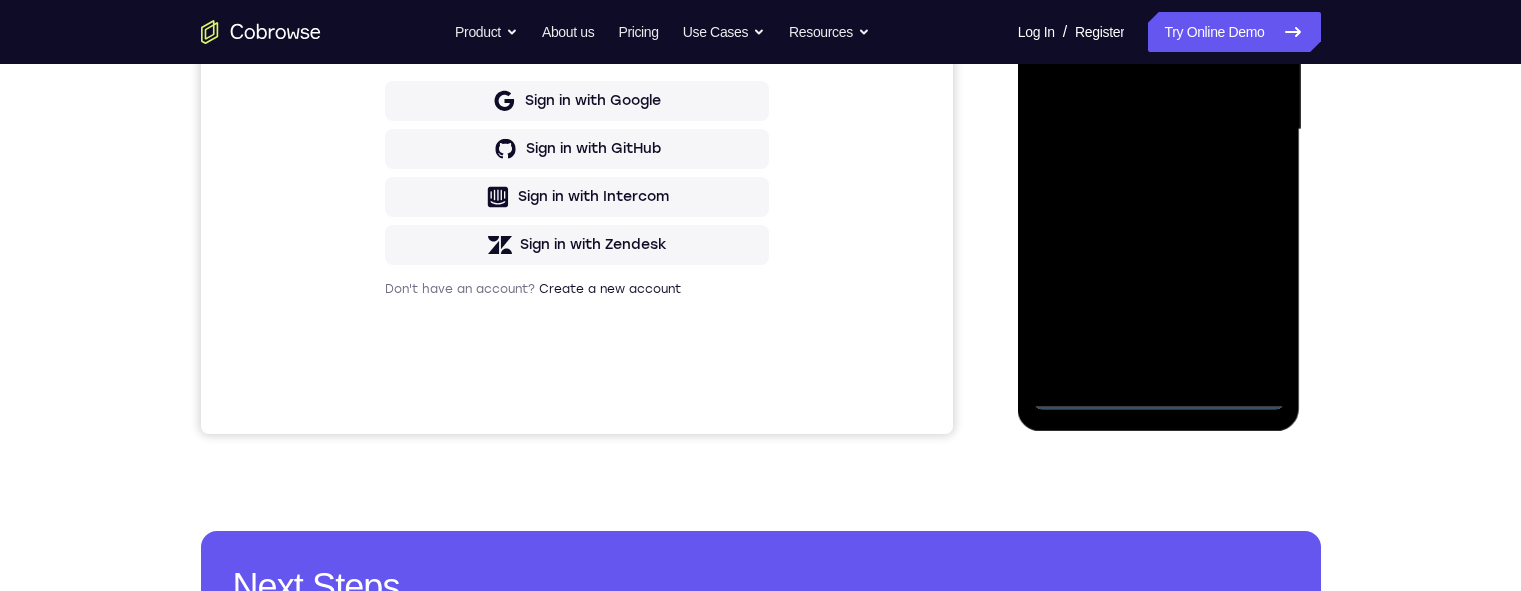 click at bounding box center [1159, 130] 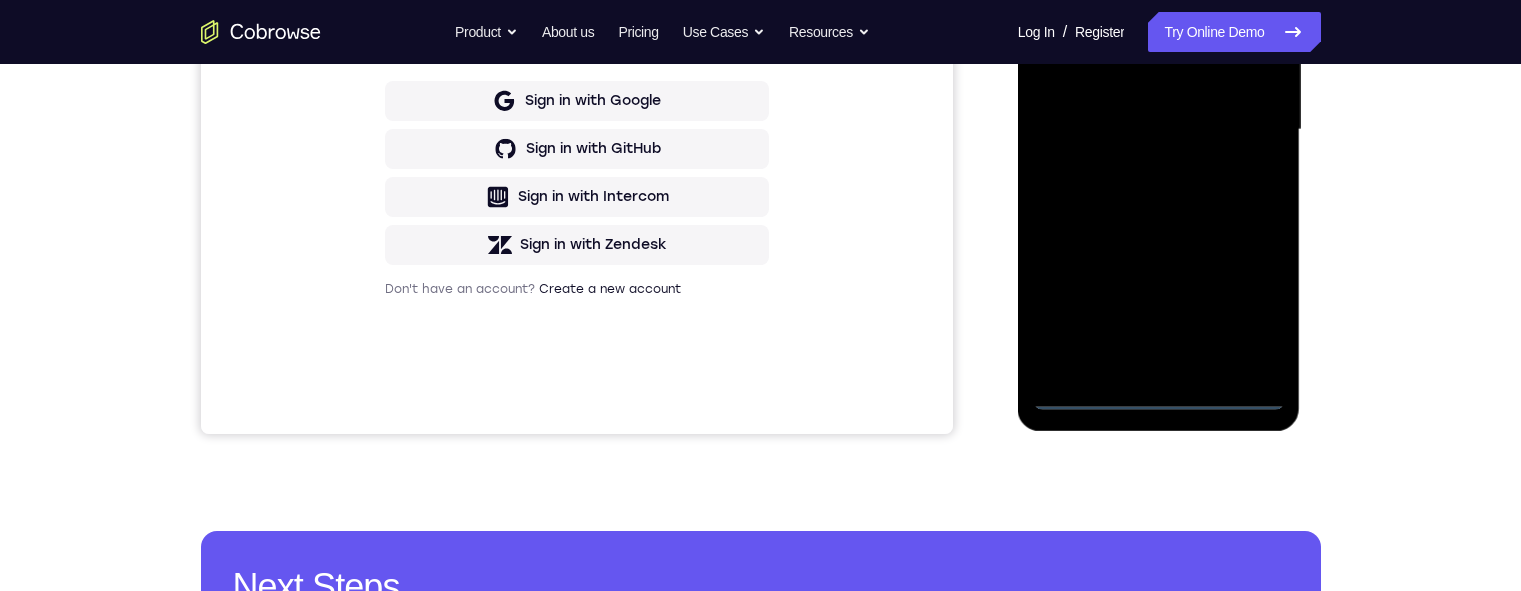 click at bounding box center (1159, 130) 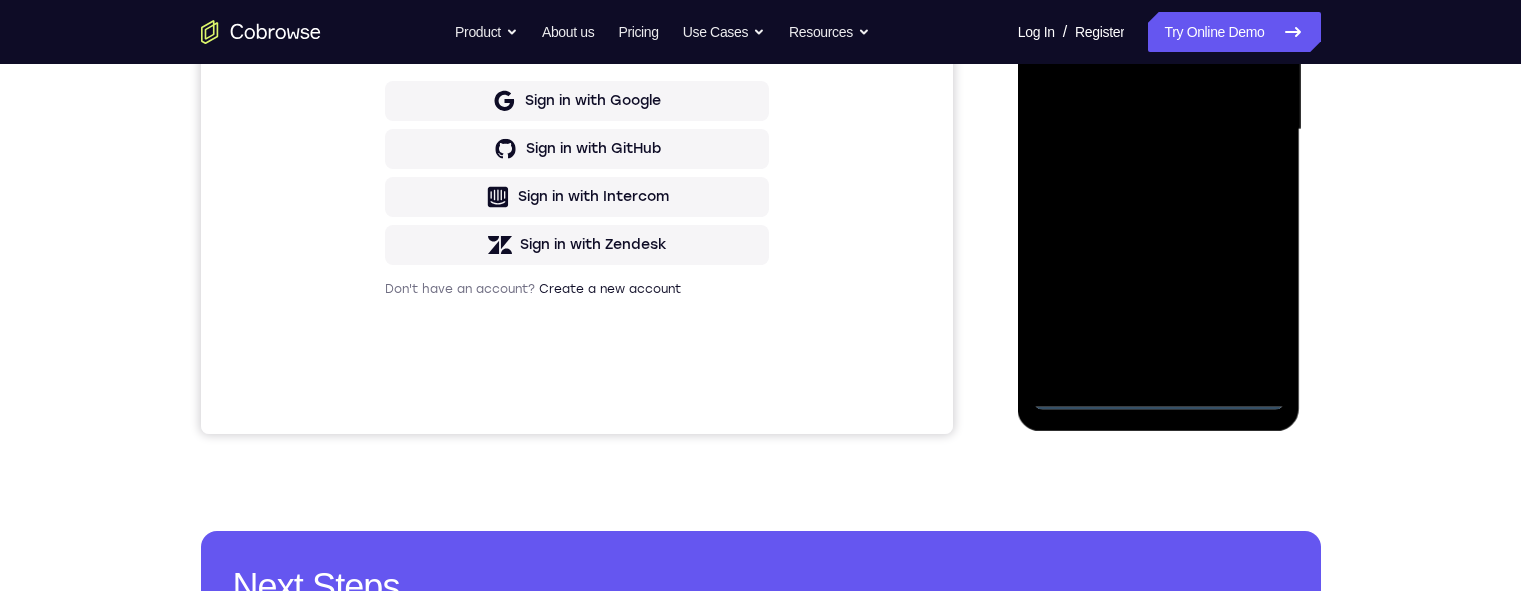 click at bounding box center (1159, 130) 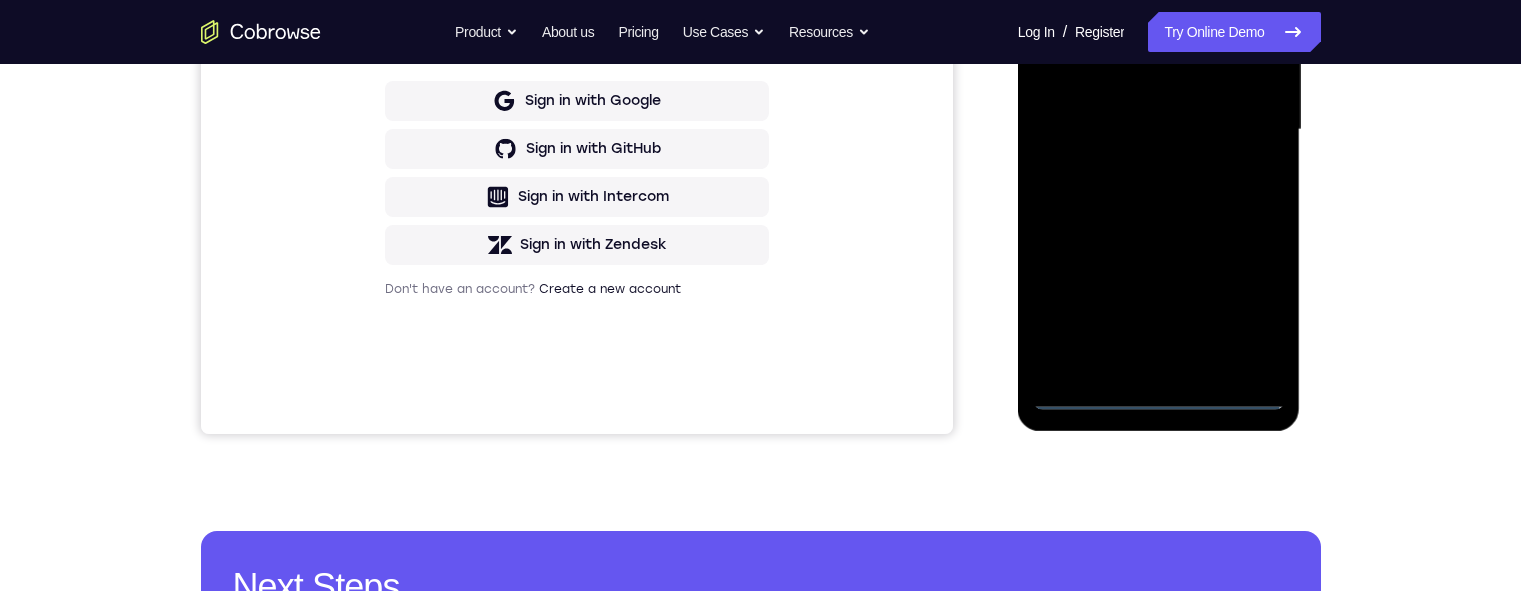 click at bounding box center (1159, 130) 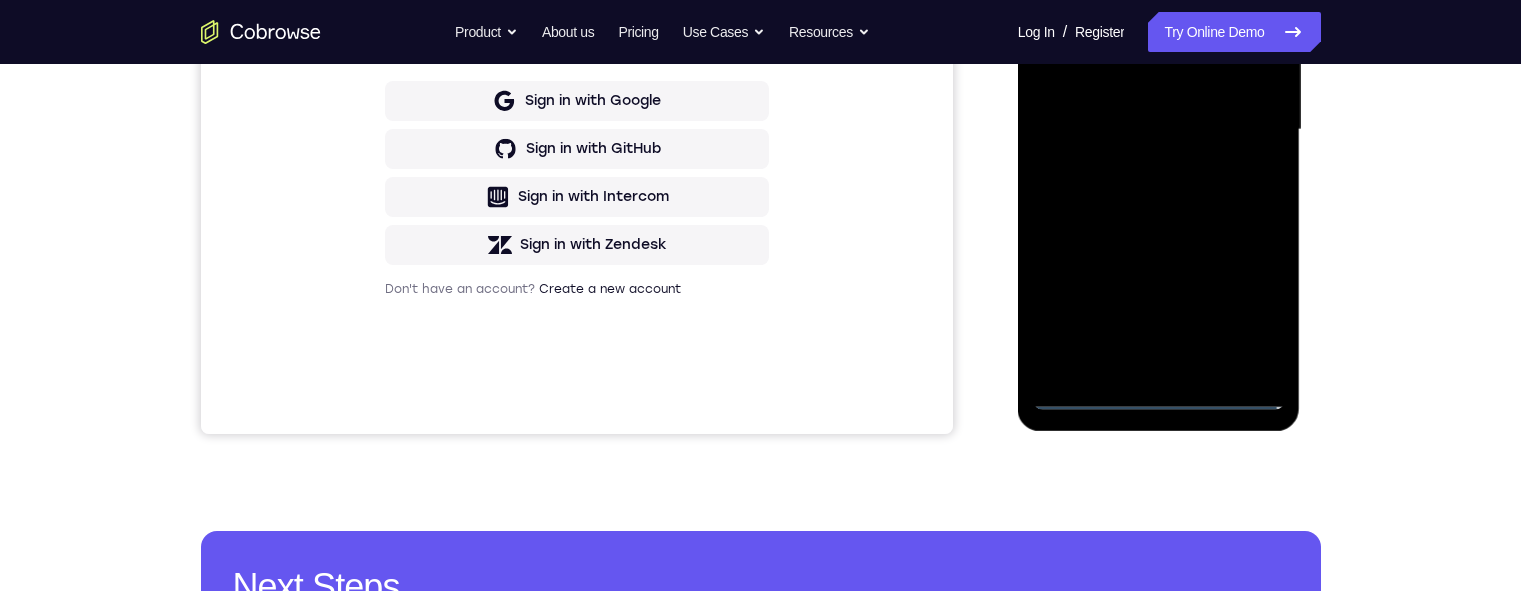 click at bounding box center (1159, 130) 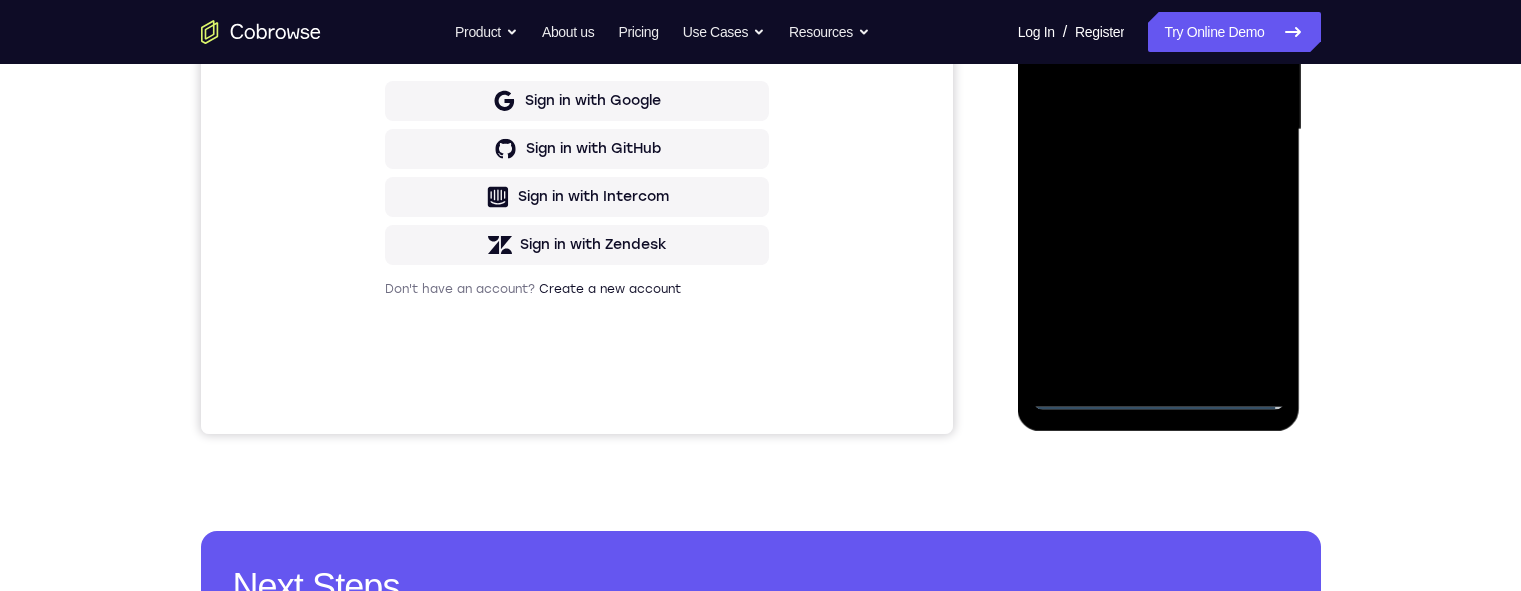 click at bounding box center [1159, 130] 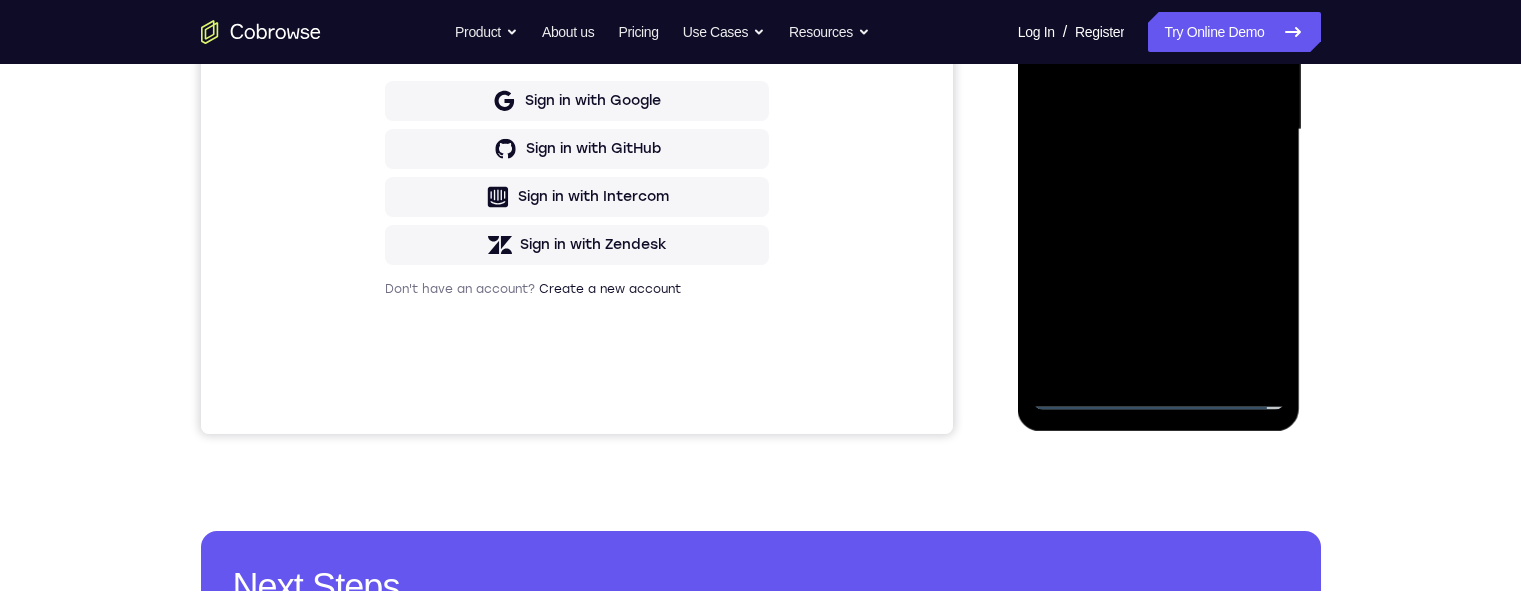 click at bounding box center (1159, 130) 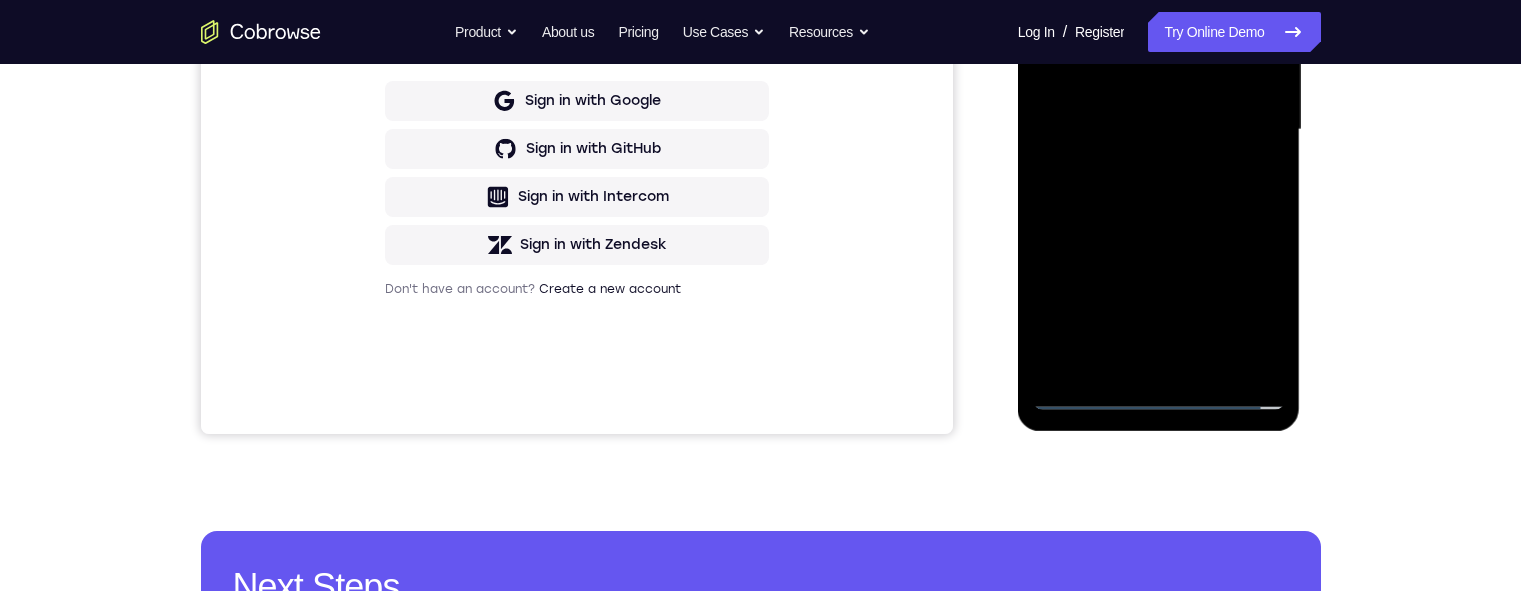 click at bounding box center [1159, 130] 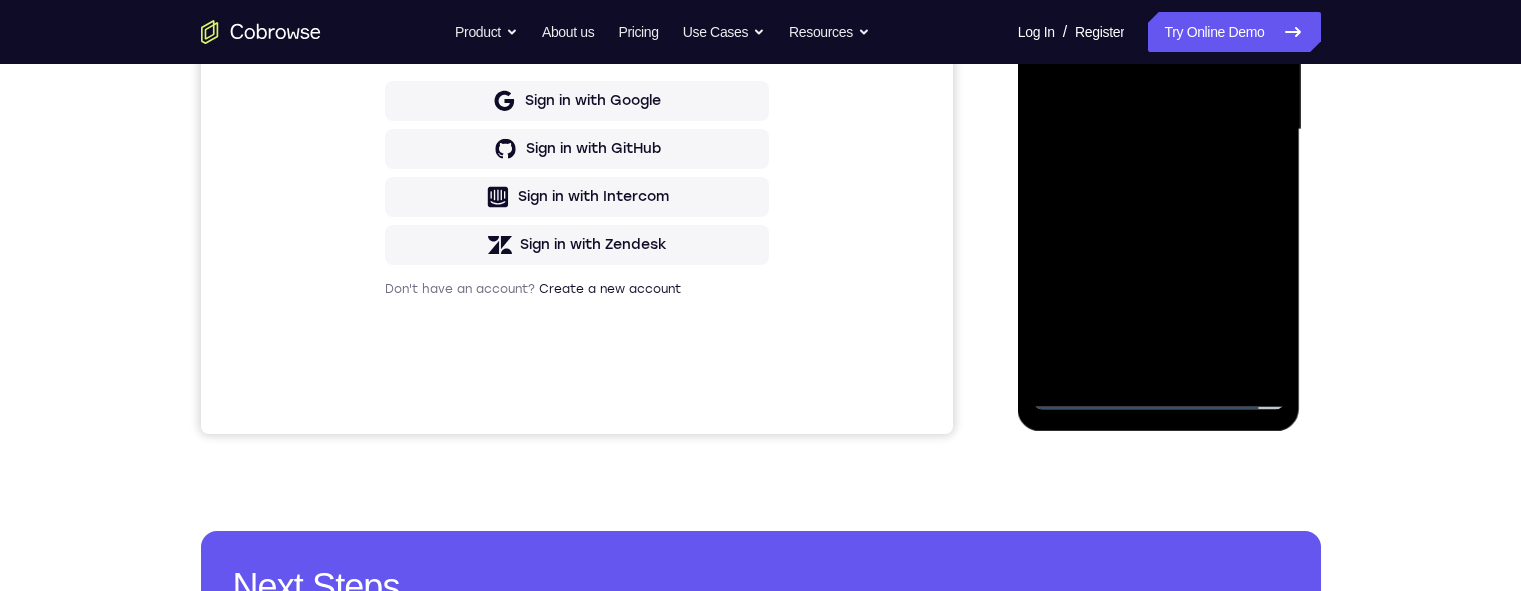 click at bounding box center (1159, 130) 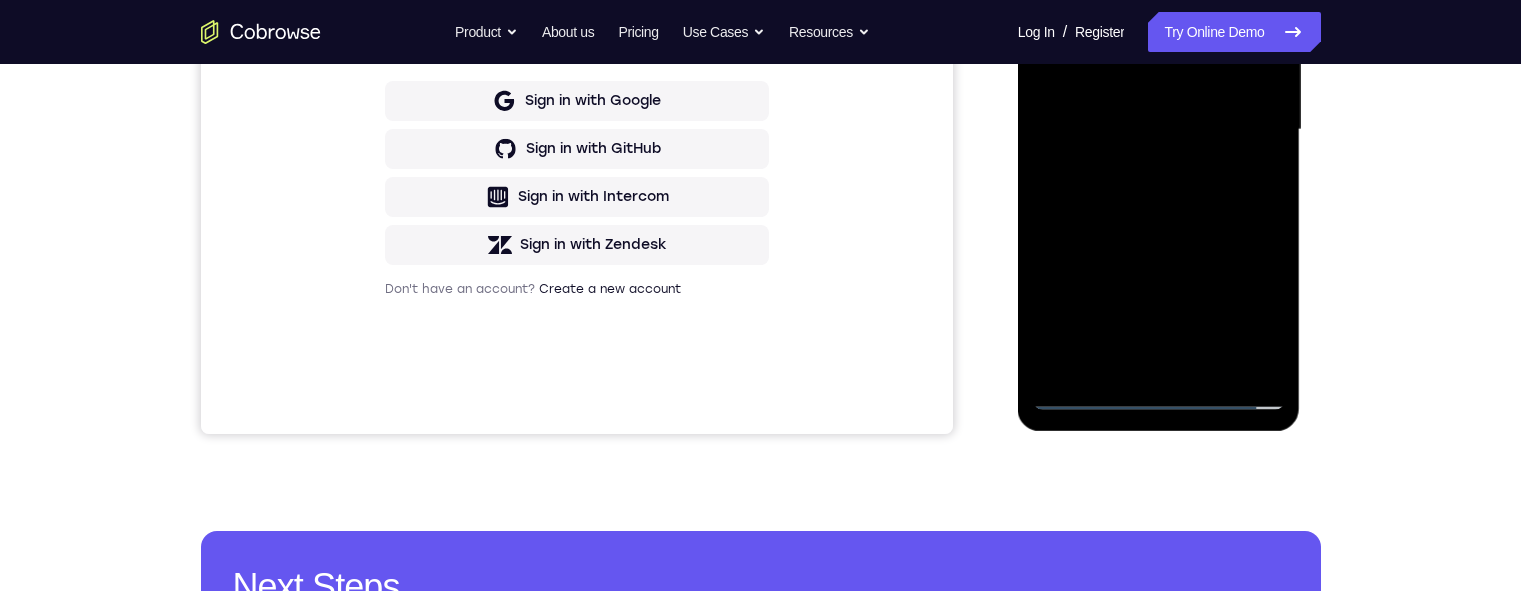 click at bounding box center [1159, 130] 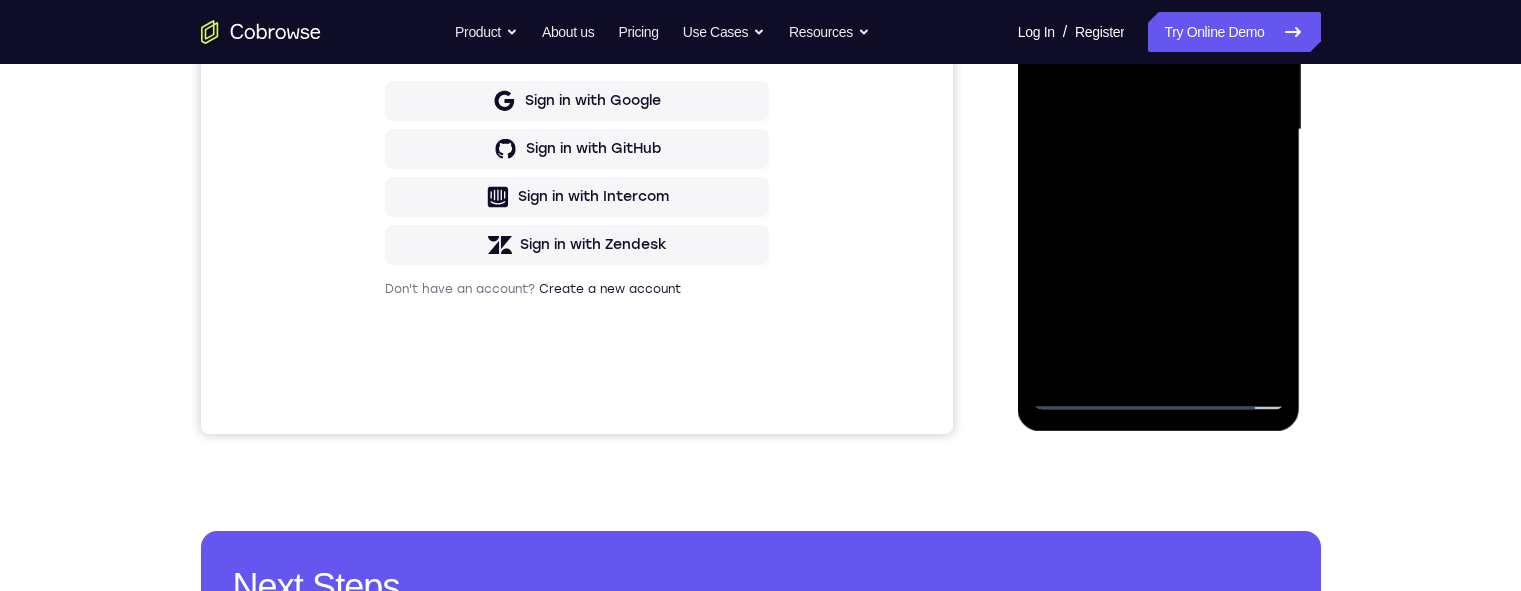 click at bounding box center (1159, 130) 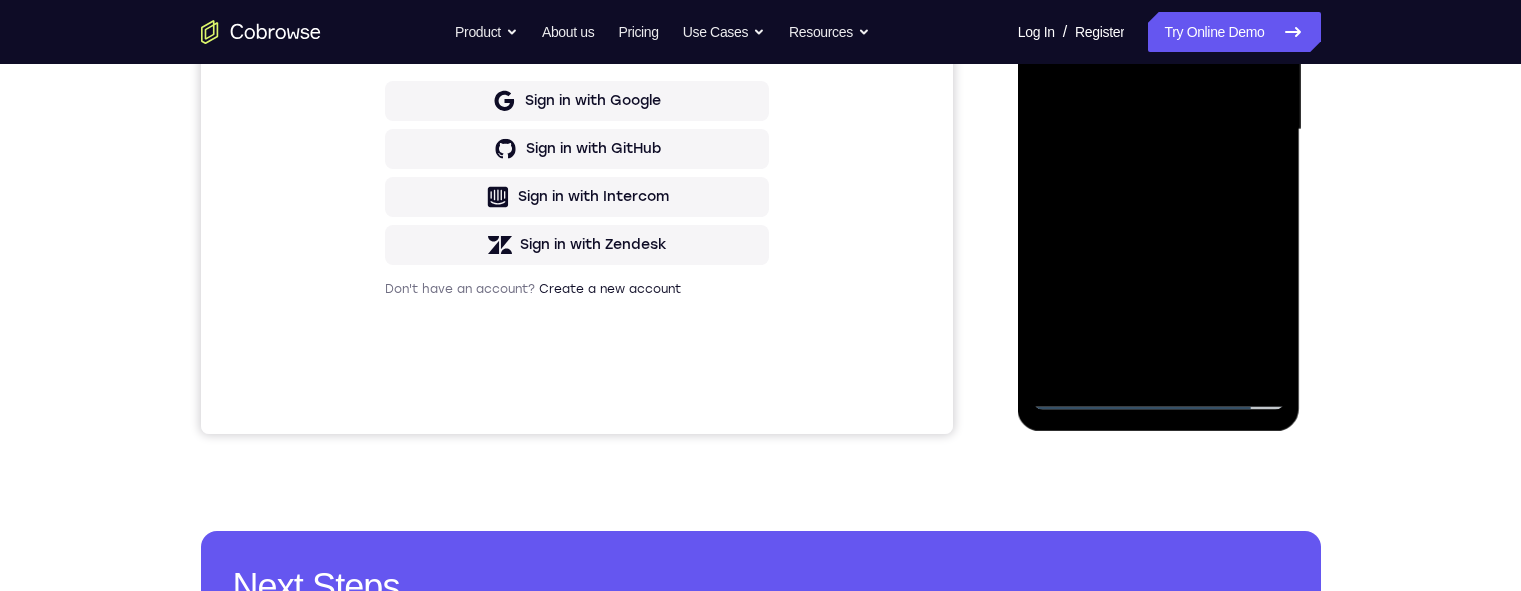 click at bounding box center (1159, 130) 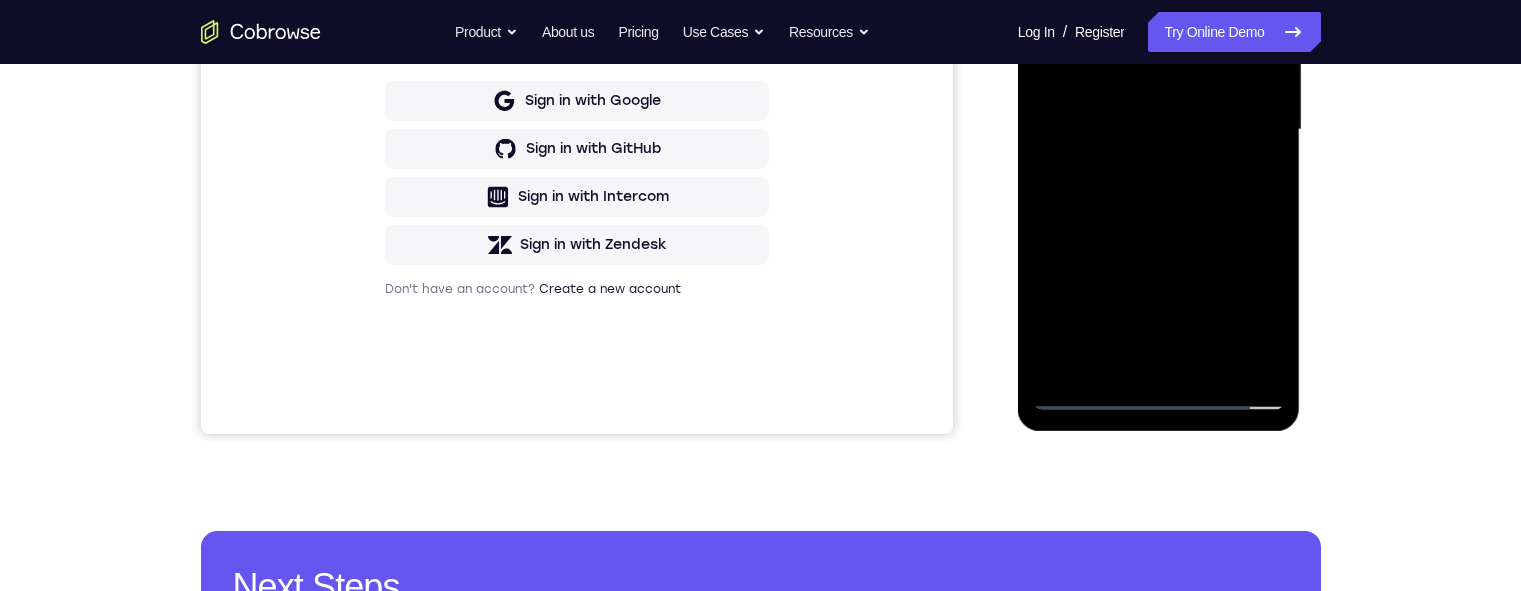 click at bounding box center (1159, 130) 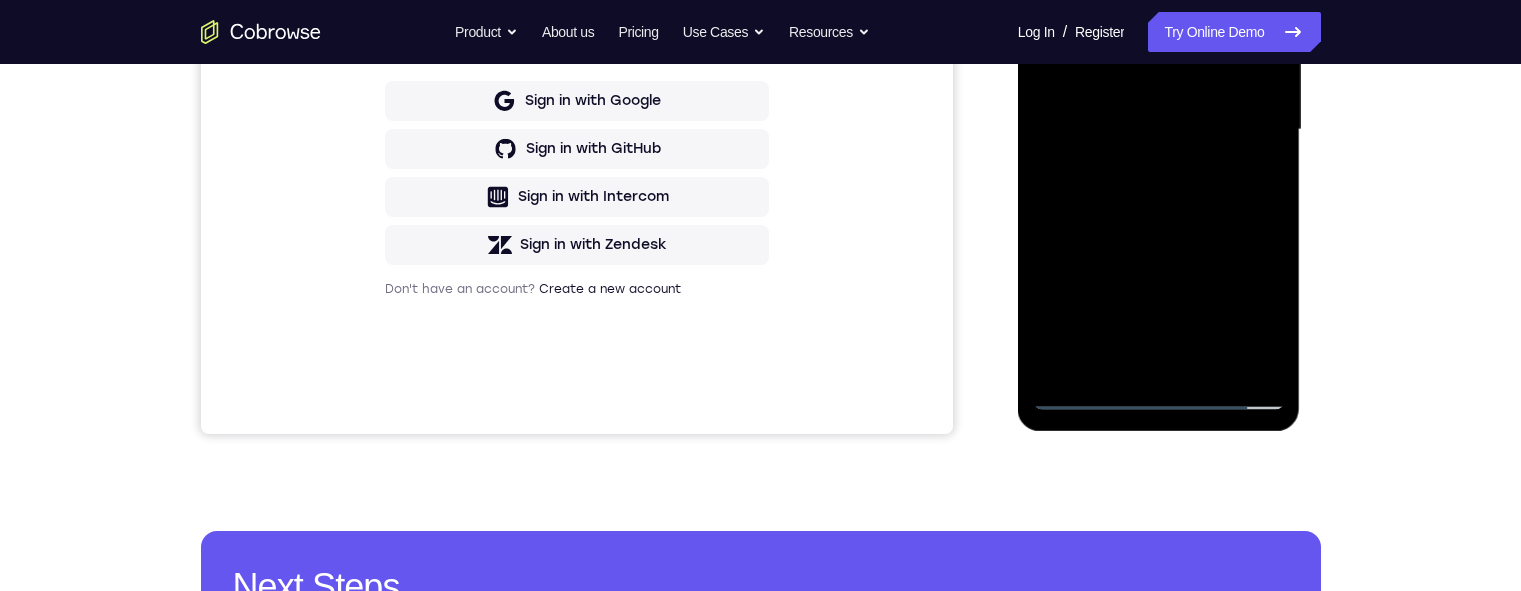 click at bounding box center (1159, 130) 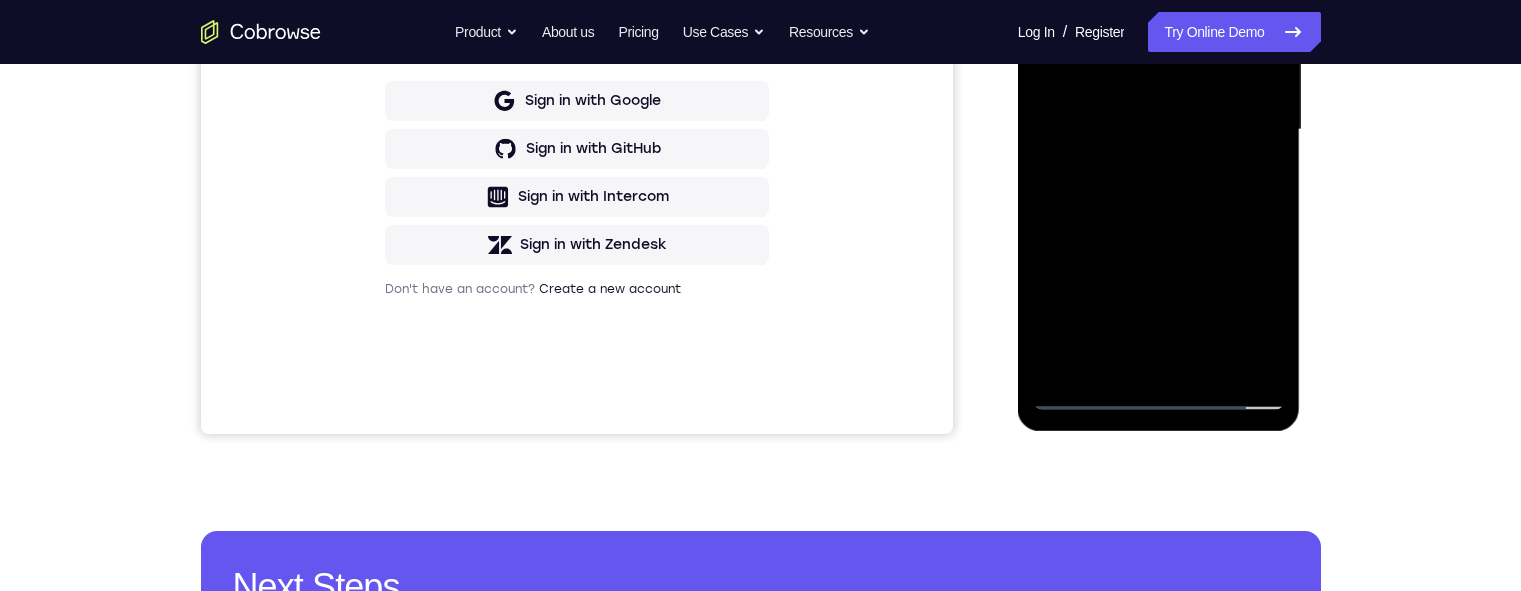 click at bounding box center (1159, 130) 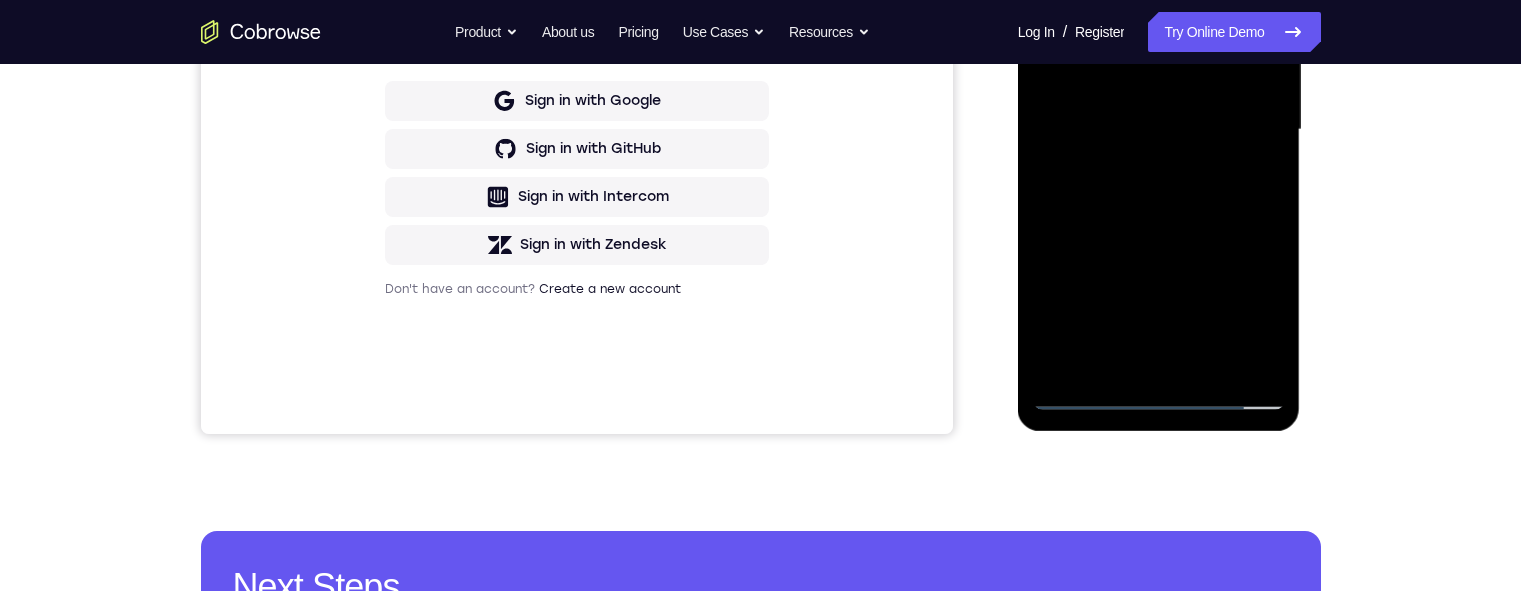 click at bounding box center [1159, 130] 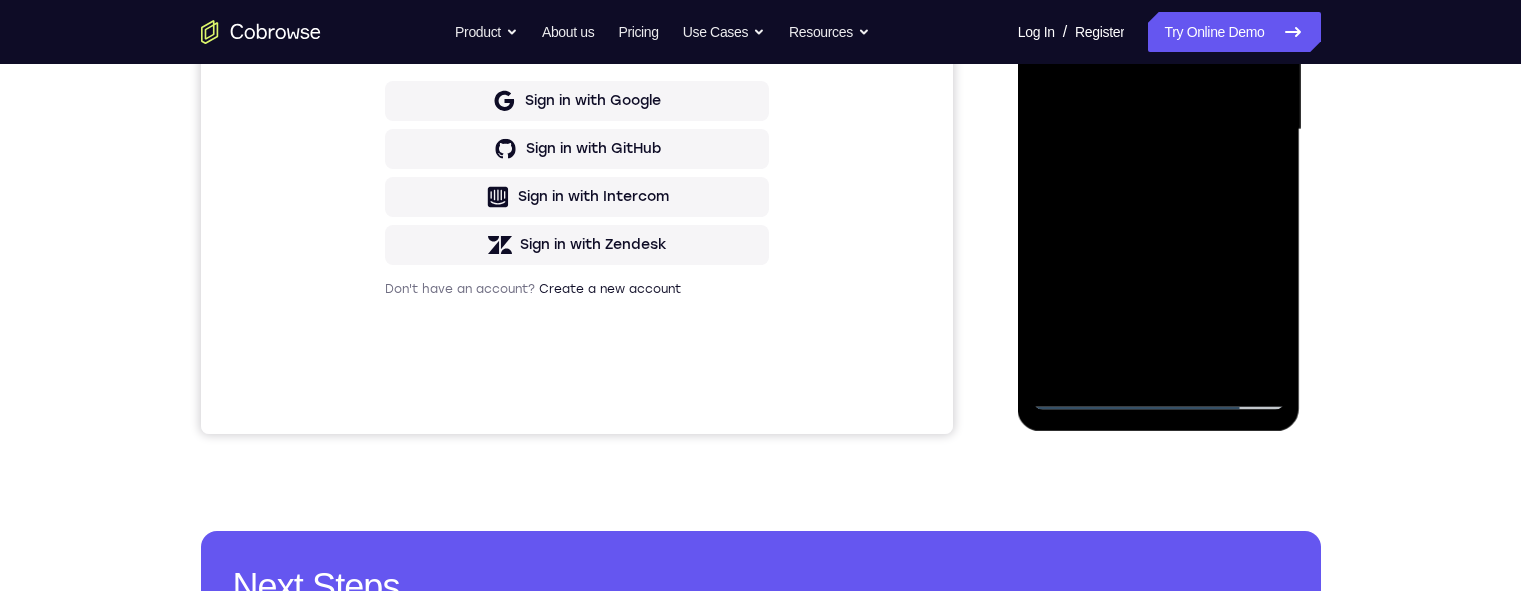 click at bounding box center (1159, 130) 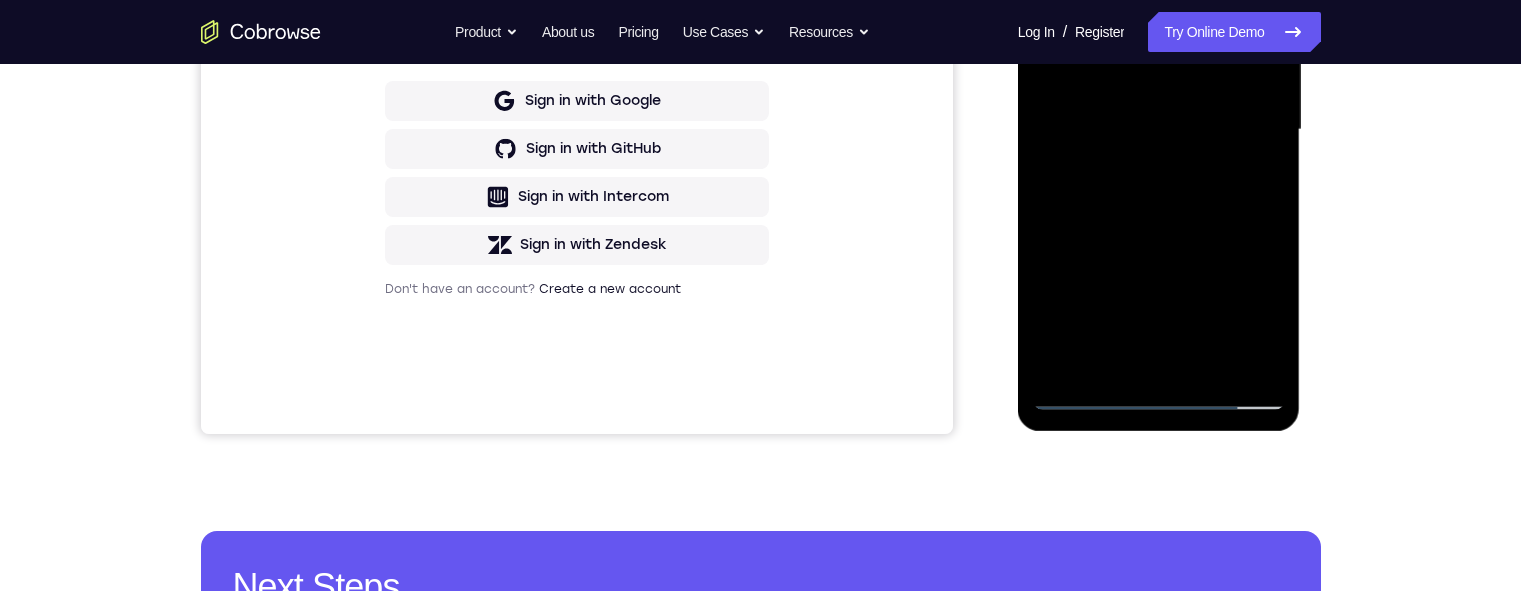 click at bounding box center (1159, 130) 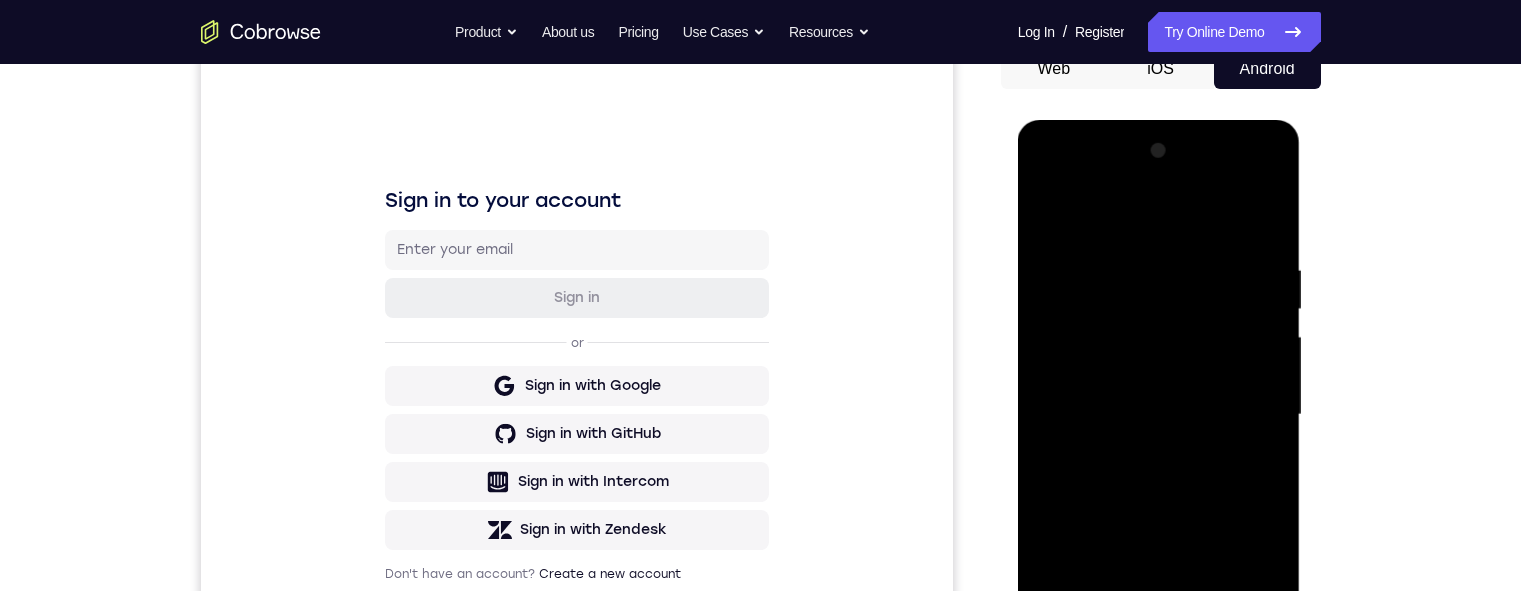 scroll, scrollTop: 169, scrollLeft: 0, axis: vertical 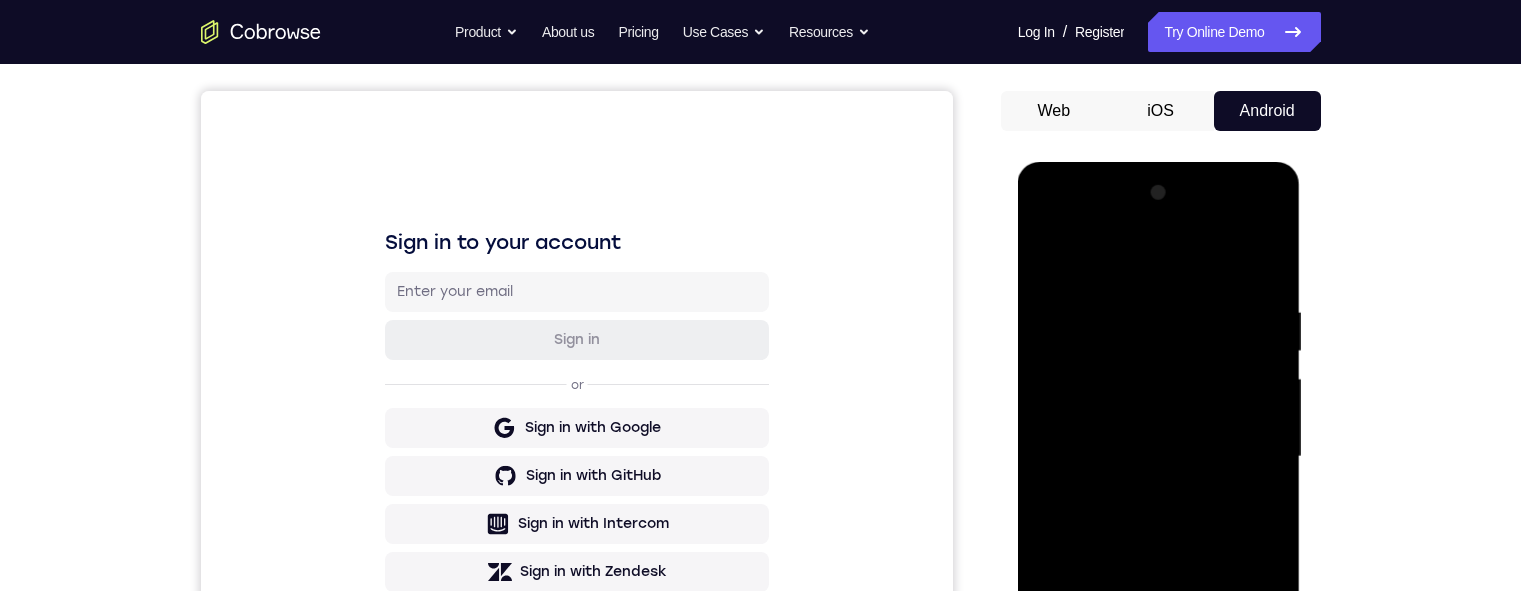 click at bounding box center [1159, 457] 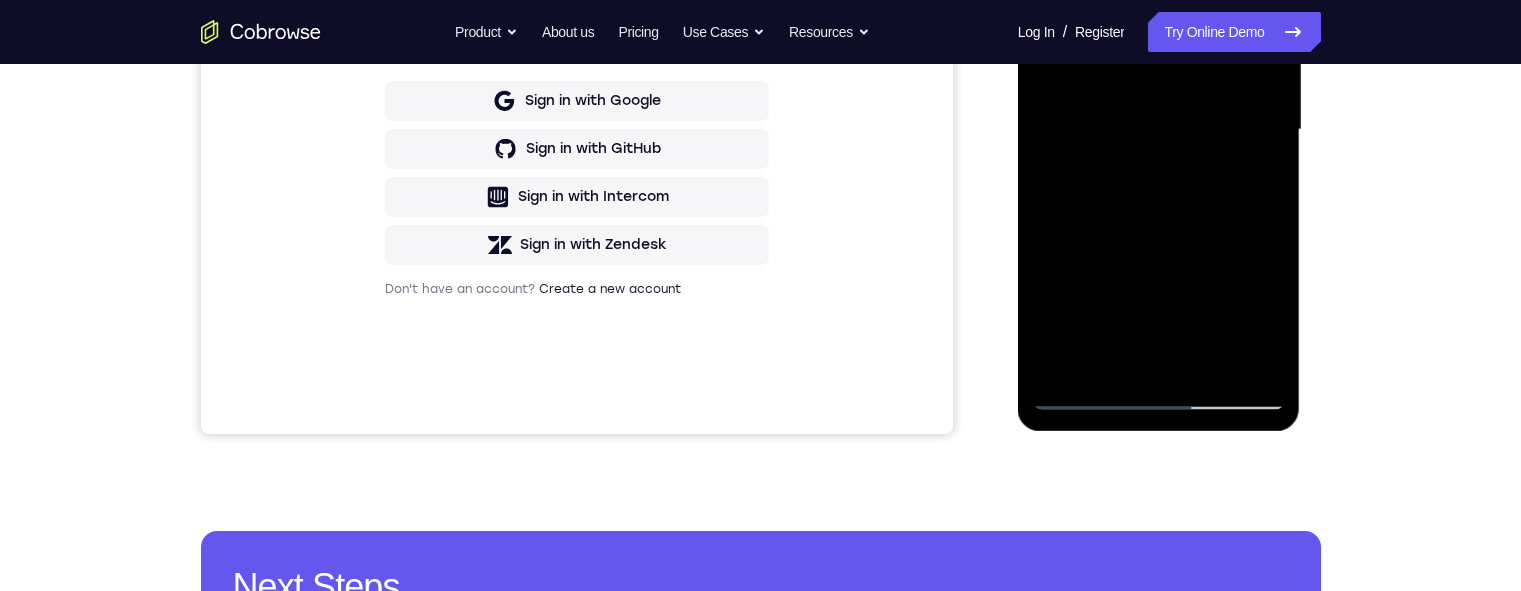 click at bounding box center [1159, 130] 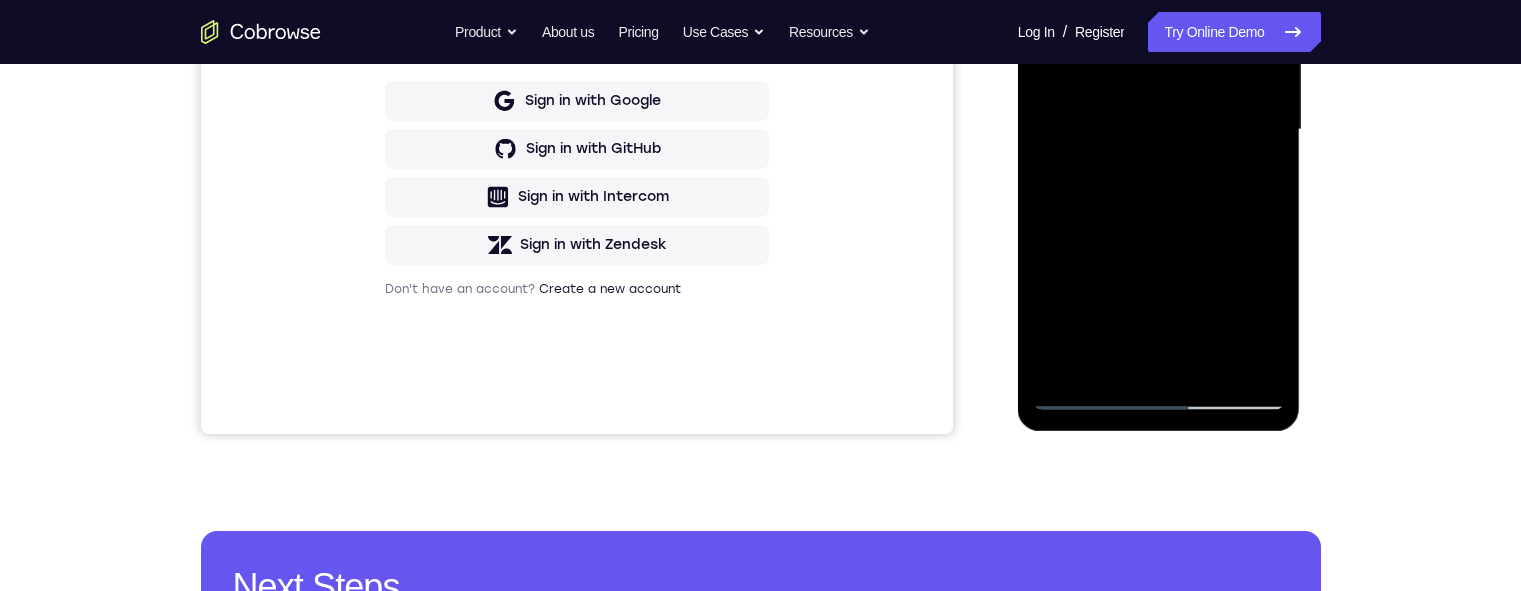 click at bounding box center [1159, 130] 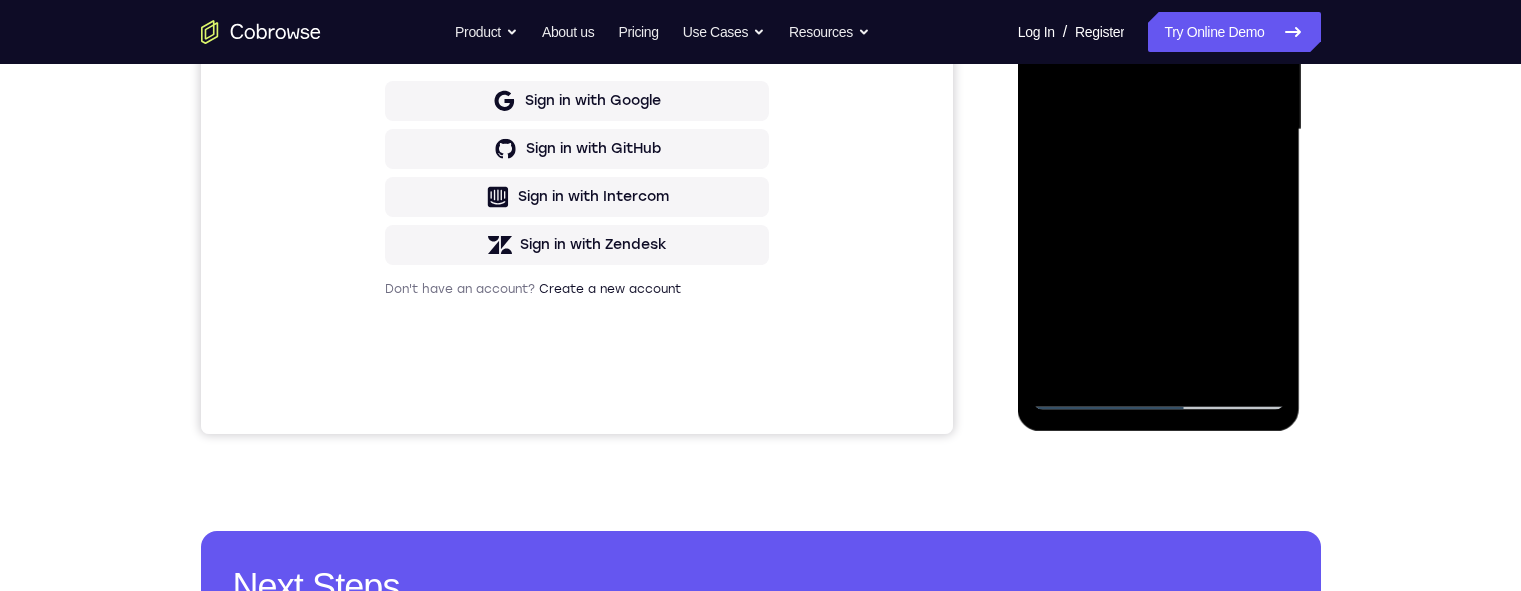 click at bounding box center [1159, 130] 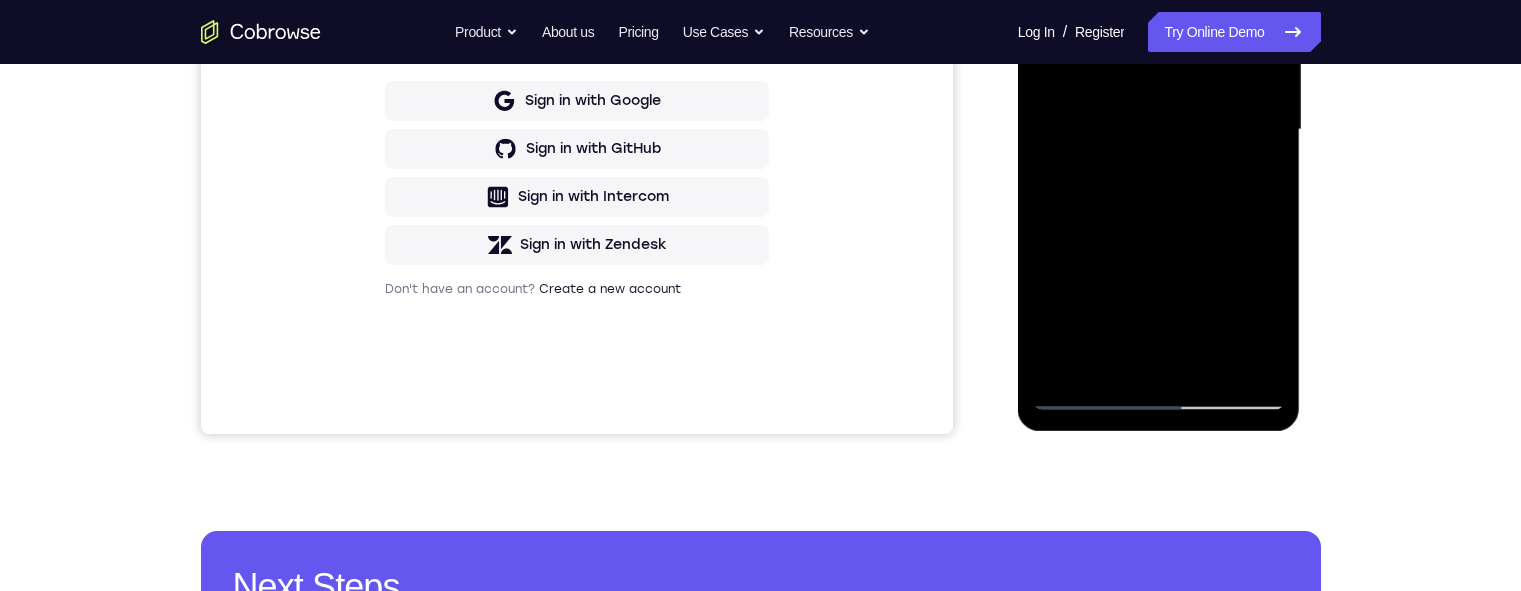 click at bounding box center [1159, 130] 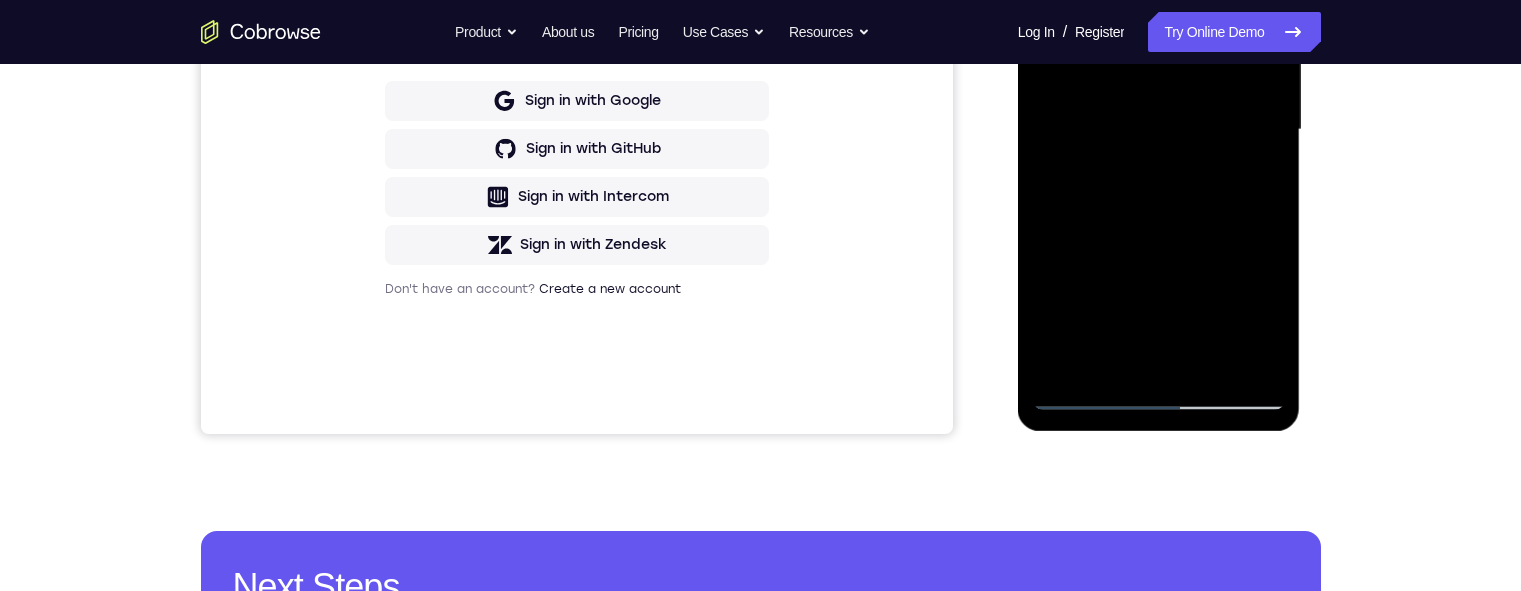 click at bounding box center (1159, 130) 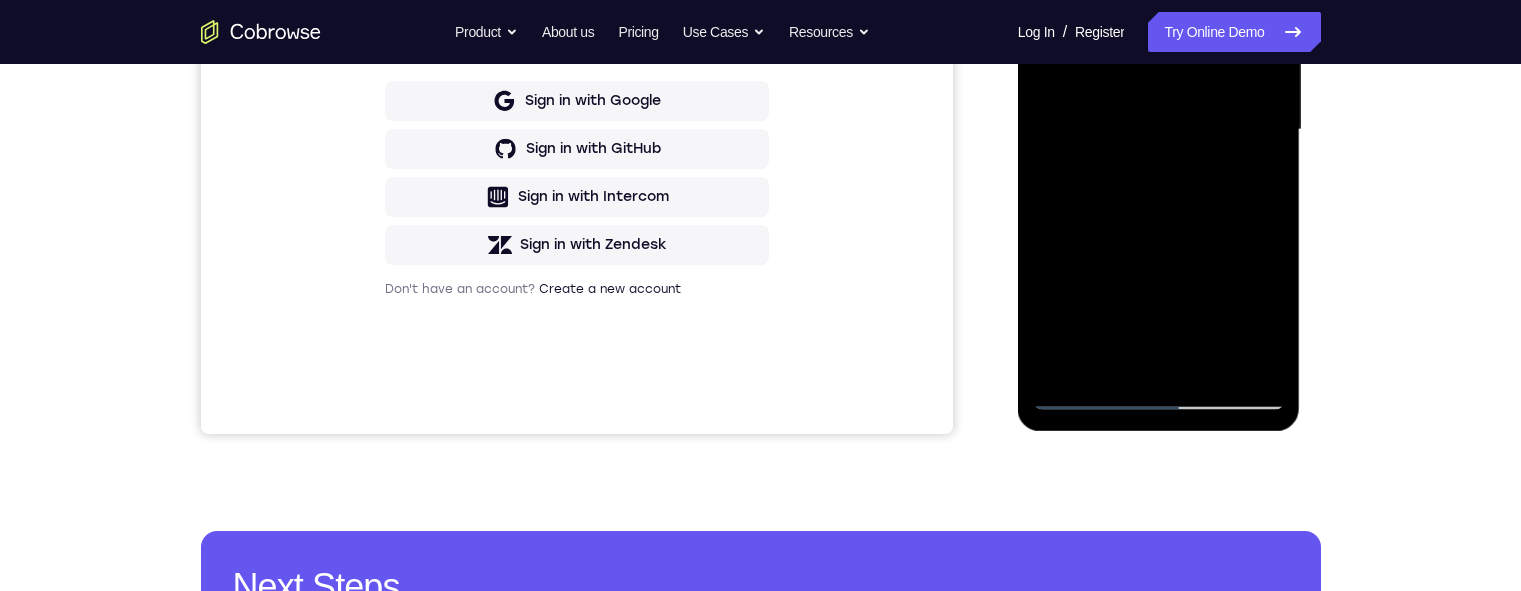 click at bounding box center (1159, 130) 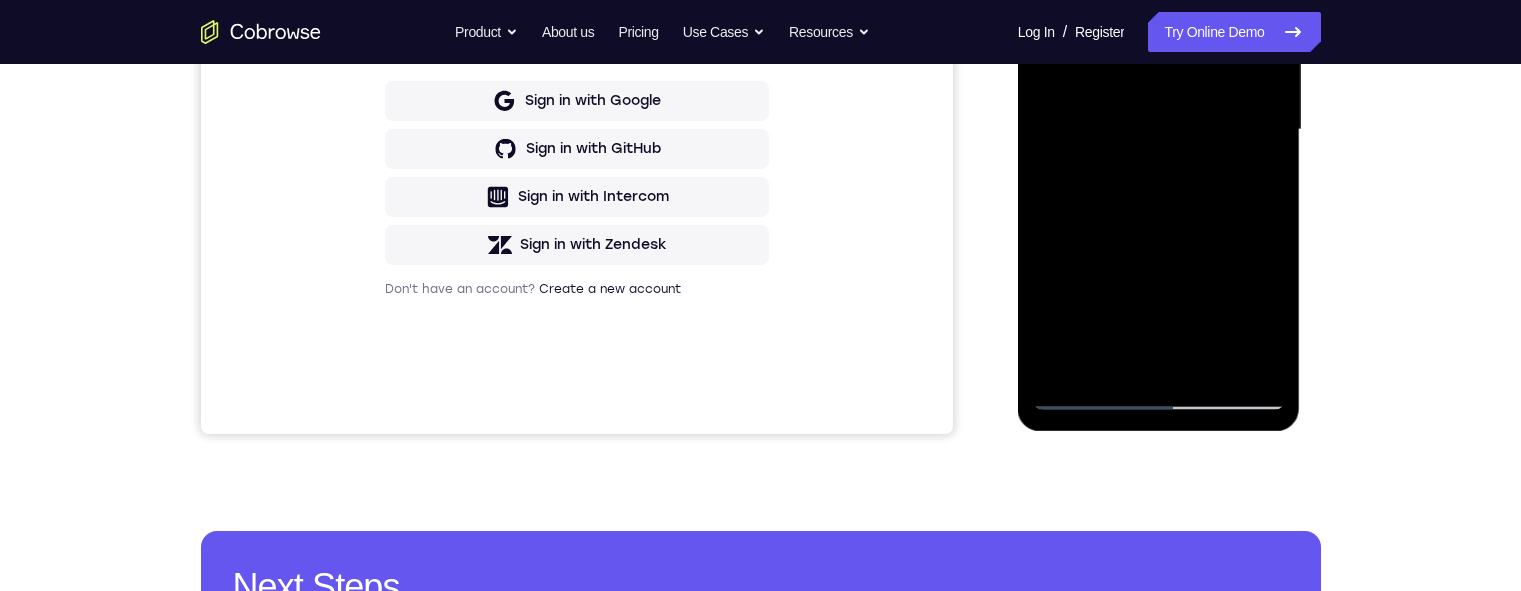 click at bounding box center (1159, 130) 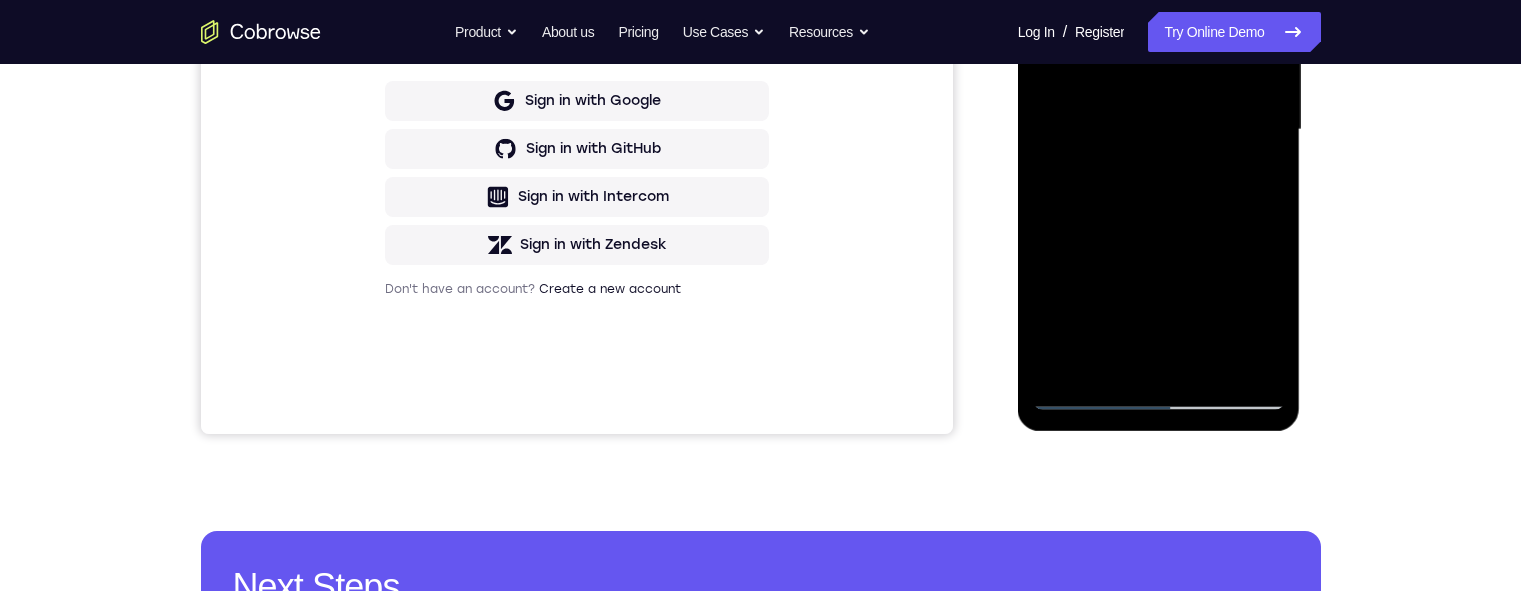 click at bounding box center (1159, 130) 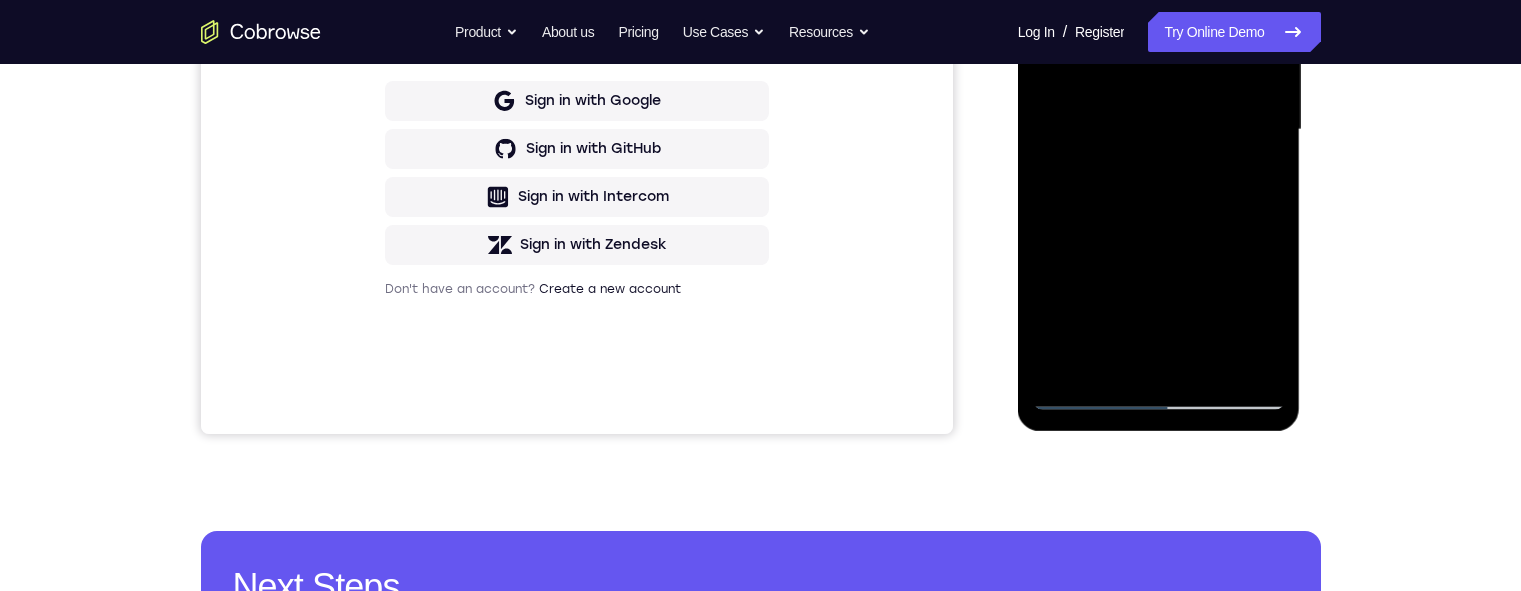 click at bounding box center (1159, 130) 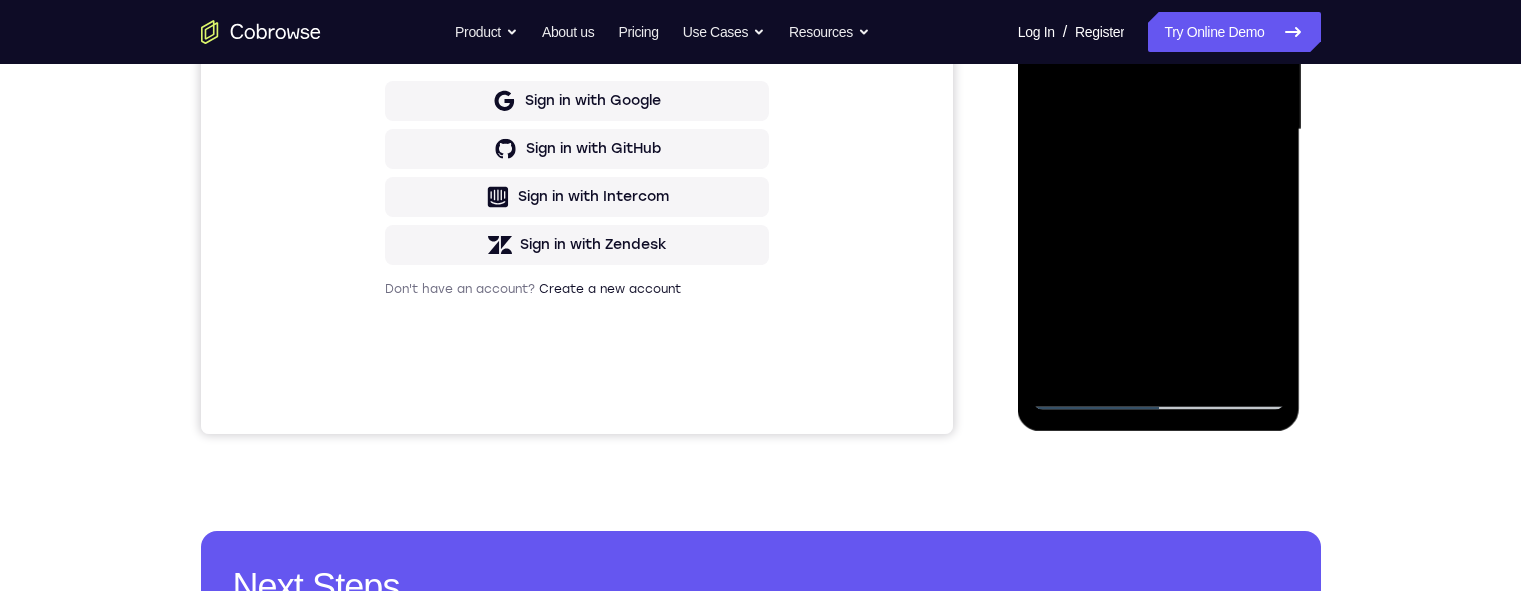 click at bounding box center (1159, 130) 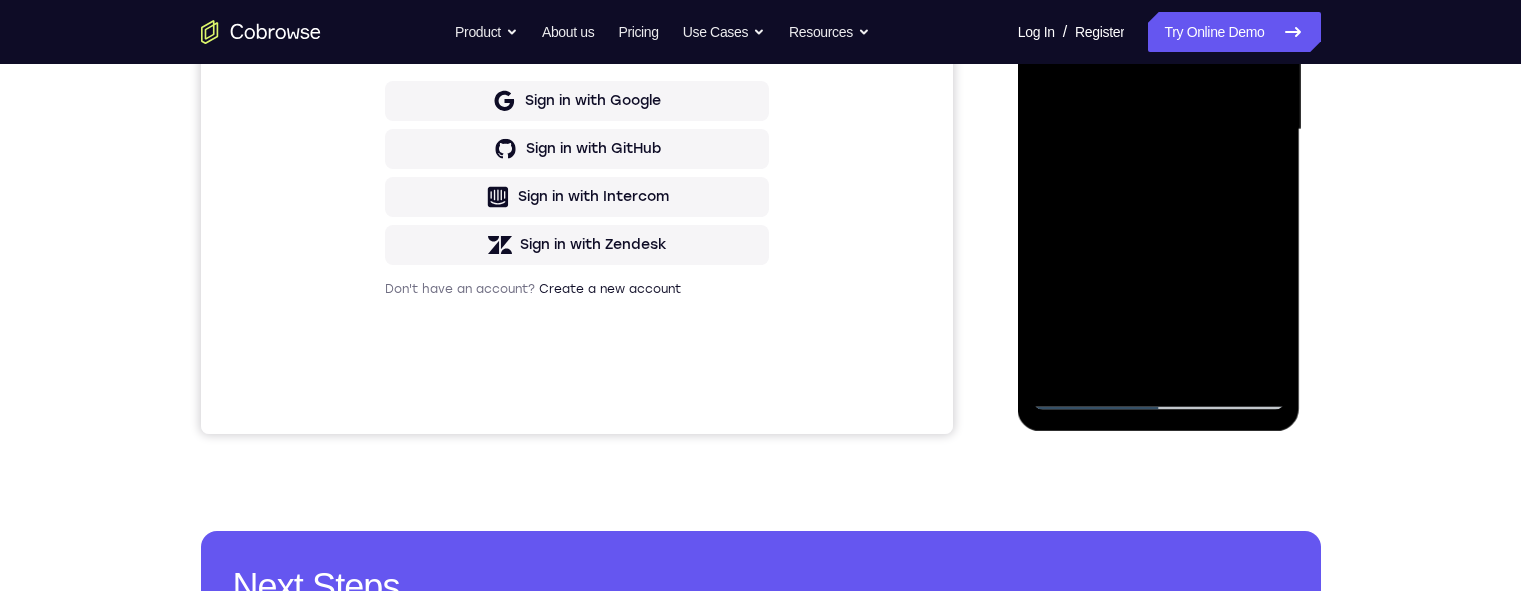 click at bounding box center (1159, 130) 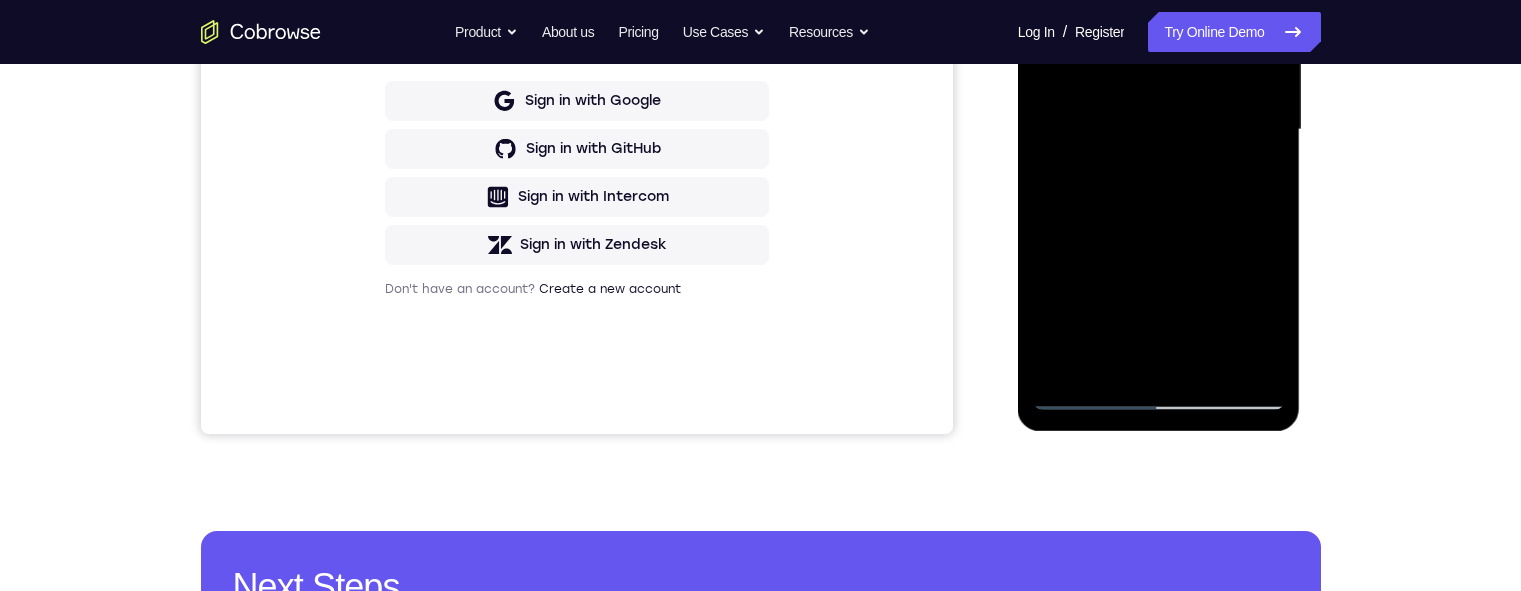 click at bounding box center [1159, 130] 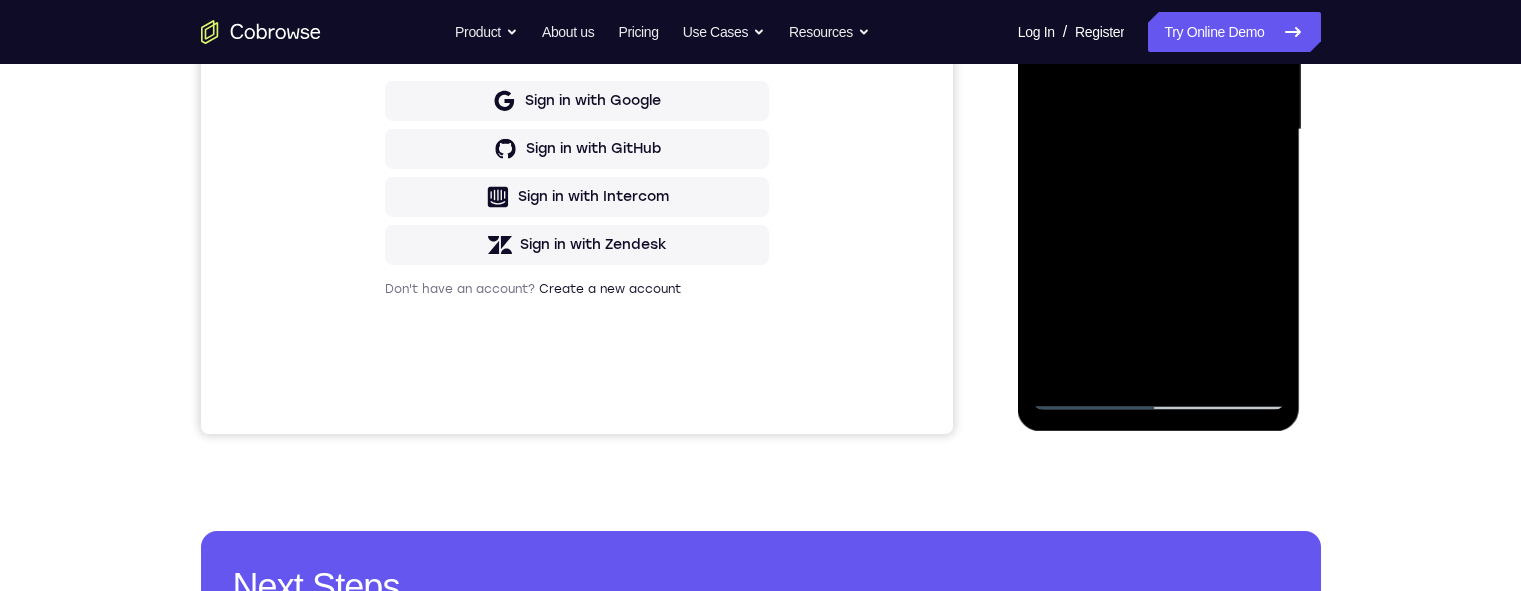 click at bounding box center (1159, 130) 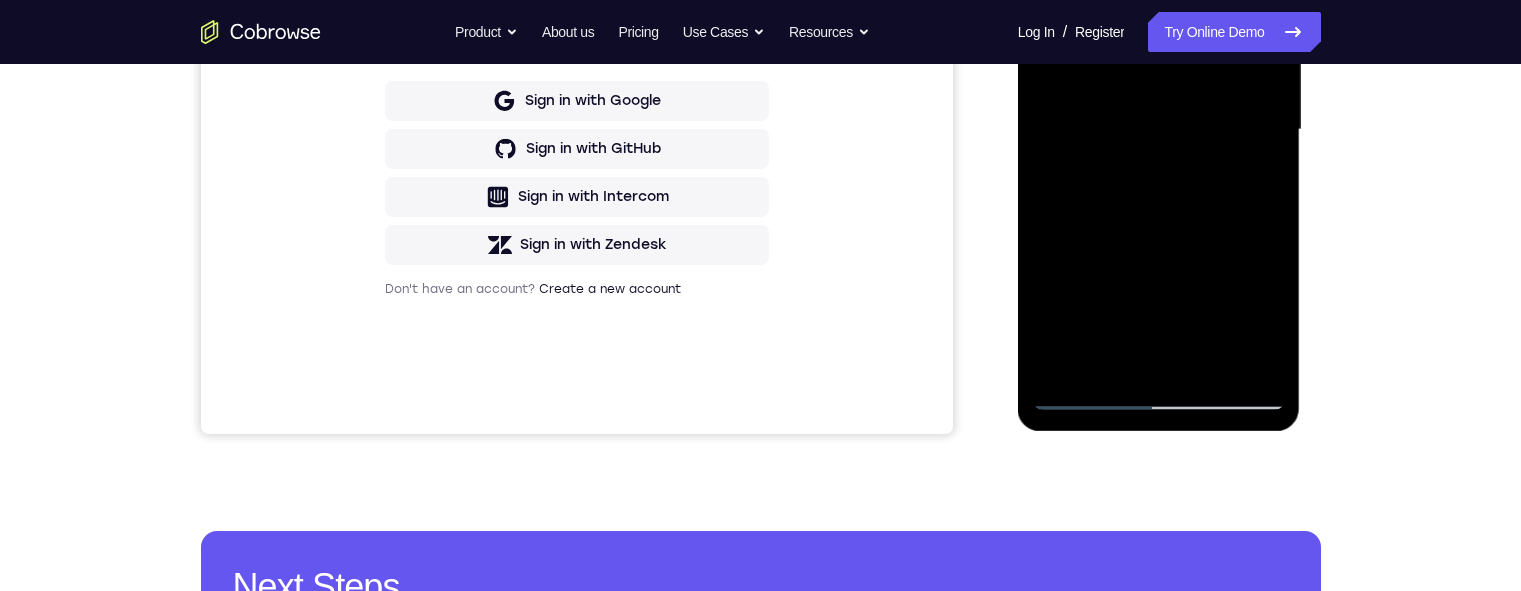 click at bounding box center [1159, 130] 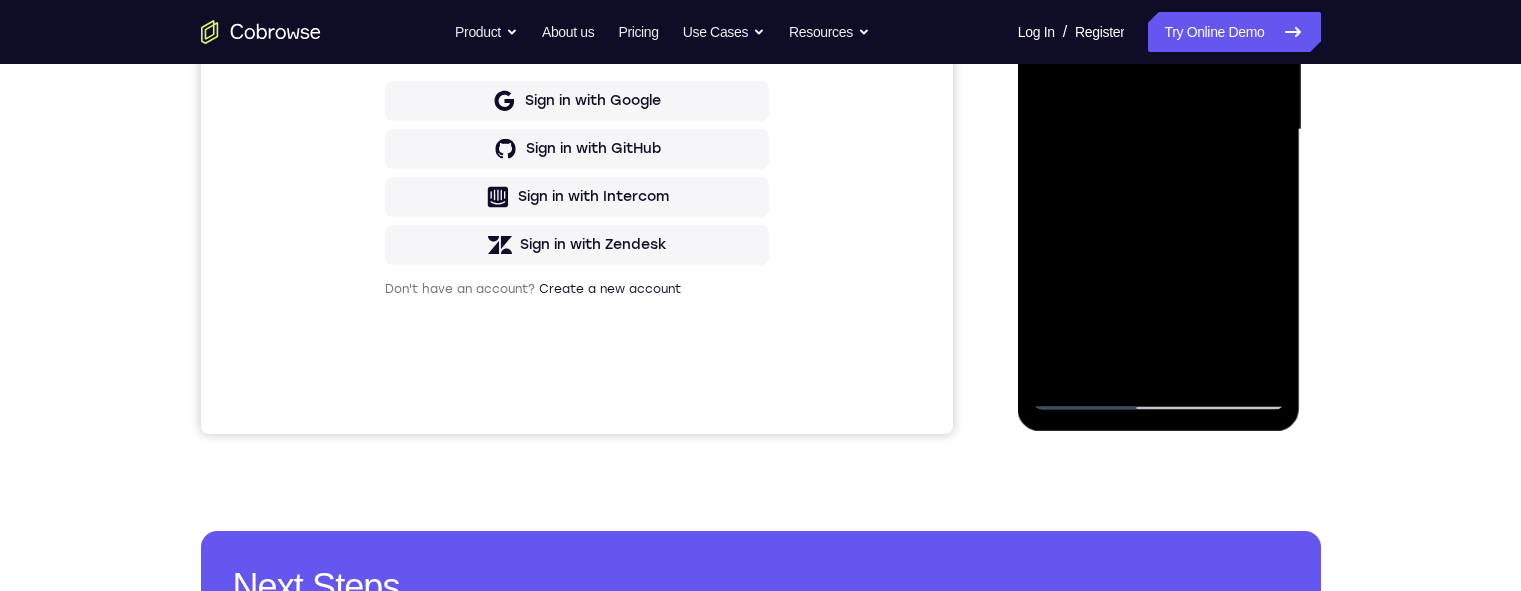 scroll, scrollTop: 430, scrollLeft: 0, axis: vertical 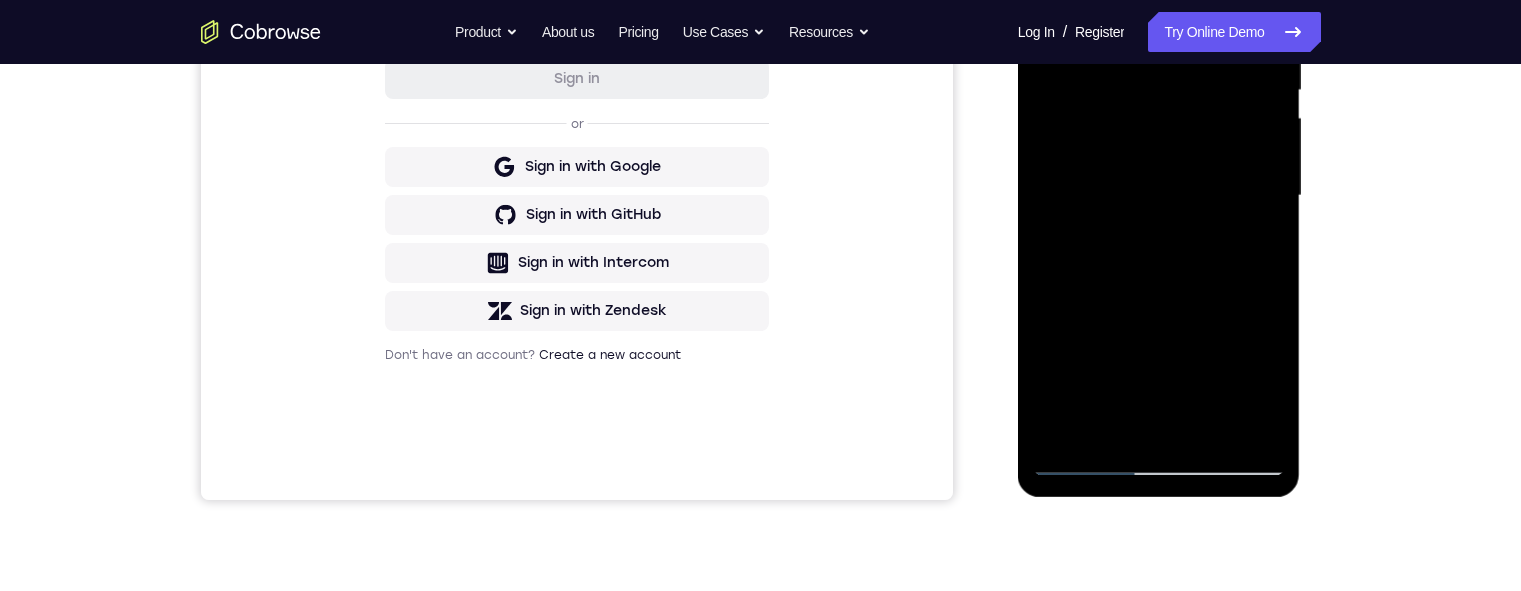 click at bounding box center [1159, 196] 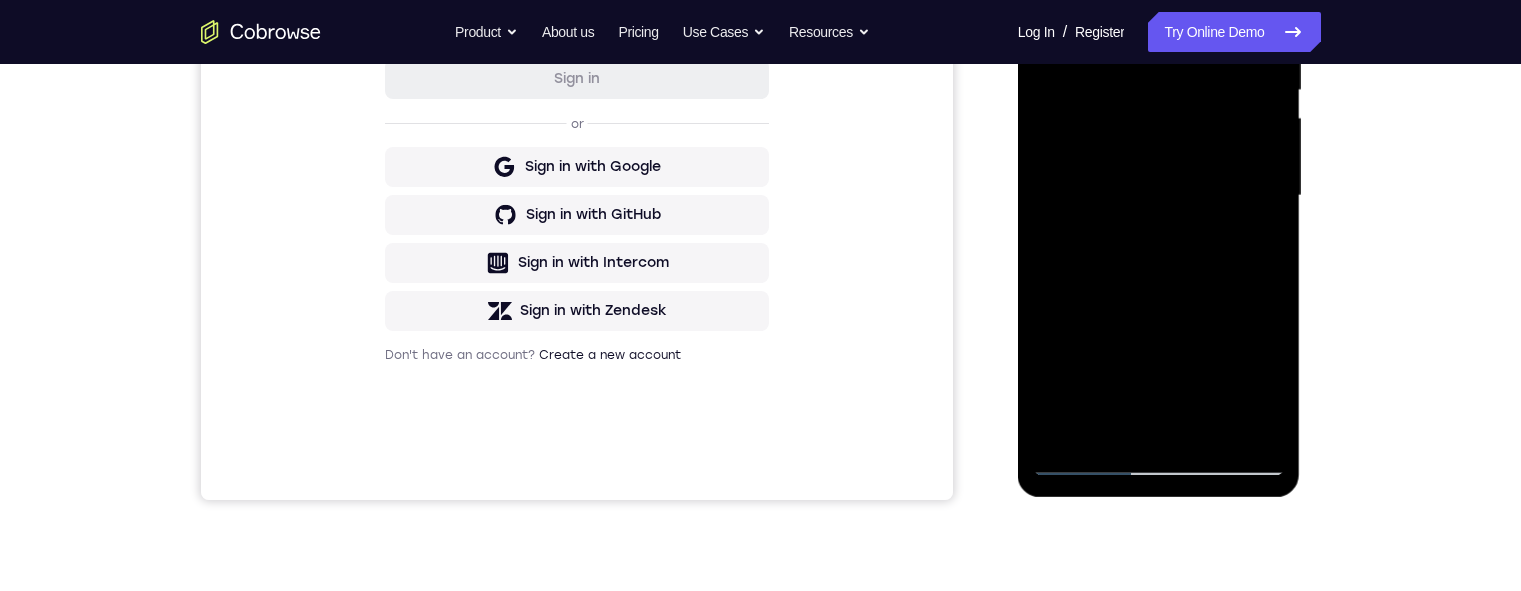 click at bounding box center (1159, 196) 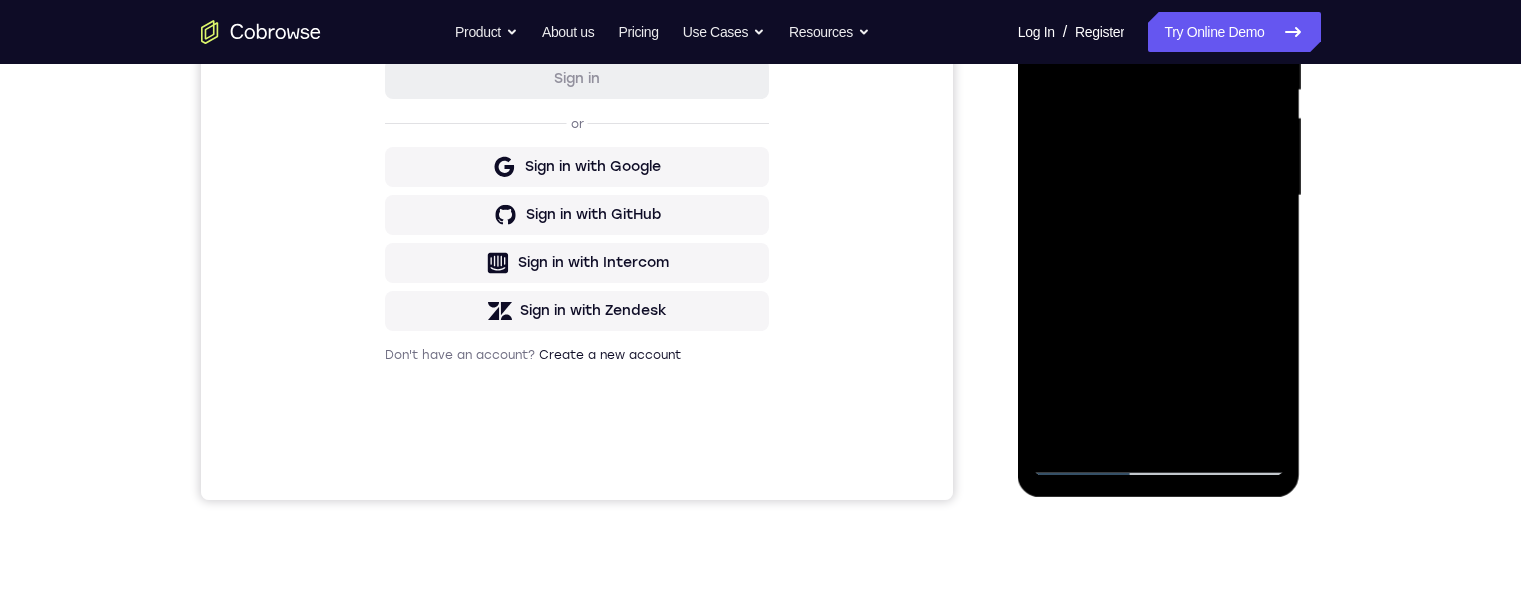 click at bounding box center (1159, 196) 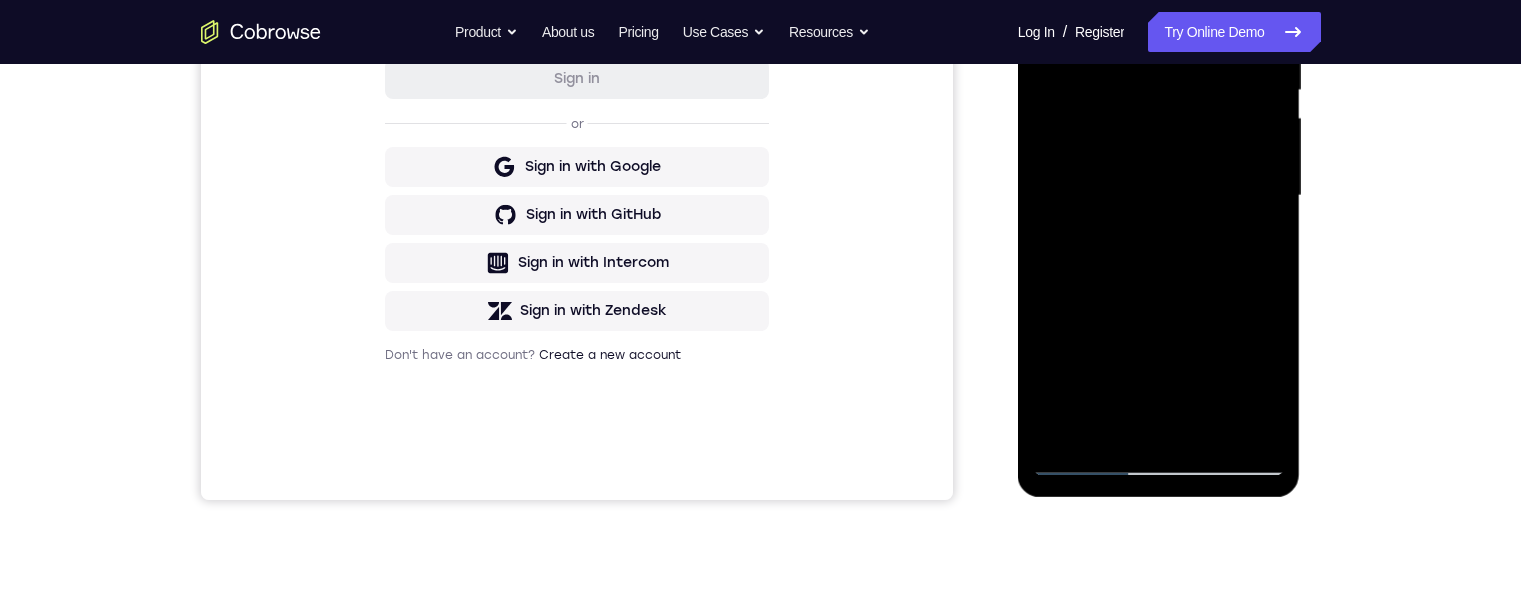 click at bounding box center [1159, 196] 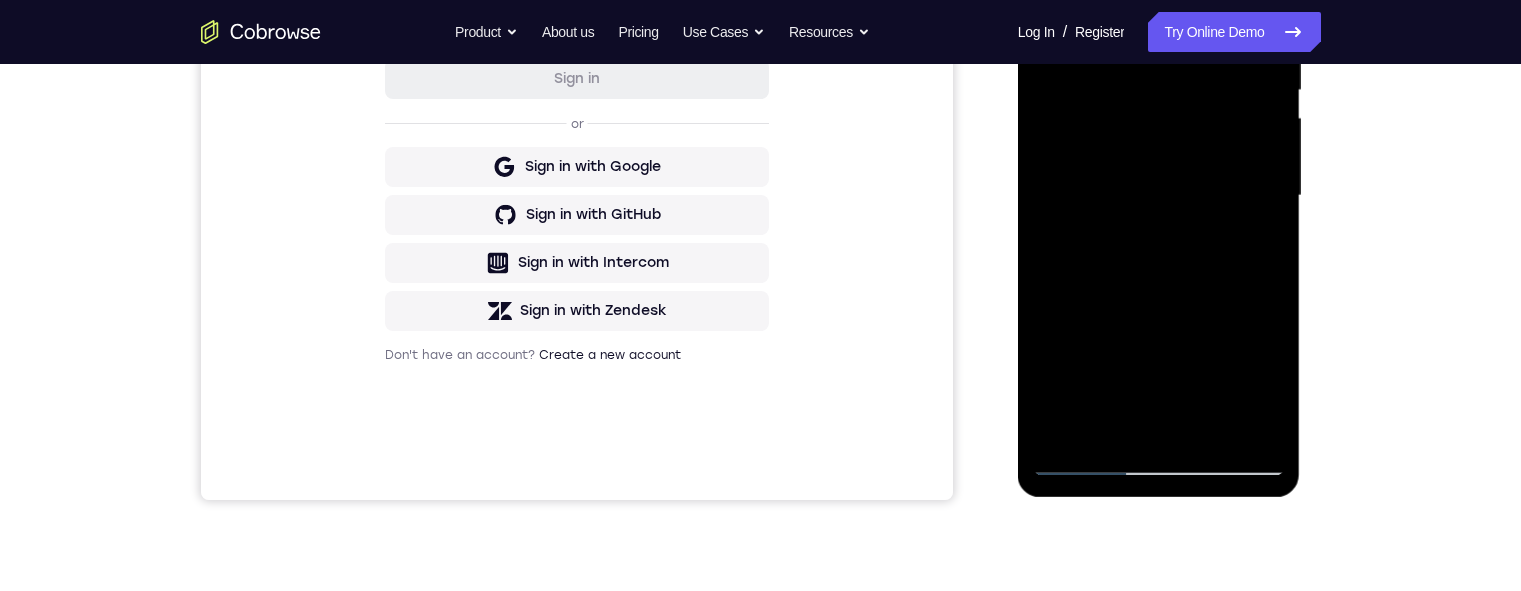 scroll, scrollTop: 234, scrollLeft: 0, axis: vertical 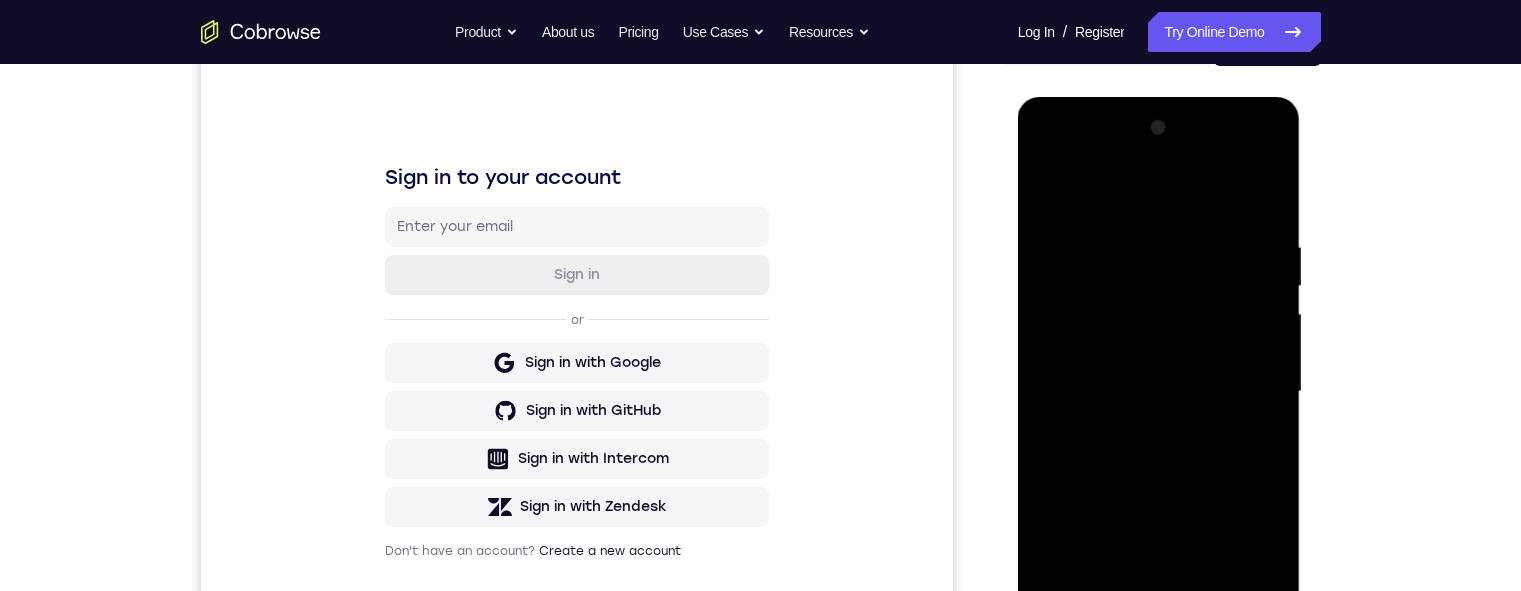 click at bounding box center (1159, 392) 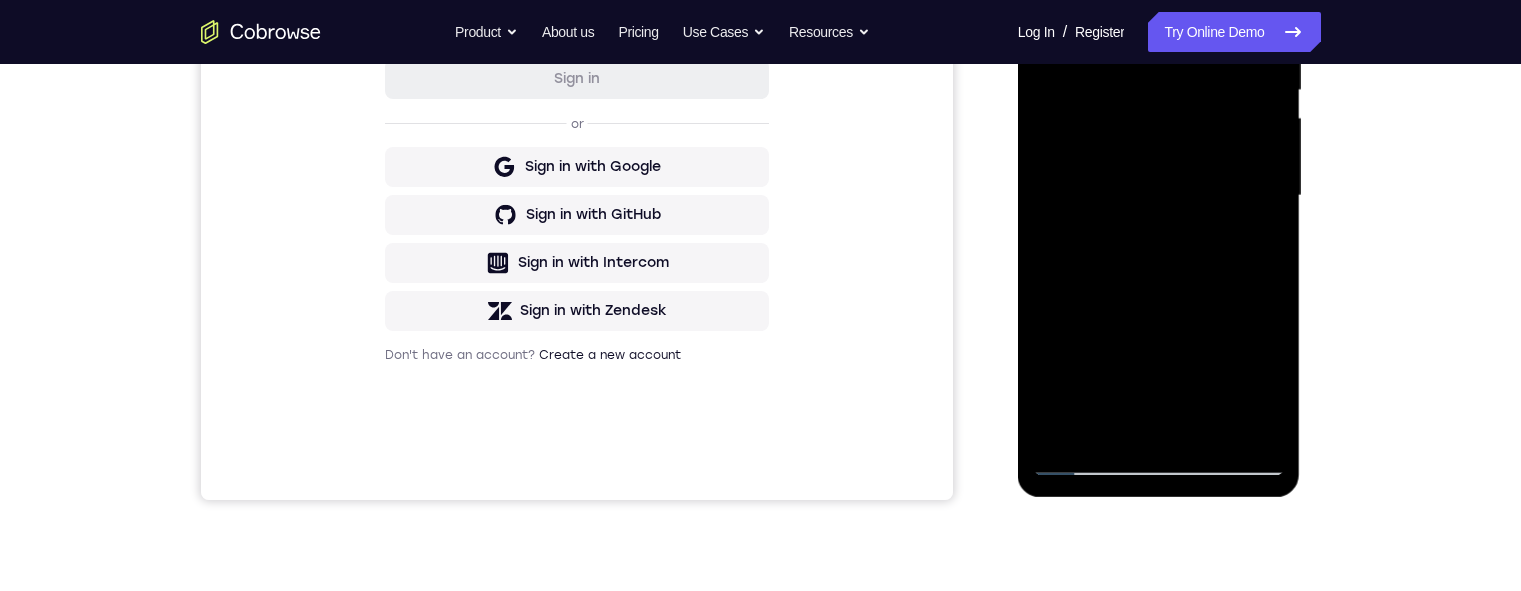 click at bounding box center (1159, 196) 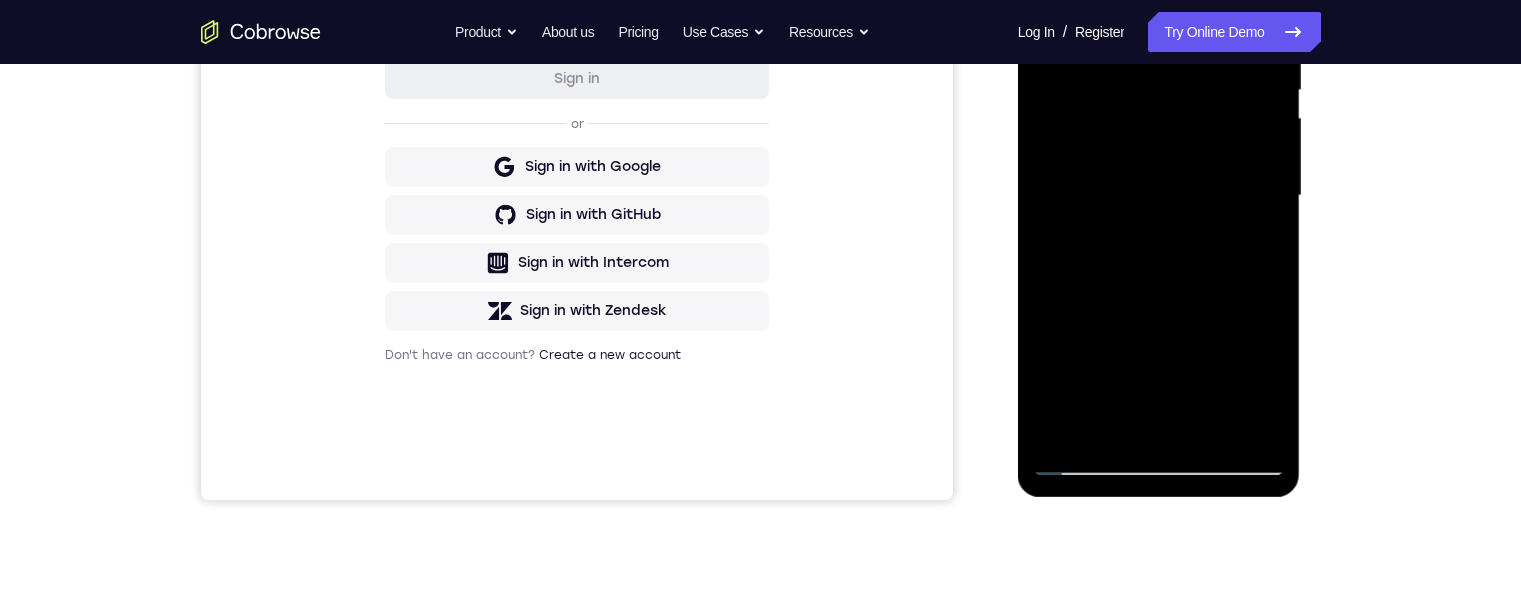 scroll, scrollTop: 300, scrollLeft: 0, axis: vertical 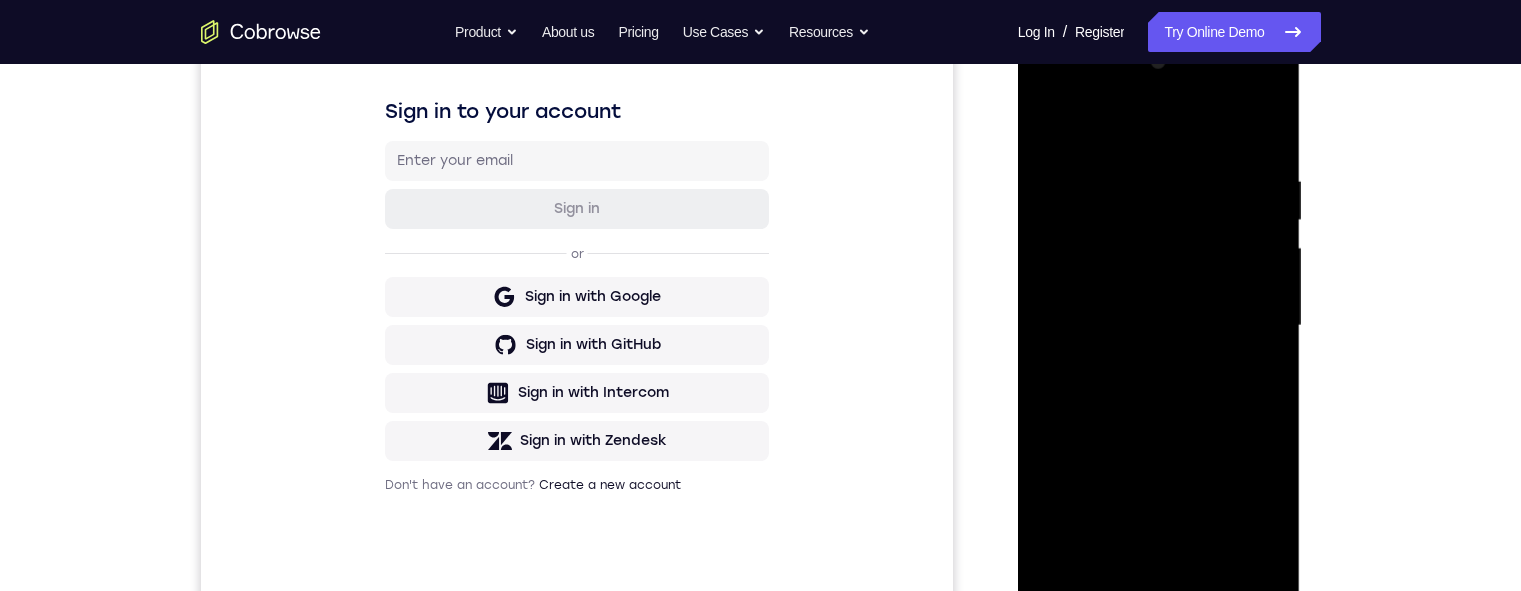 click on "Sign in to your account Sign in or Sign in with Google Sign in with GitHub Sign in with Intercom Sign in with Zendesk Don't have an account?   Create a new account" at bounding box center (576, 295) 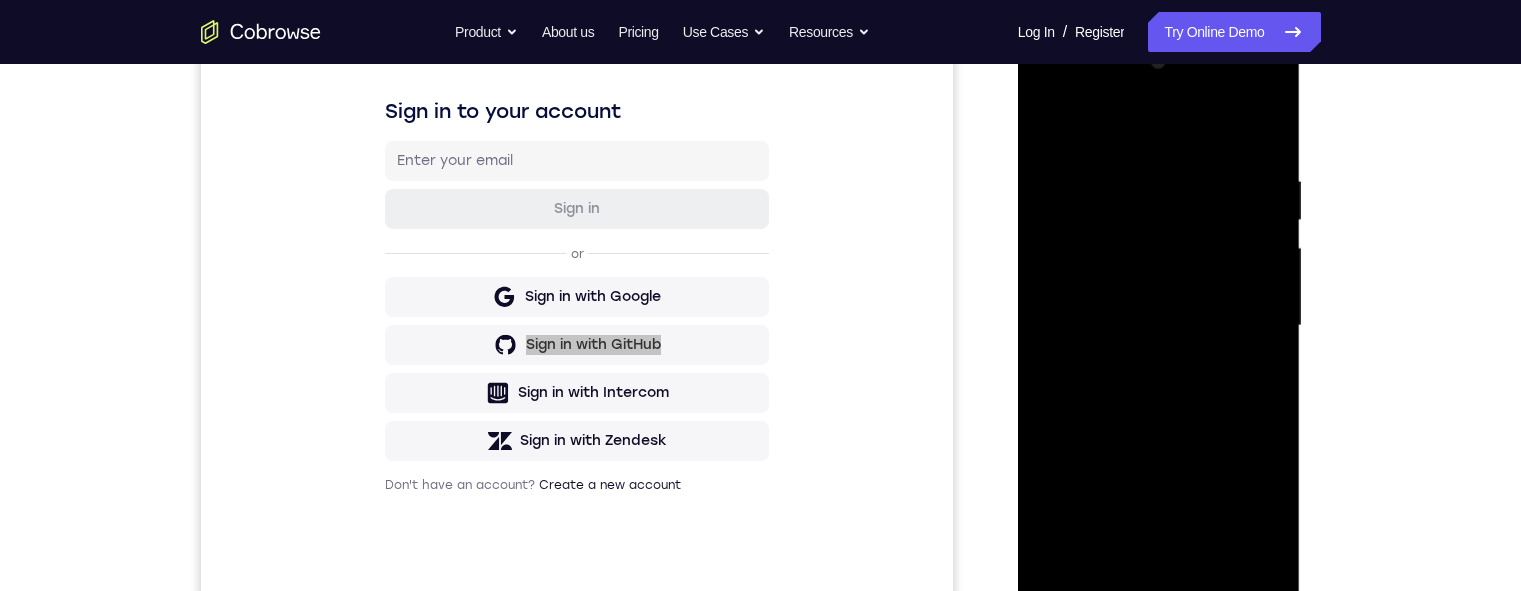 click at bounding box center [1159, 326] 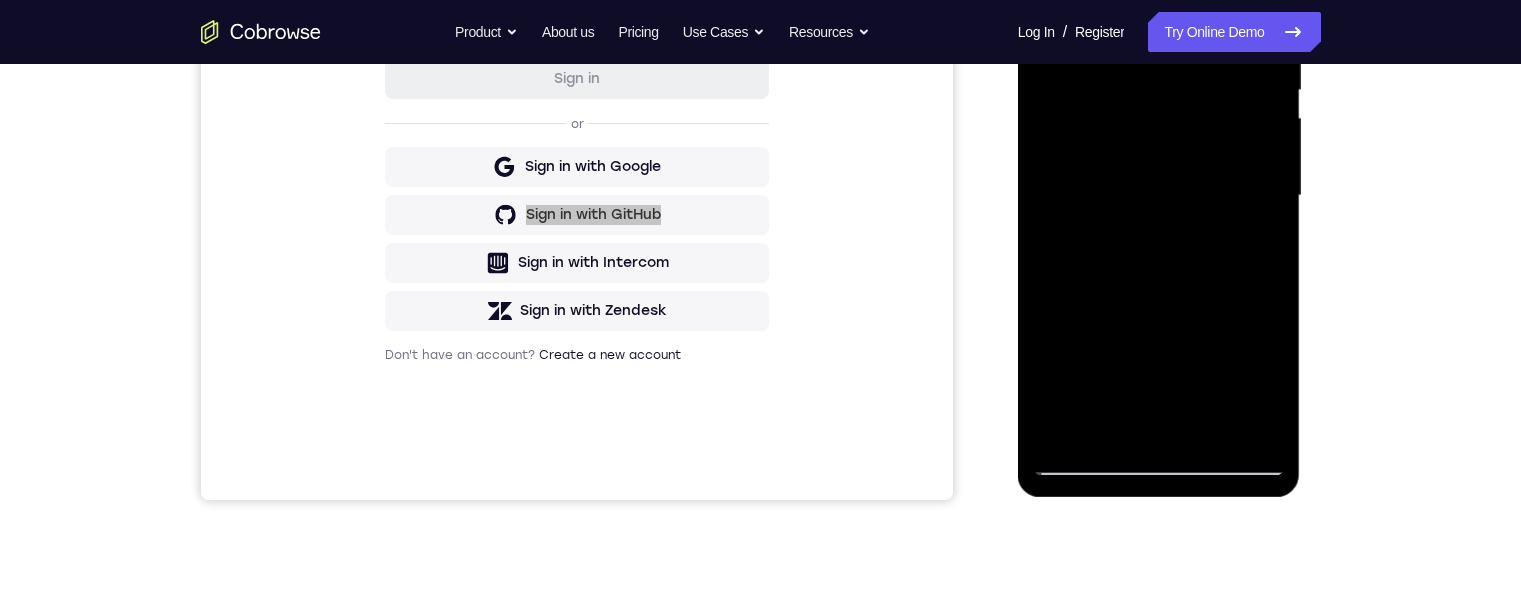 click at bounding box center (1159, 196) 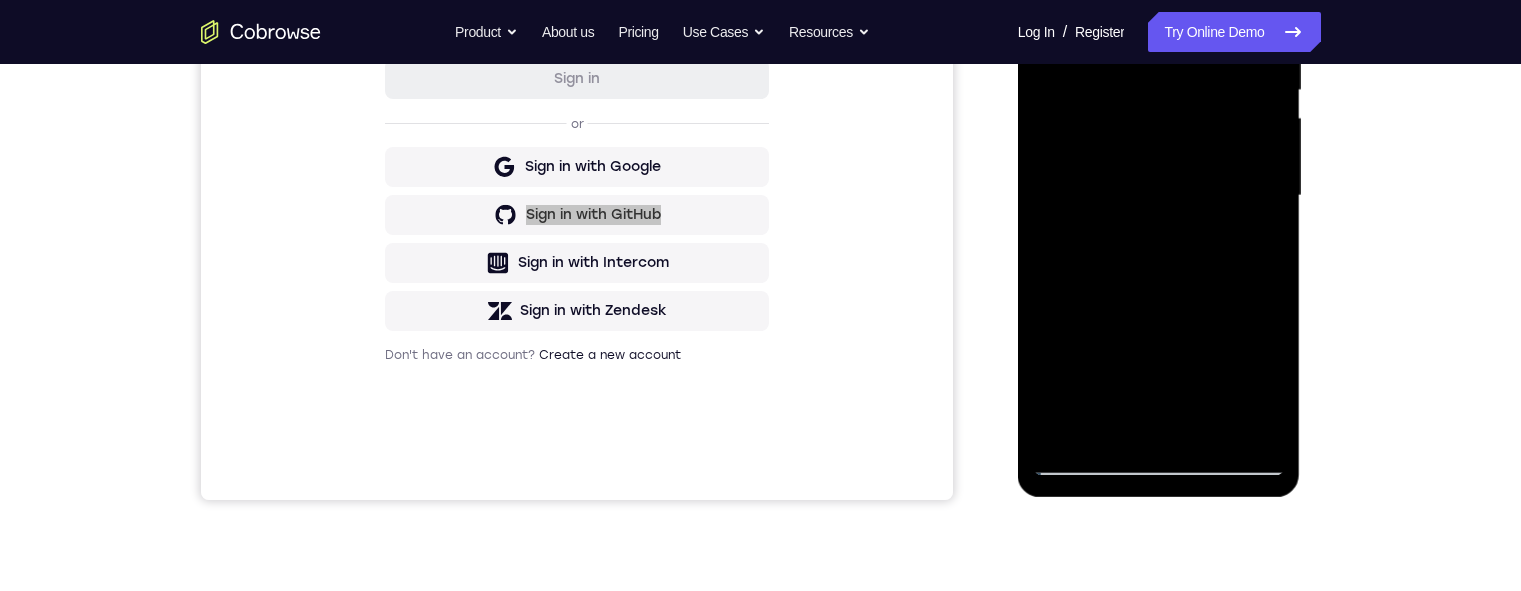 click at bounding box center (1159, 196) 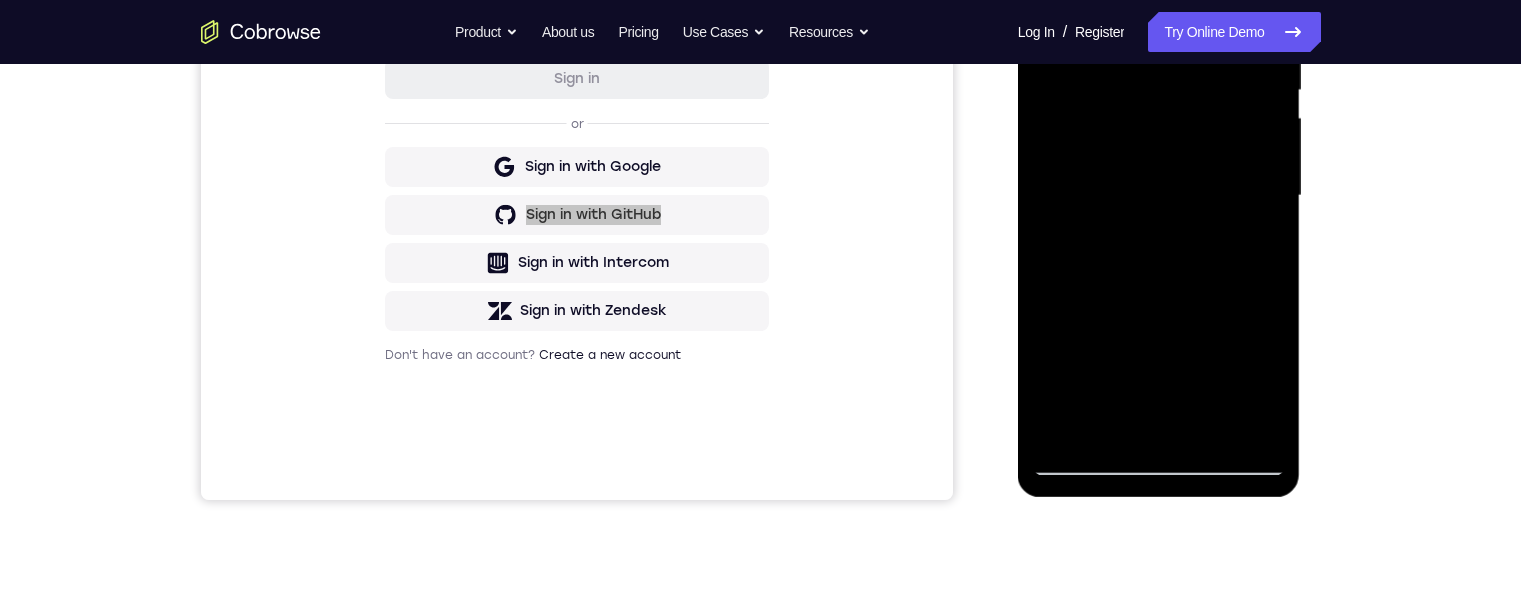 click at bounding box center (1159, 196) 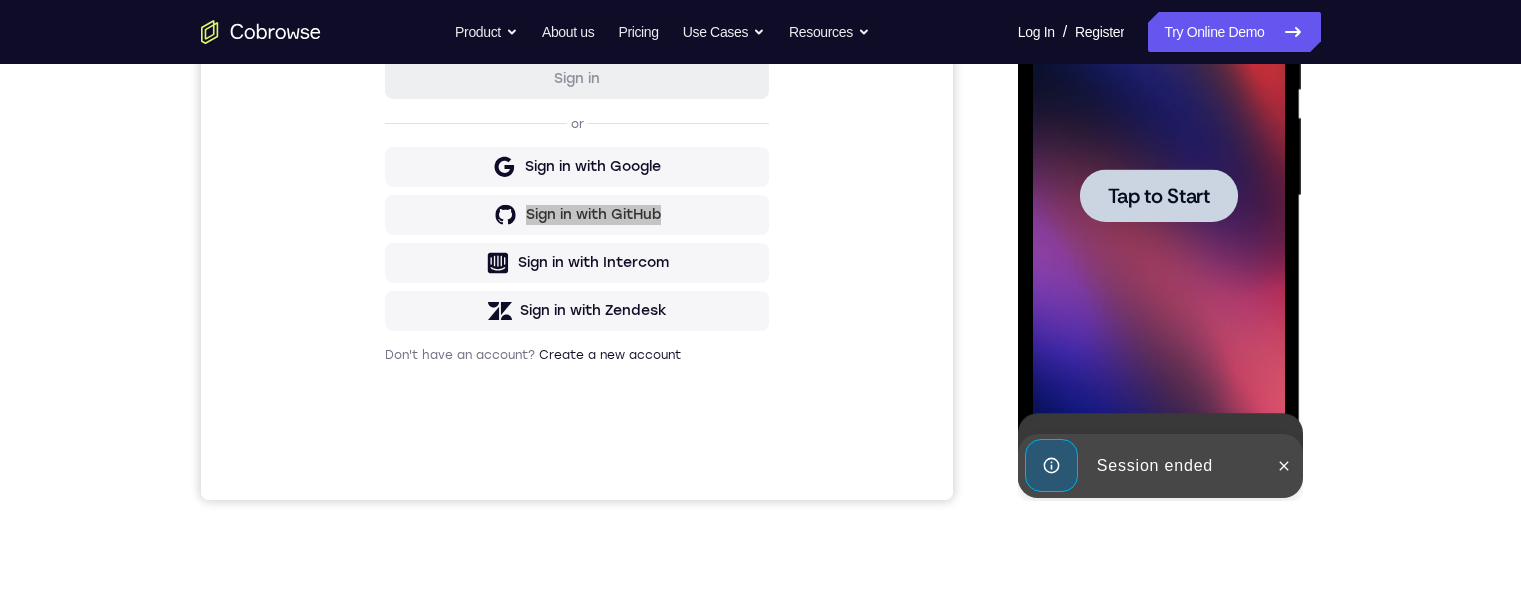 click at bounding box center [1159, 196] 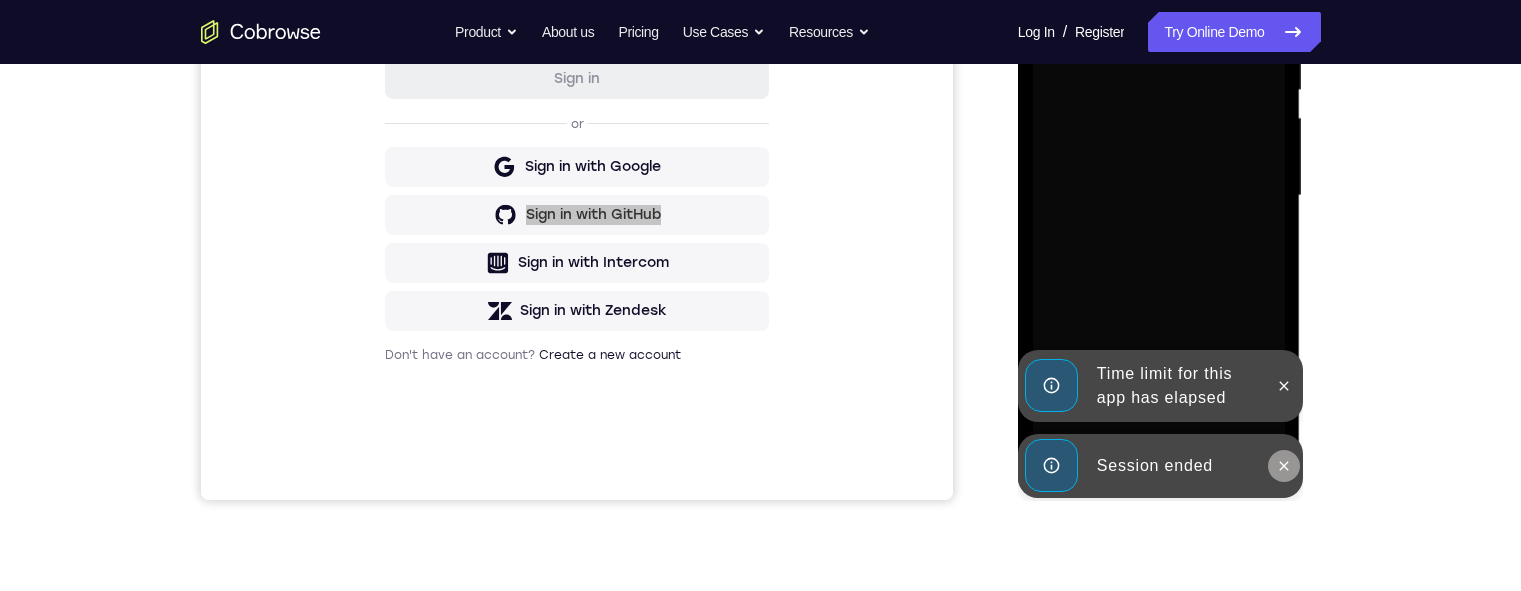 click 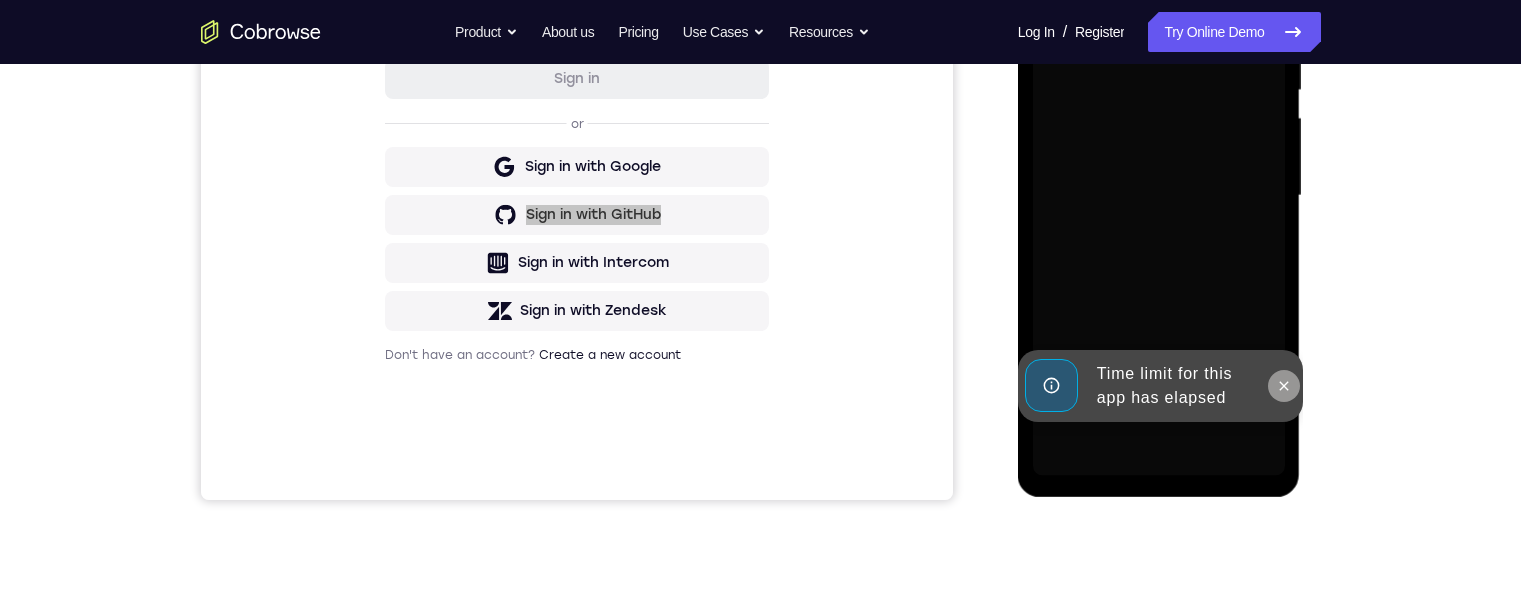 click on "Online web based iOS Simulators and Android Emulators. Run iPhone, iPad, Mobile Safari, APK, mobile apps in your browser with HTML5 and Javascript. For mobile app customer support, training, app previews, testing, and much more. Loading... Time limit for this app has elapsed Session ended" at bounding box center [1160, 201] 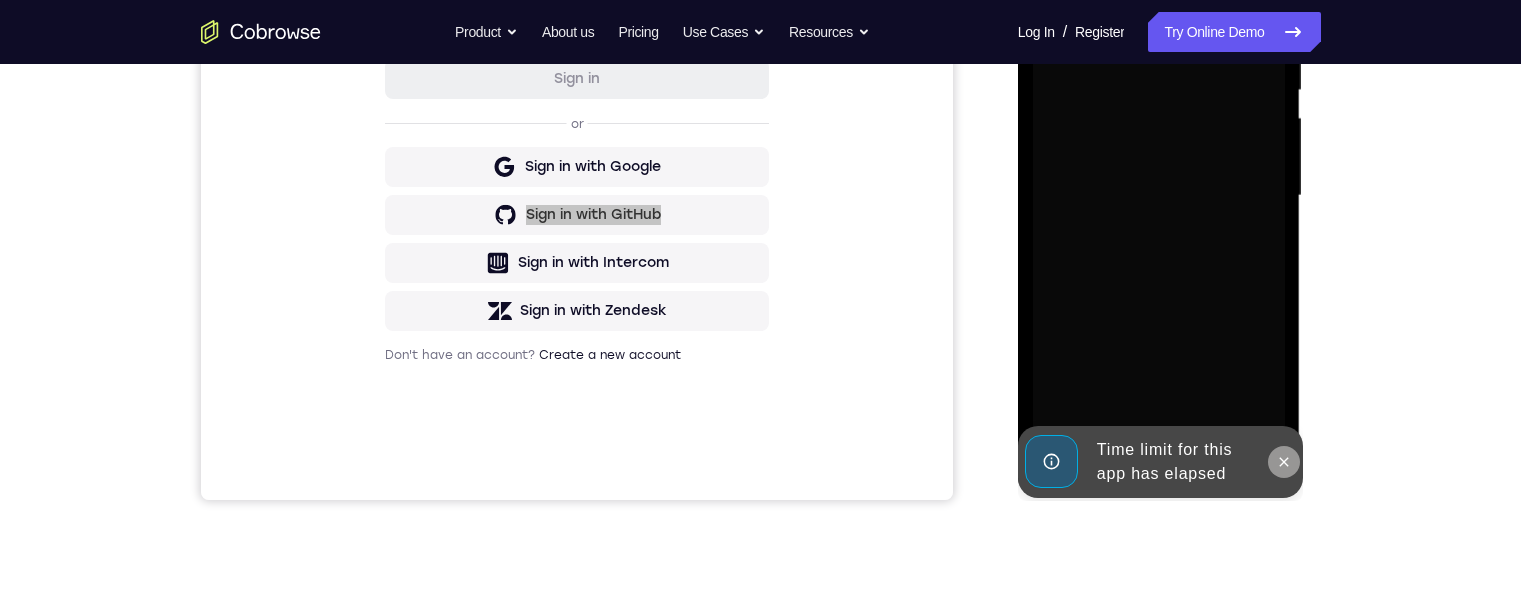 click 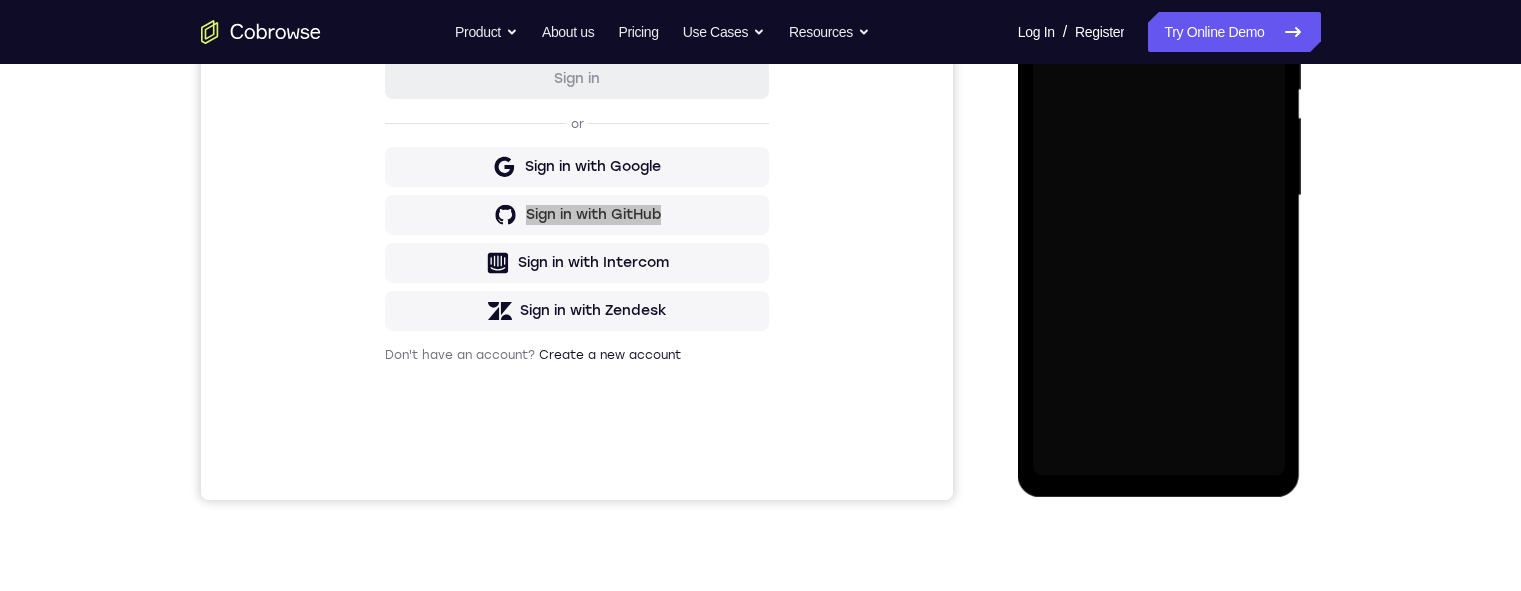 scroll, scrollTop: 626, scrollLeft: 0, axis: vertical 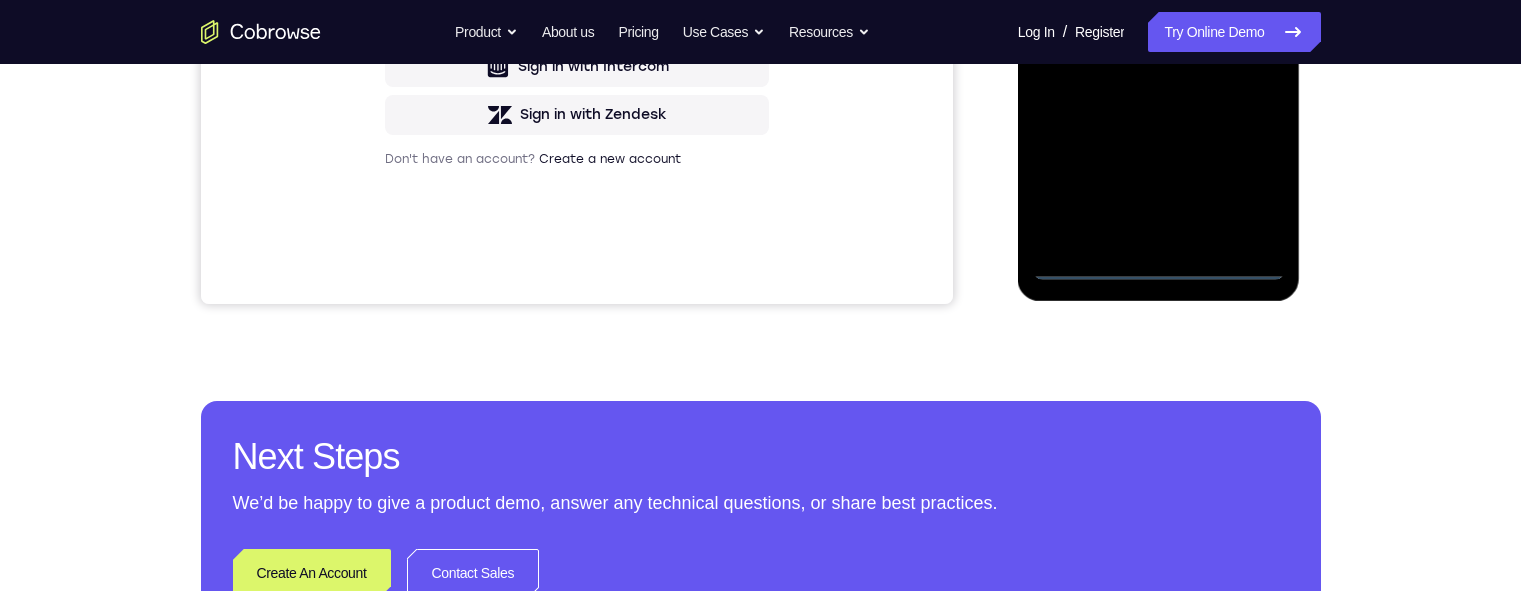 click at bounding box center [1159, 0] 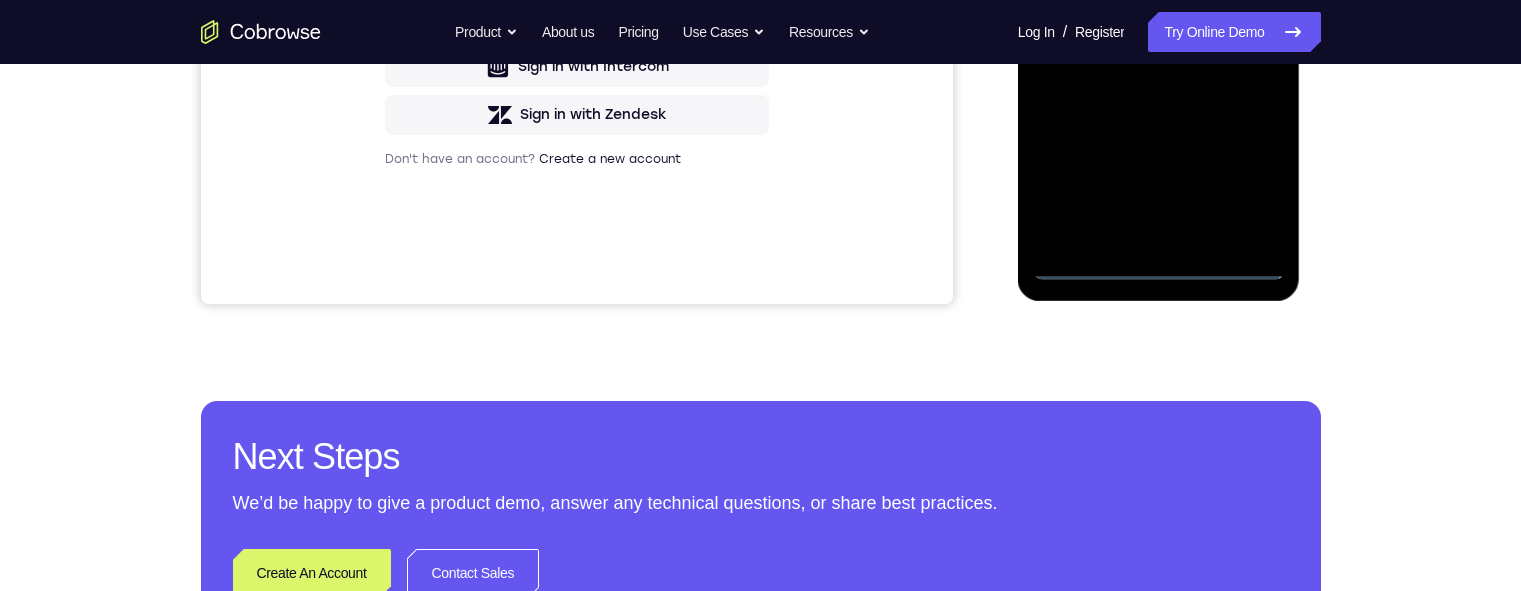 click at bounding box center (1159, 0) 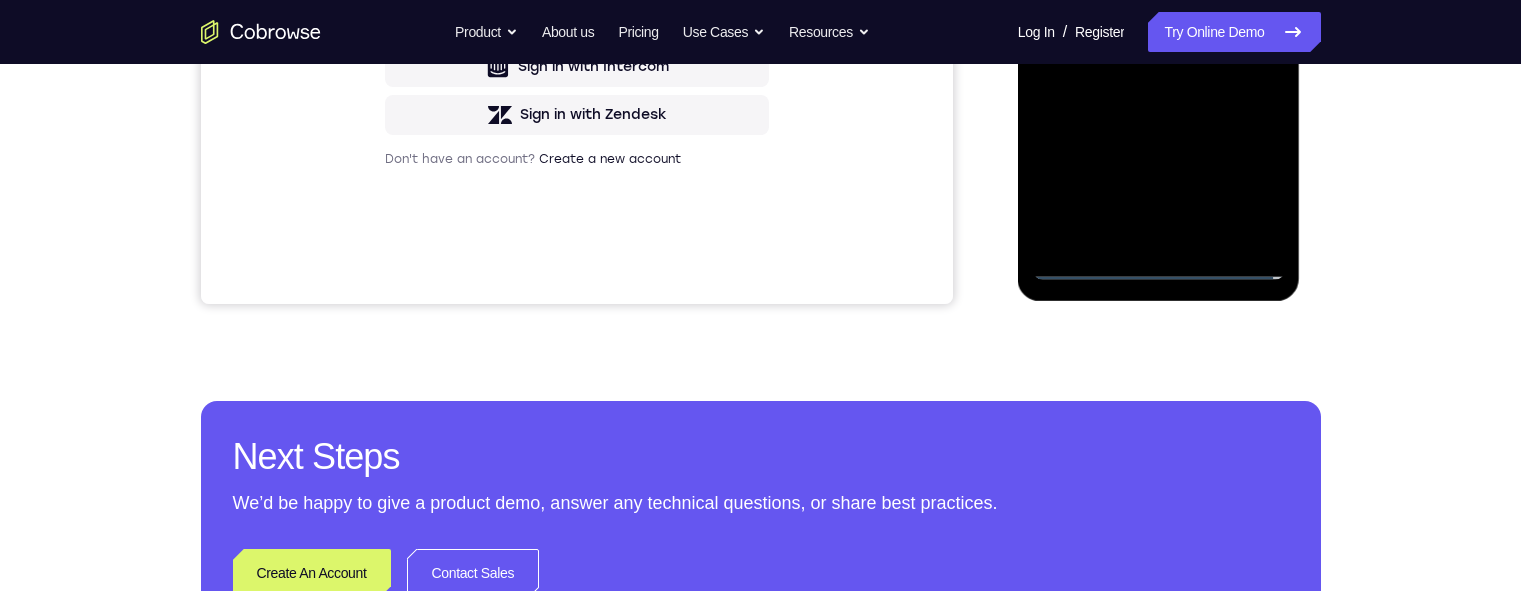 click at bounding box center (1159, 0) 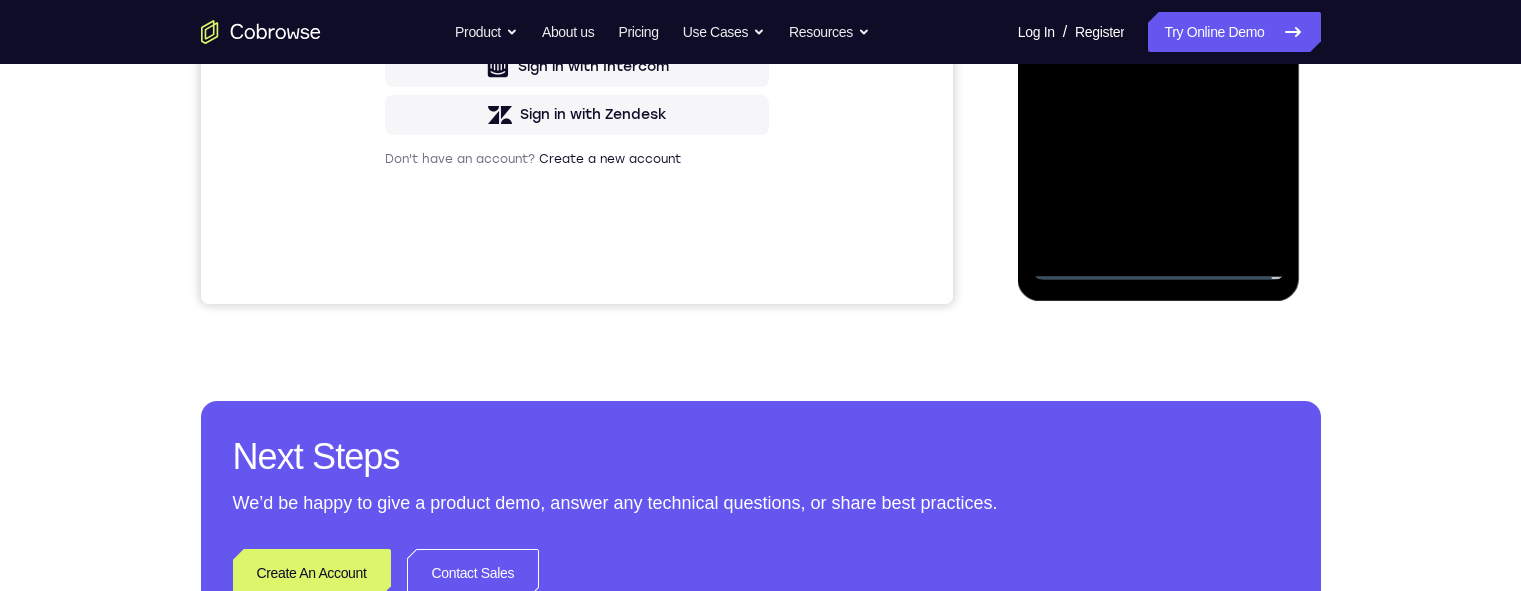 click at bounding box center [1159, 0] 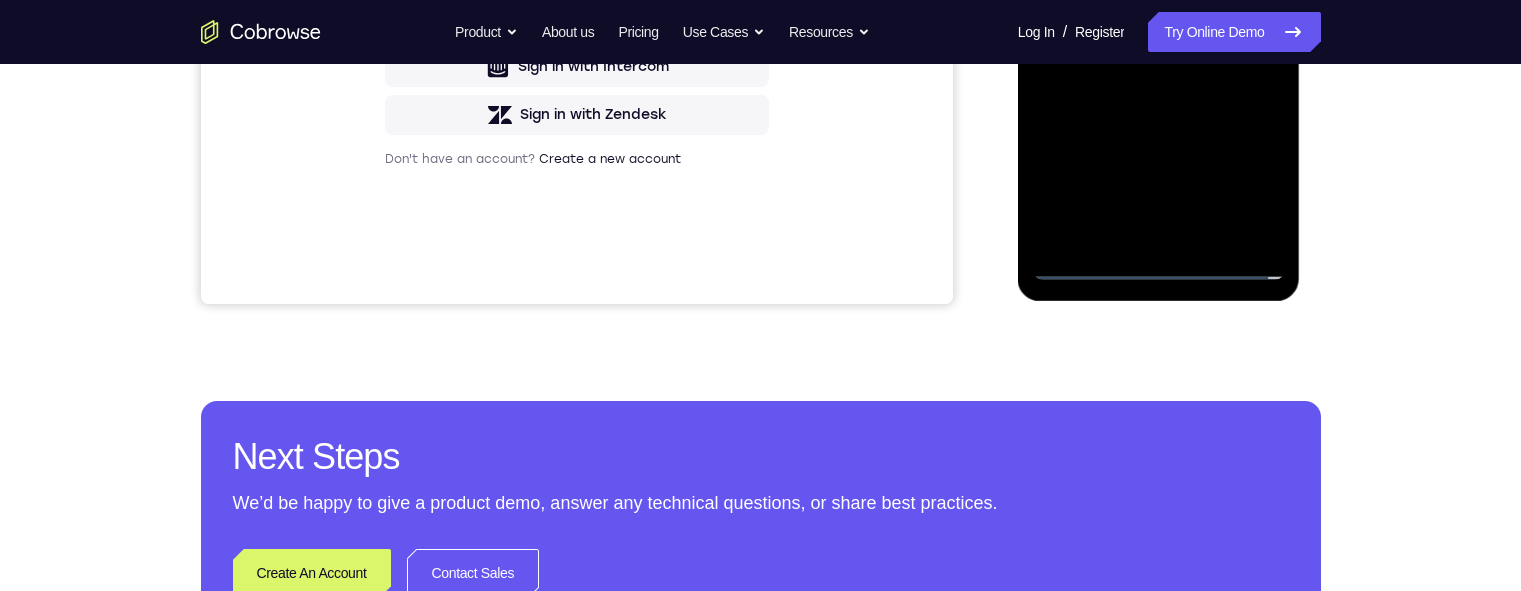 click at bounding box center (1159, 0) 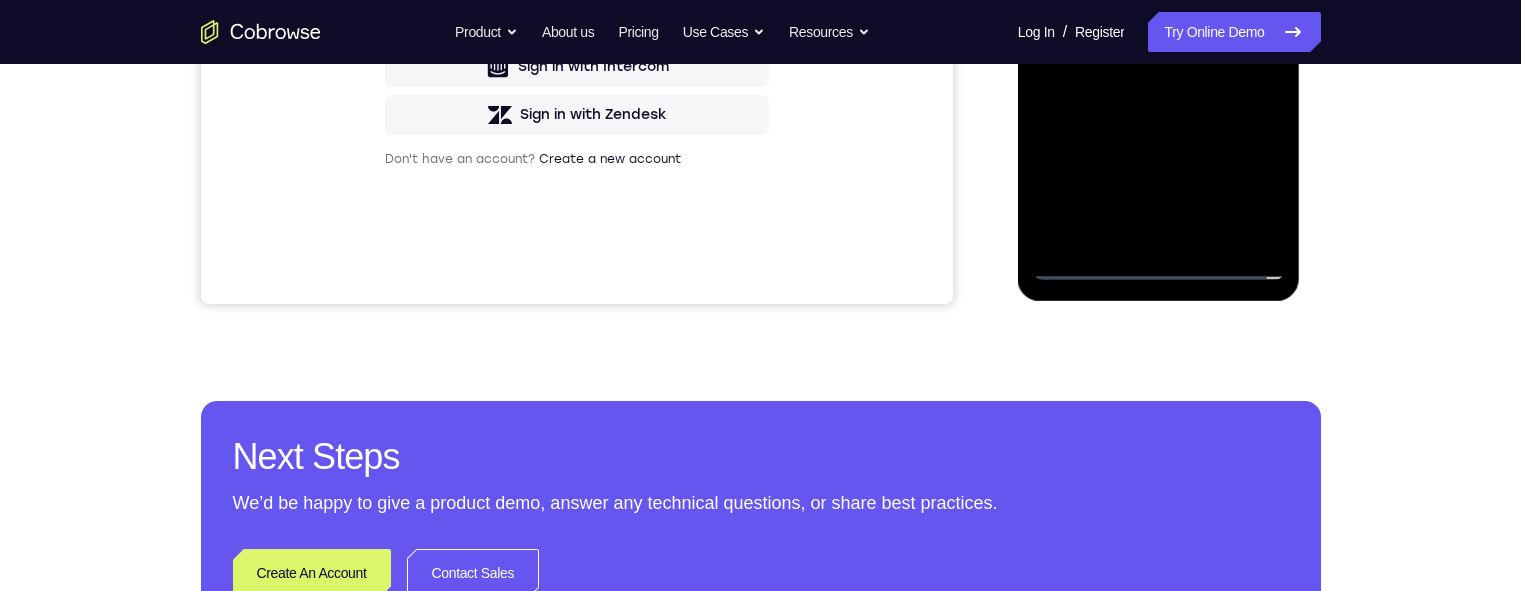 click at bounding box center (1159, 0) 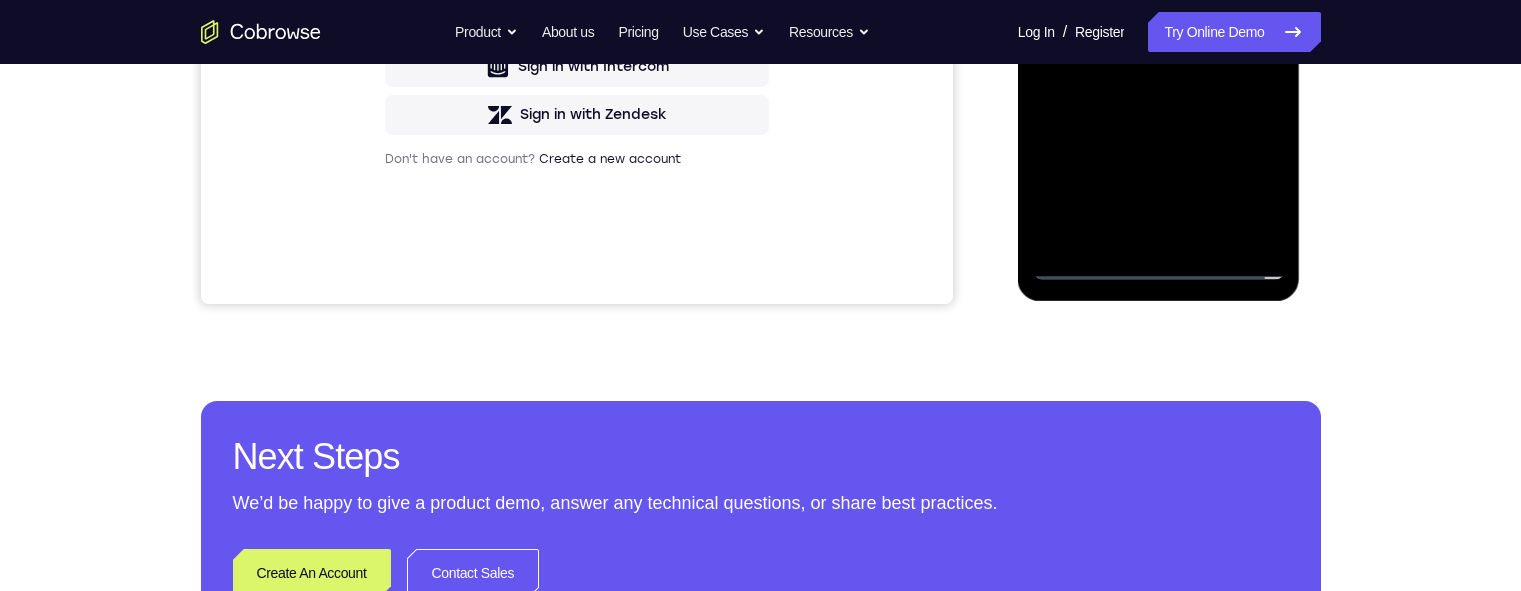 click at bounding box center [1159, 0] 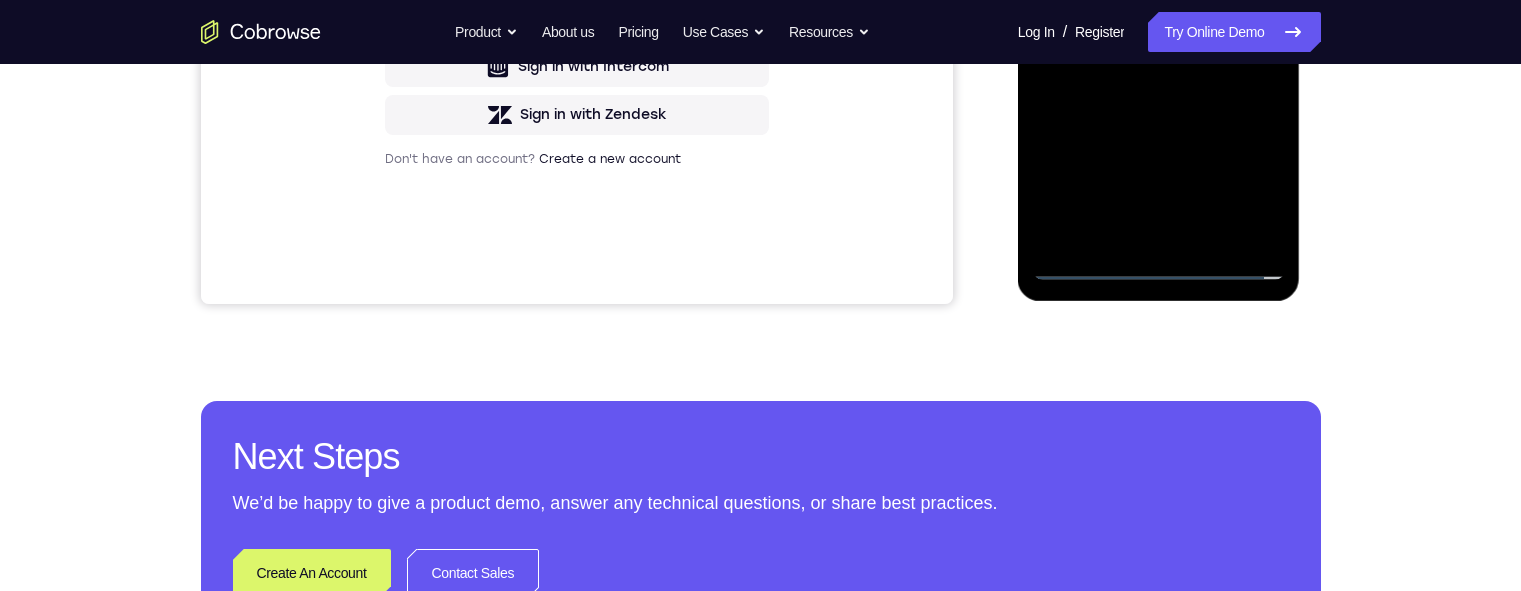 click at bounding box center (1159, 0) 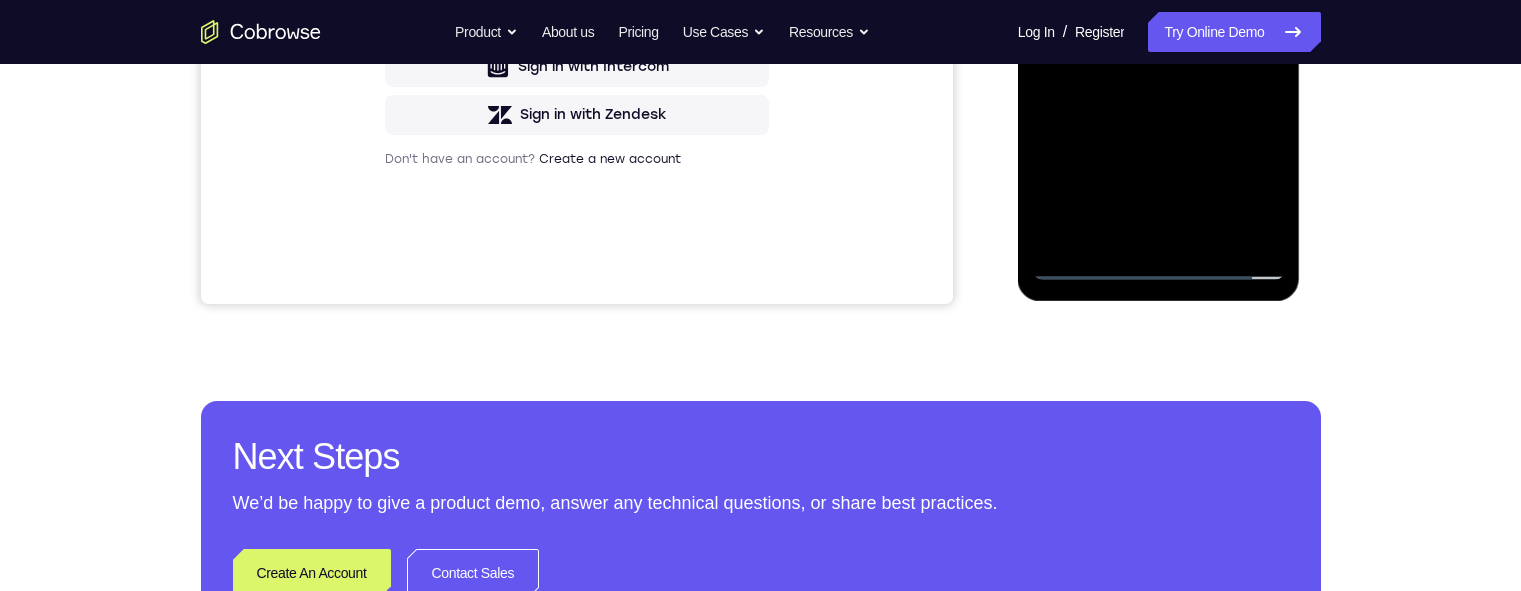 click at bounding box center (1159, 0) 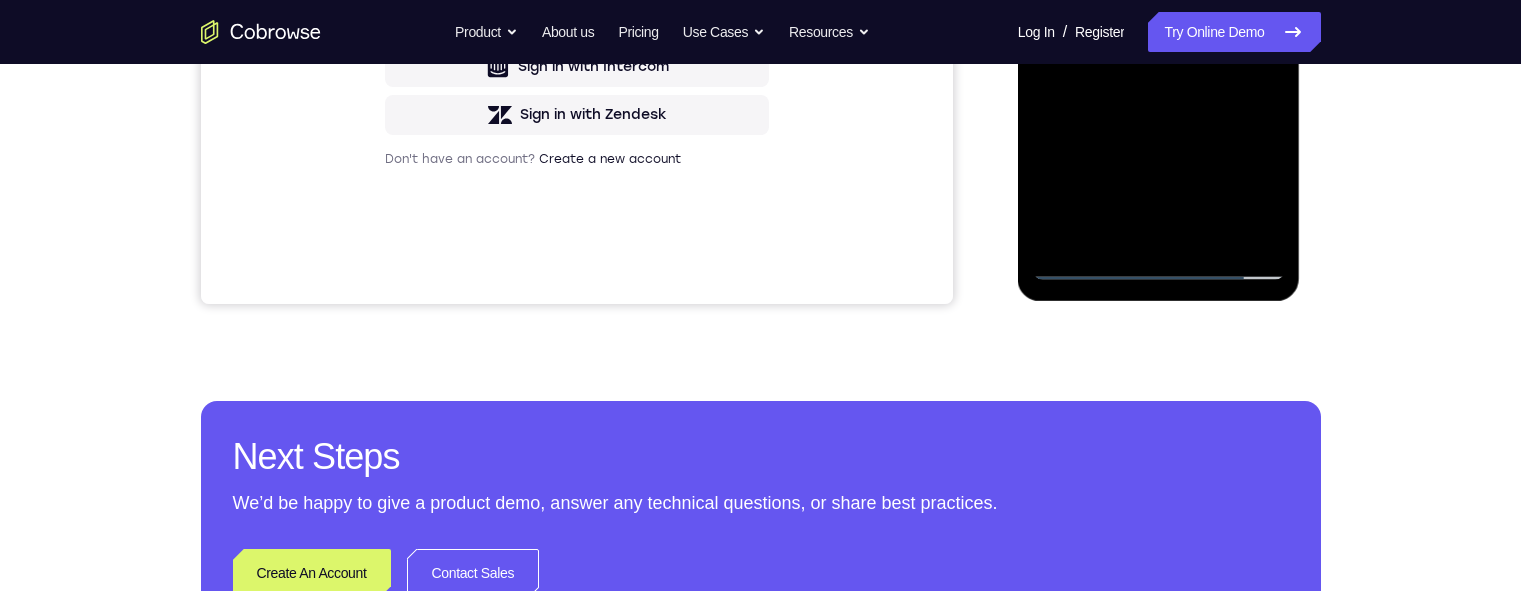 click at bounding box center [1159, 0] 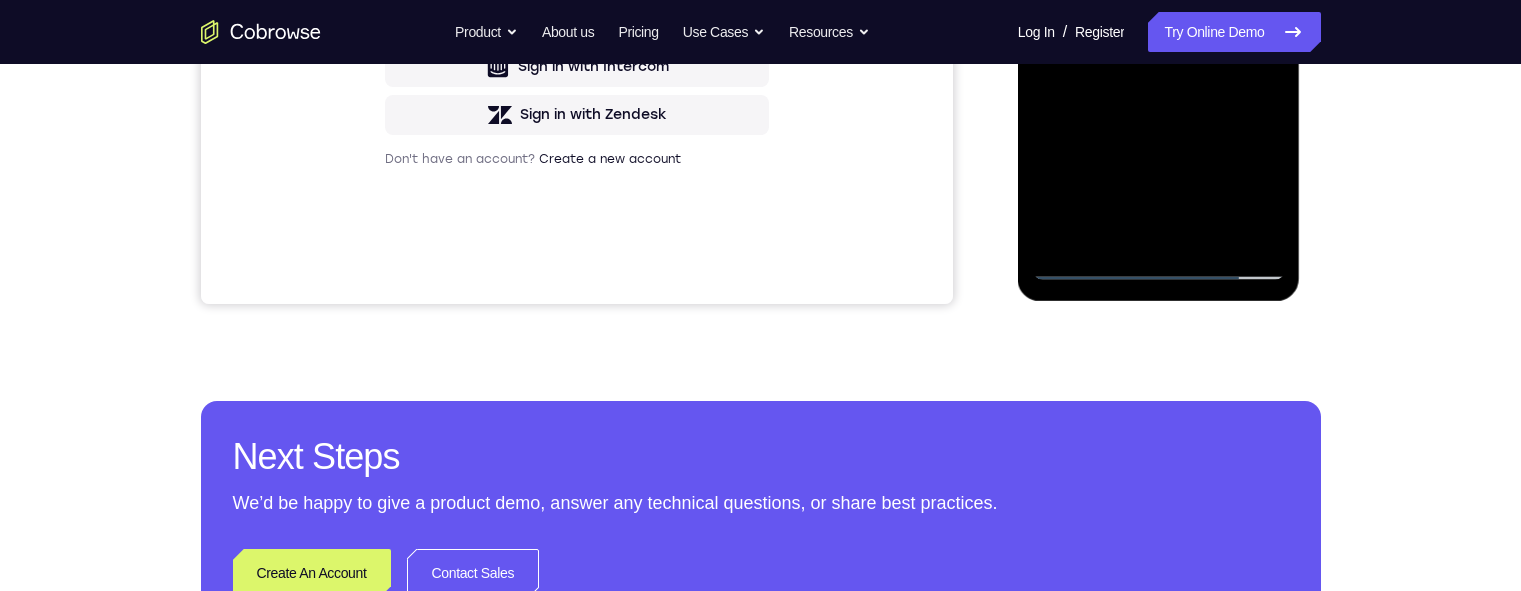 click at bounding box center [1159, 0] 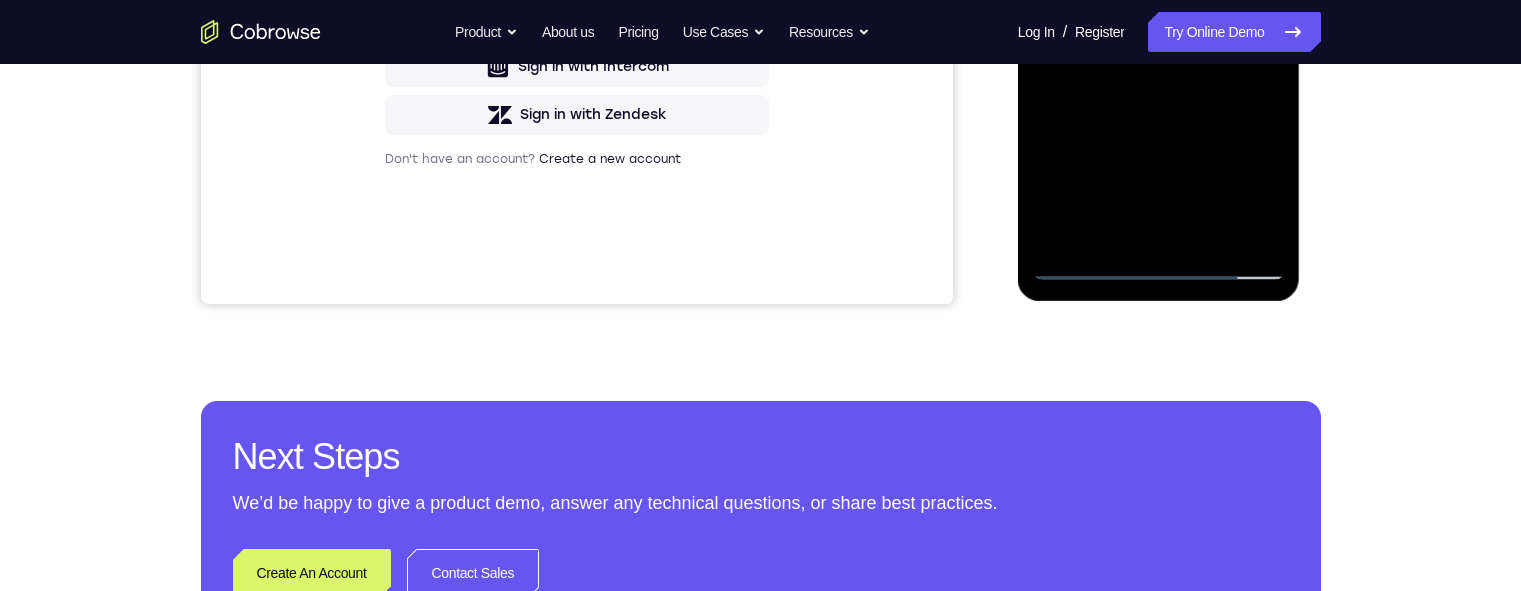 click at bounding box center [1159, 0] 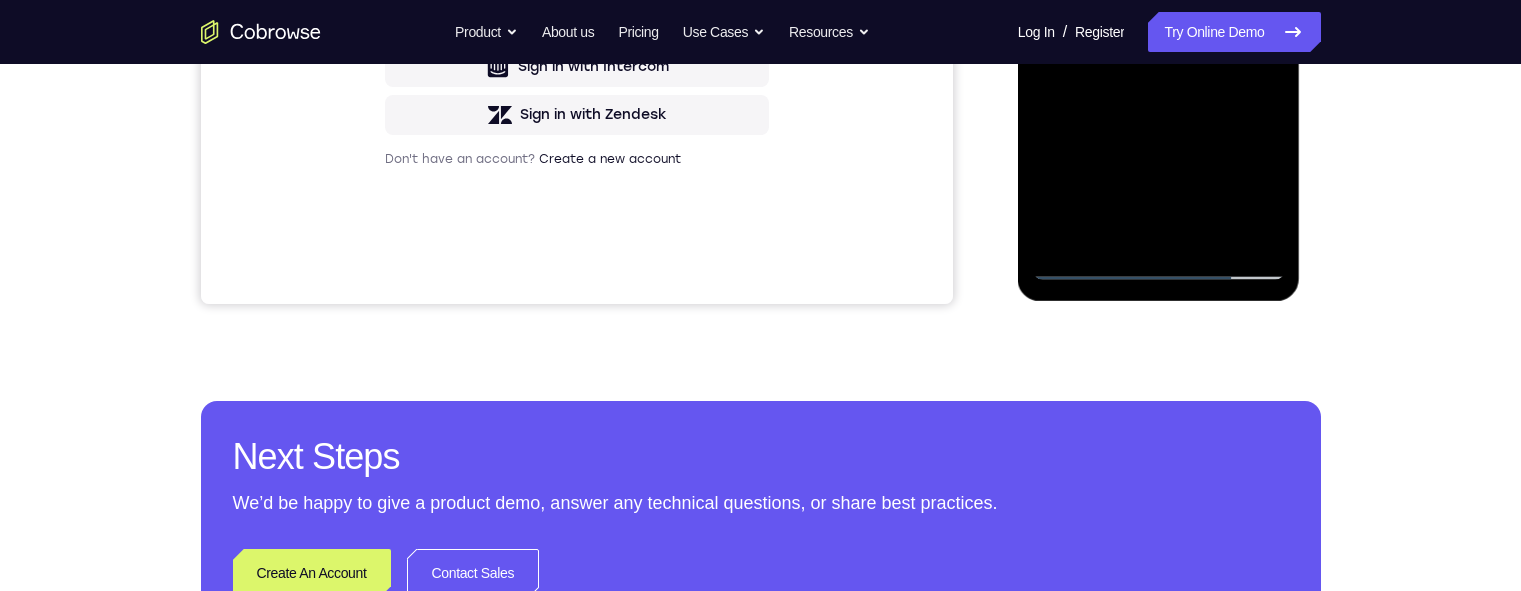 click at bounding box center [1159, 0] 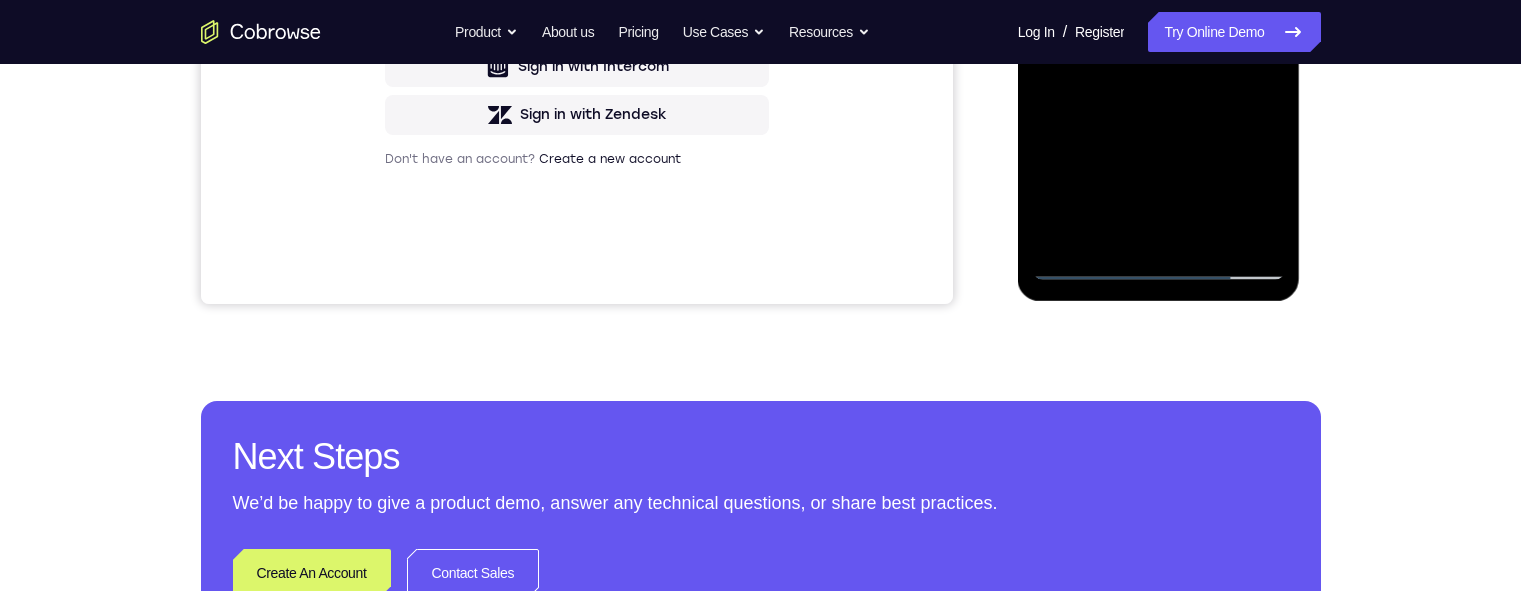 click at bounding box center (1159, 0) 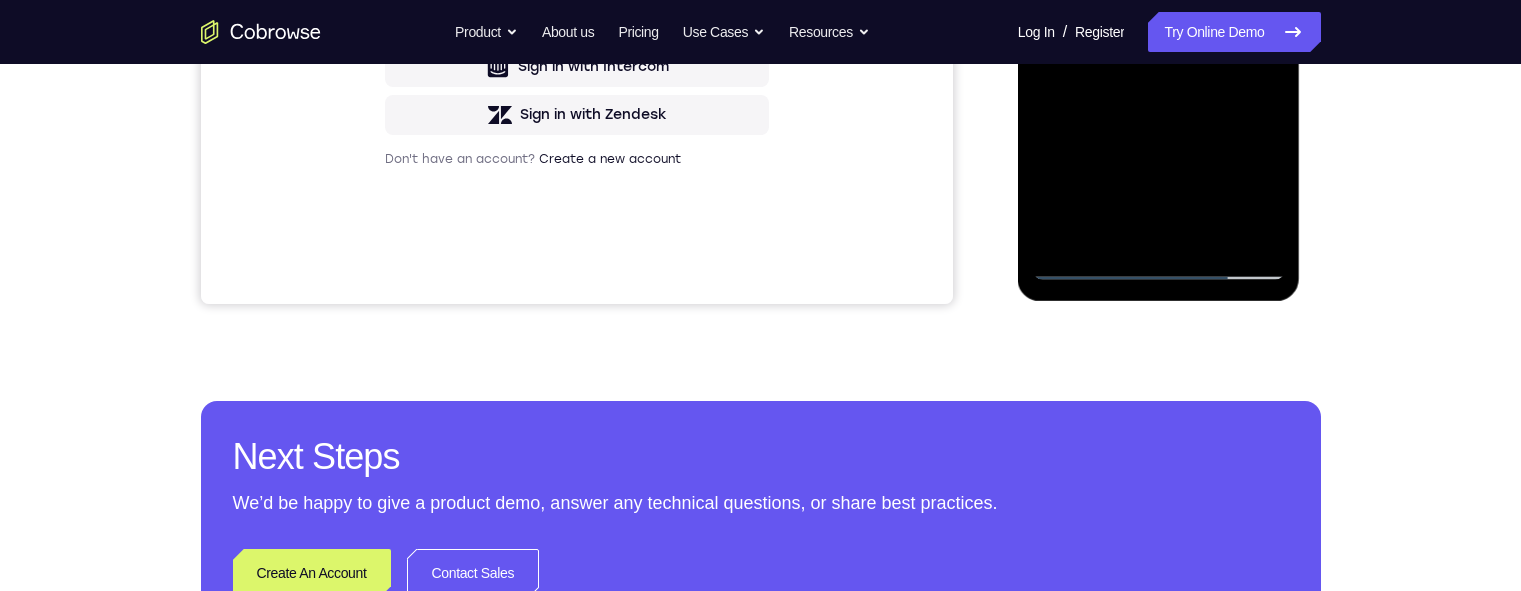 click at bounding box center [1159, 0] 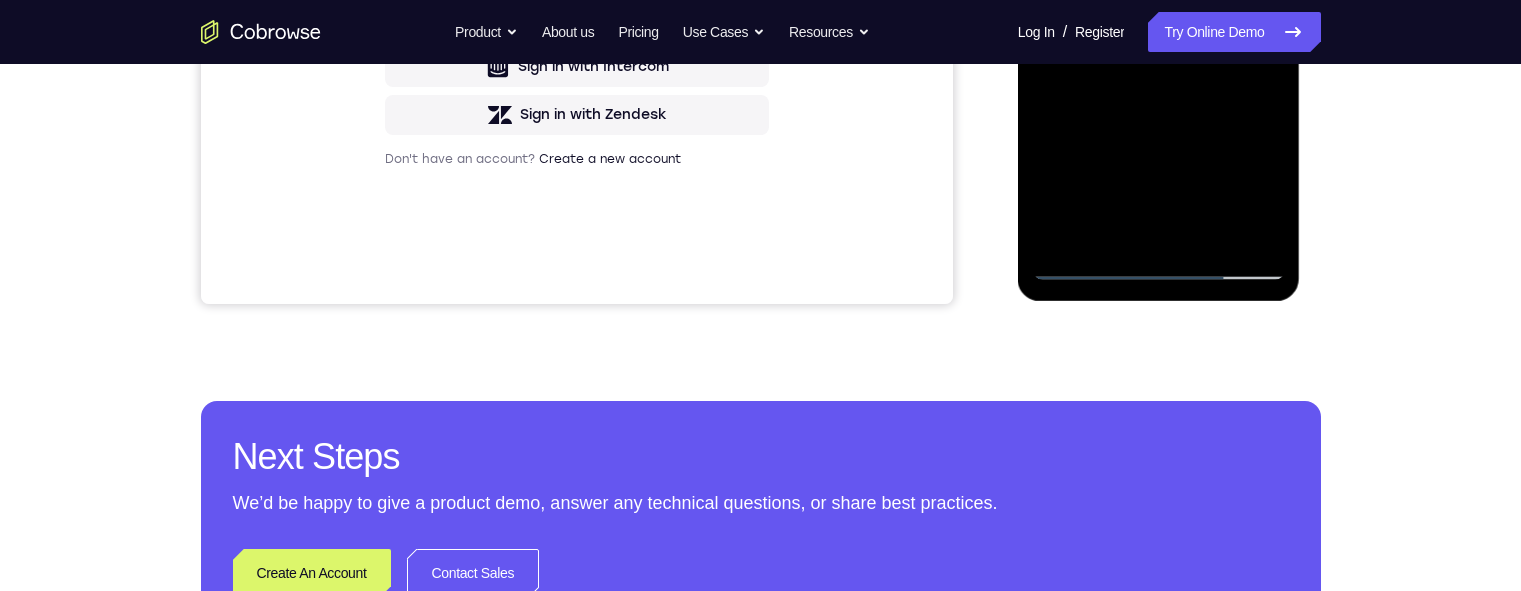 click at bounding box center [1159, 0] 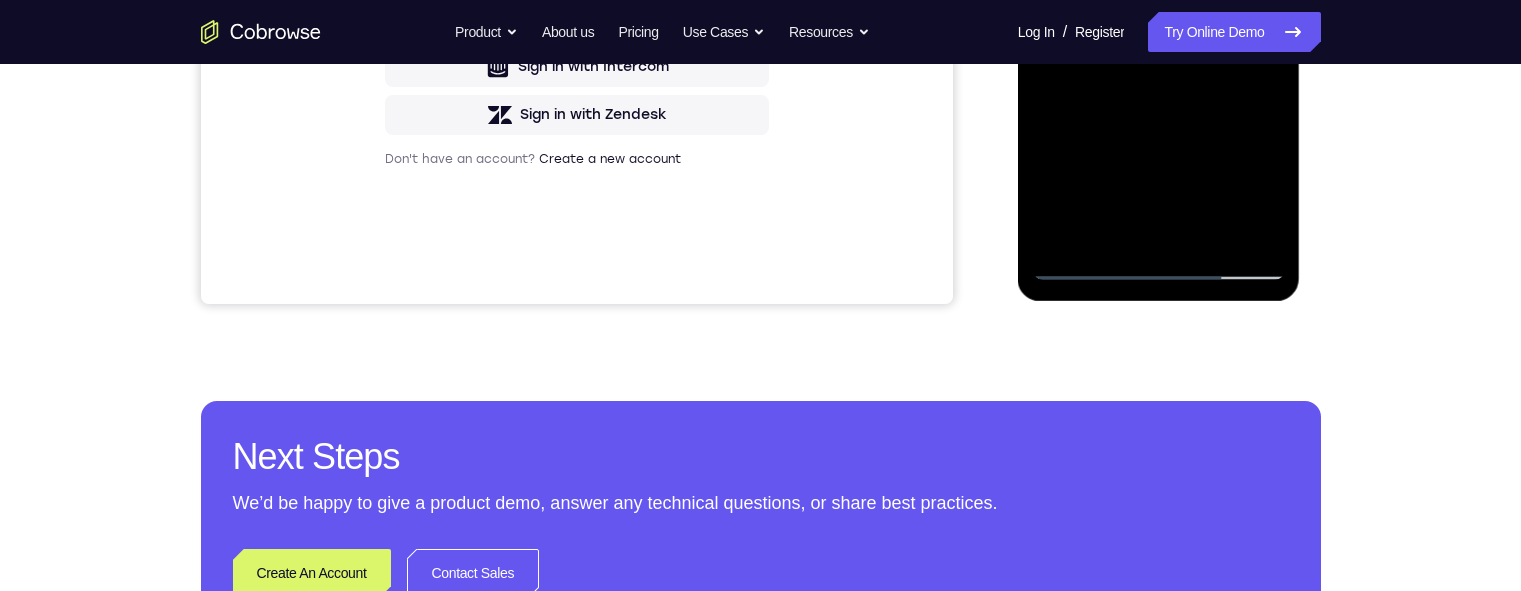 click at bounding box center (1159, 0) 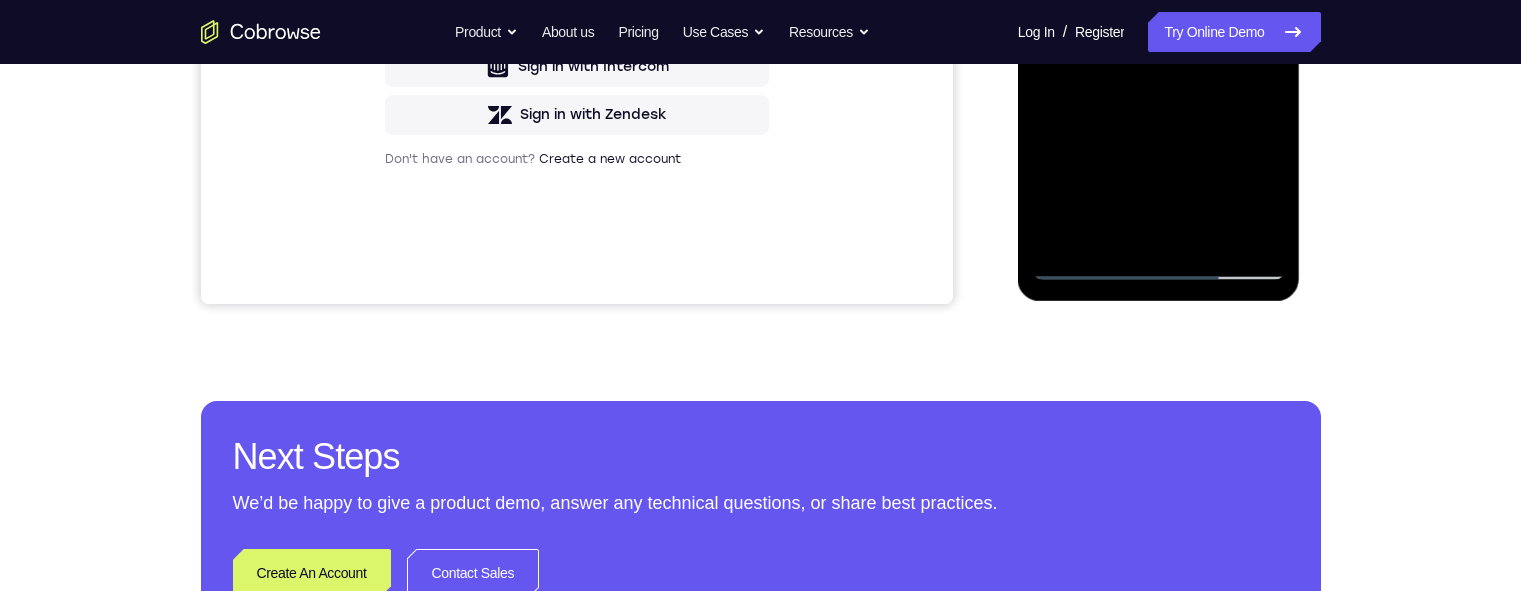 click at bounding box center (1159, 0) 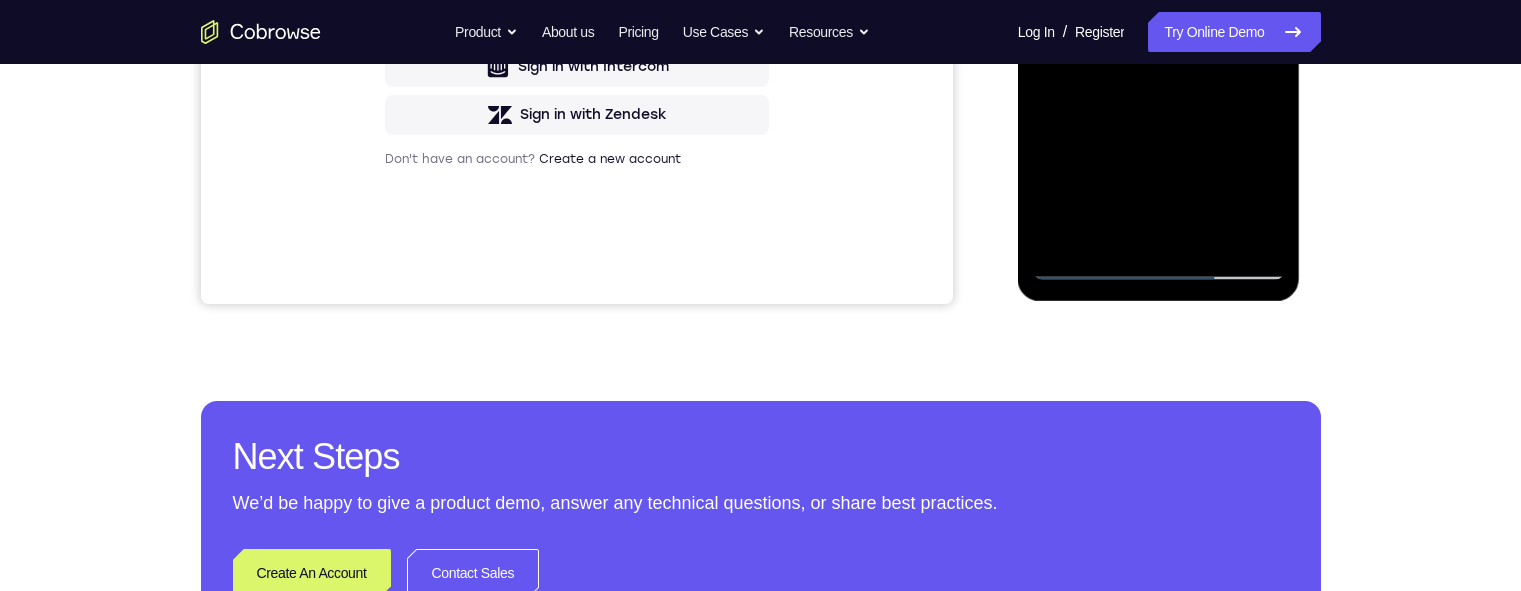 click at bounding box center [1159, 0] 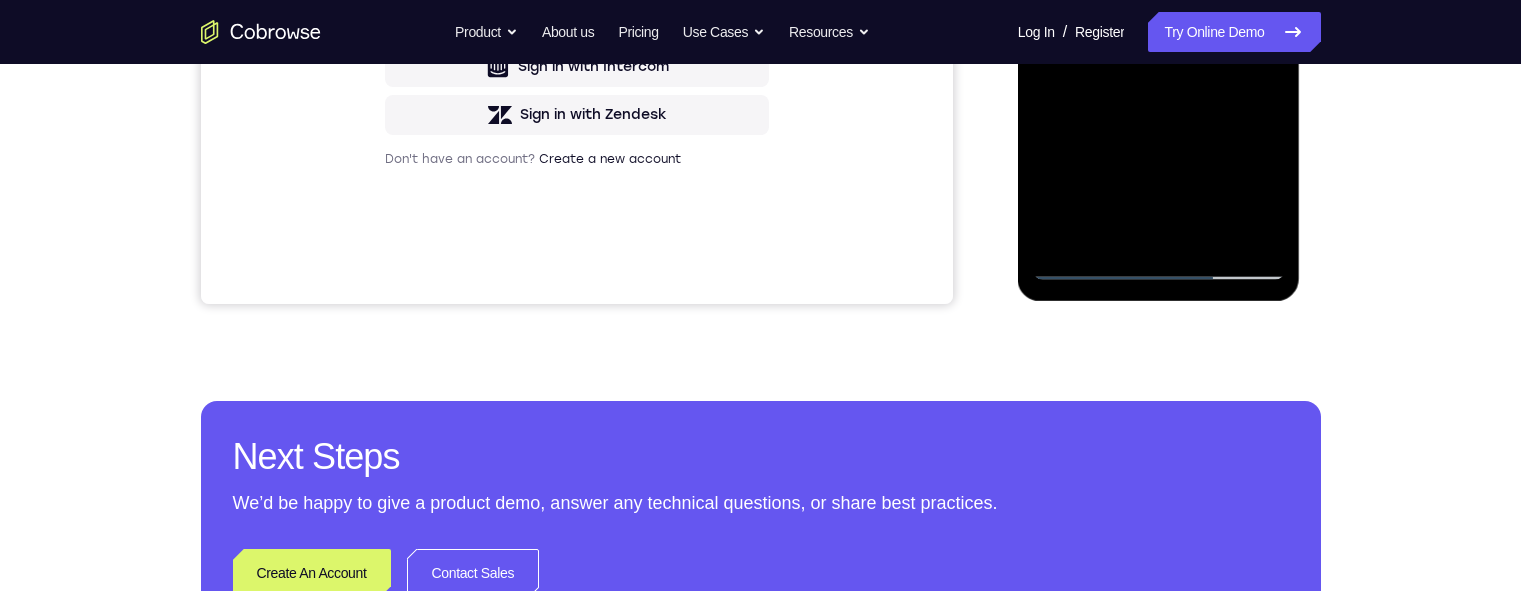 drag, startPoint x: 1133, startPoint y: -209, endPoint x: 1139, endPoint y: -94, distance: 115.15642 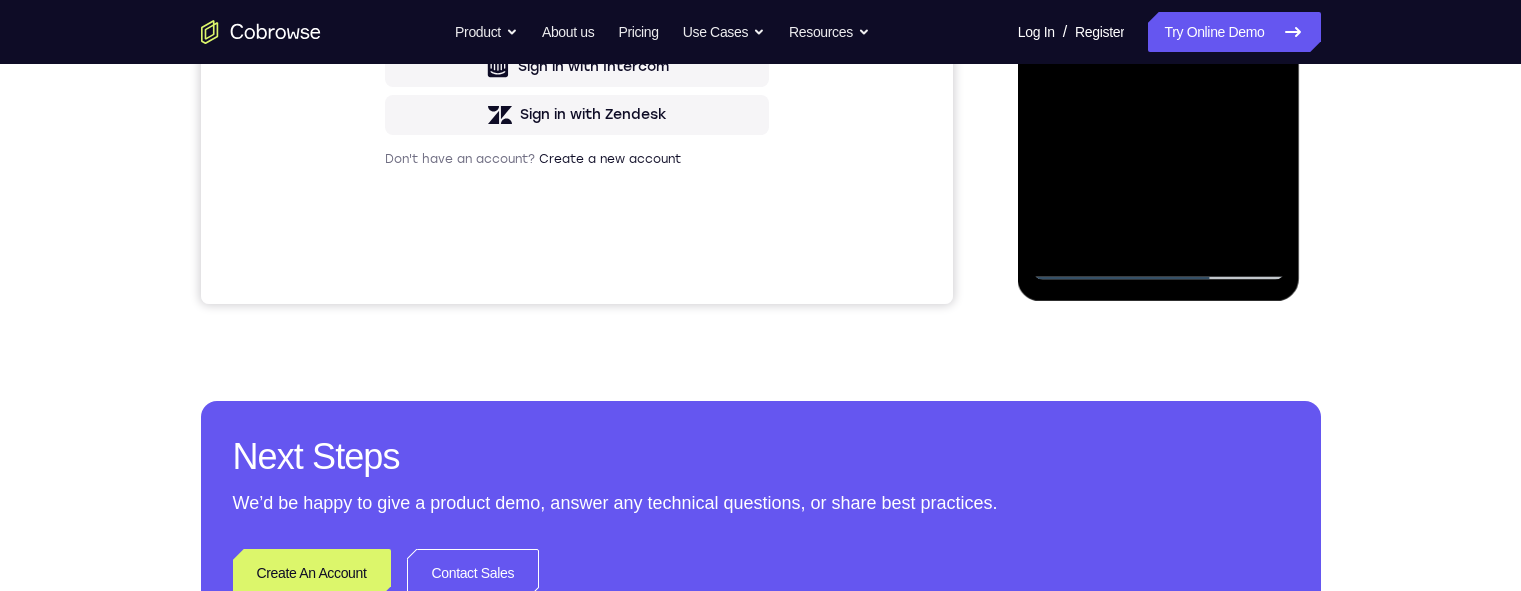 click at bounding box center [1159, 0] 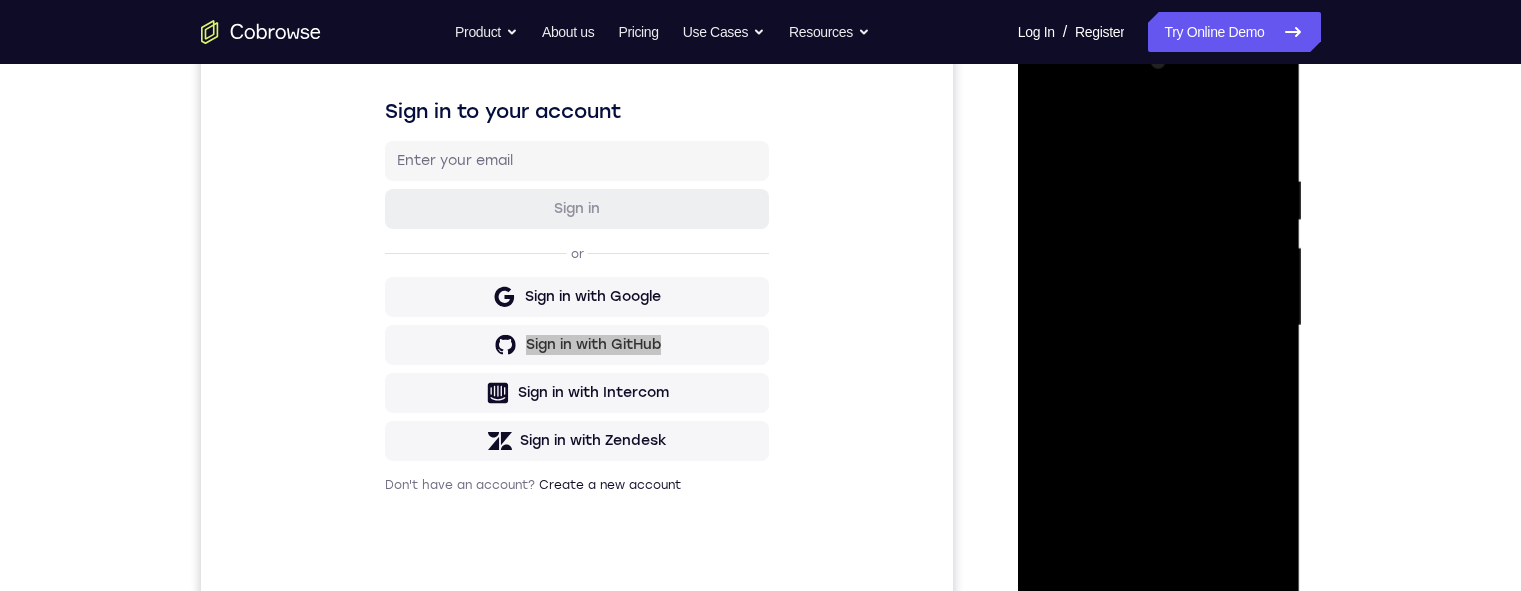 scroll, scrollTop: 496, scrollLeft: 0, axis: vertical 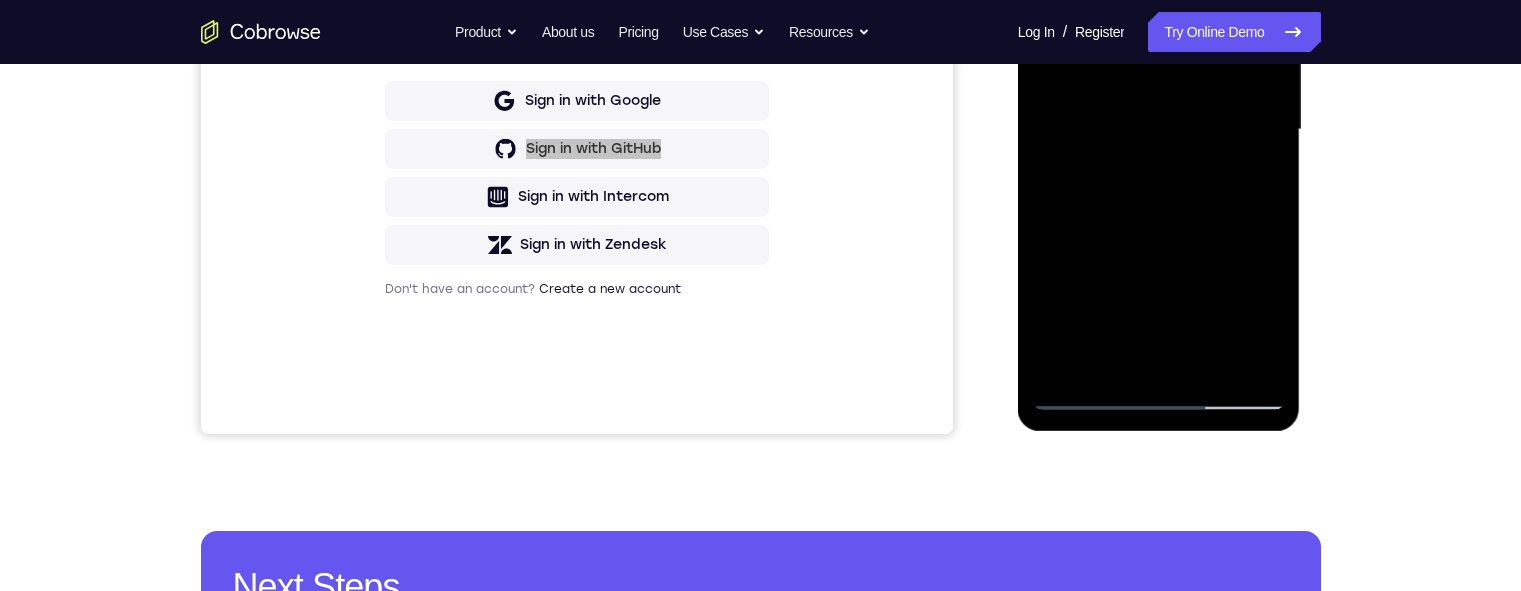 click at bounding box center (1159, 130) 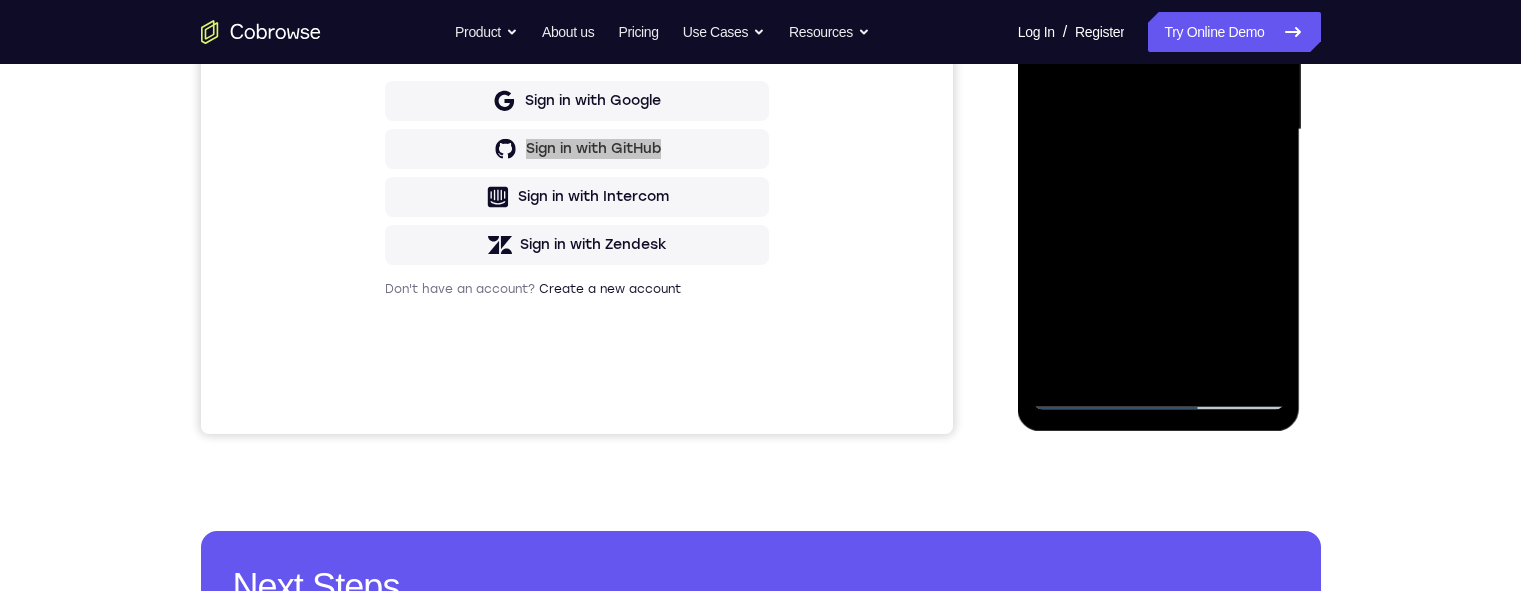 click at bounding box center (1159, 130) 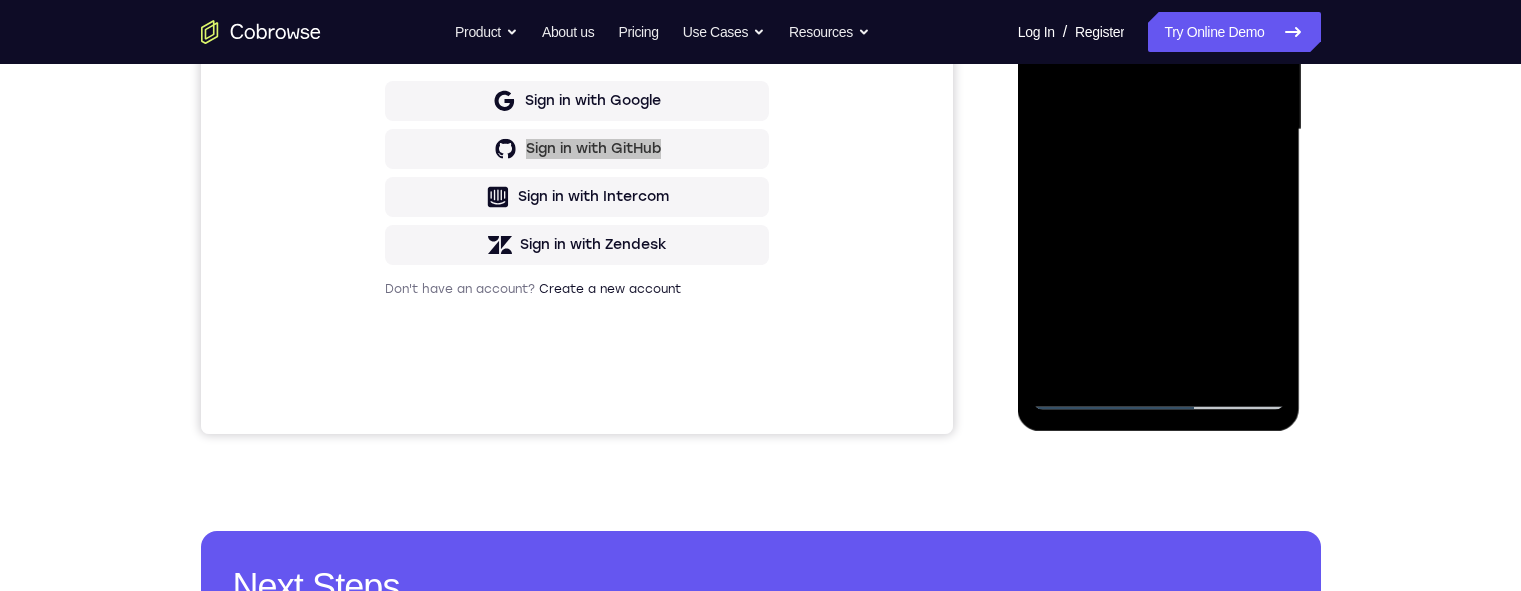 click at bounding box center [1159, 130] 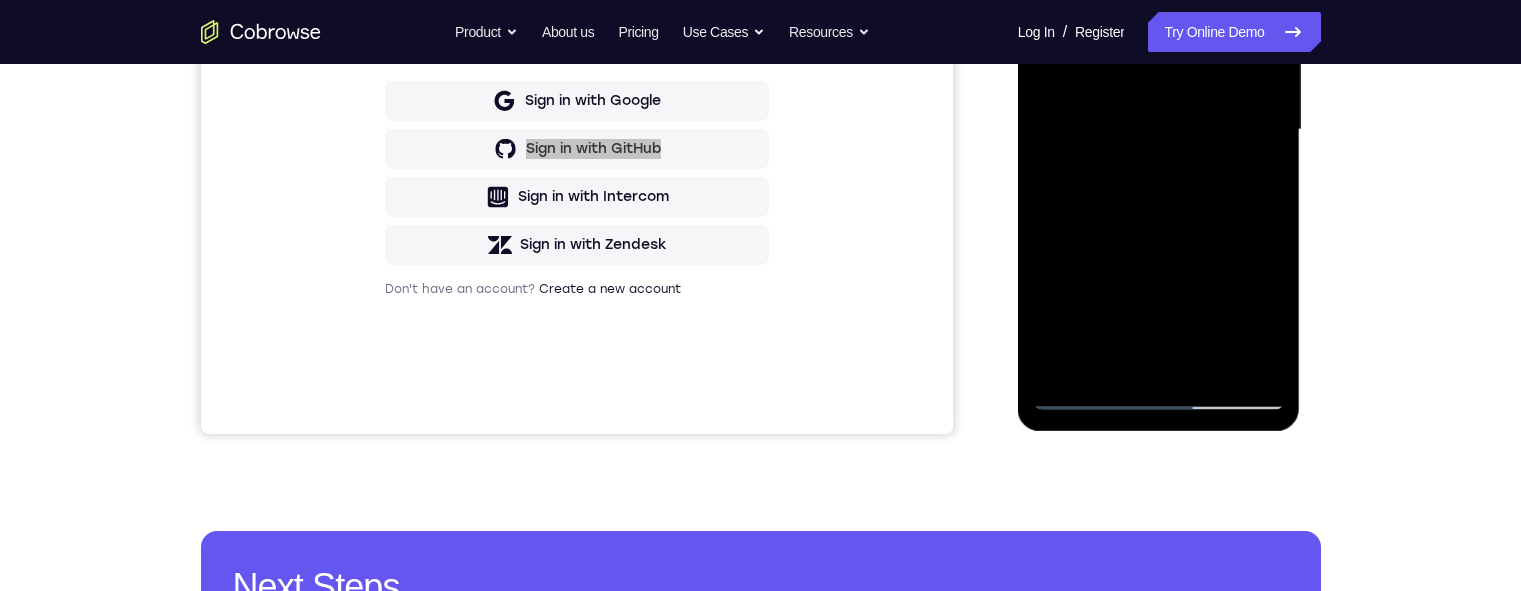 click at bounding box center (1159, 130) 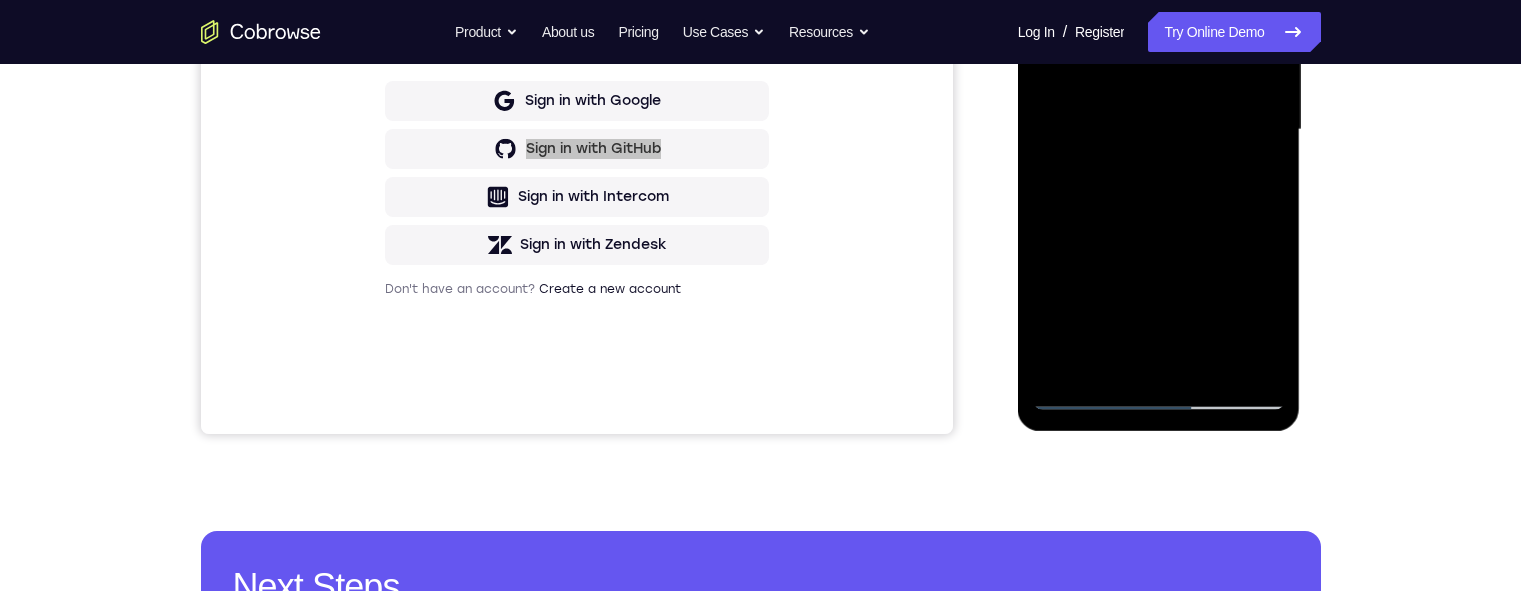 scroll, scrollTop: 234, scrollLeft: 0, axis: vertical 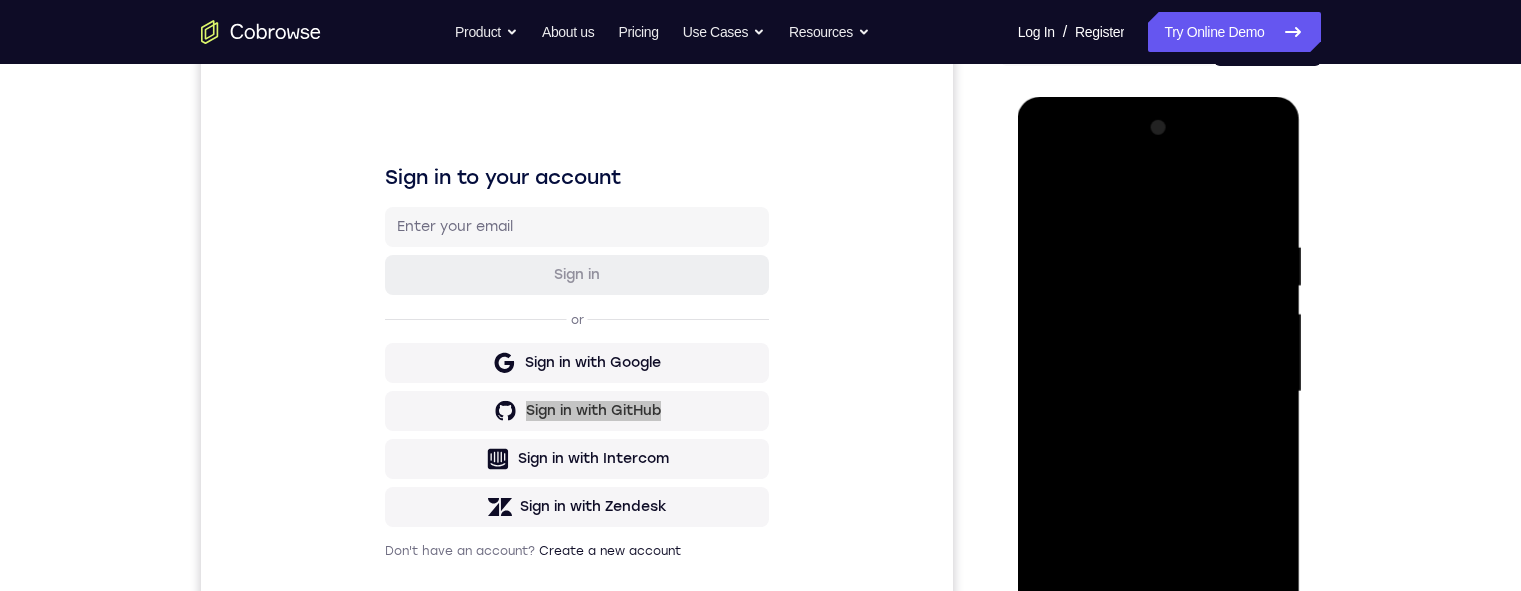 click at bounding box center (1159, 392) 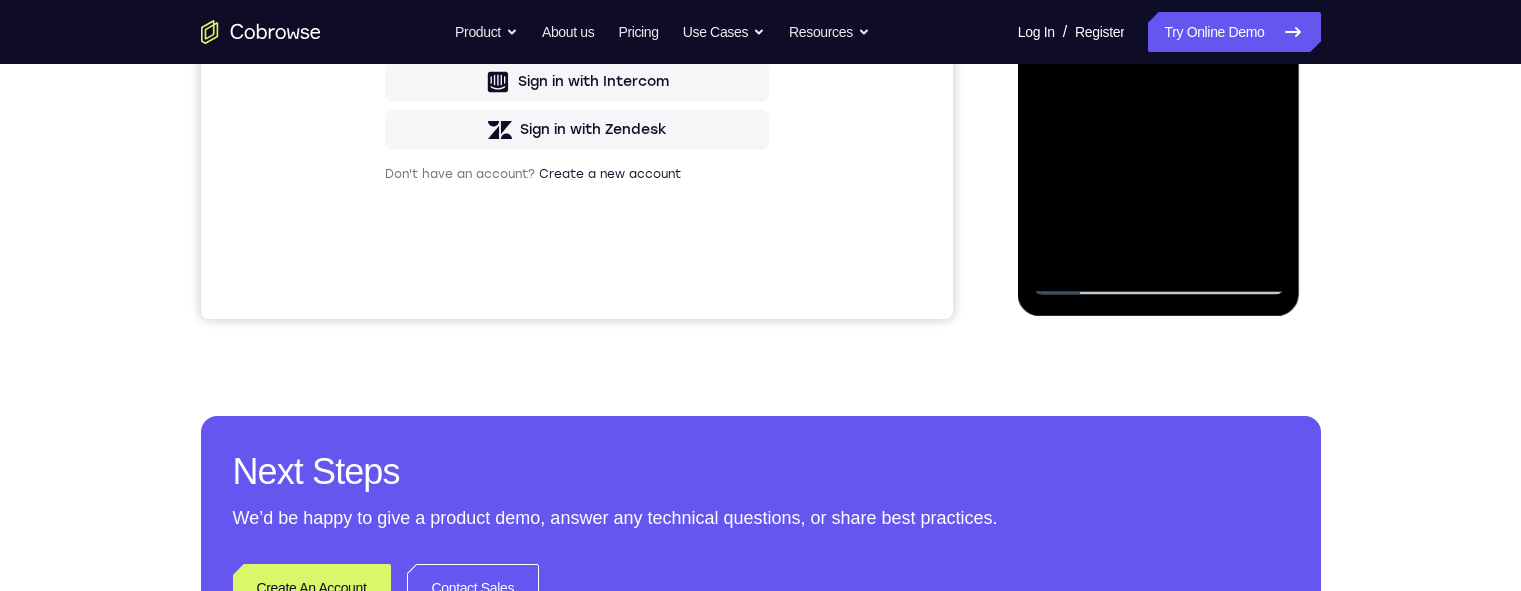 scroll, scrollTop: 495, scrollLeft: 0, axis: vertical 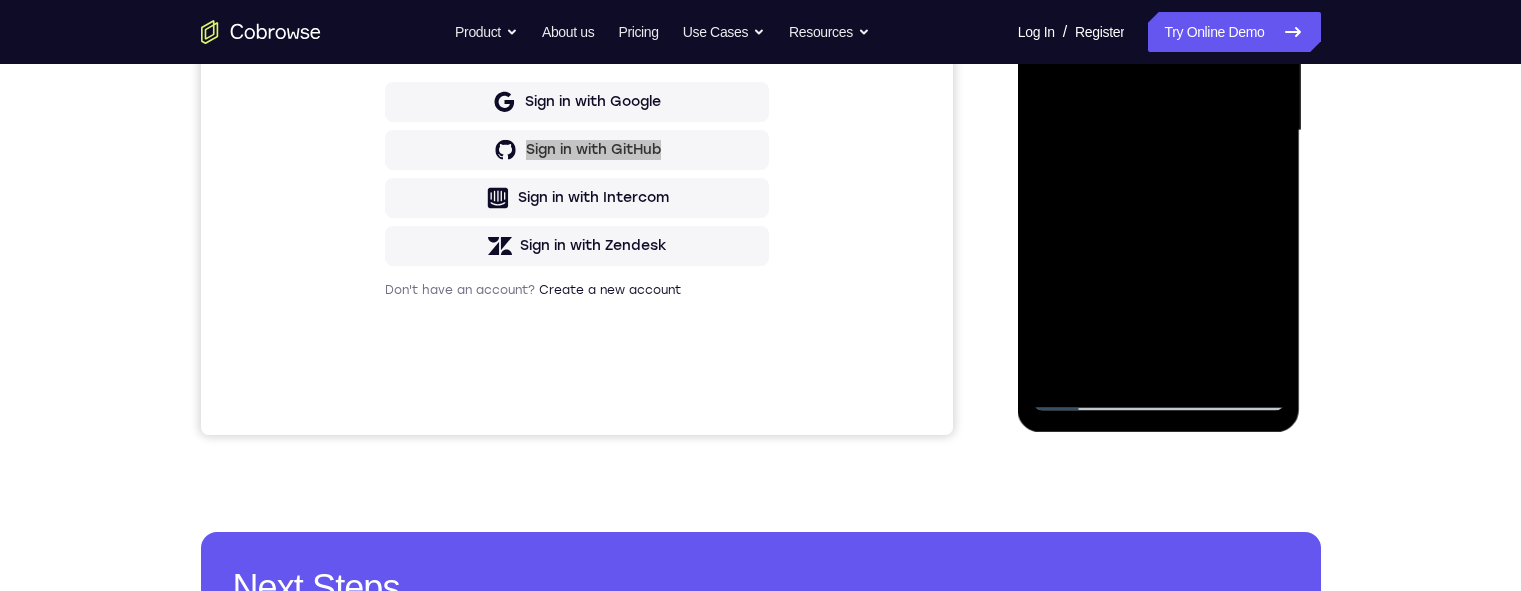 click at bounding box center (1159, 131) 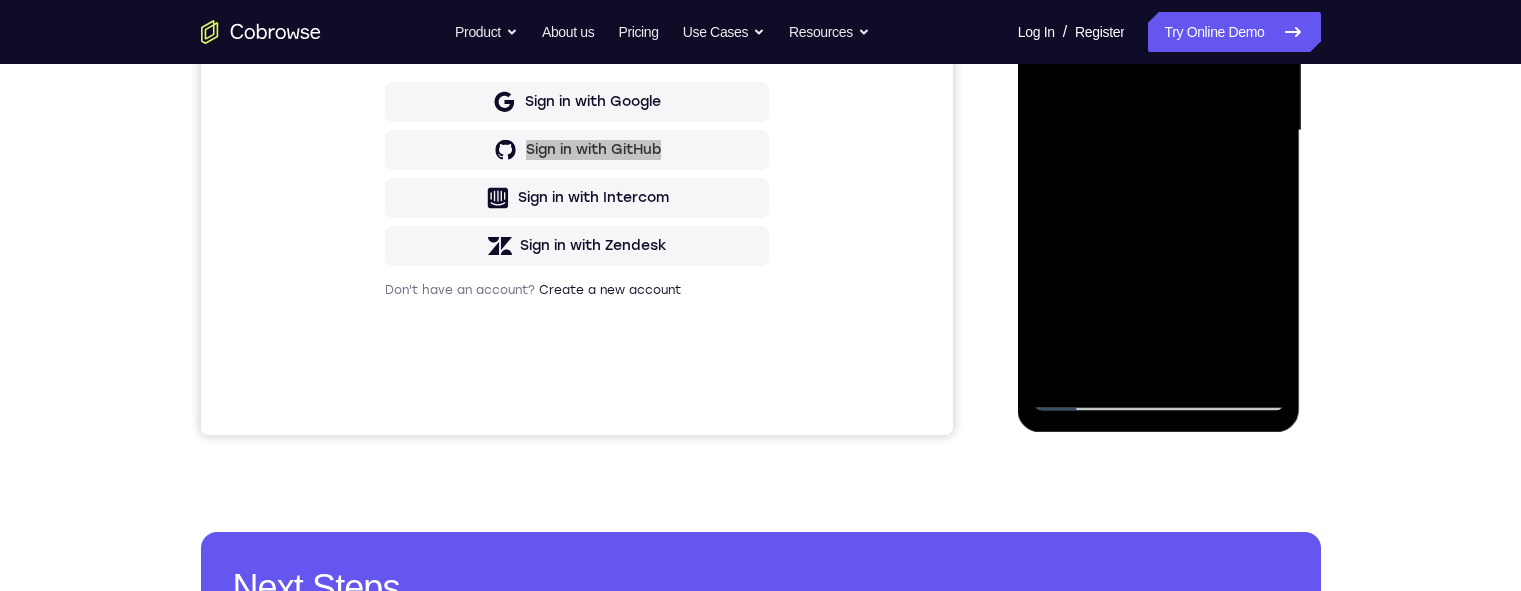 click at bounding box center [1159, 131] 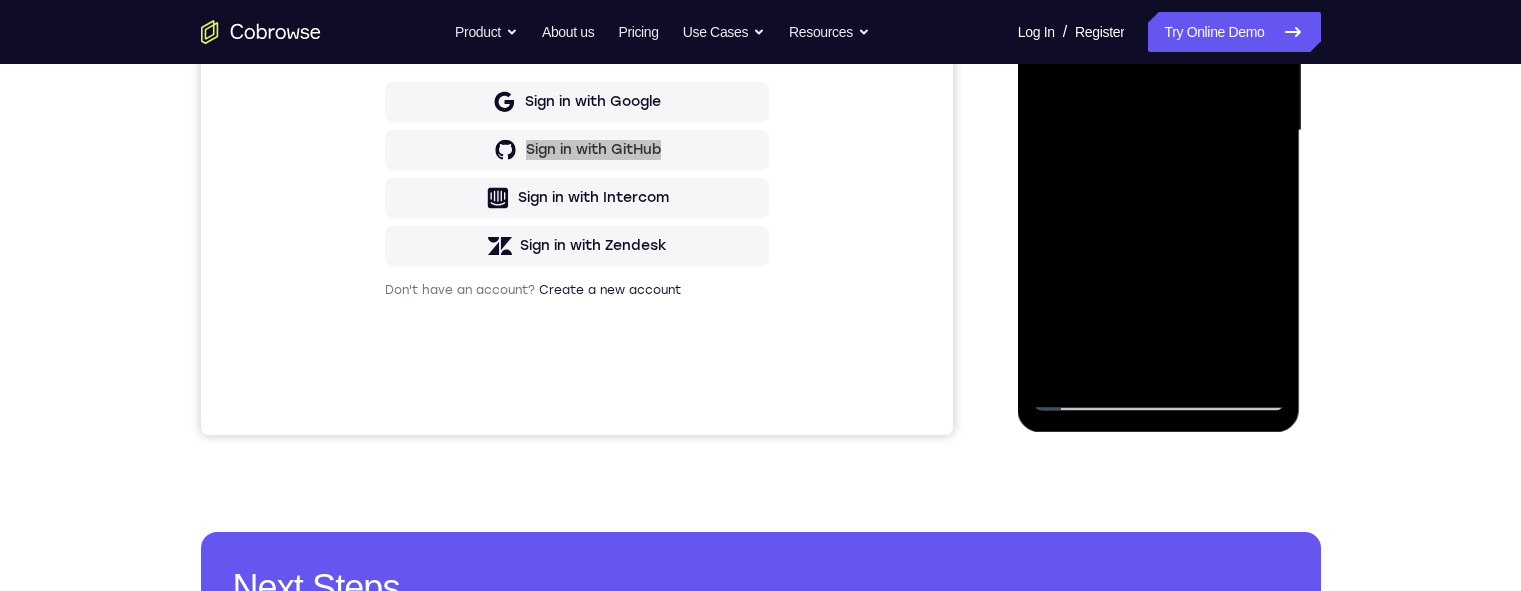 drag, startPoint x: 1240, startPoint y: -72, endPoint x: 1257, endPoint y: 66, distance: 139.04315 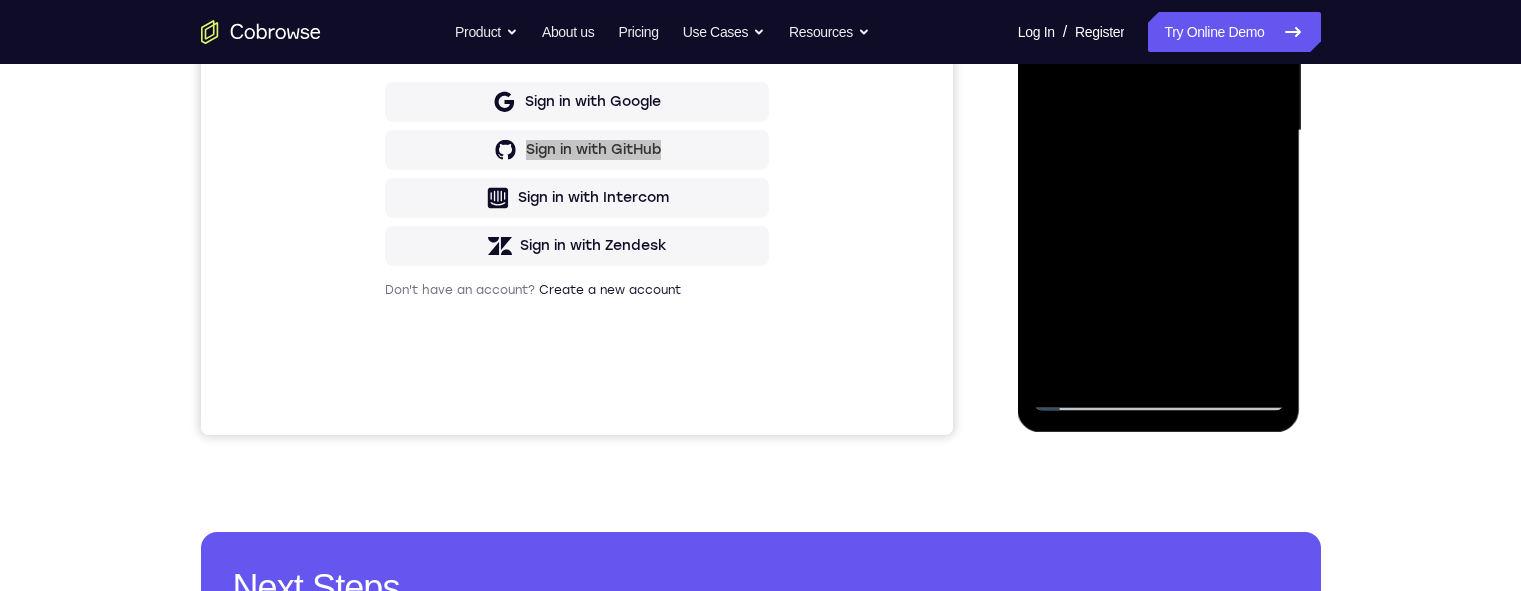 click at bounding box center (1159, 131) 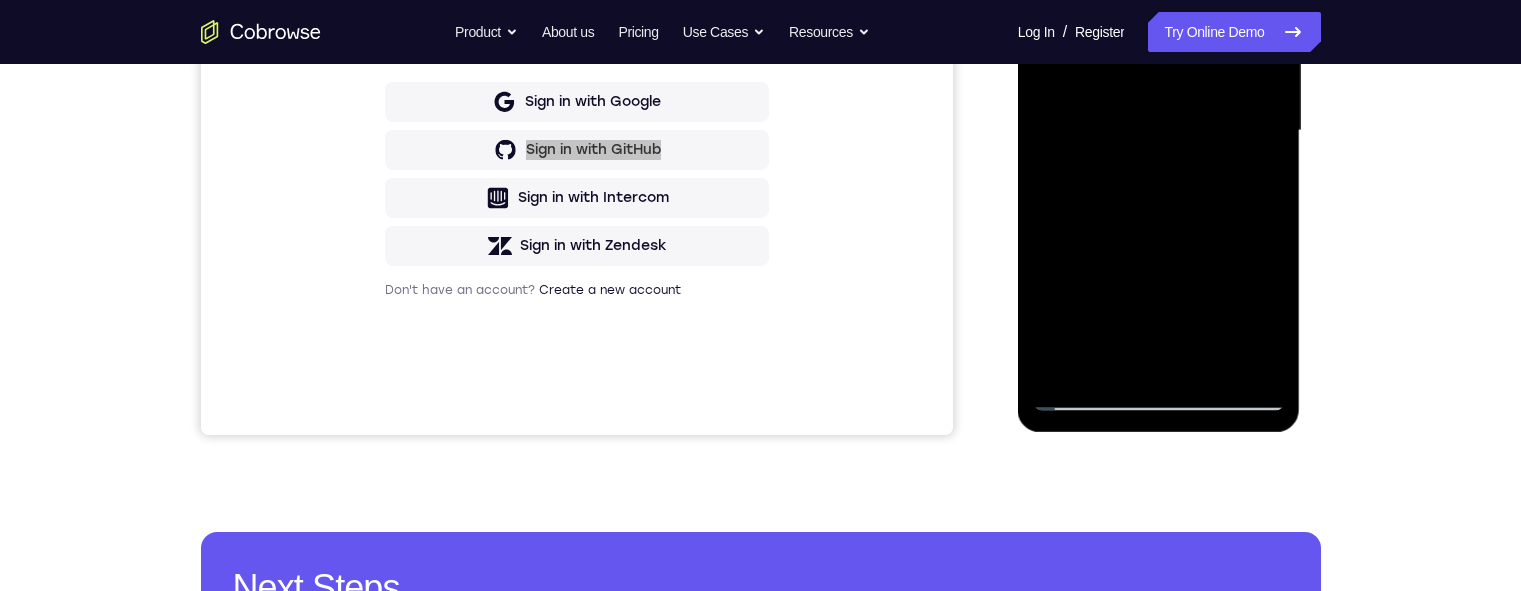 click at bounding box center [1159, 131] 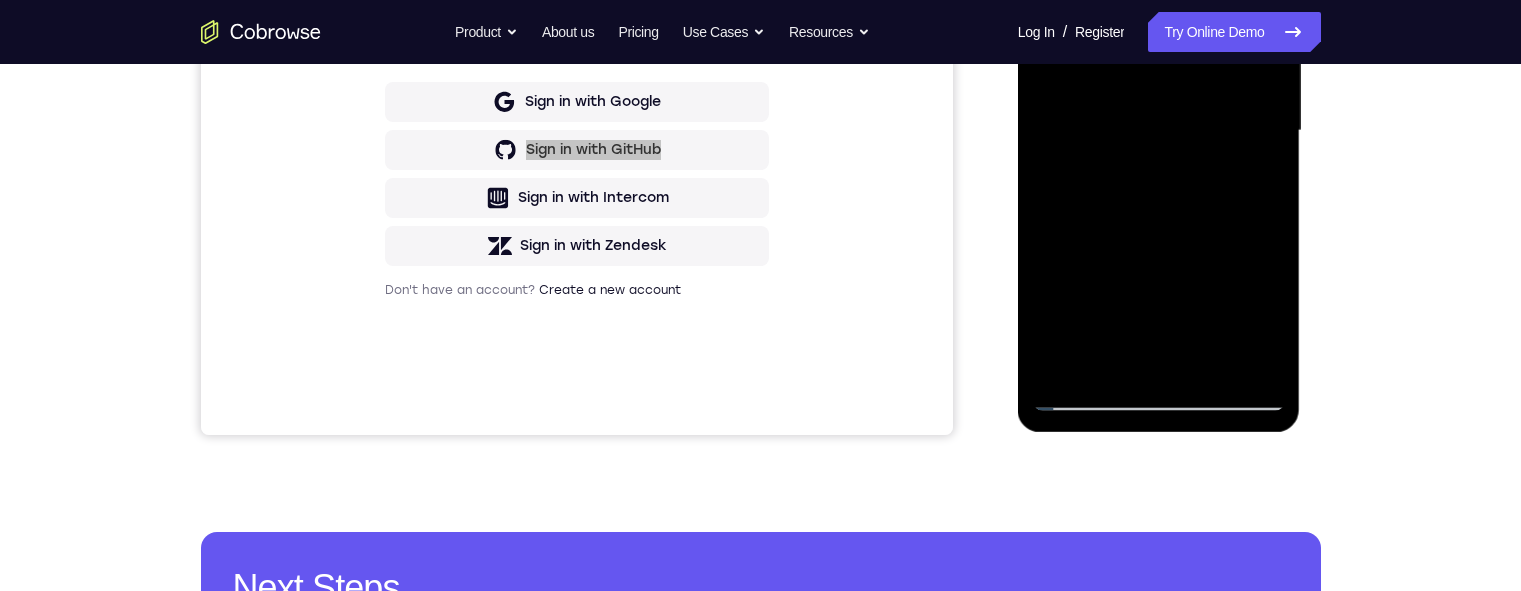 click at bounding box center (1159, 131) 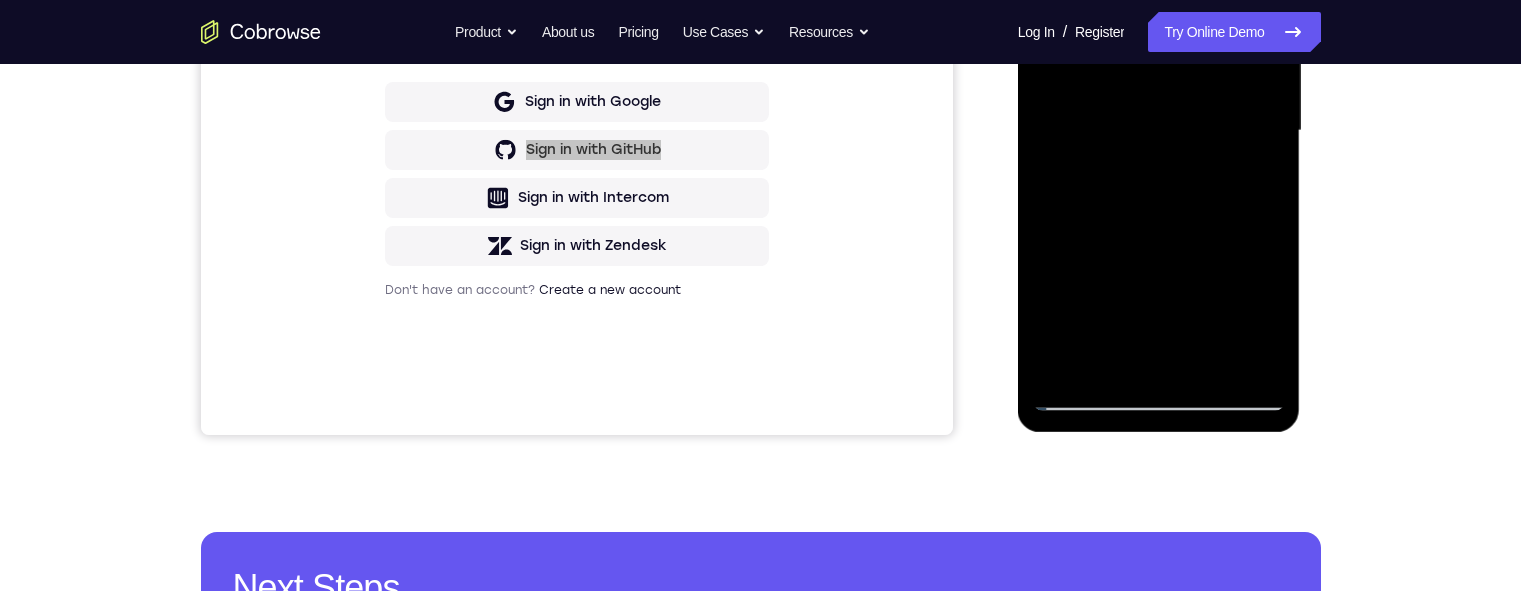 click at bounding box center [1159, 131] 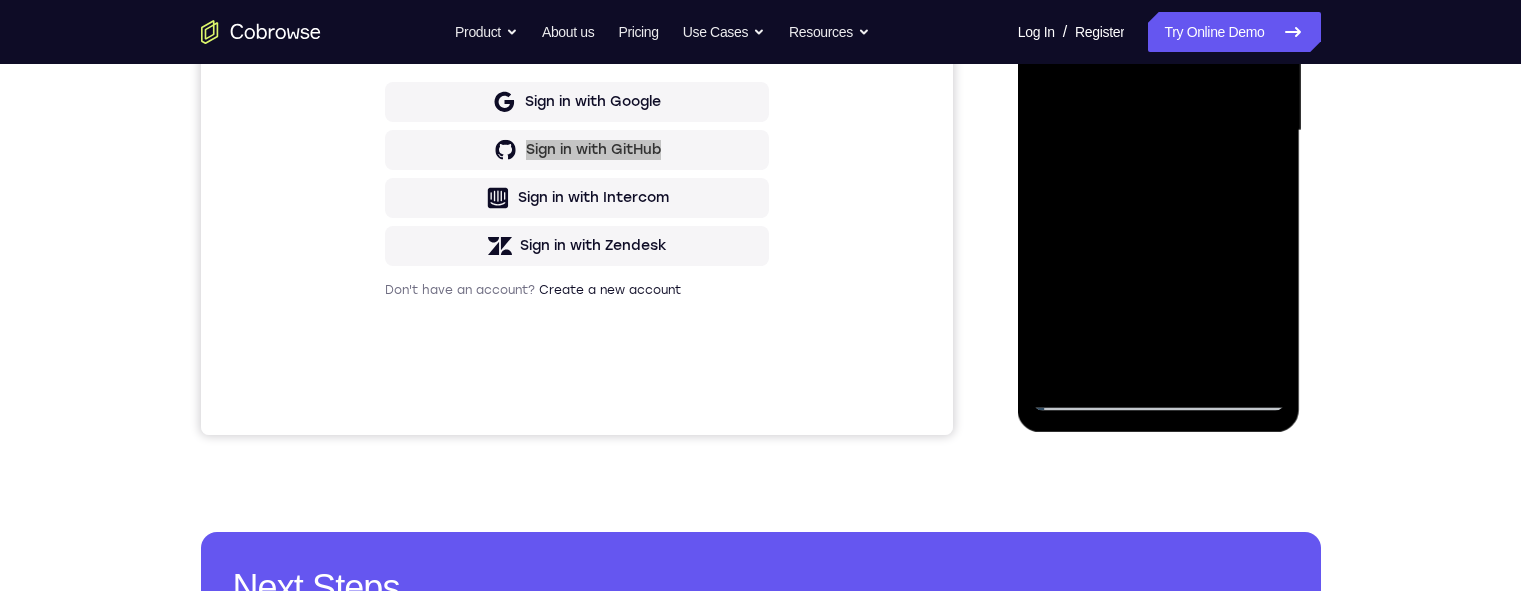 click at bounding box center (1159, 131) 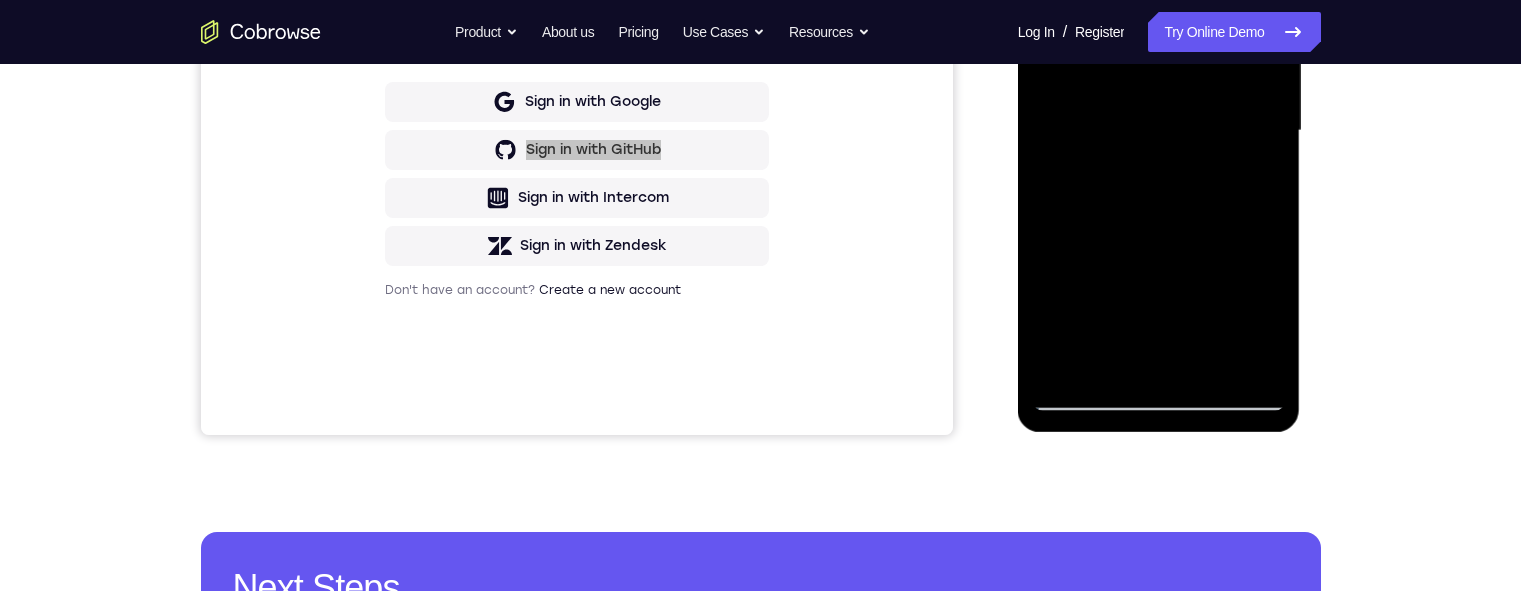 click at bounding box center [1159, 131] 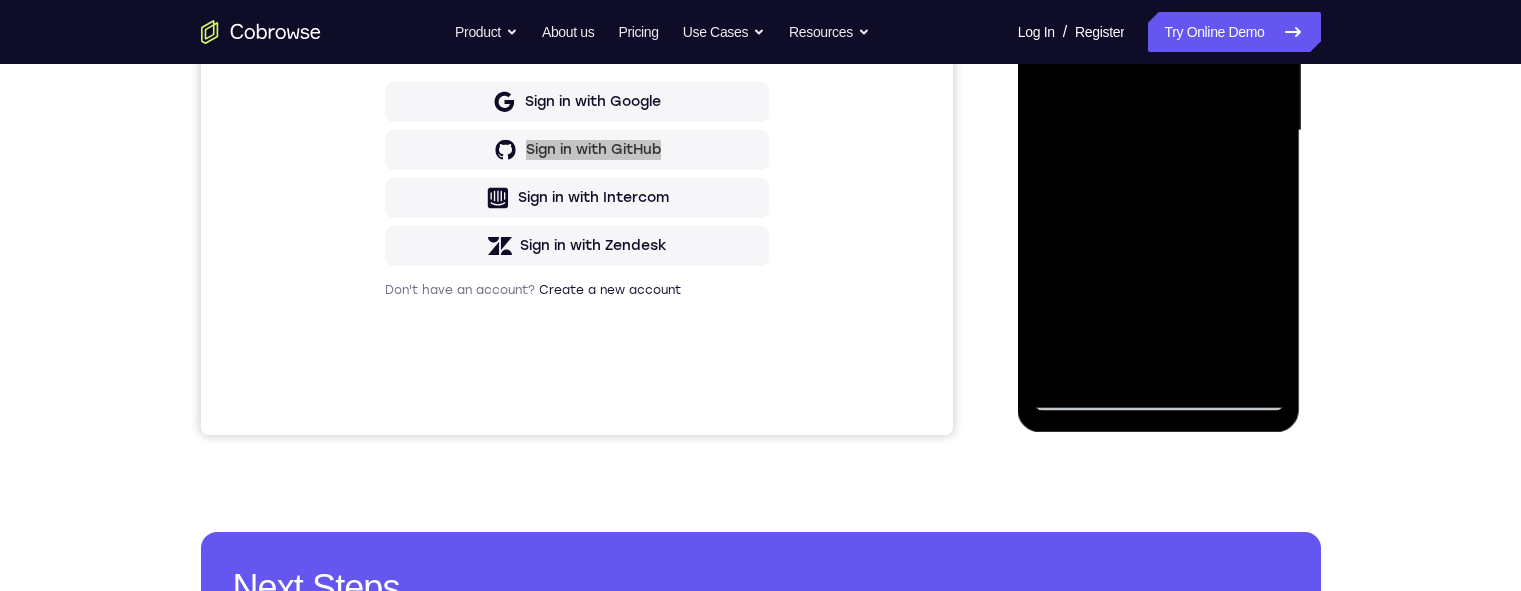 click at bounding box center (1159, 131) 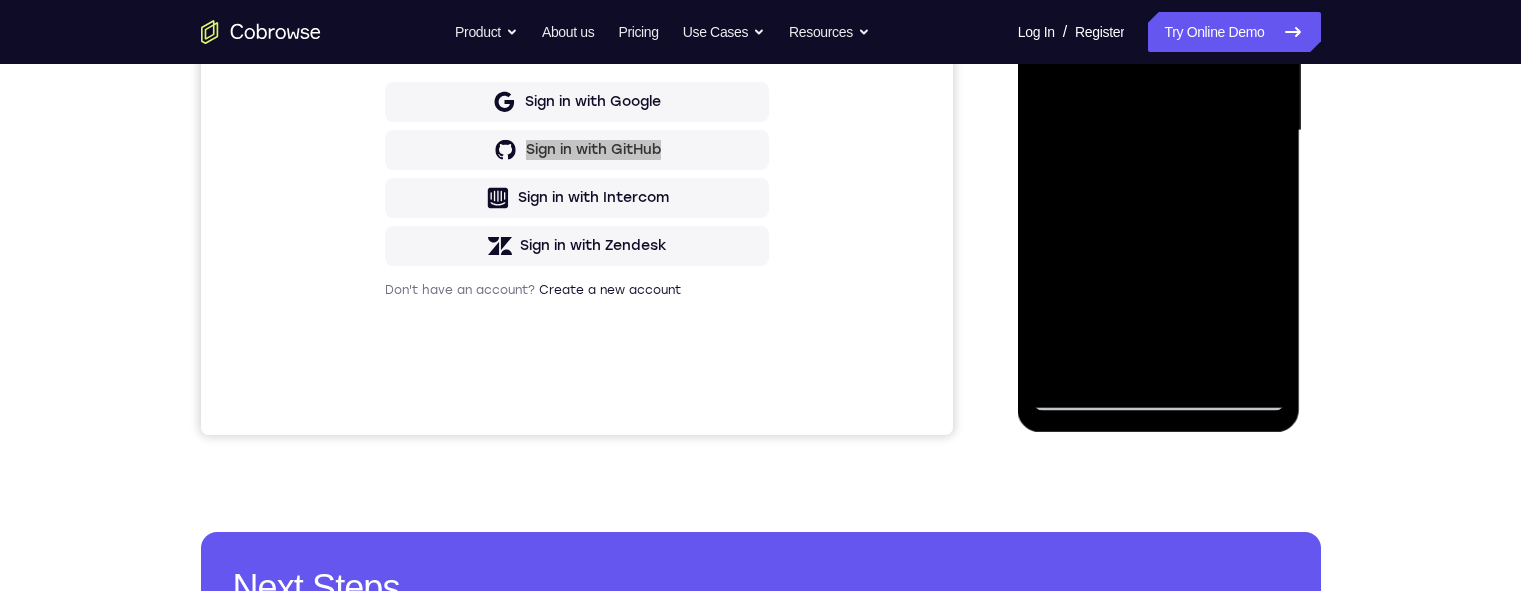 click at bounding box center (1159, 131) 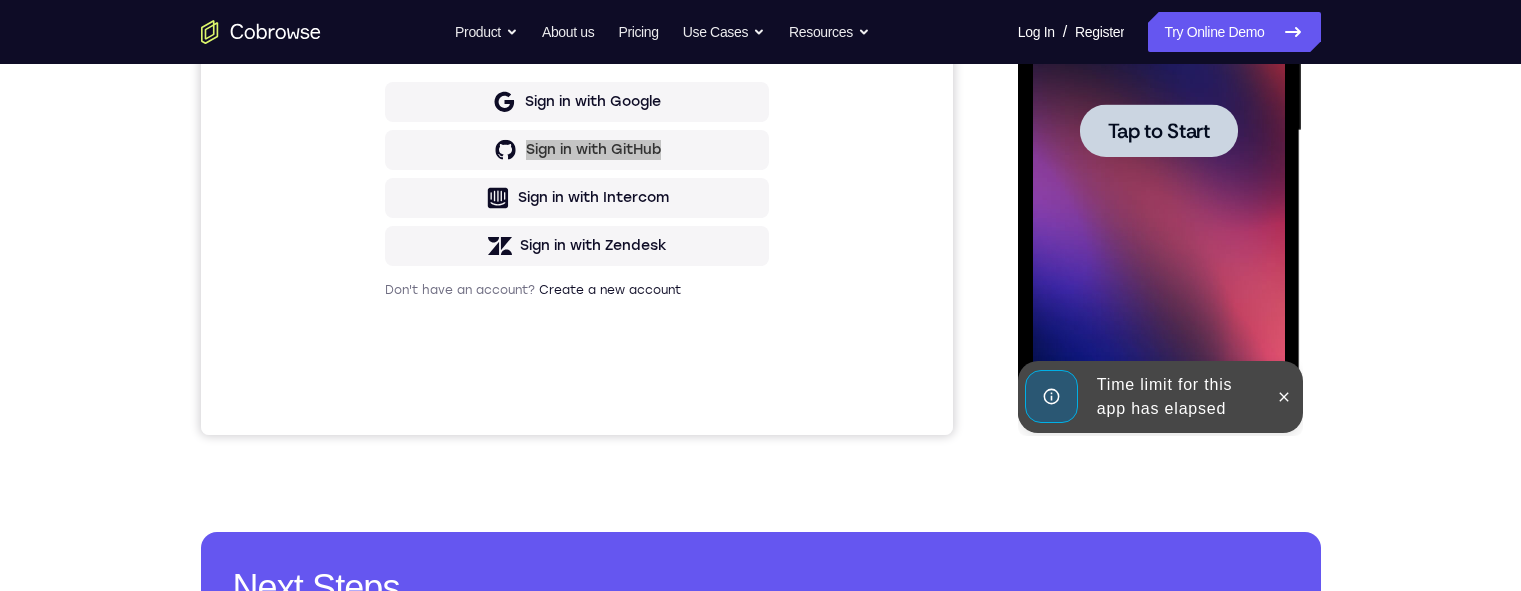 click on "Tap to Start" at bounding box center [1159, 131] 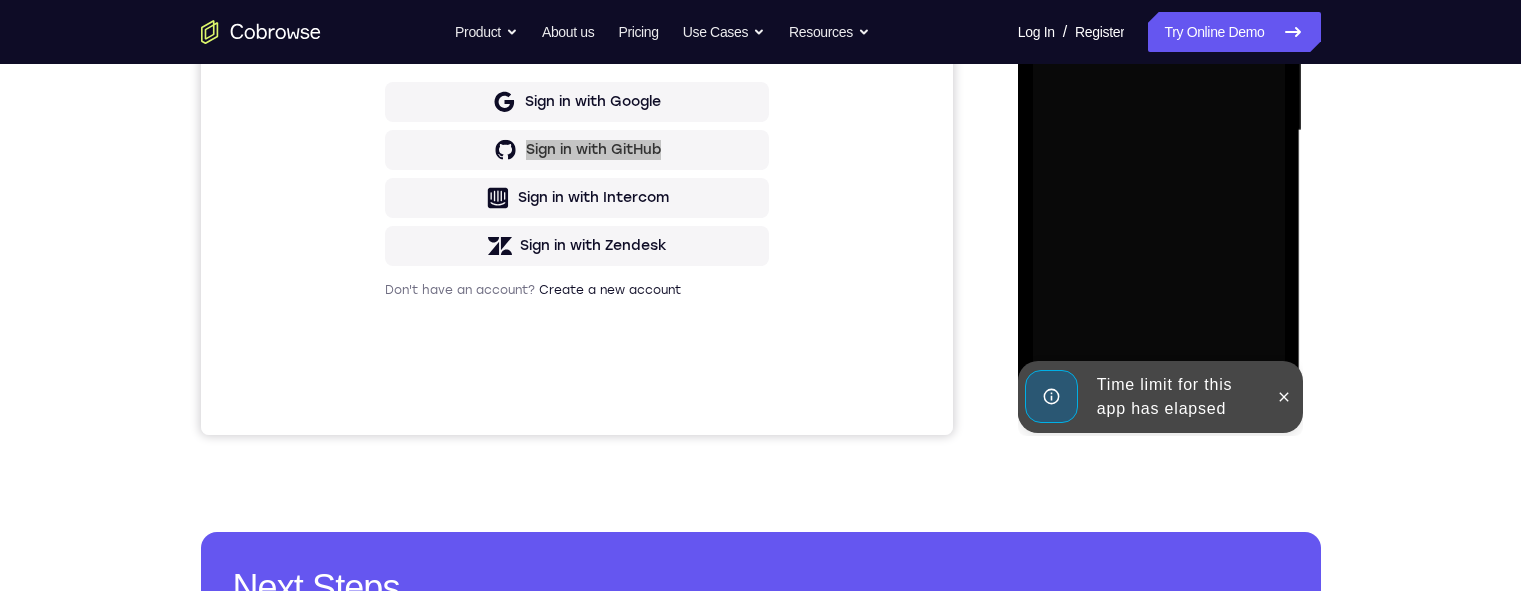 drag, startPoint x: 1266, startPoint y: 394, endPoint x: 1279, endPoint y: 391, distance: 13.341664 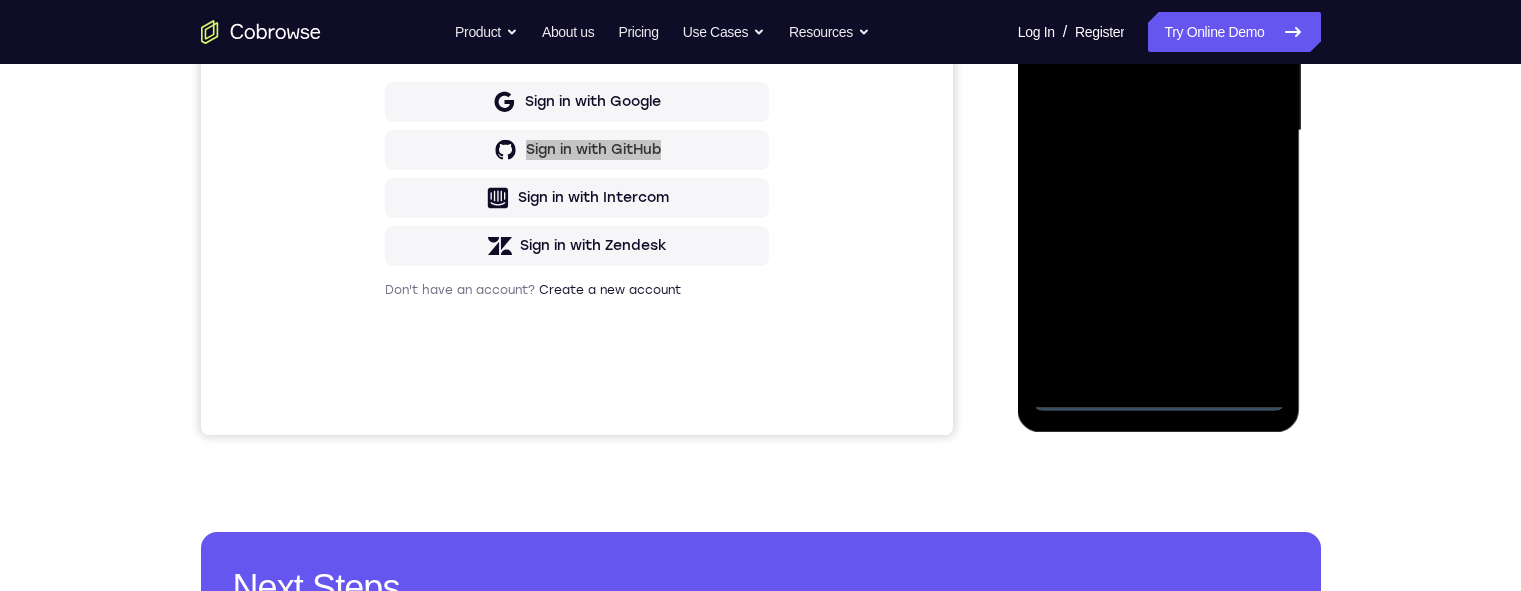 click at bounding box center [1159, 131] 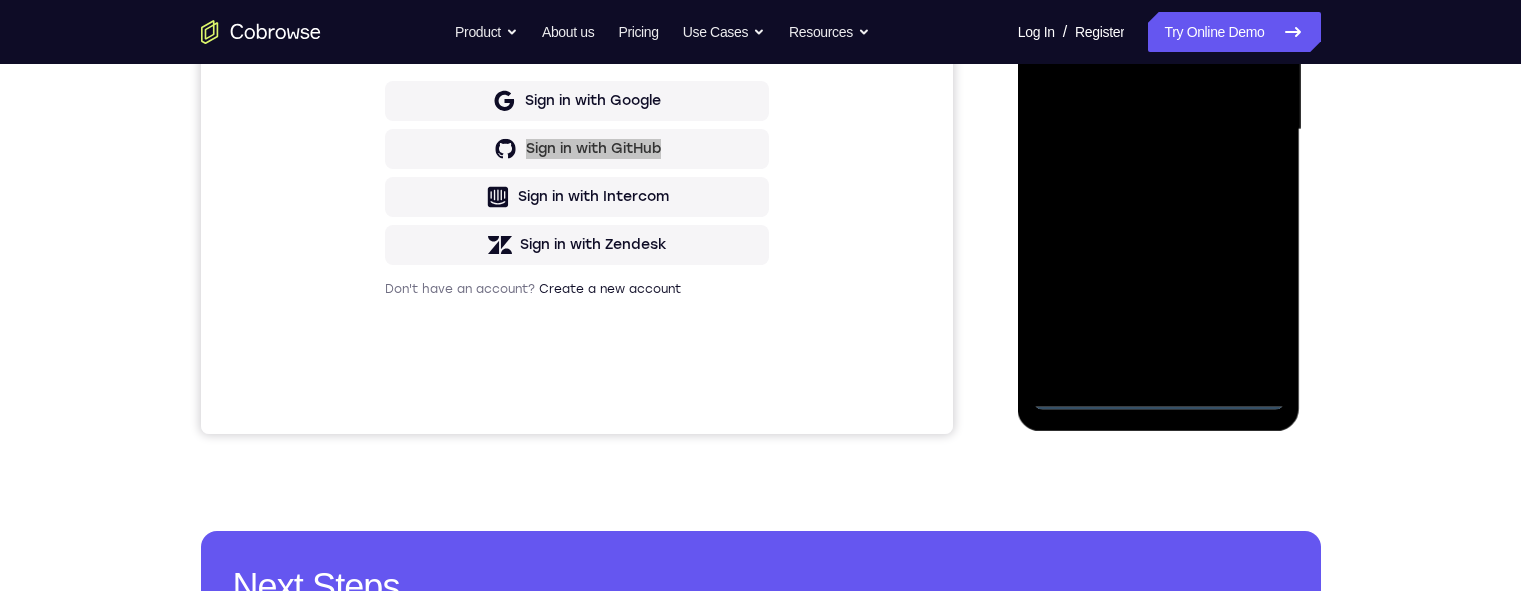 click at bounding box center [1159, 130] 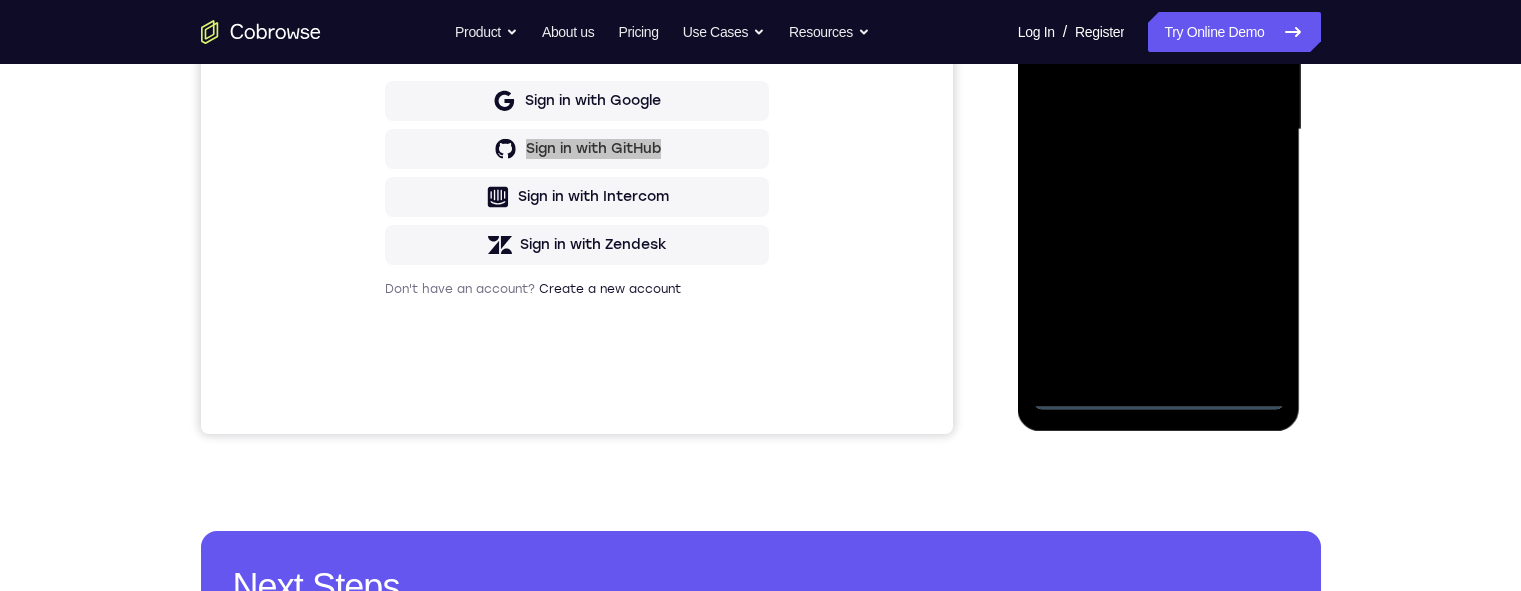 click at bounding box center [1159, 130] 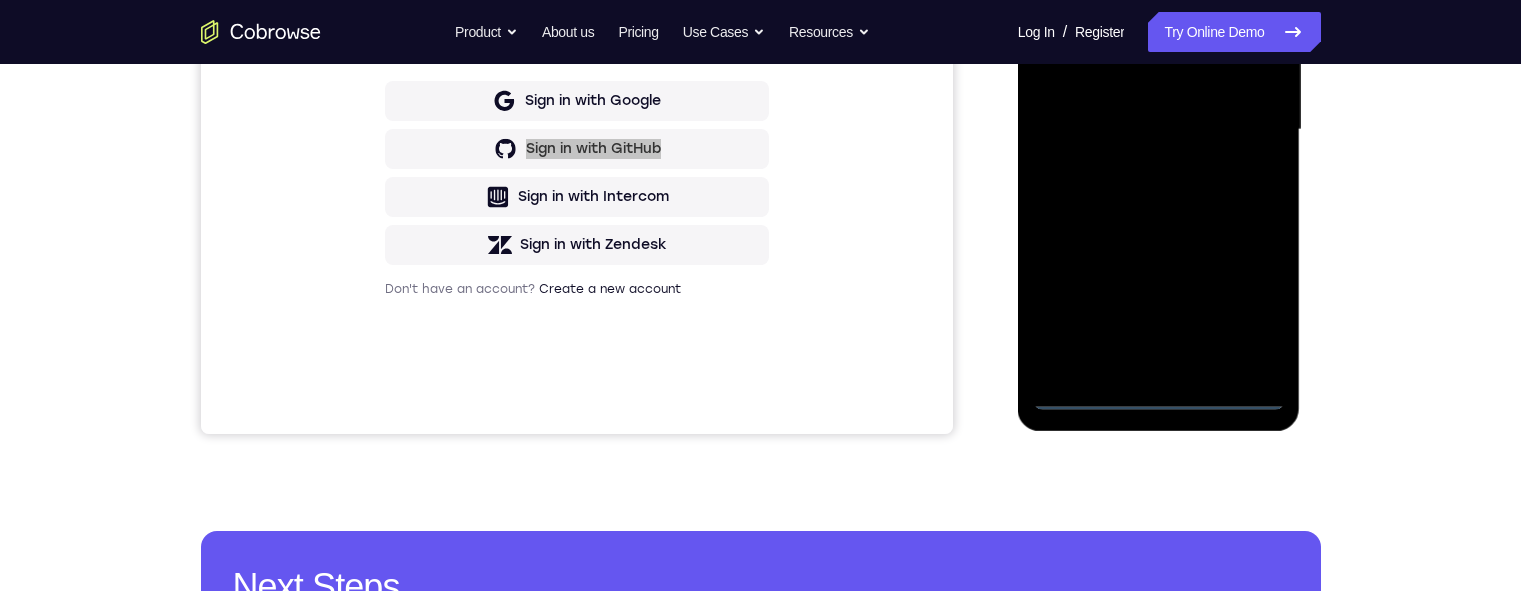 click at bounding box center (1159, 130) 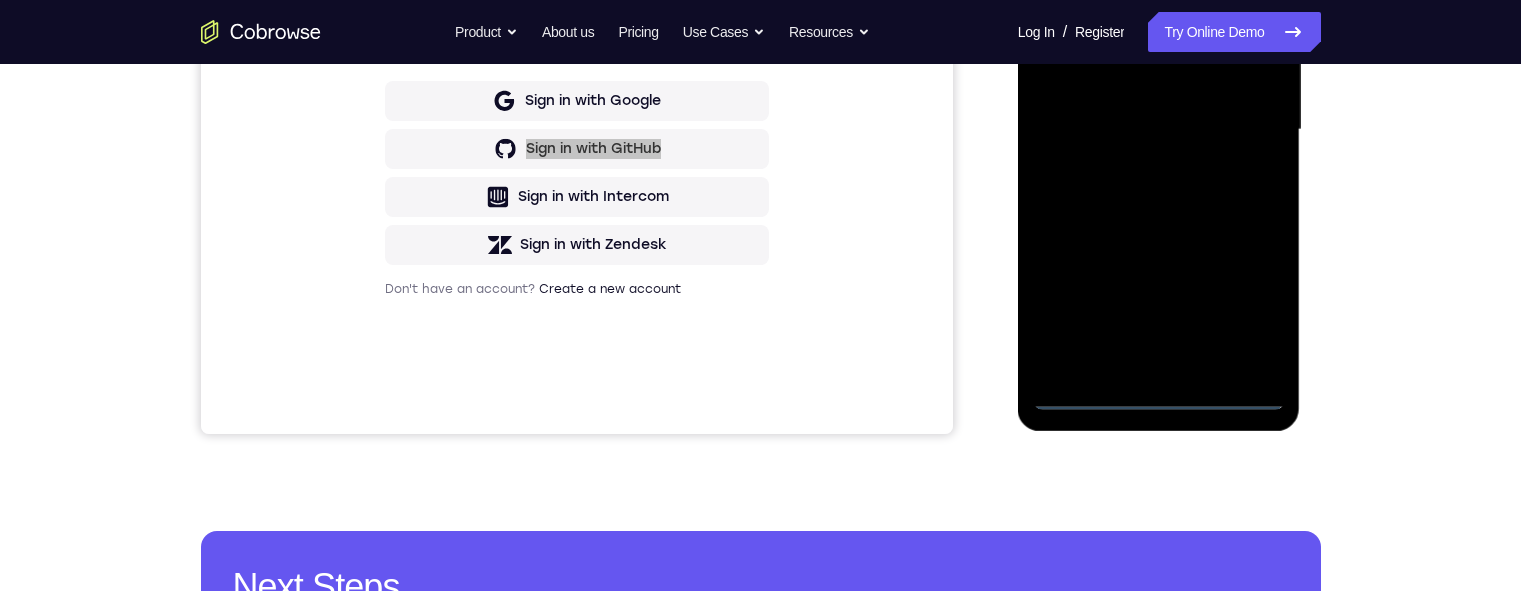 click at bounding box center [1159, 130] 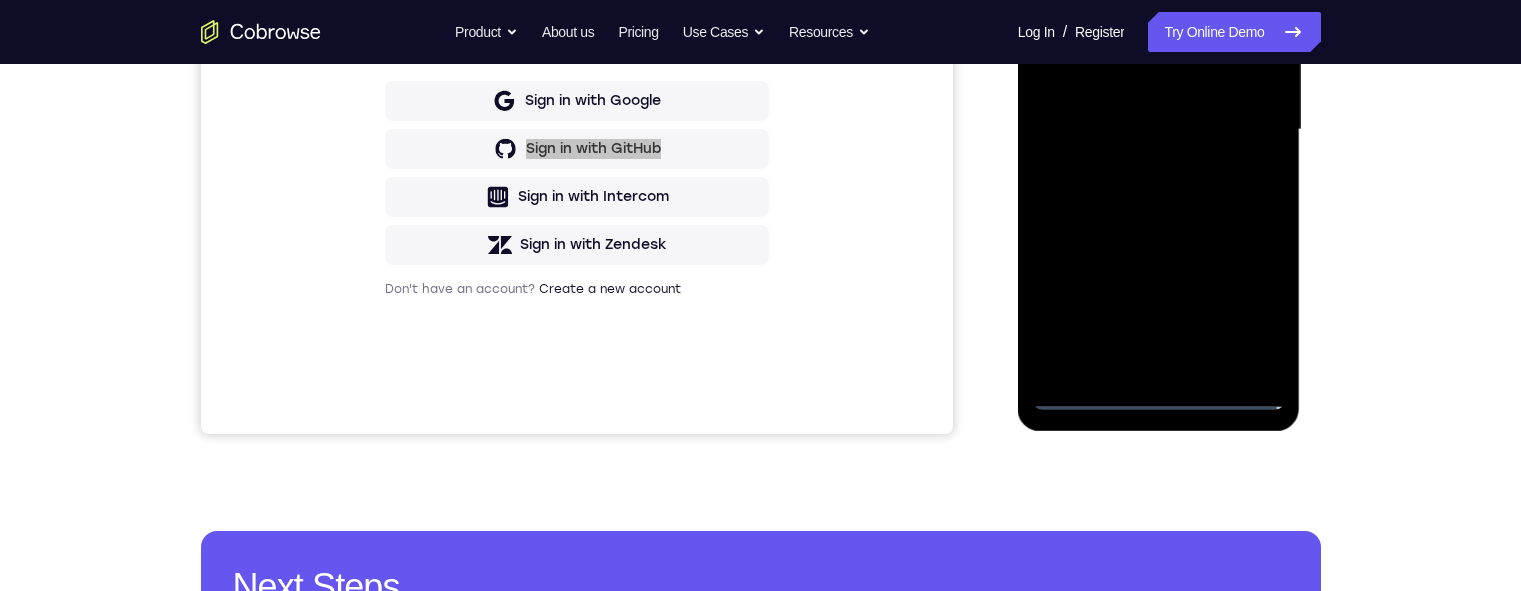 click at bounding box center (1159, 130) 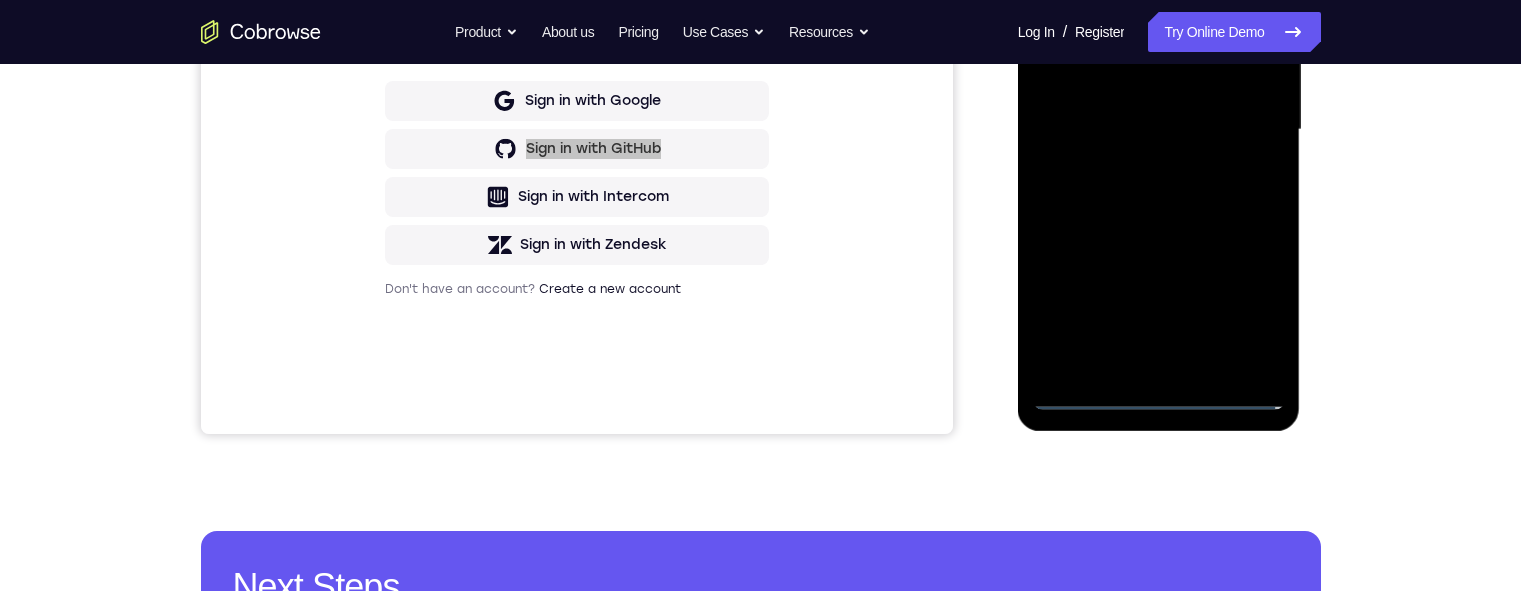 click at bounding box center (1159, 130) 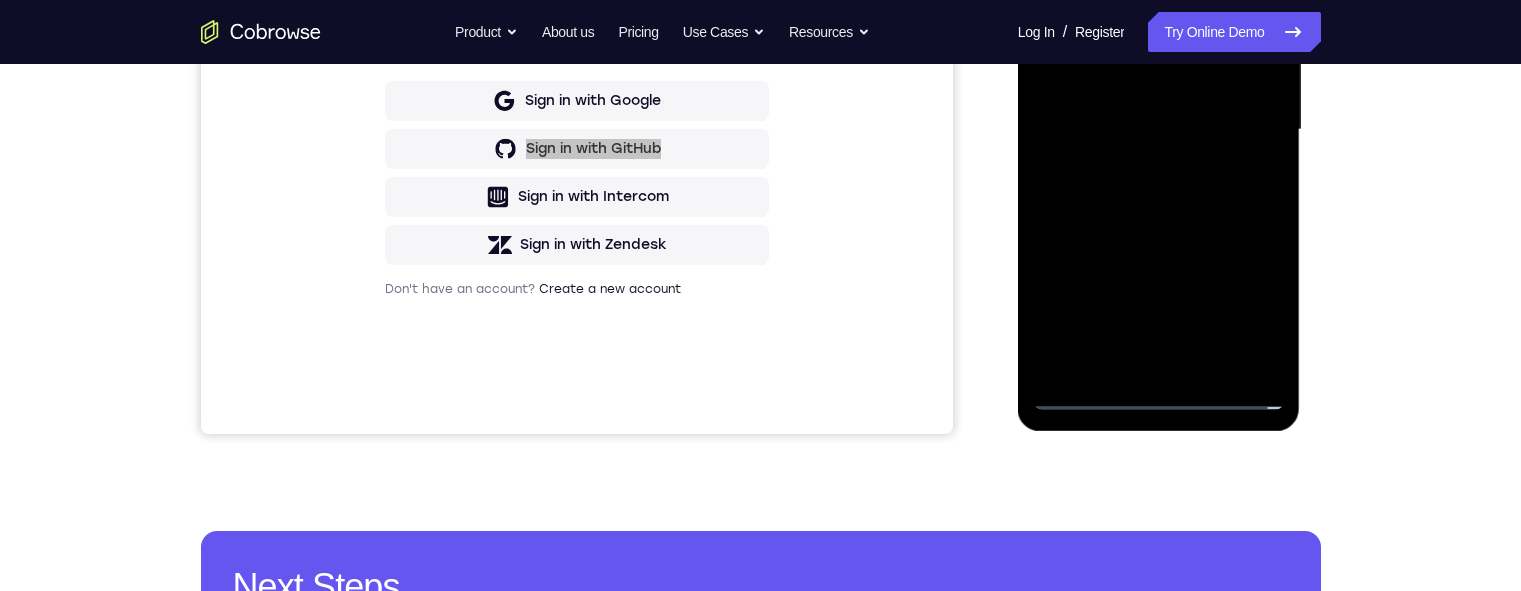 click at bounding box center [1159, 130] 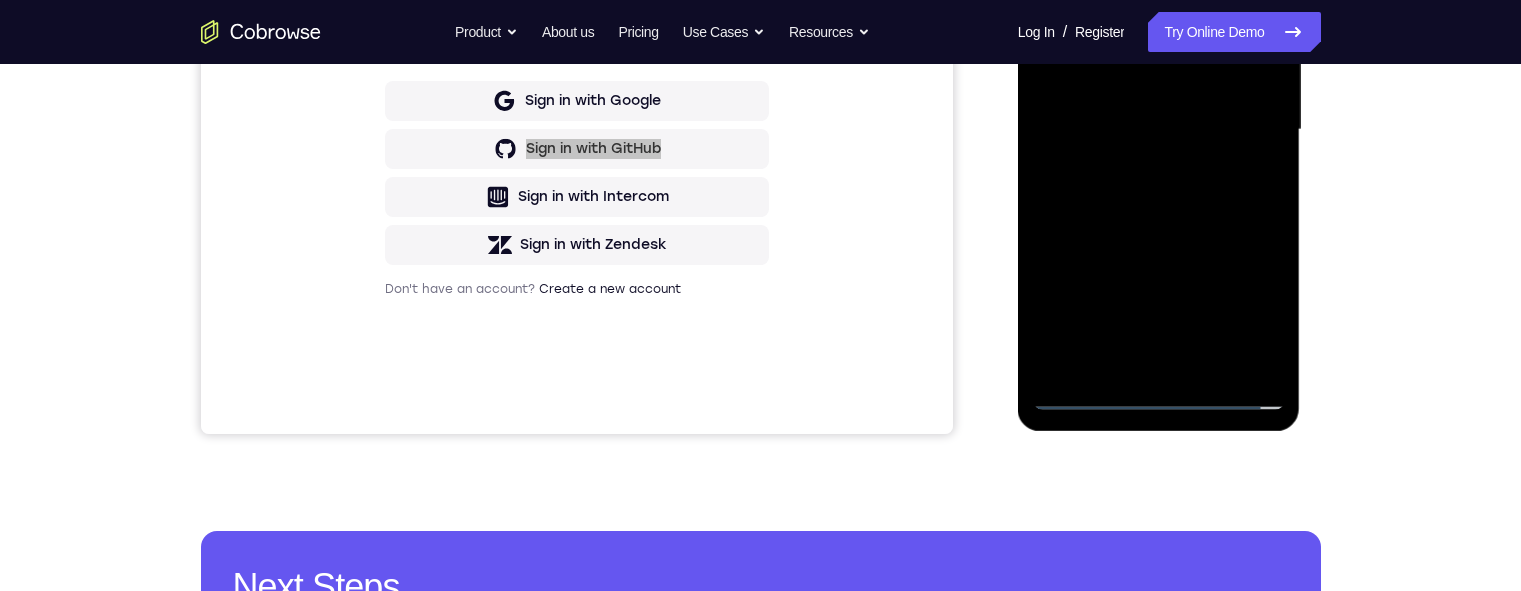 click at bounding box center [1159, 130] 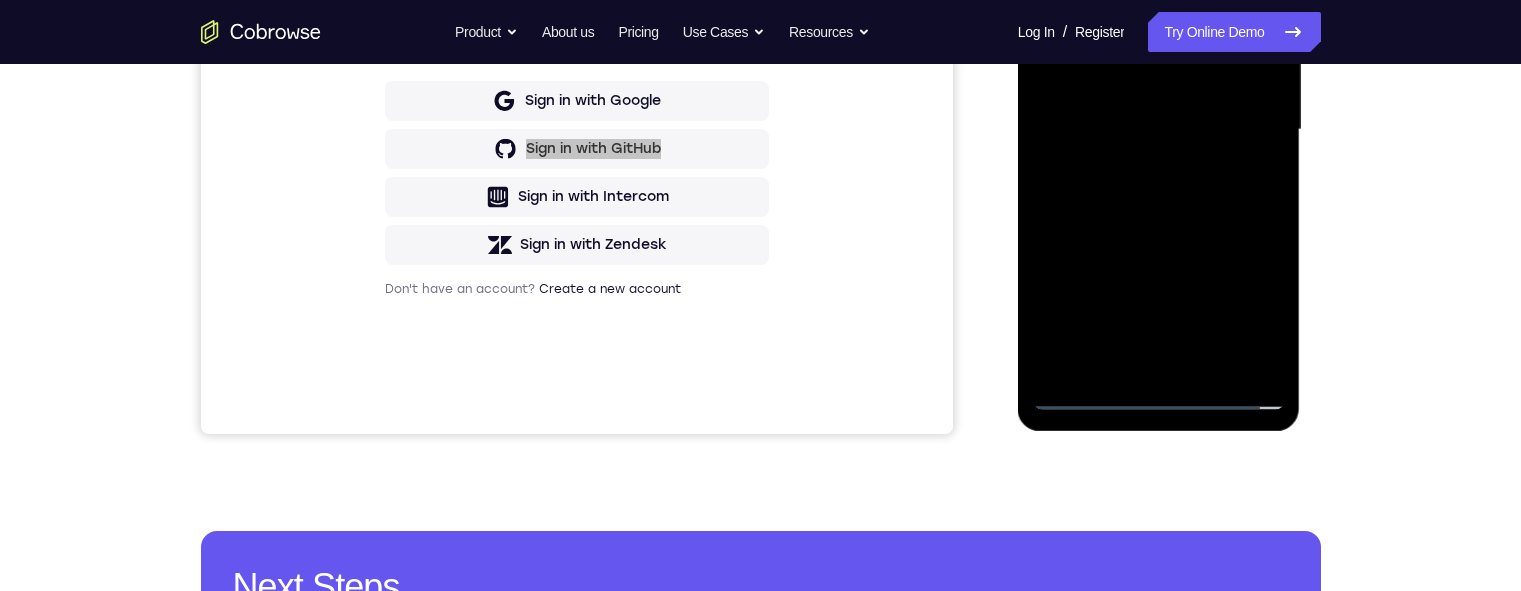 click at bounding box center (1159, 130) 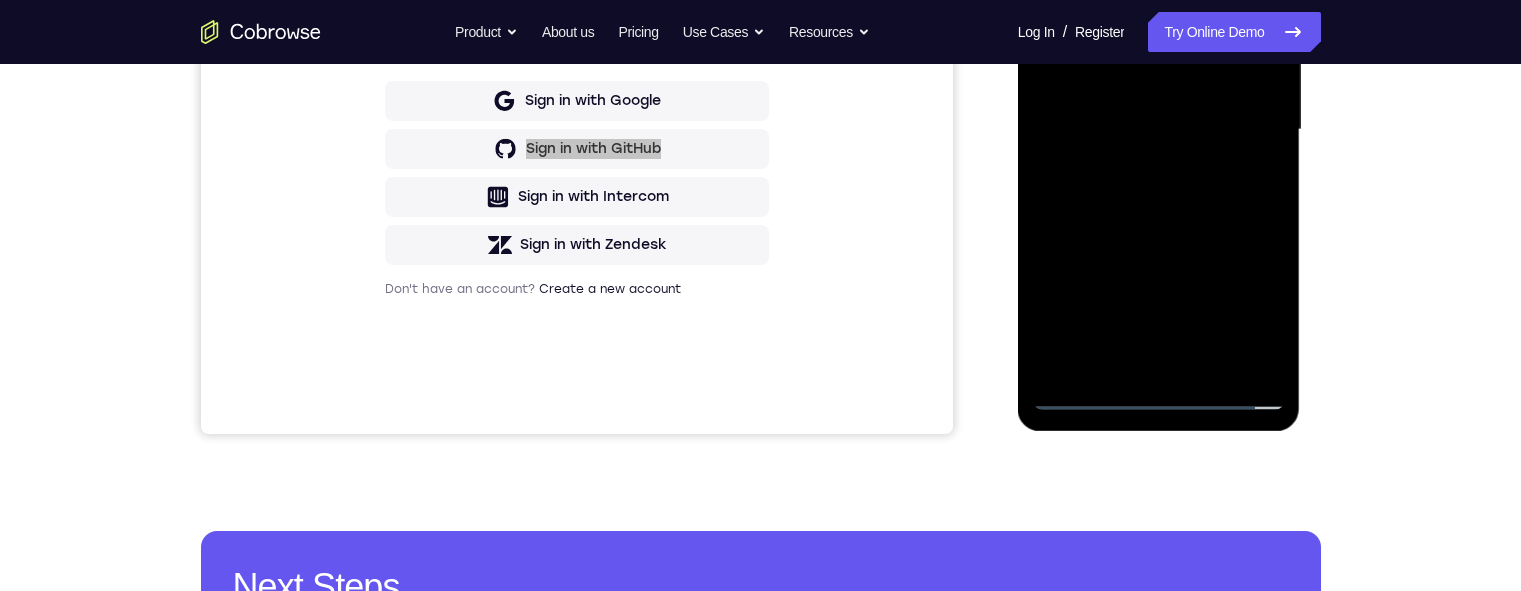 click at bounding box center (1159, 130) 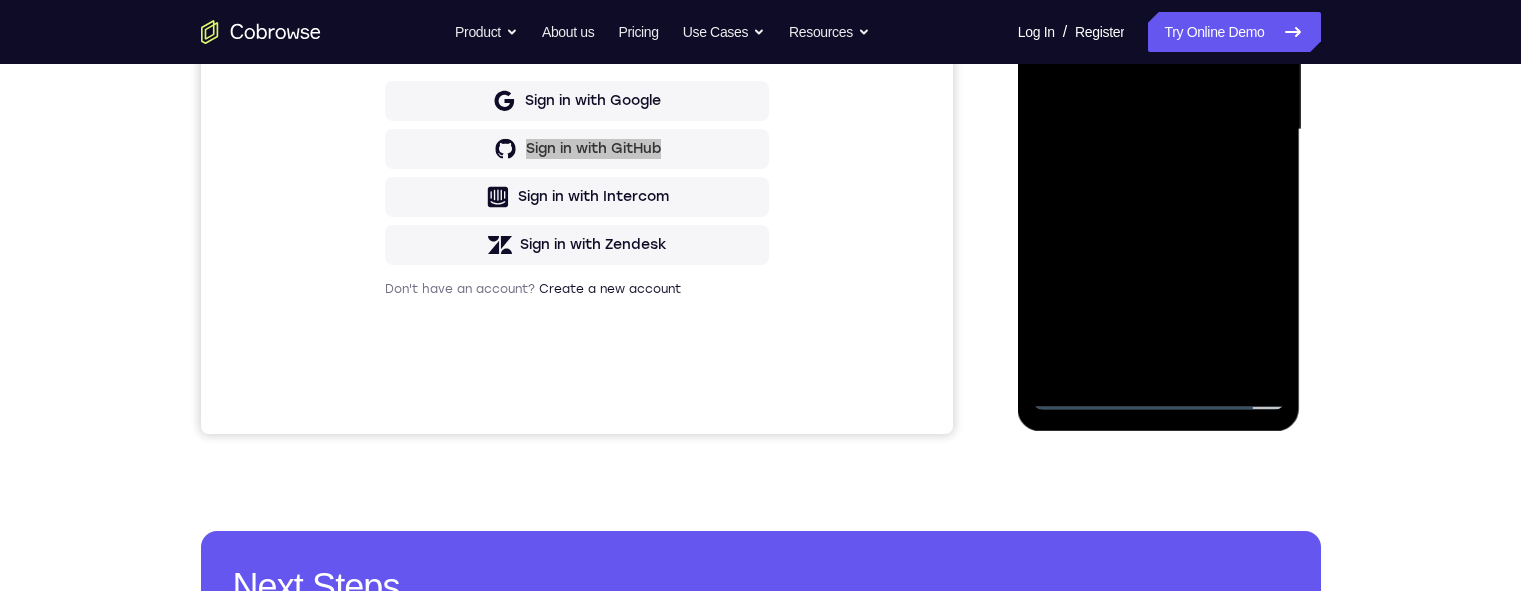 click at bounding box center [1159, 130] 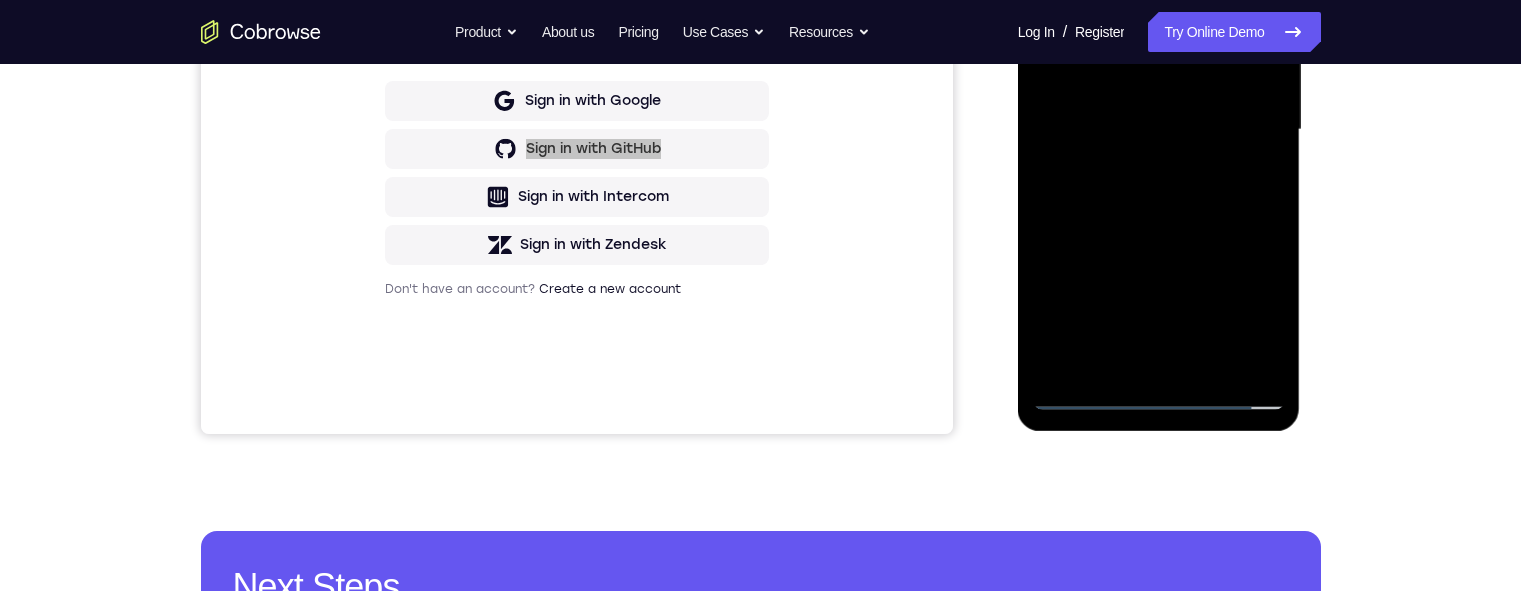 click at bounding box center (1159, 130) 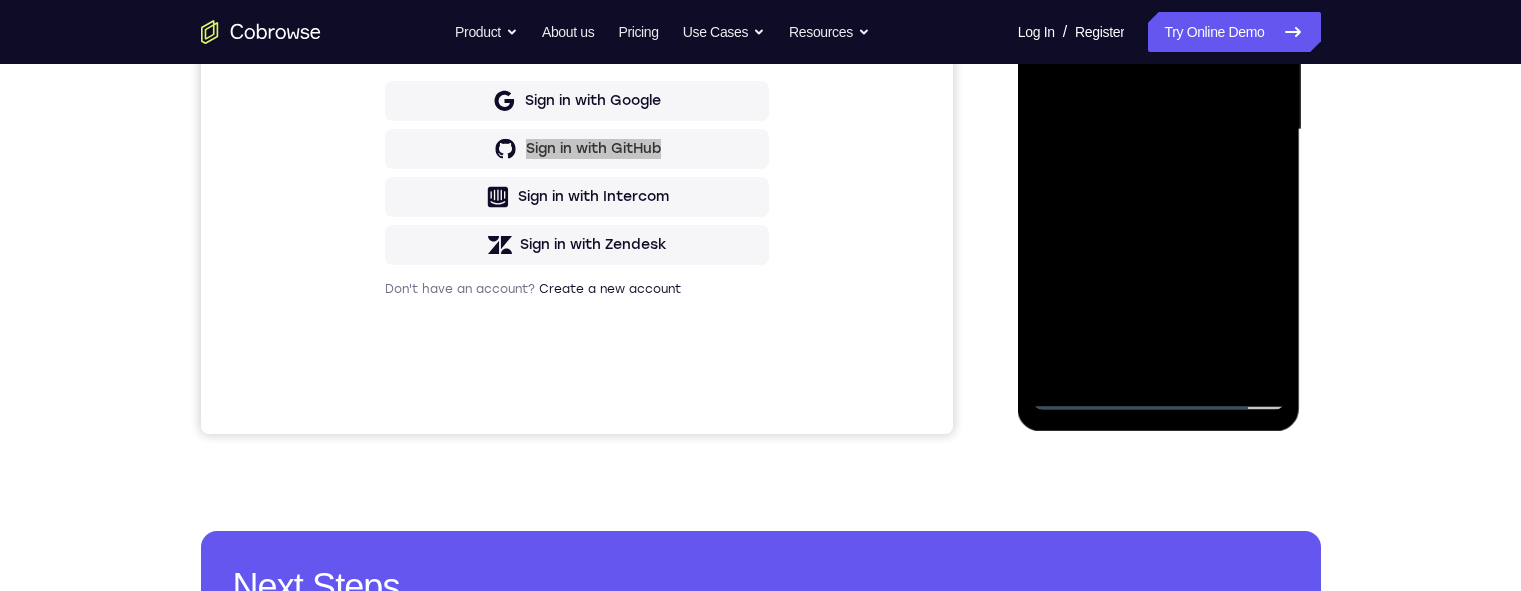 click at bounding box center (1159, 130) 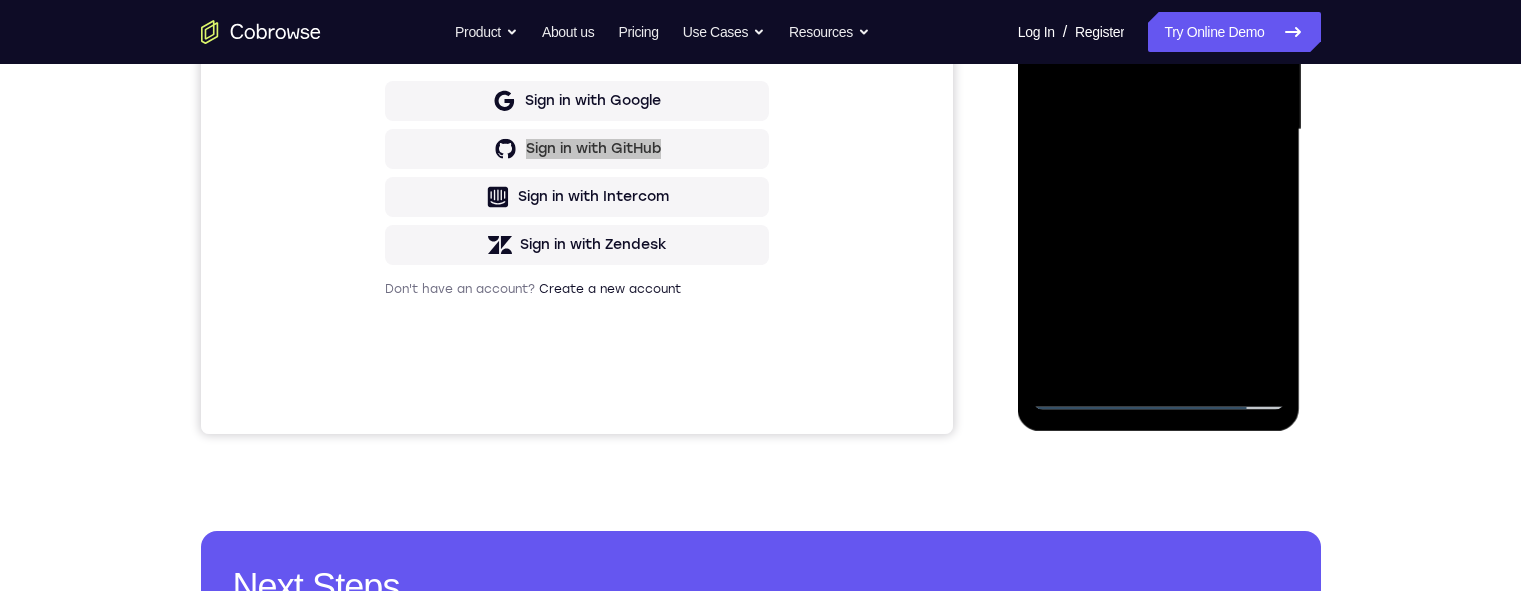 click at bounding box center (1159, 130) 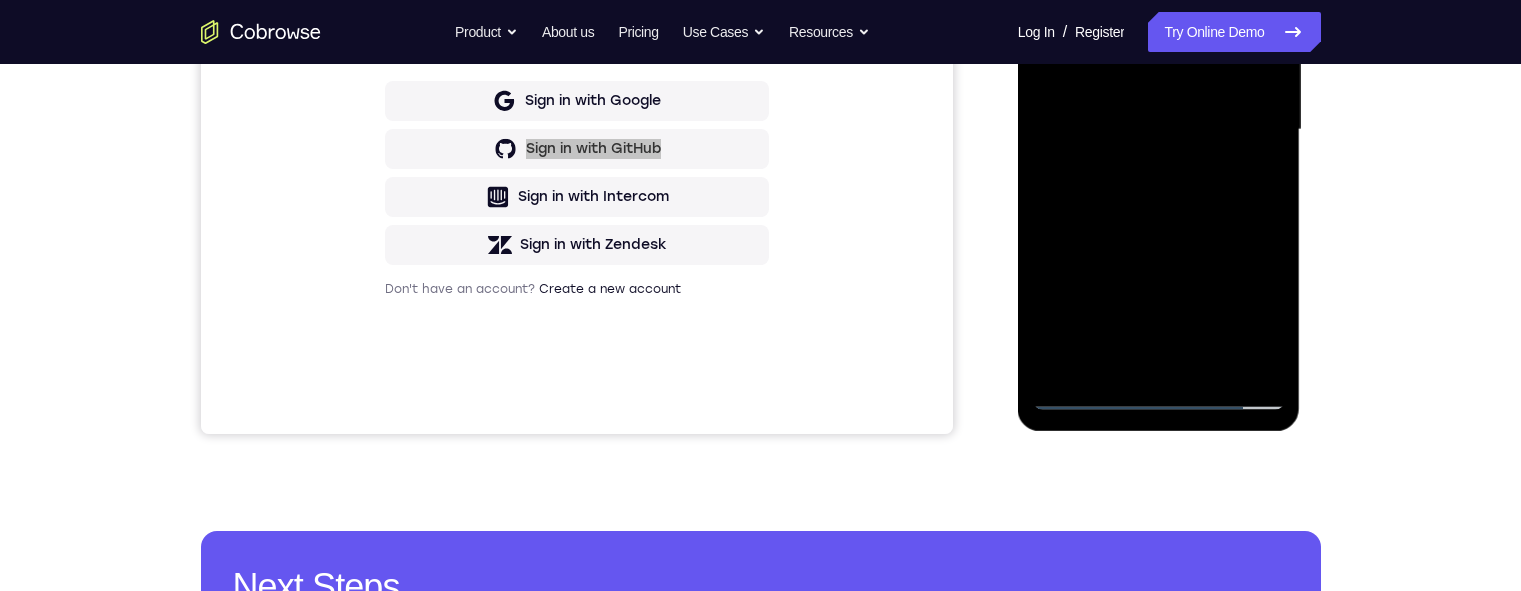 click at bounding box center [1159, 130] 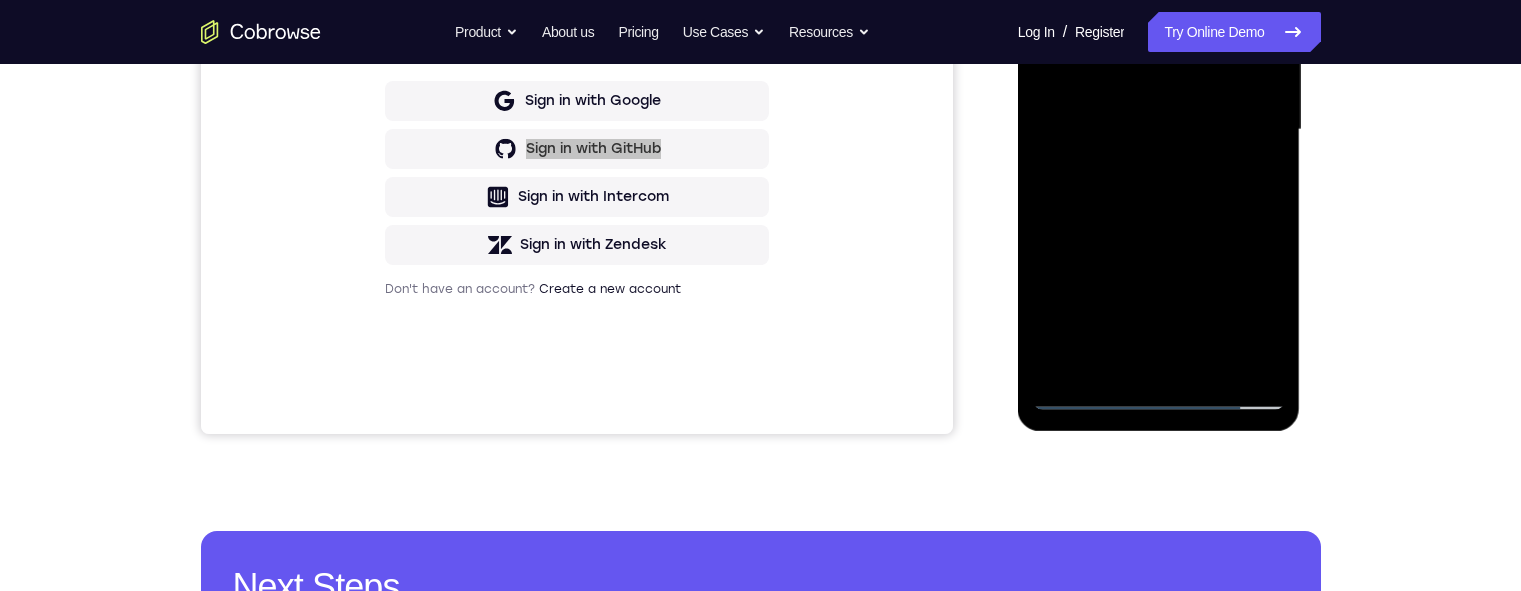 click at bounding box center [1159, 130] 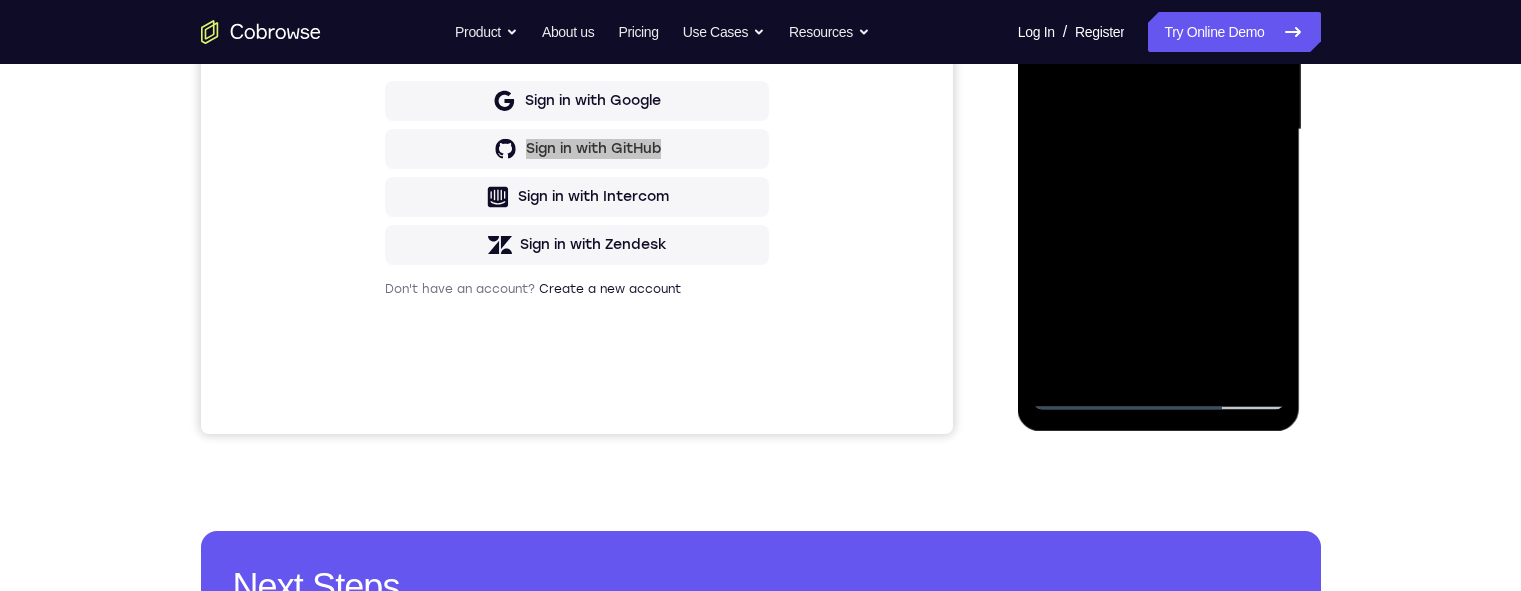 click at bounding box center [1159, 130] 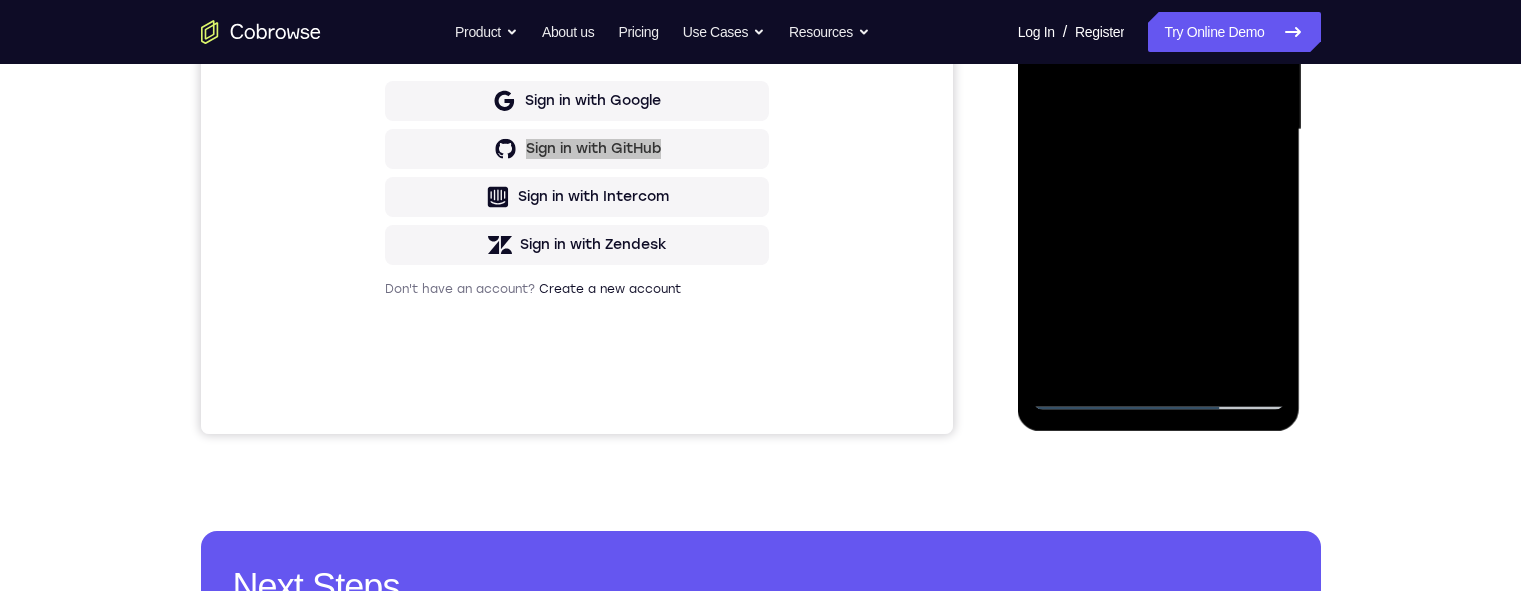 drag, startPoint x: 1146, startPoint y: -48, endPoint x: 1146, endPoint y: 127, distance: 175 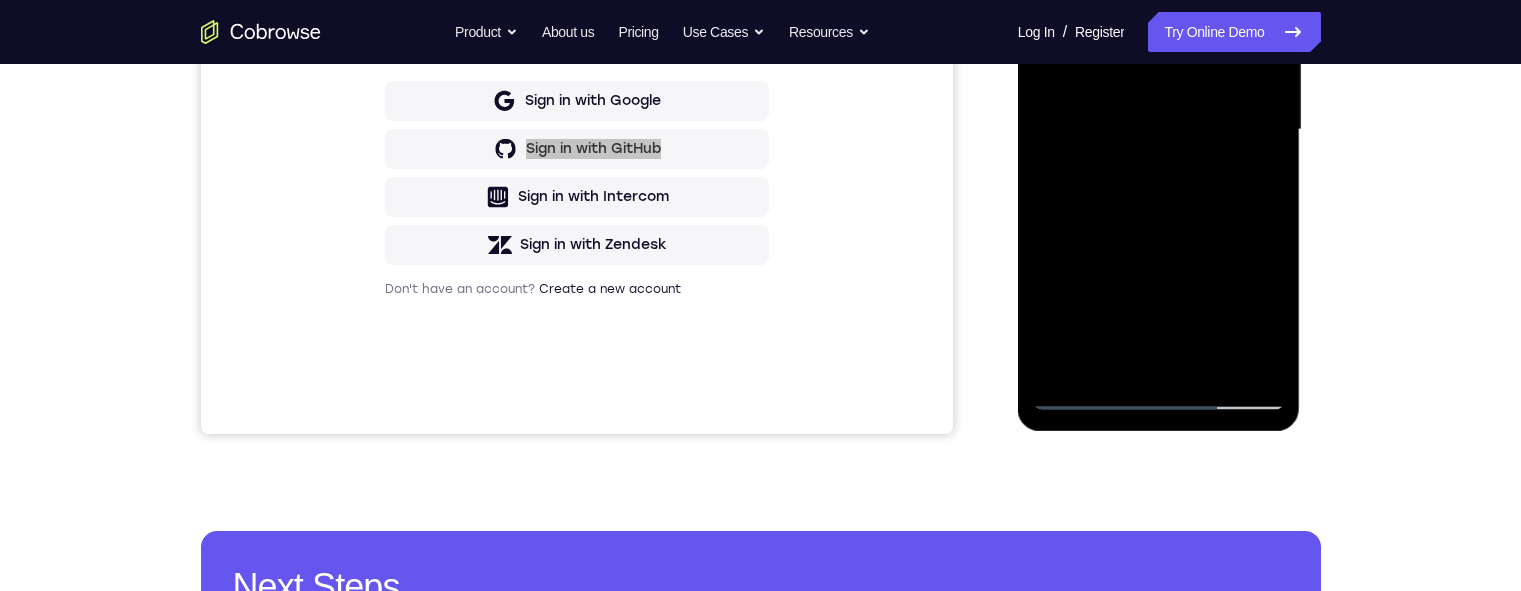 click at bounding box center (1159, 130) 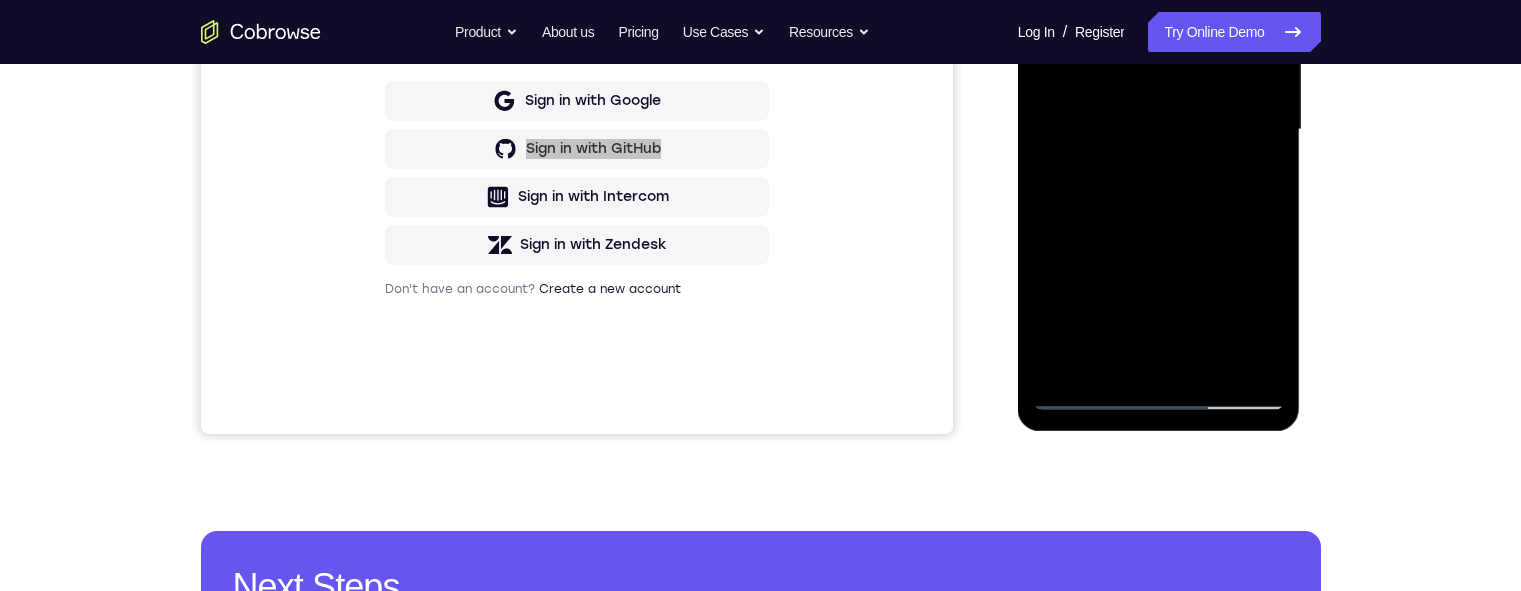 drag, startPoint x: 1118, startPoint y: 98, endPoint x: 1106, endPoint y: 116, distance: 21.633308 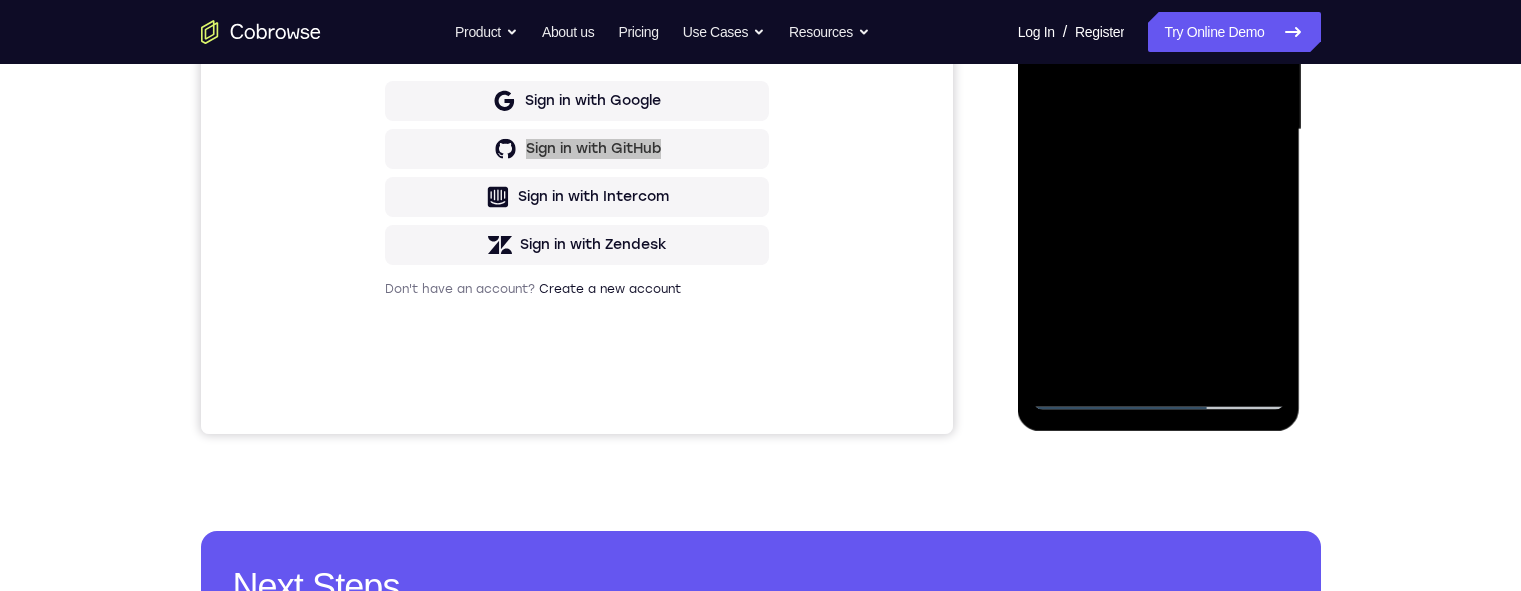 click at bounding box center (1159, 130) 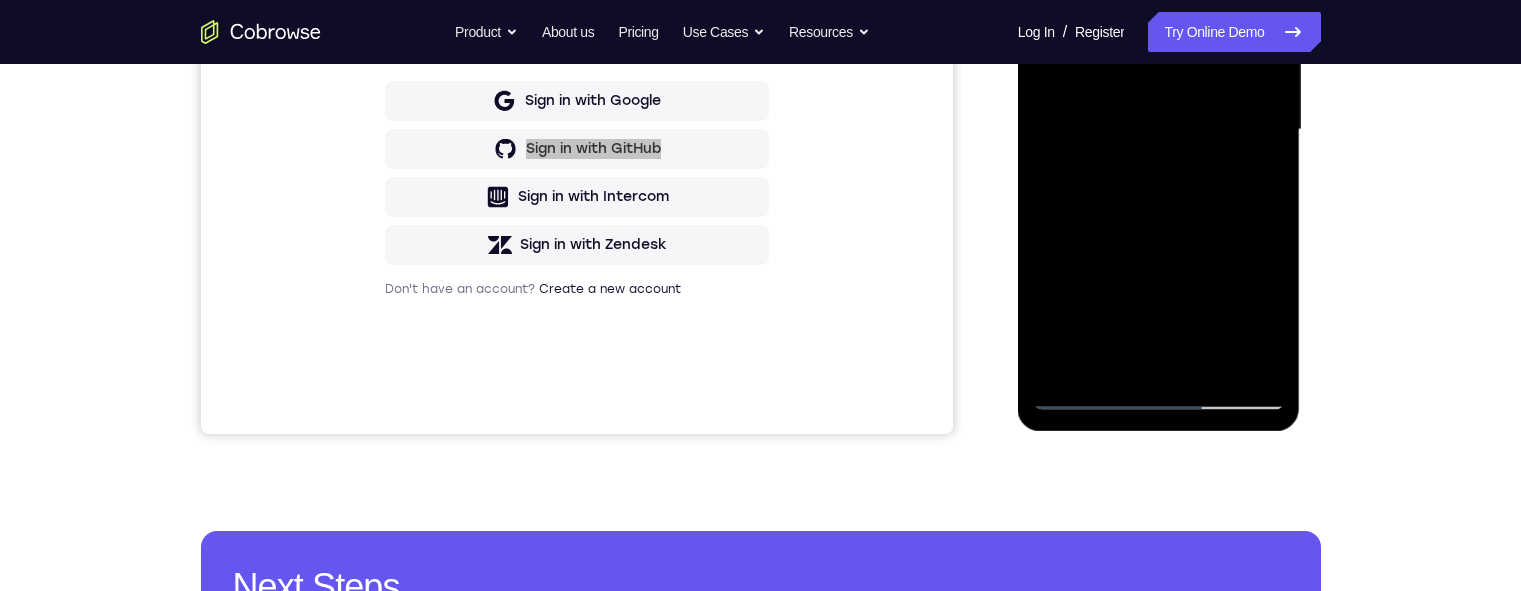 click at bounding box center (1159, 130) 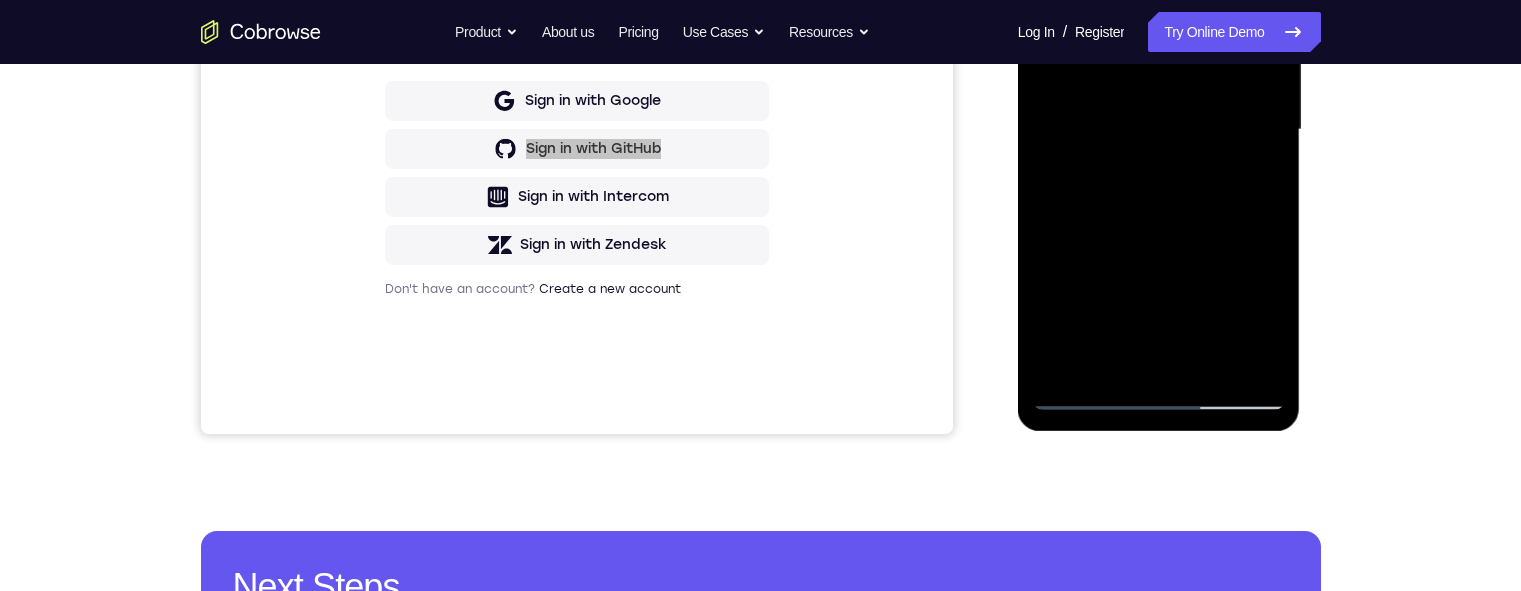 click at bounding box center [1159, 130] 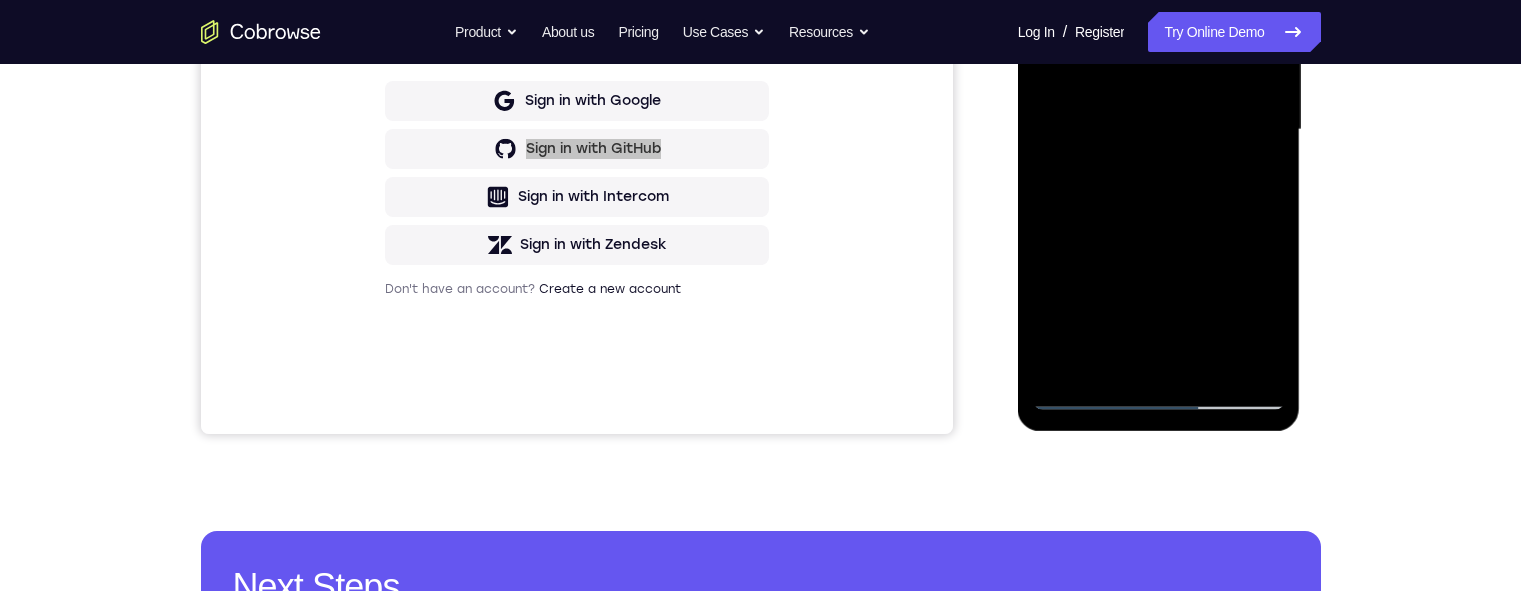 click at bounding box center [1159, 130] 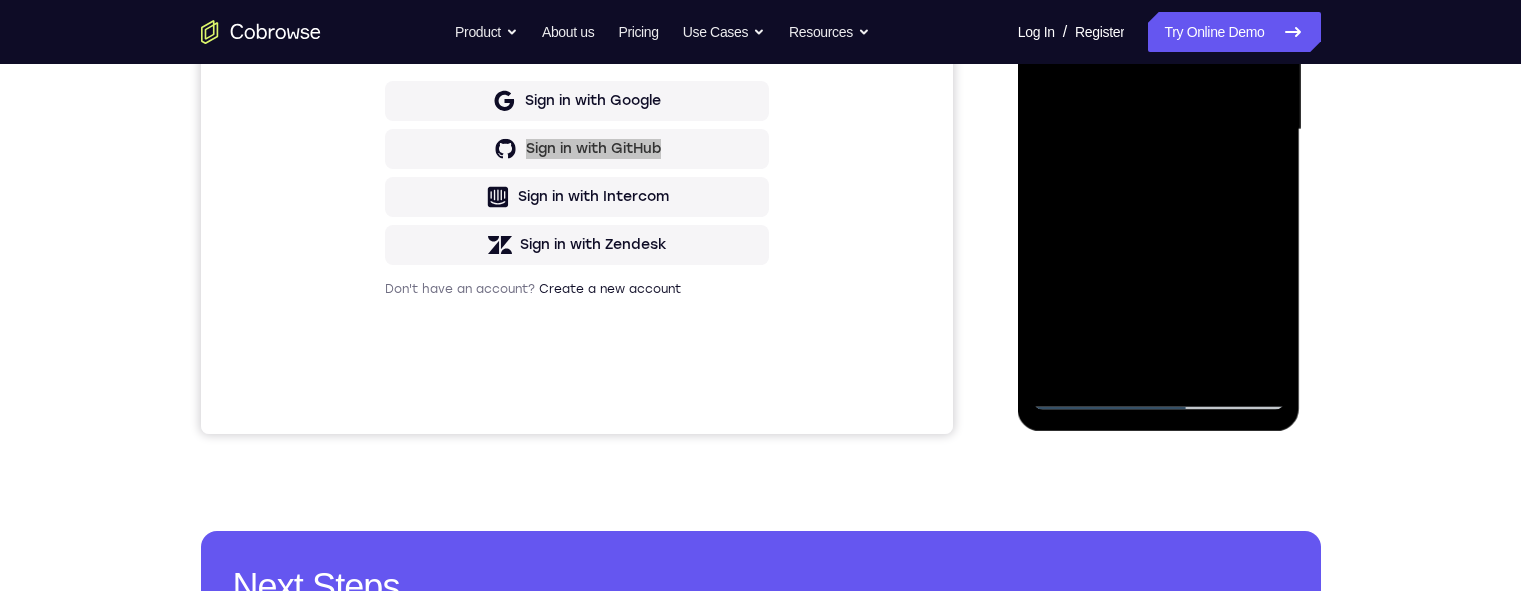 click at bounding box center (1159, 130) 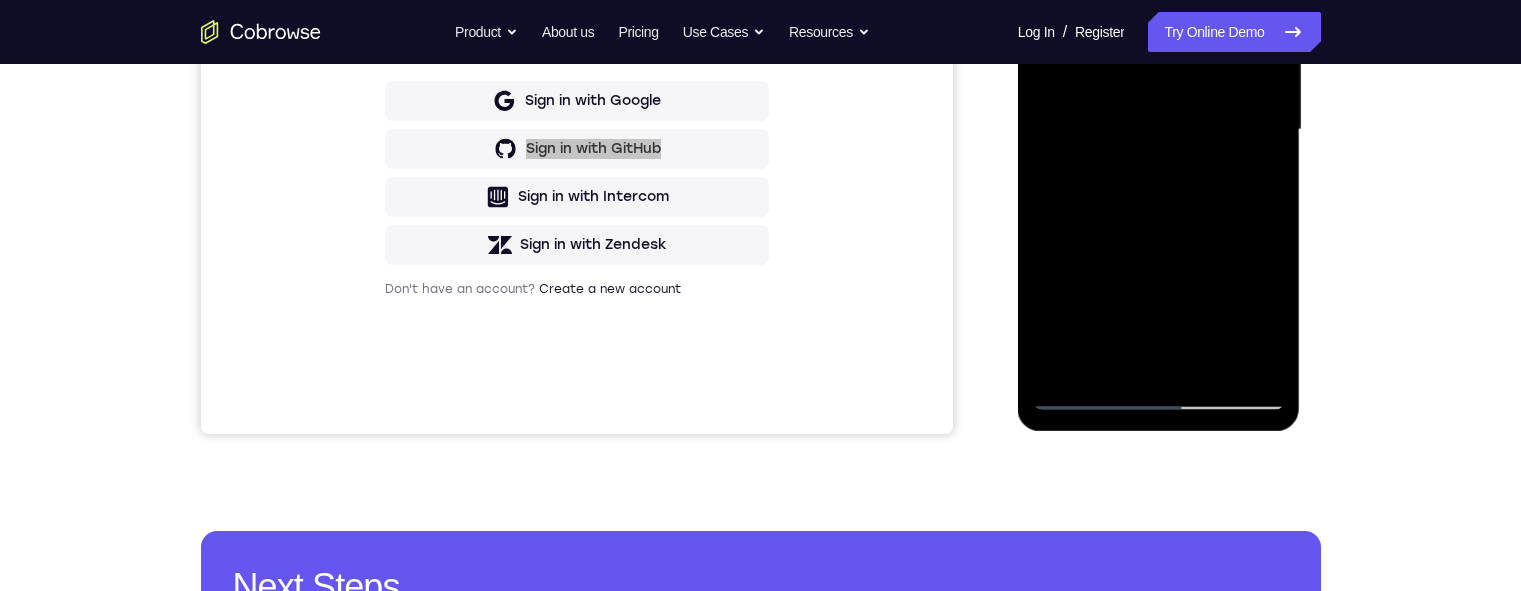 click at bounding box center (1159, 130) 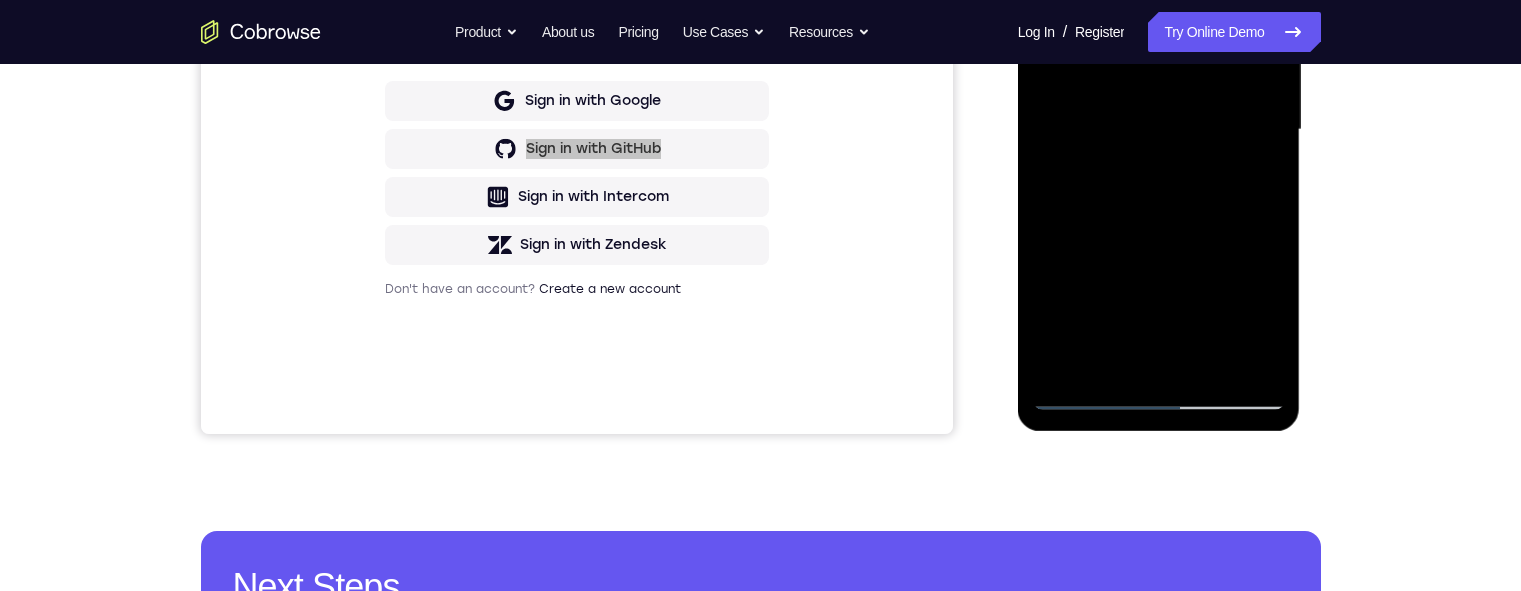 click at bounding box center (1159, 130) 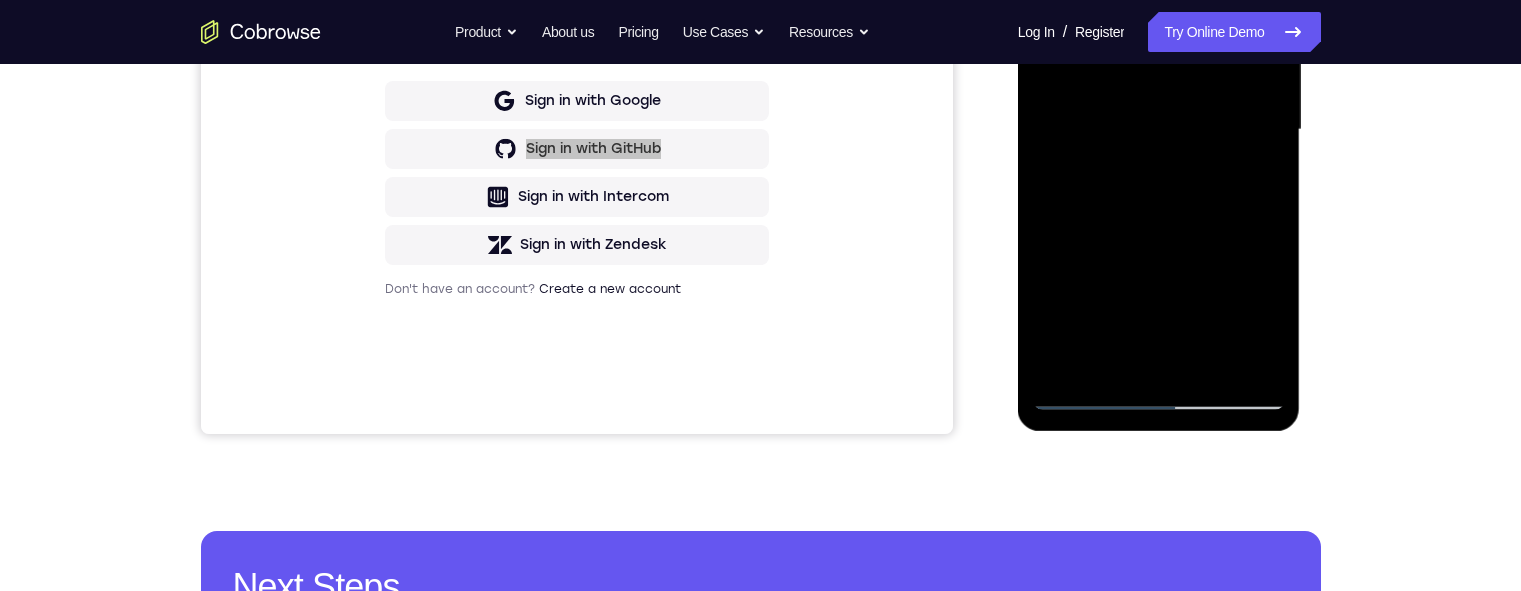 click at bounding box center [1159, 130] 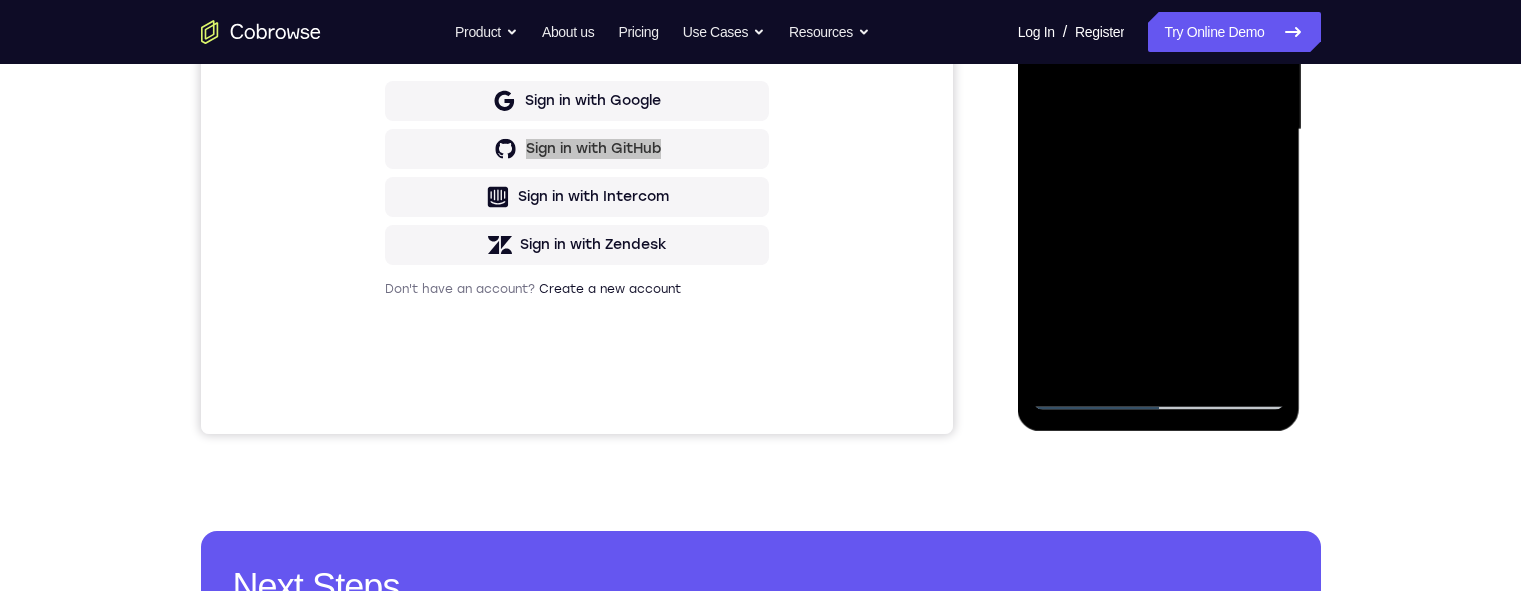click at bounding box center (1159, 130) 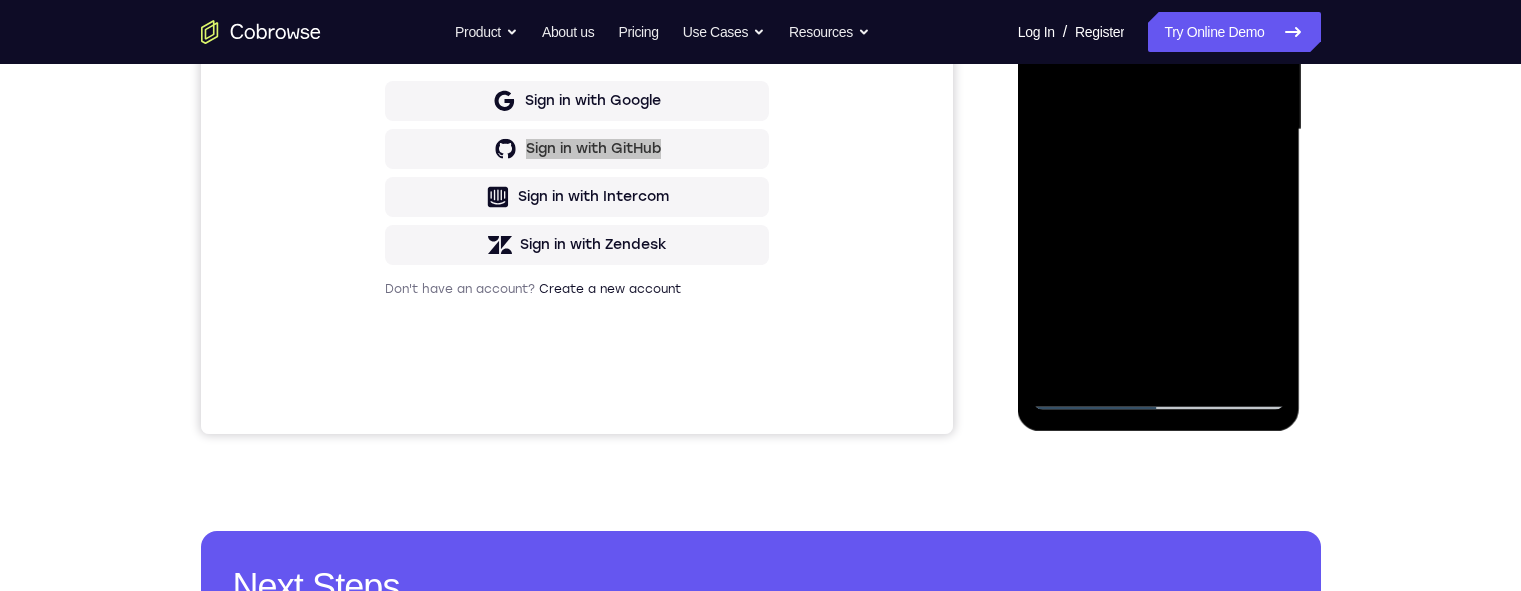click at bounding box center (1159, 130) 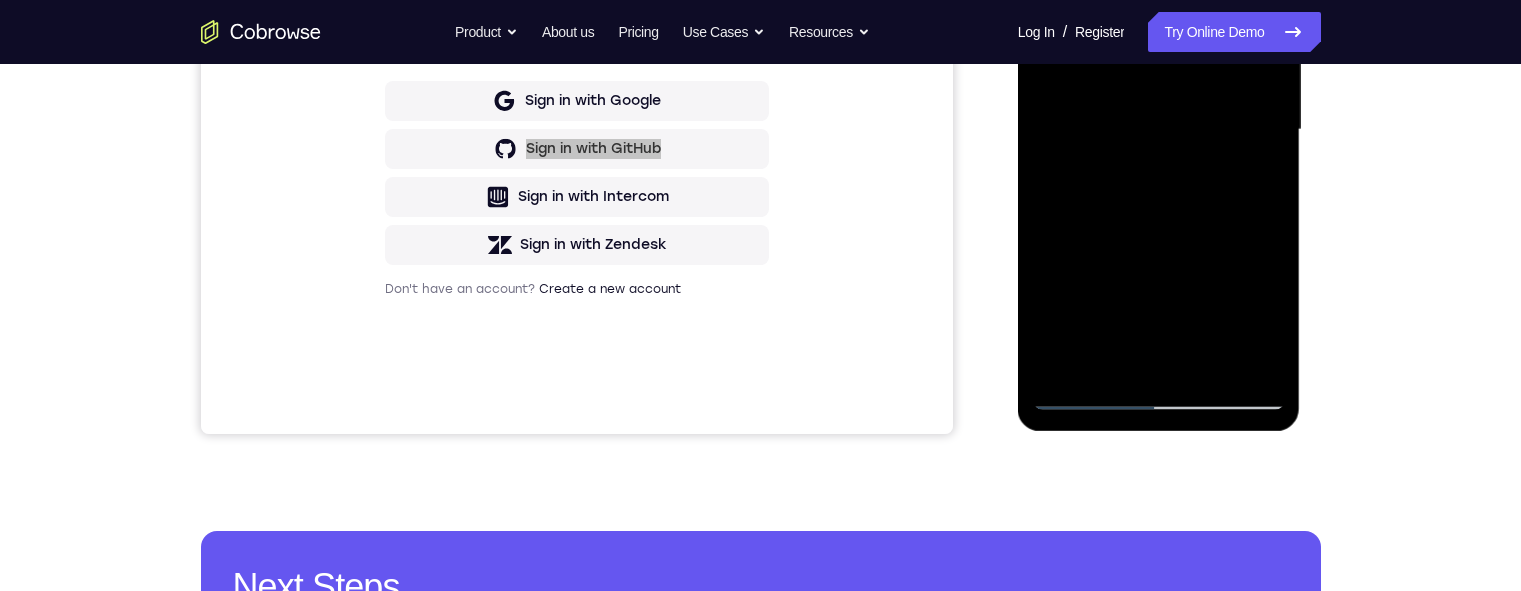 click at bounding box center [1159, 130] 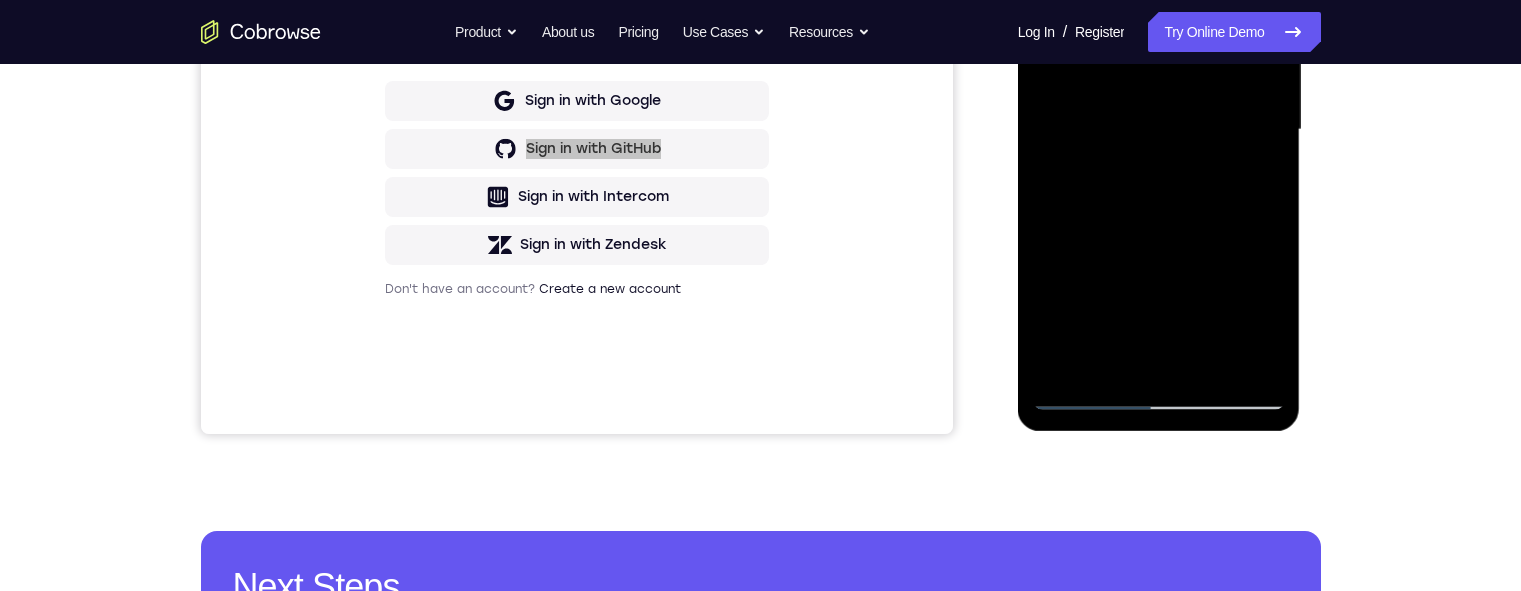 click at bounding box center (1159, 130) 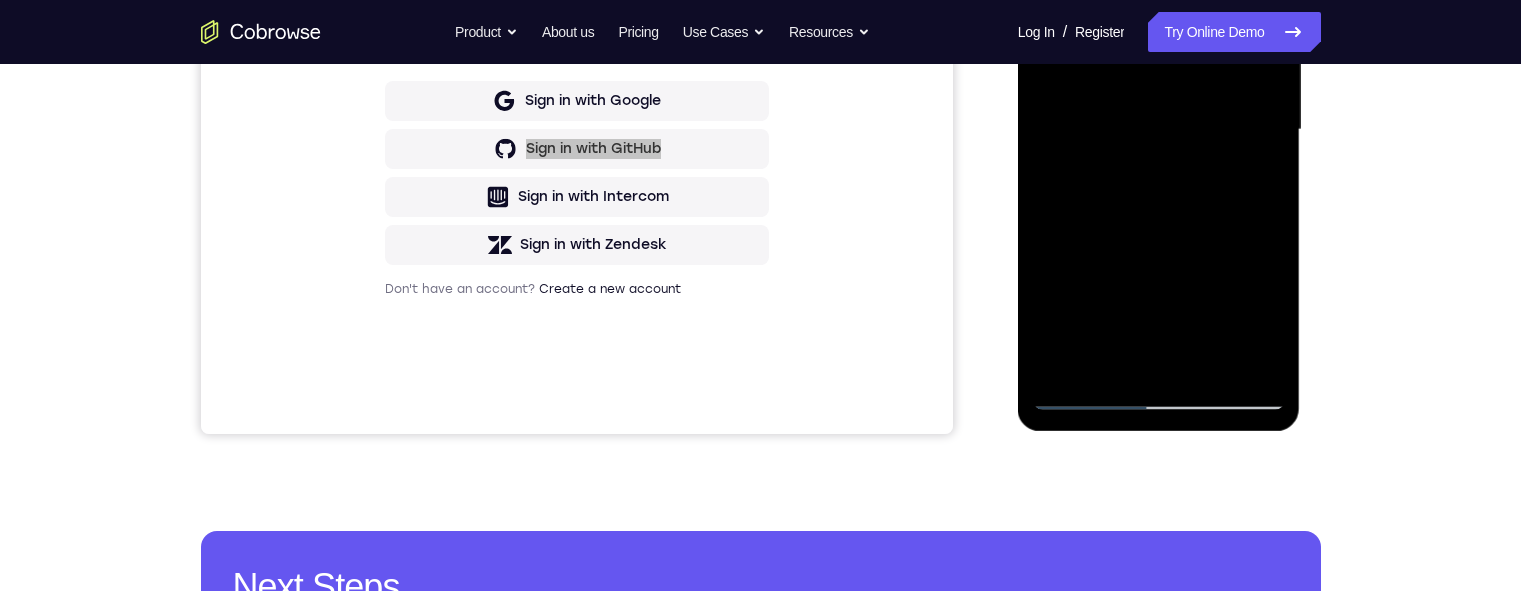 click at bounding box center (1159, 130) 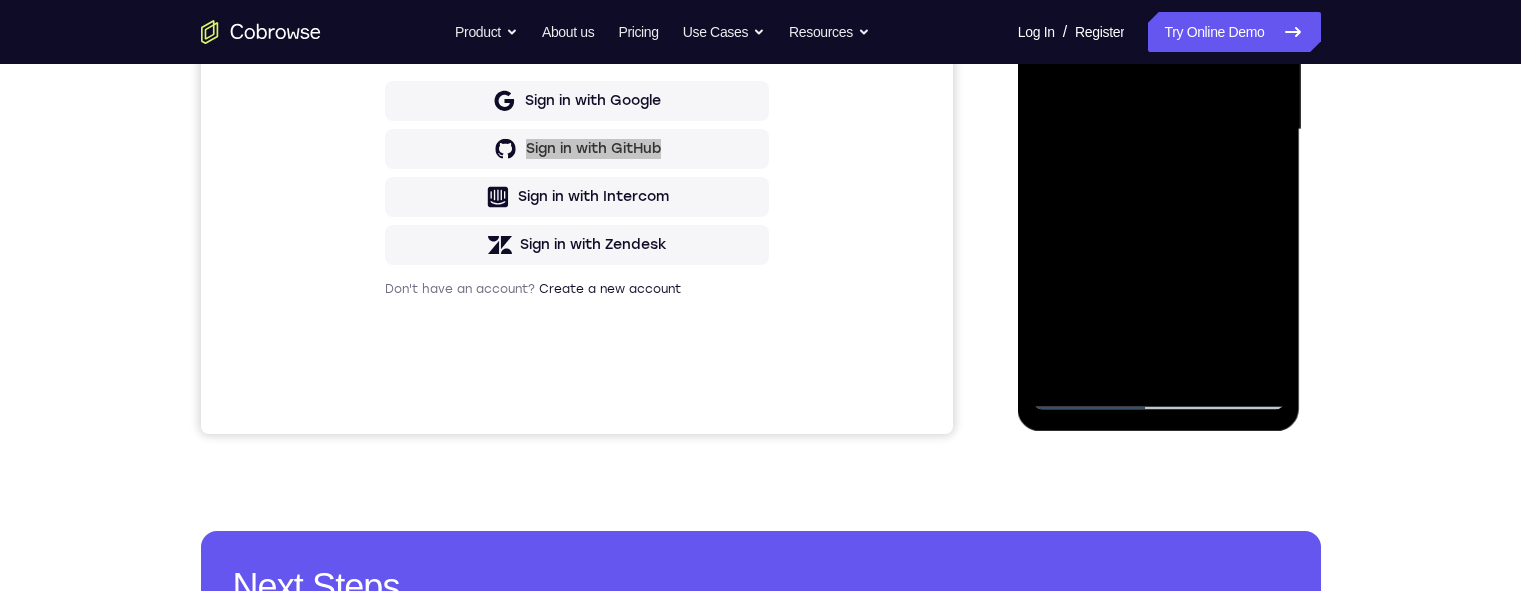 click at bounding box center [1159, 130] 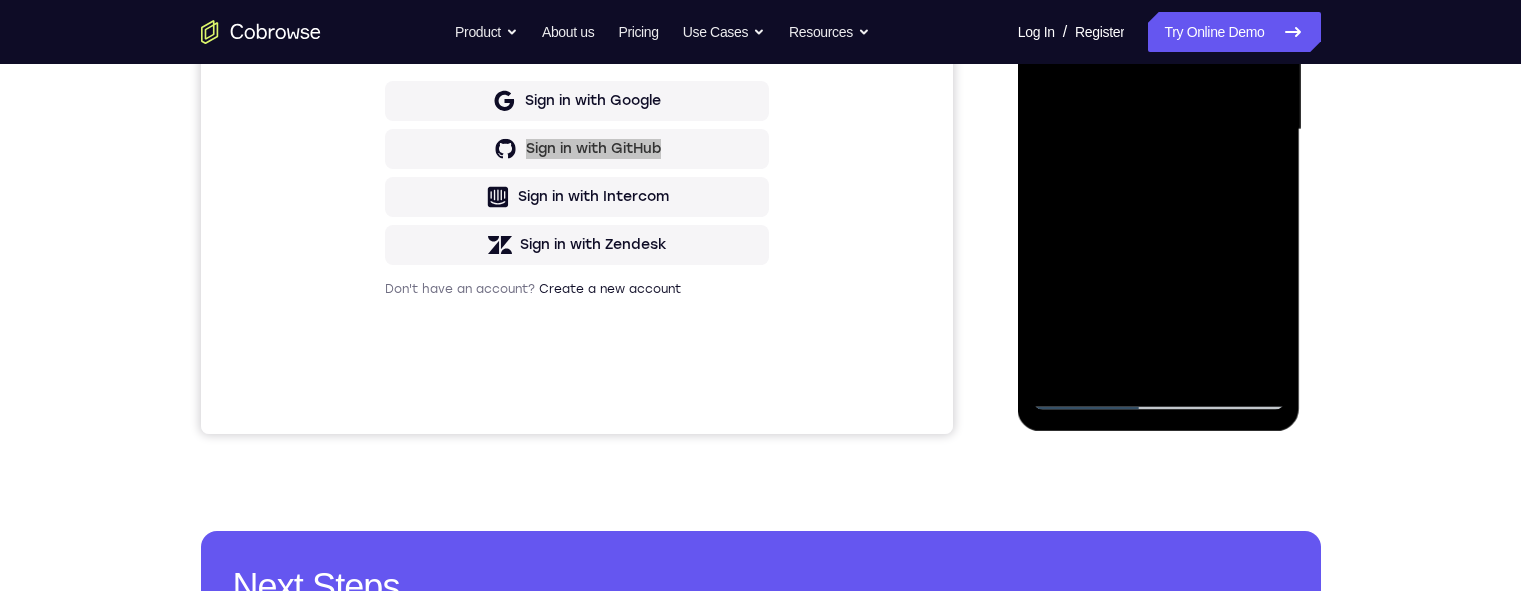 click at bounding box center (1159, 130) 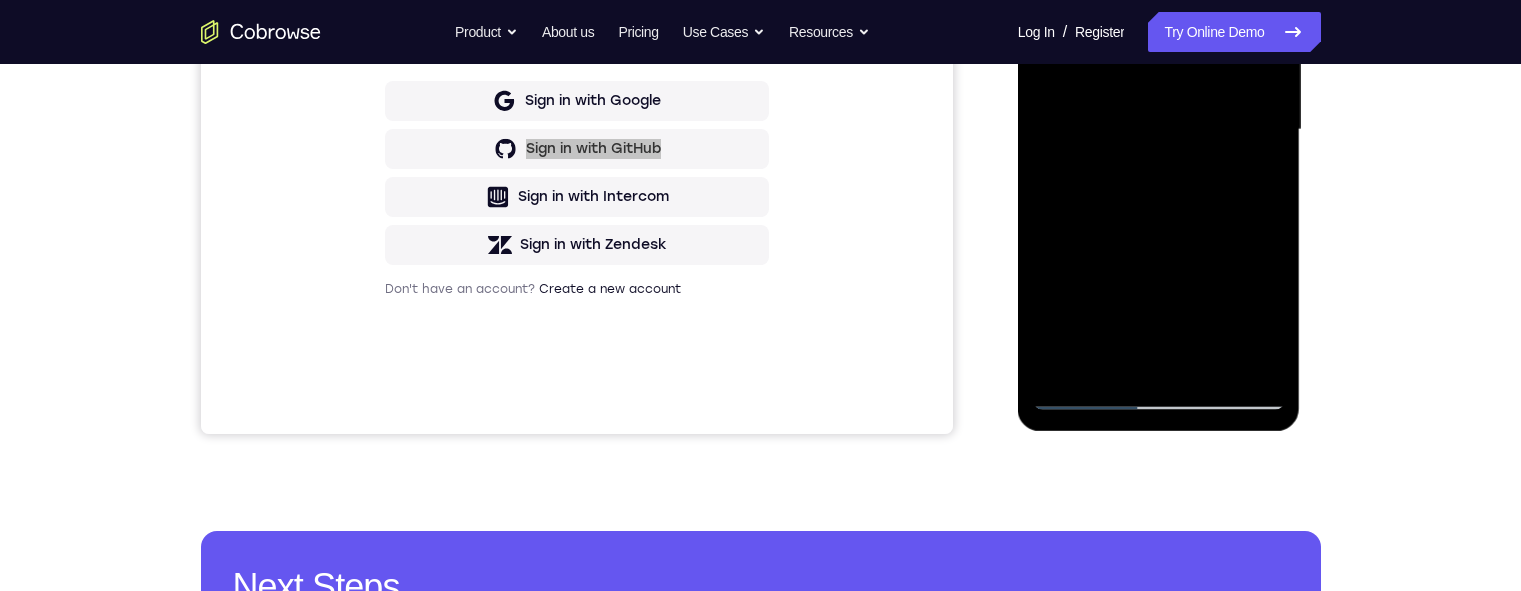 click at bounding box center [1159, 130] 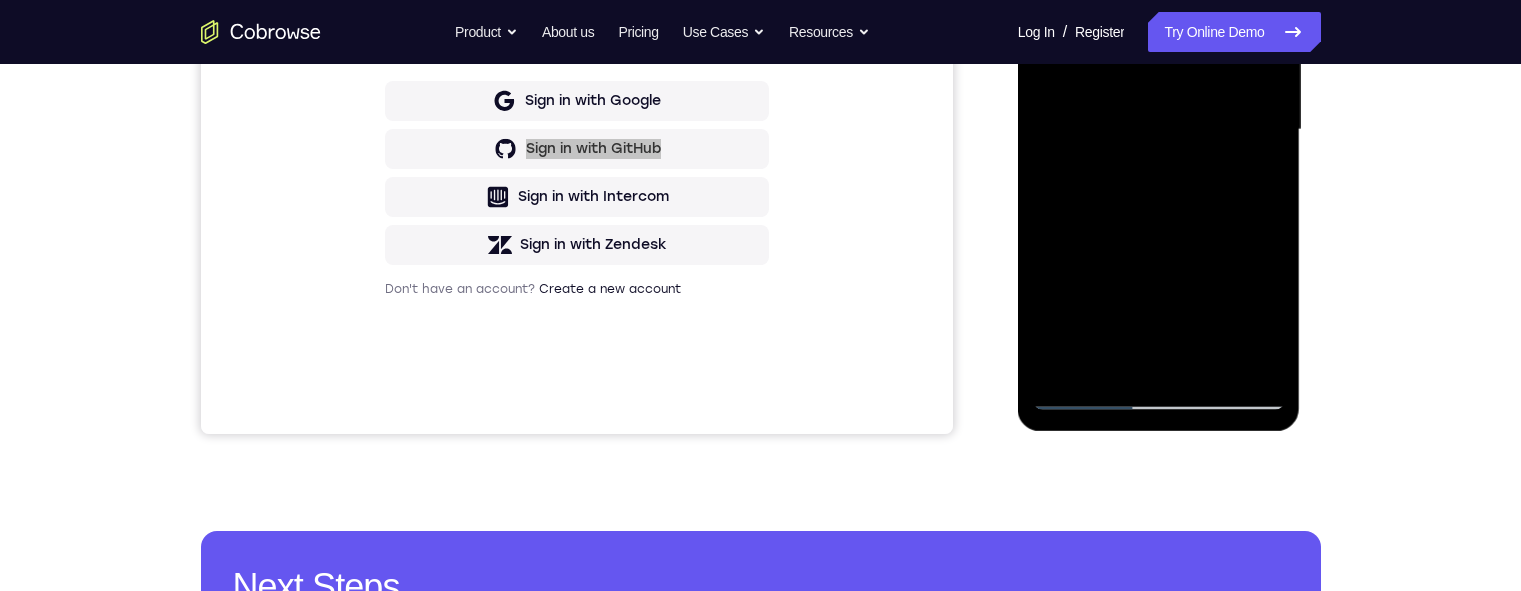 click at bounding box center (1159, 130) 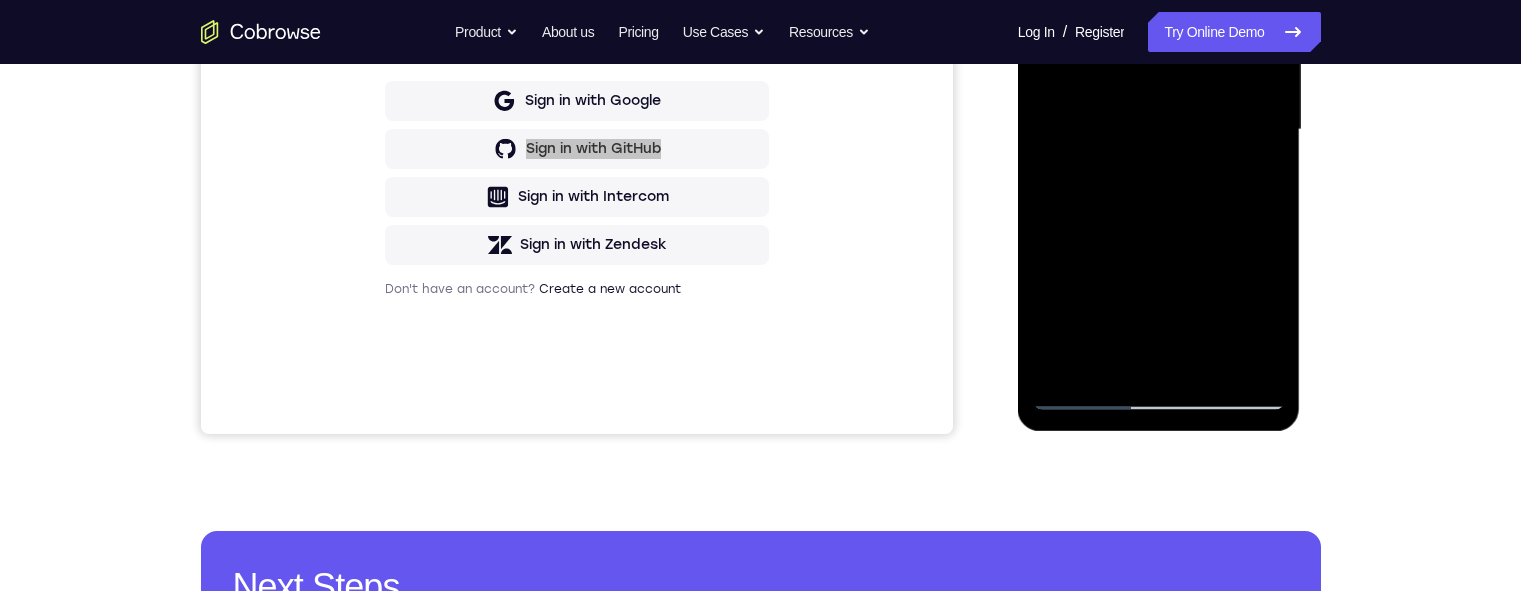 click at bounding box center [1159, 130] 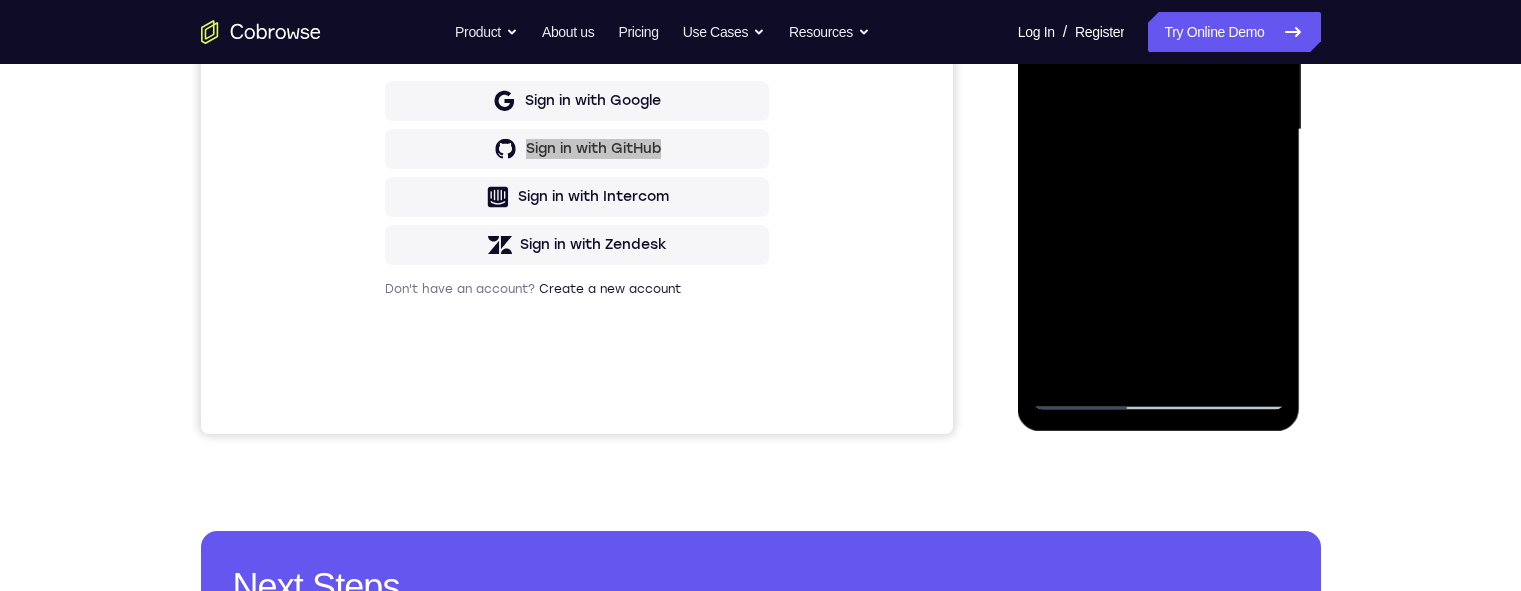 click at bounding box center [1159, 130] 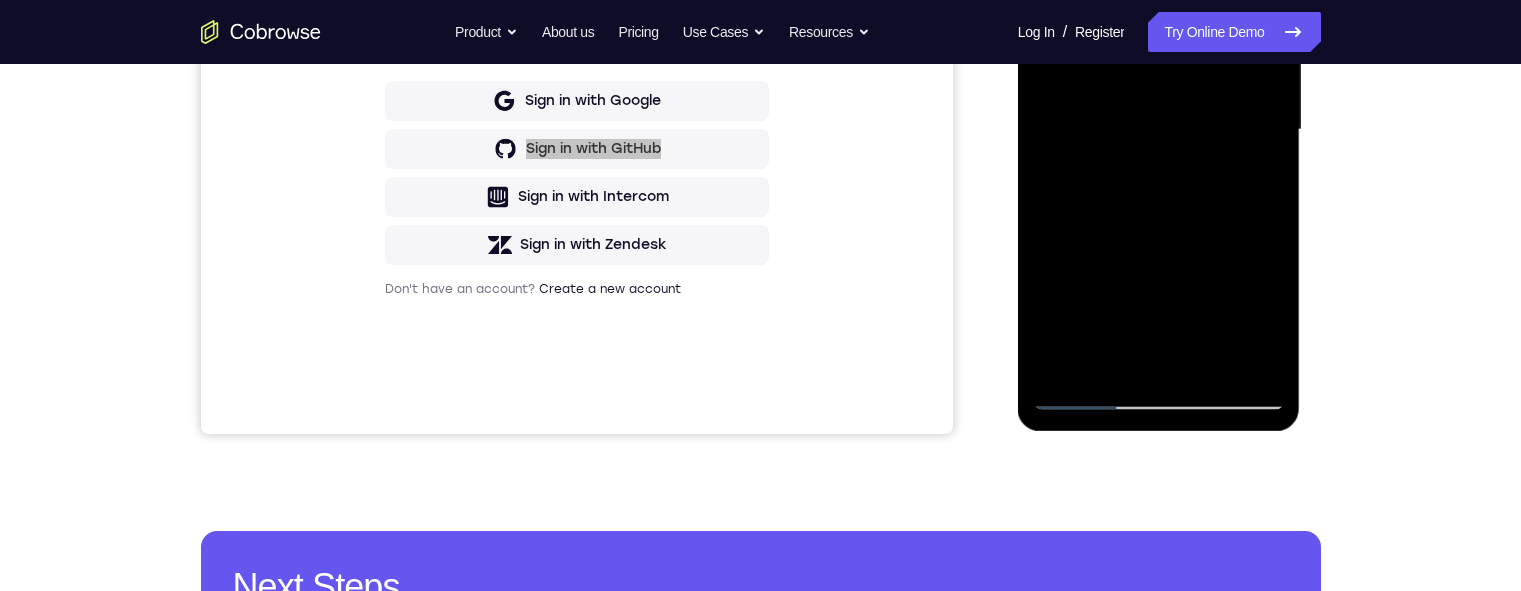 scroll, scrollTop: 169, scrollLeft: 0, axis: vertical 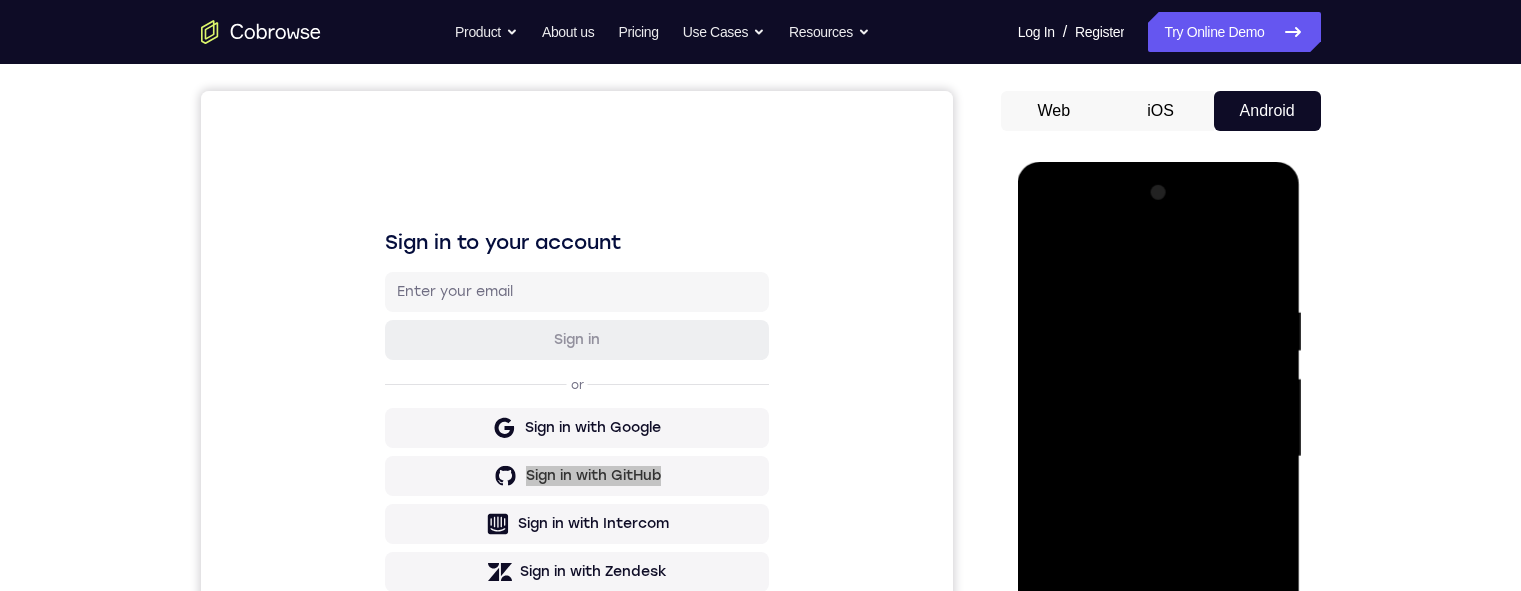 click at bounding box center [1159, 457] 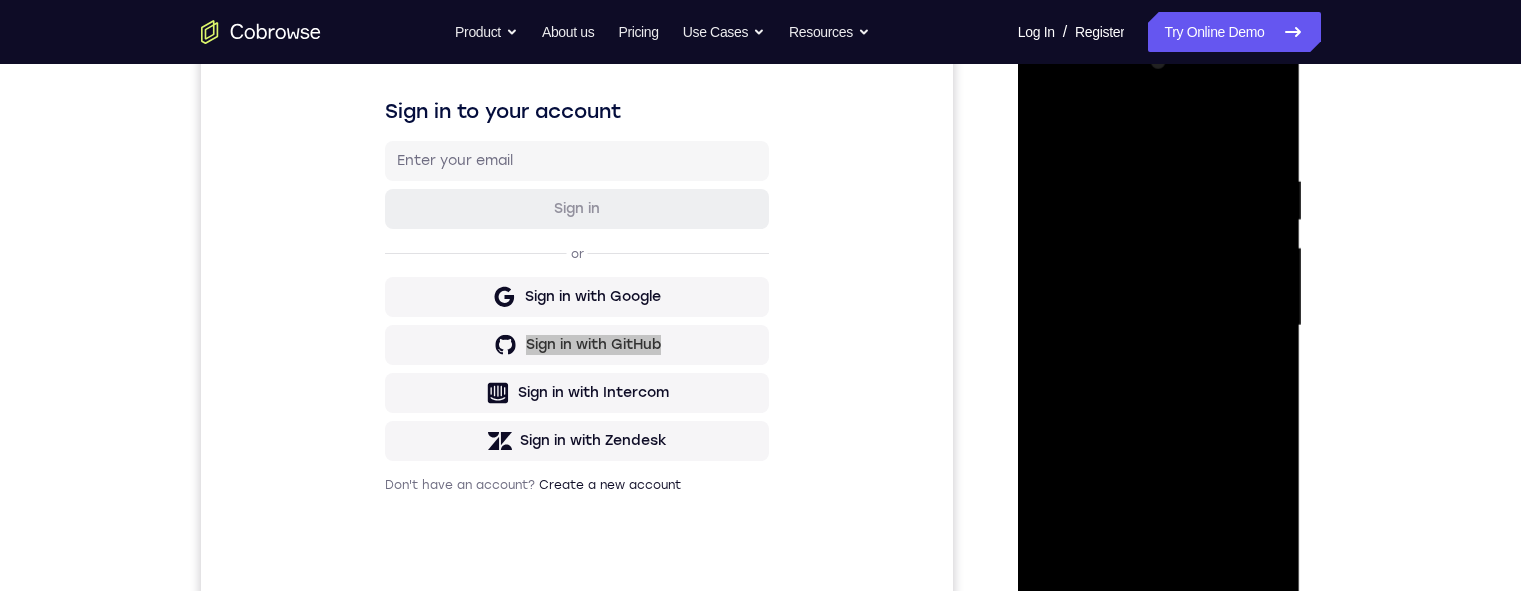 click at bounding box center (1159, 326) 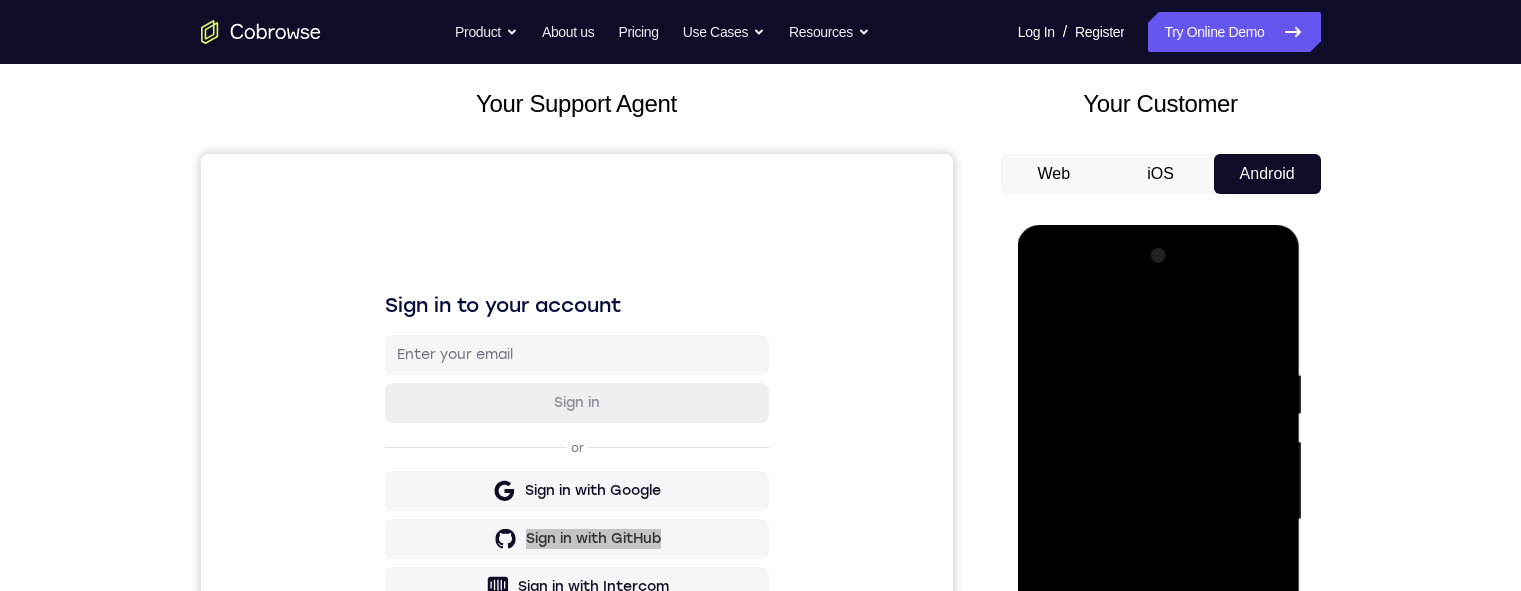 scroll, scrollTop: 104, scrollLeft: 0, axis: vertical 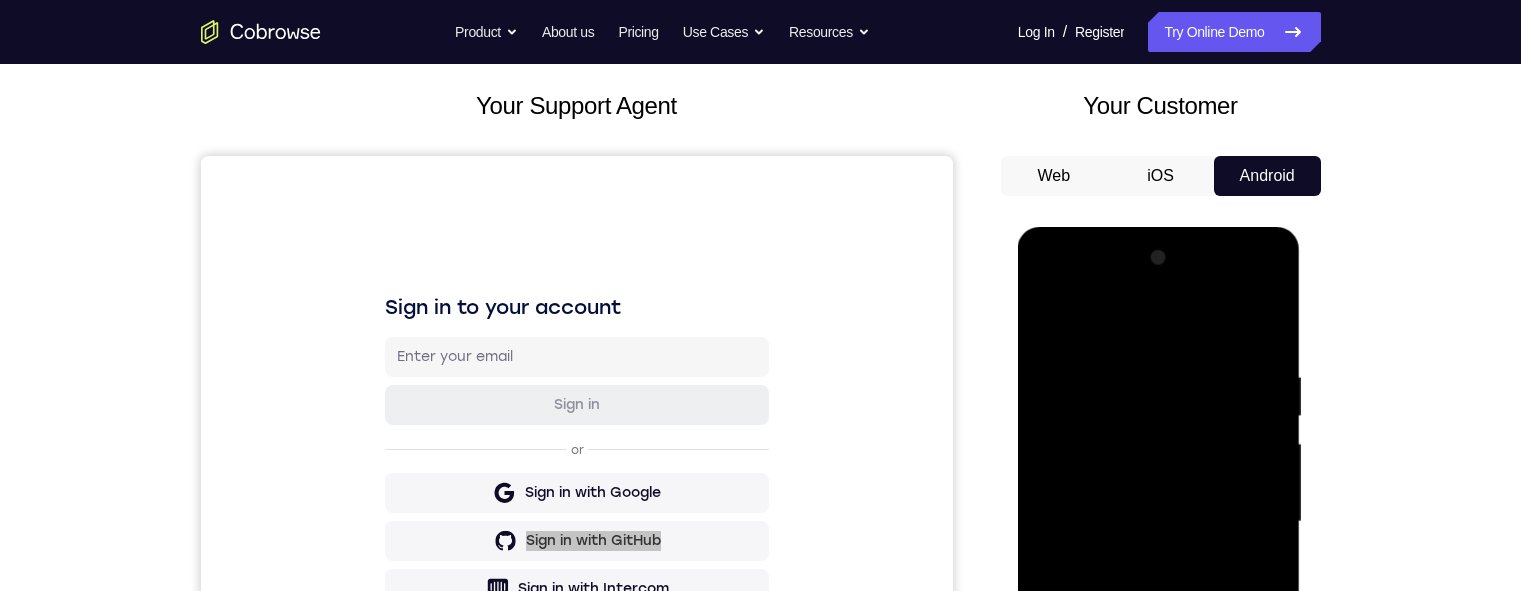 drag, startPoint x: 1131, startPoint y: 339, endPoint x: 1121, endPoint y: 465, distance: 126.3962 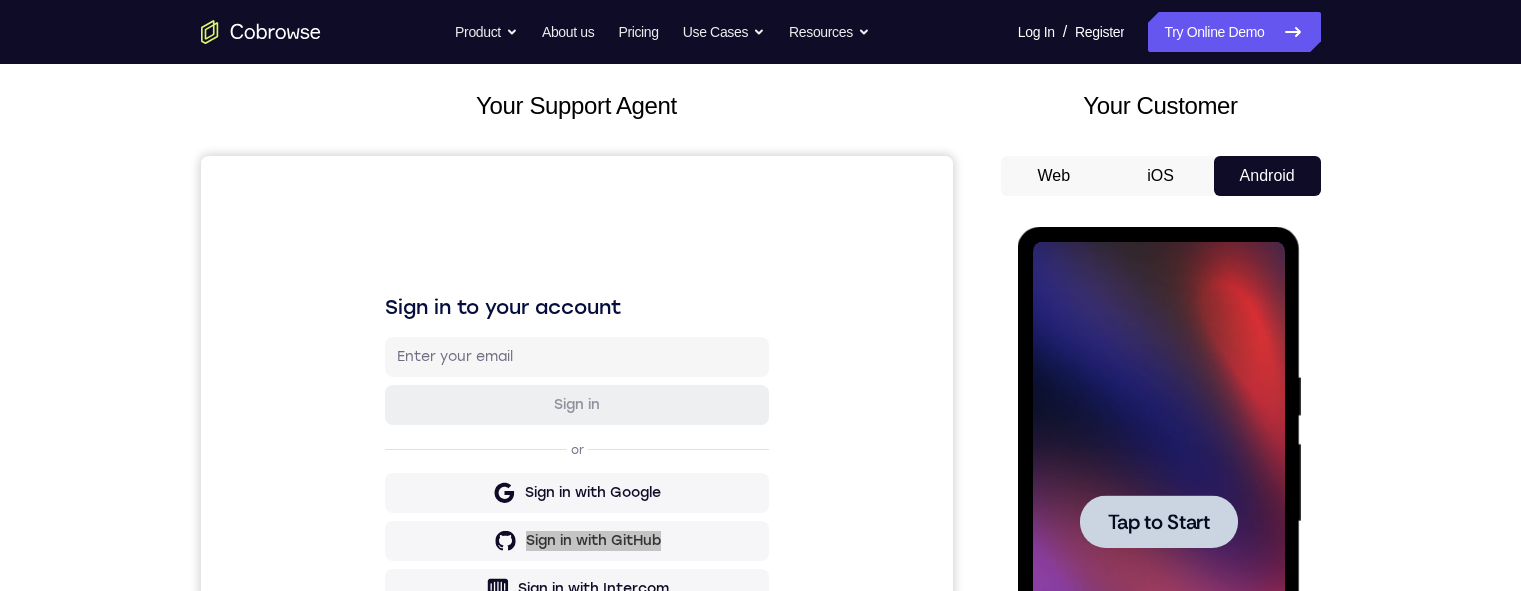 click at bounding box center (1159, 521) 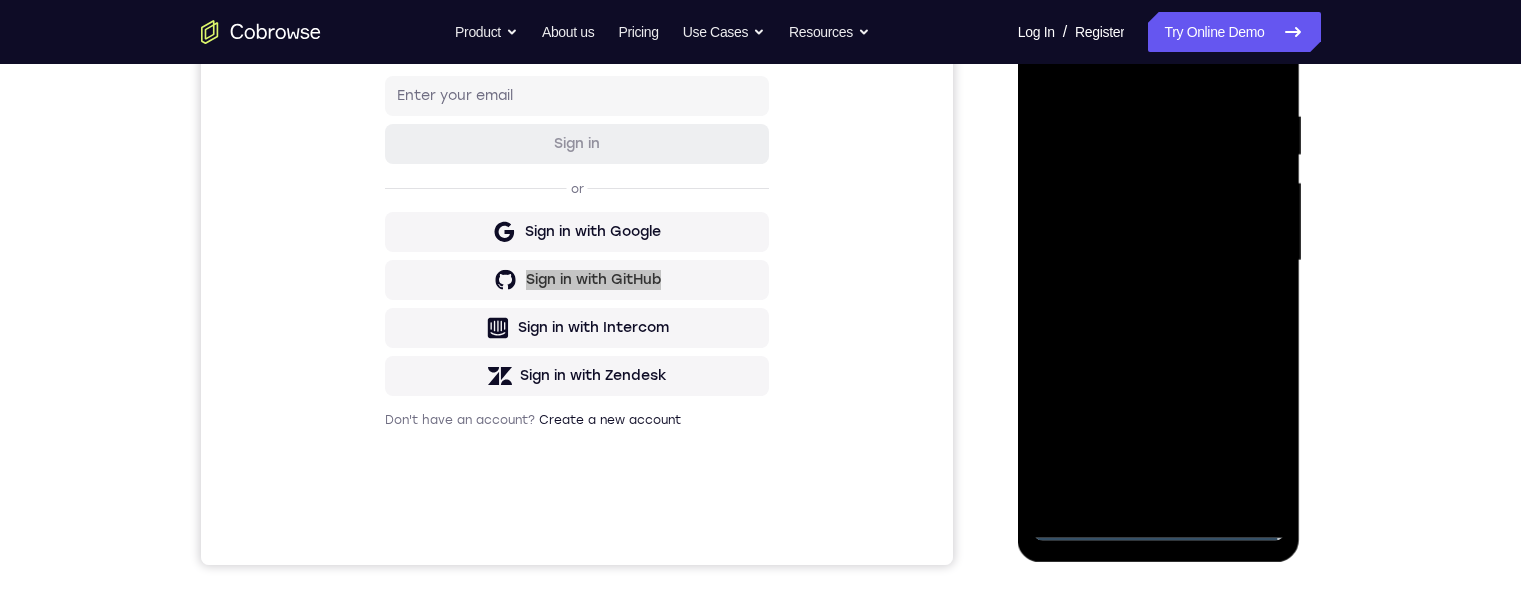 scroll, scrollTop: 496, scrollLeft: 0, axis: vertical 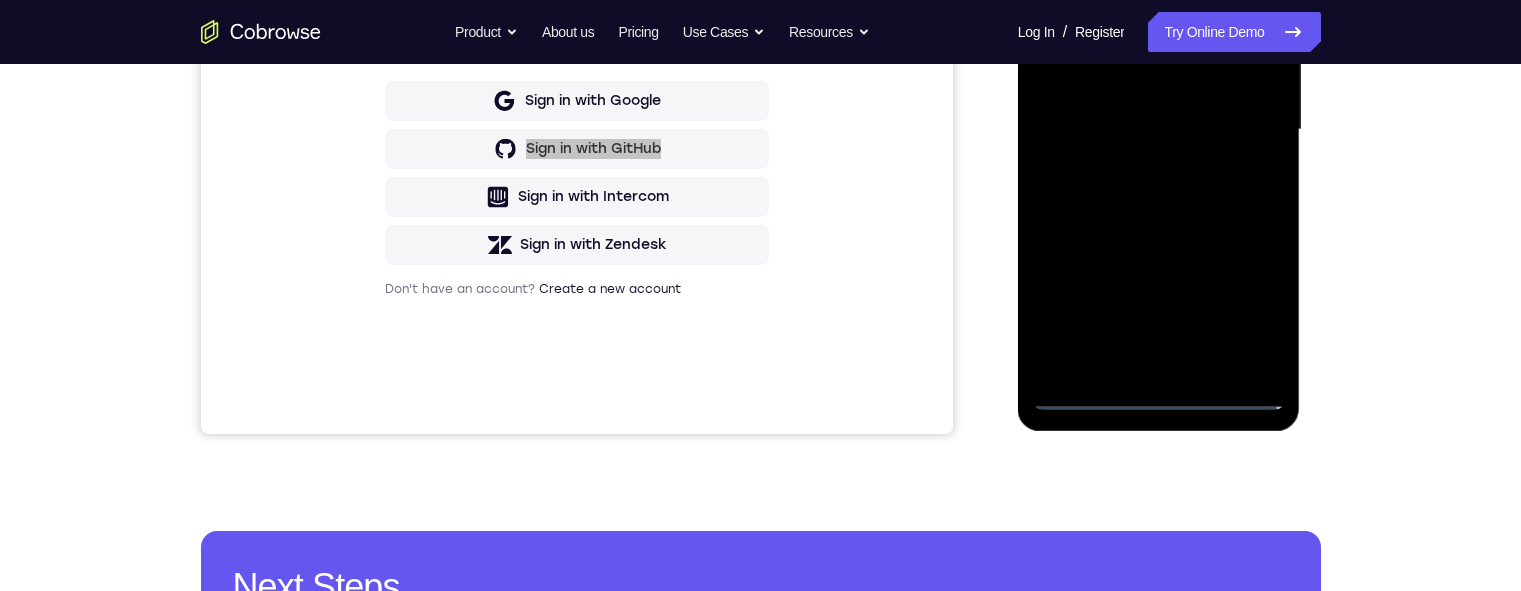 click at bounding box center [1159, 130] 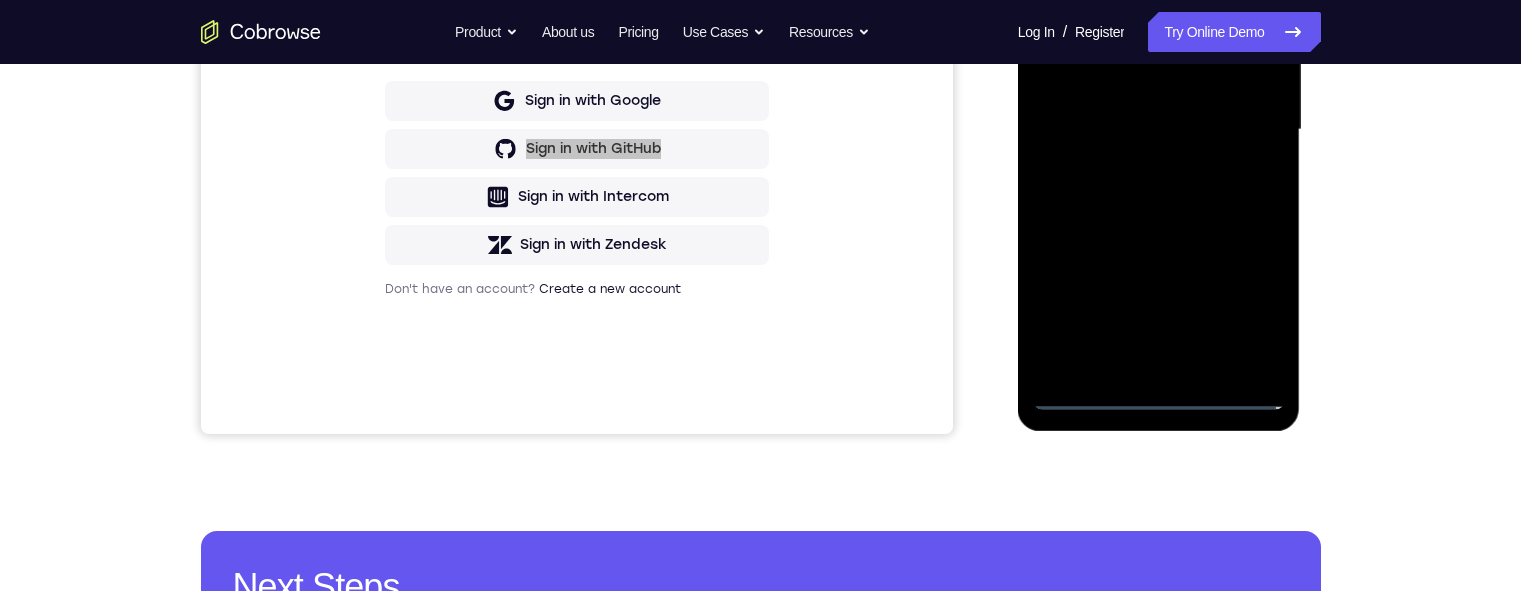 click at bounding box center (1159, 130) 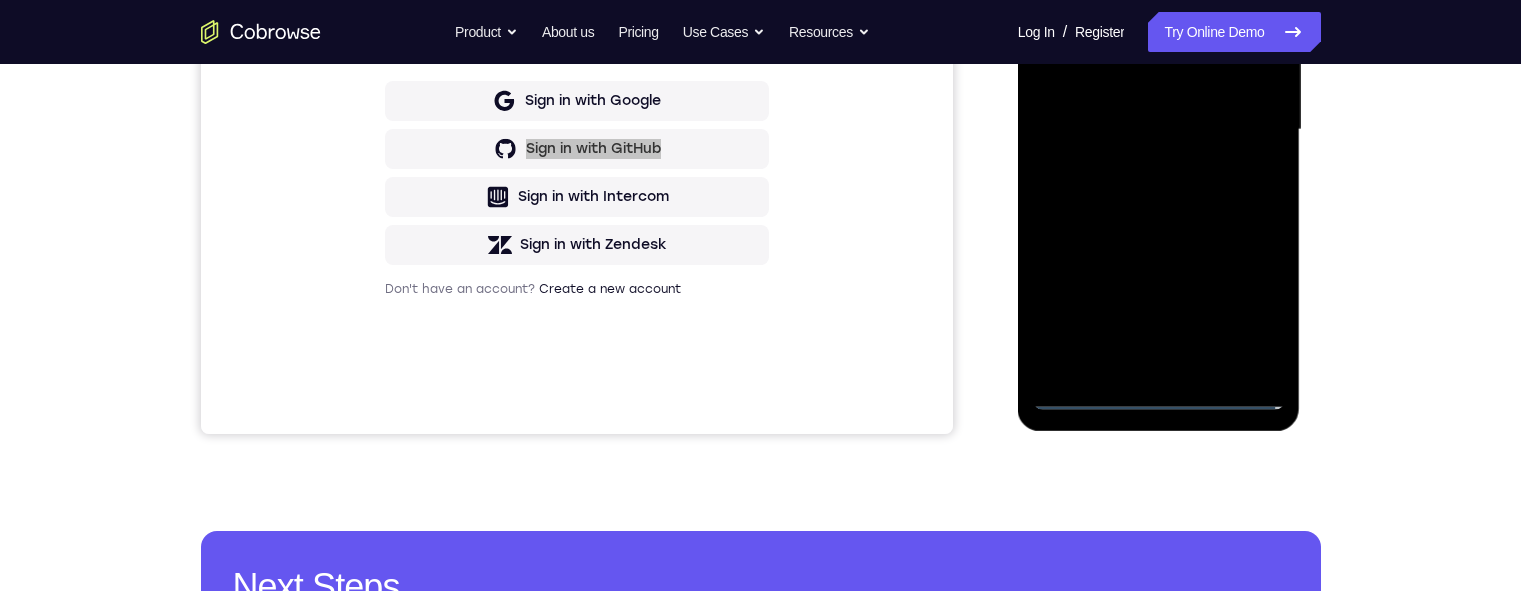 click at bounding box center (1159, 130) 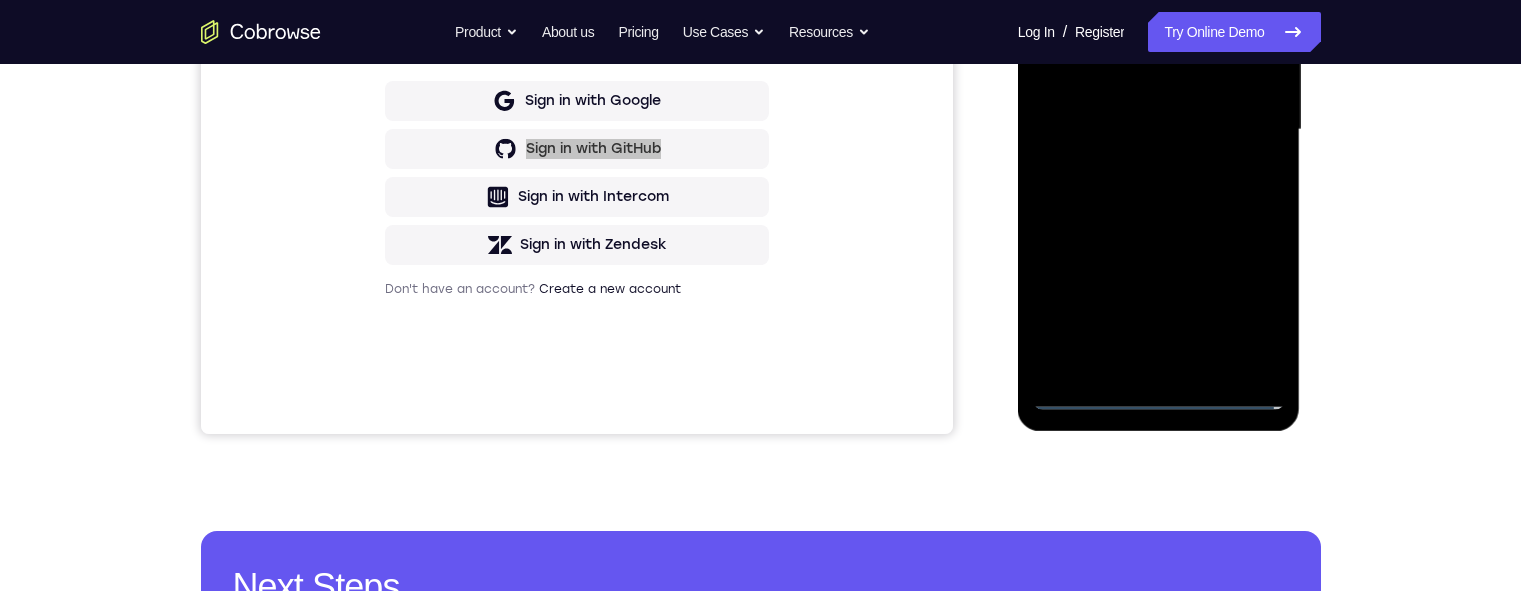 click at bounding box center [1159, 130] 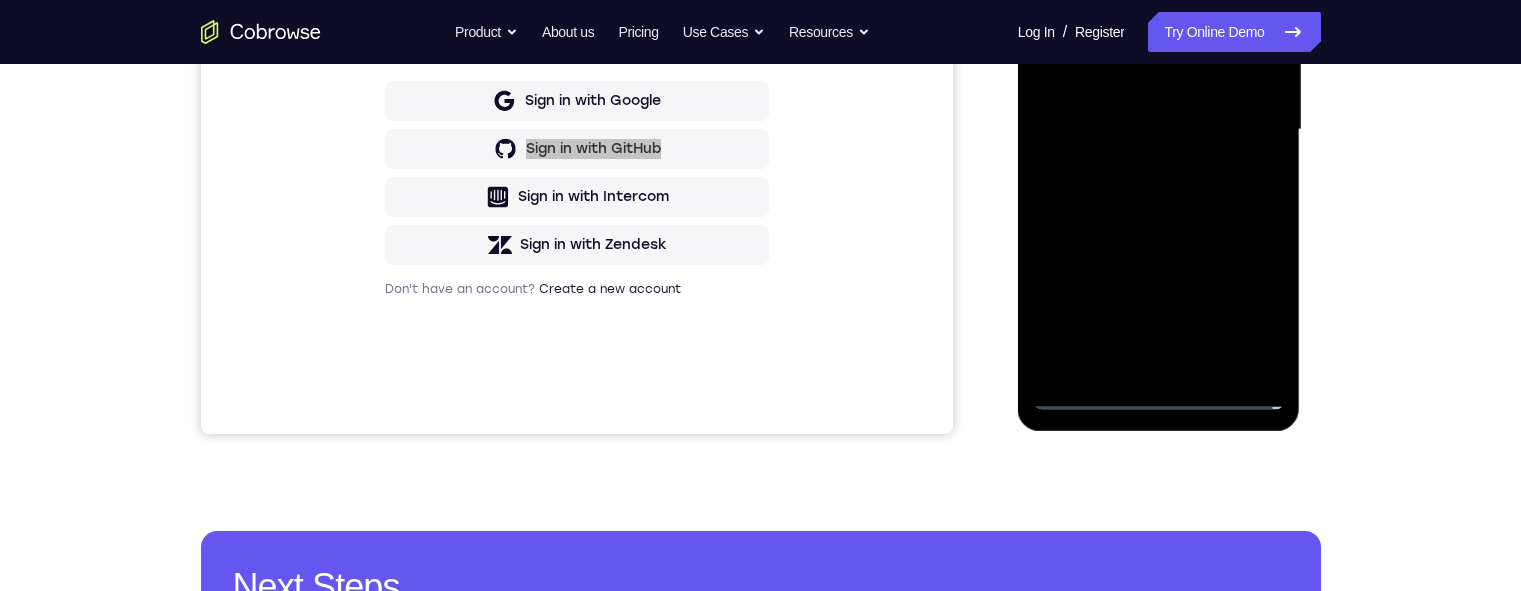 click at bounding box center [1159, 130] 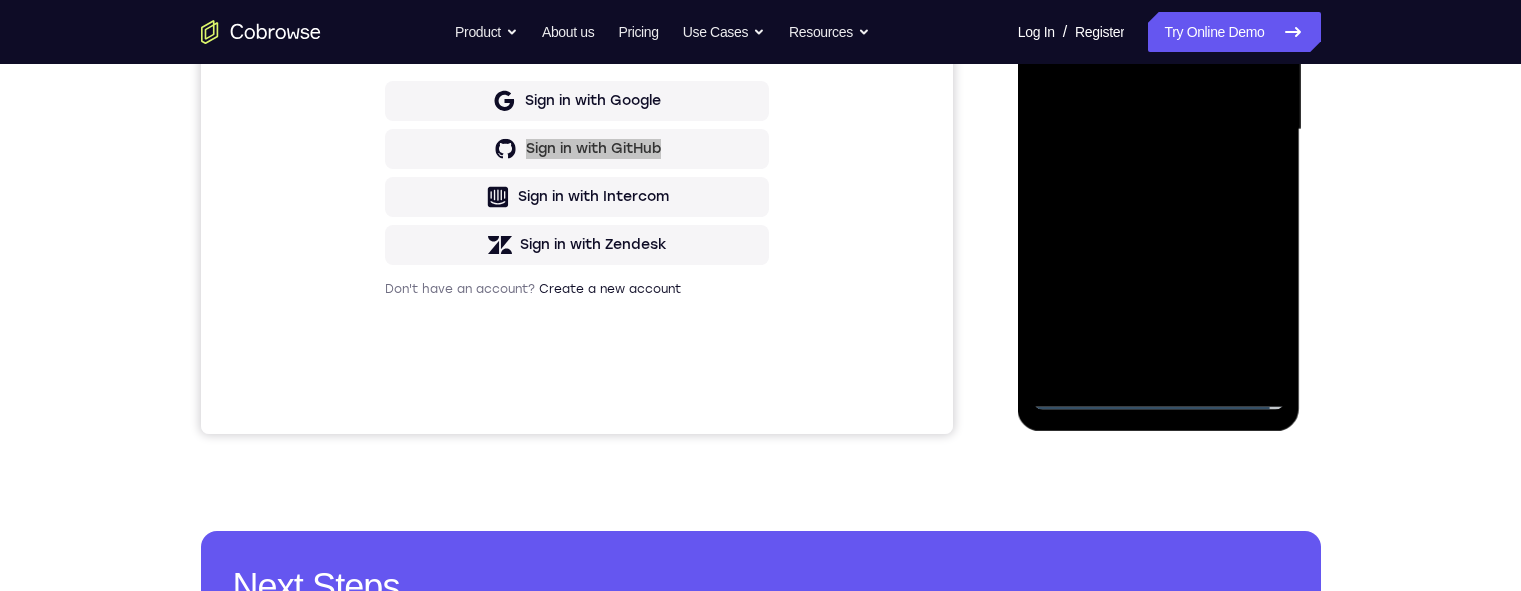 click at bounding box center (1159, 130) 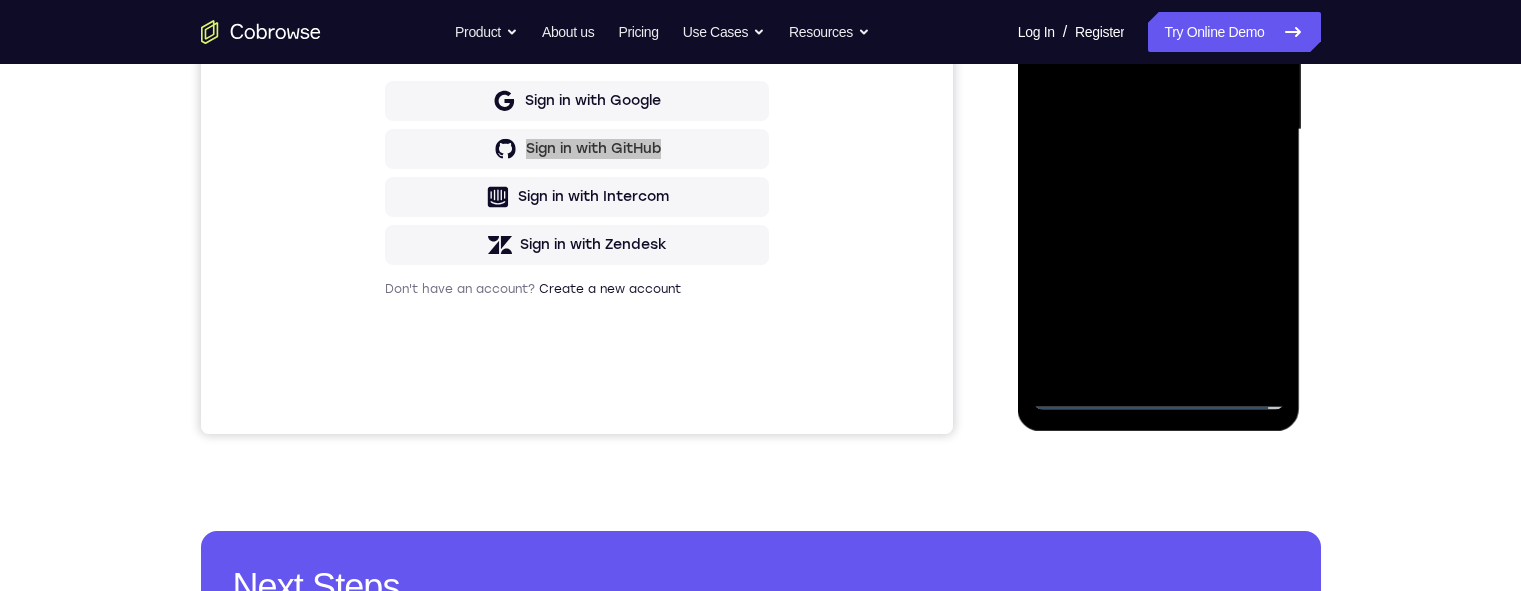 click at bounding box center (1159, 130) 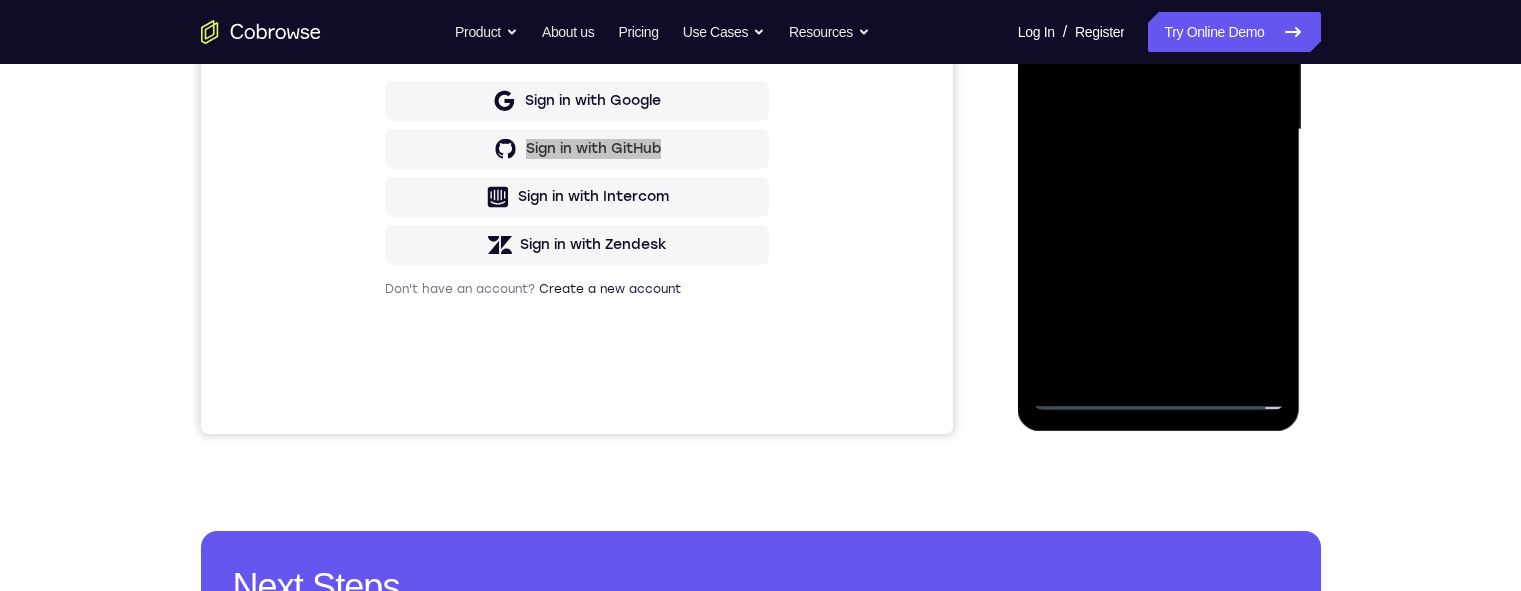click at bounding box center [1159, 130] 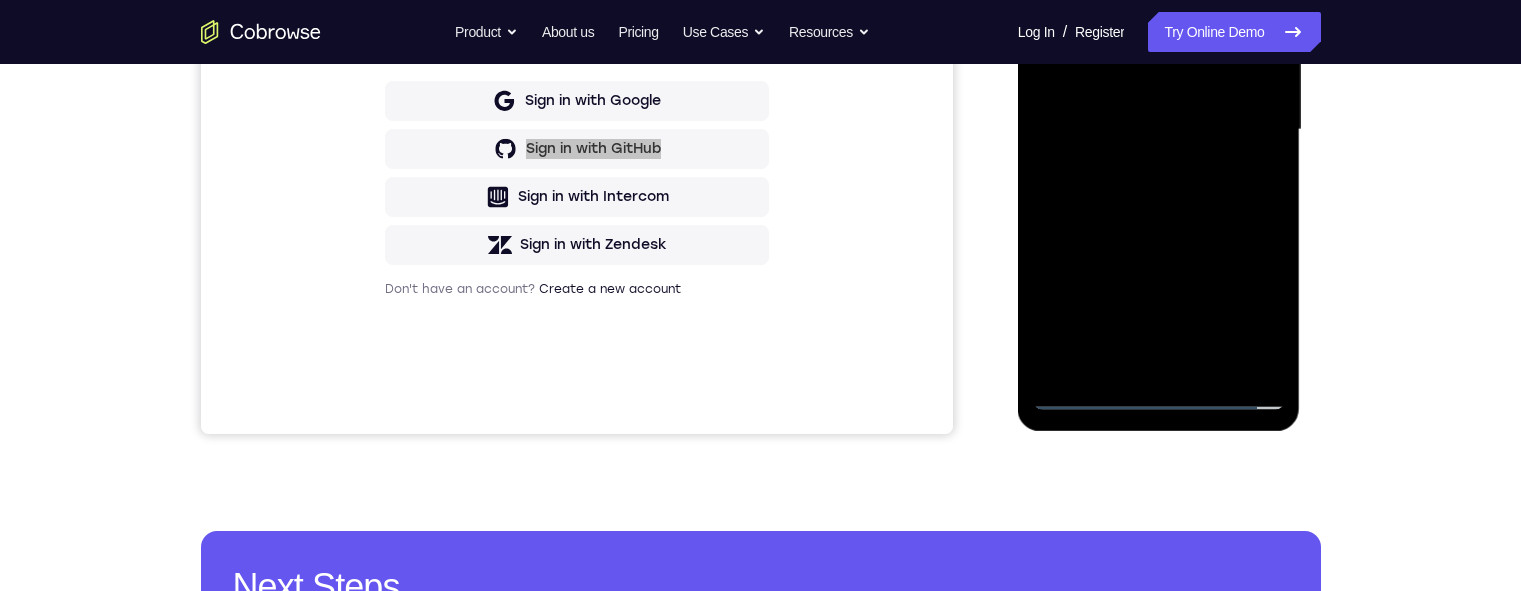 click at bounding box center [1159, 130] 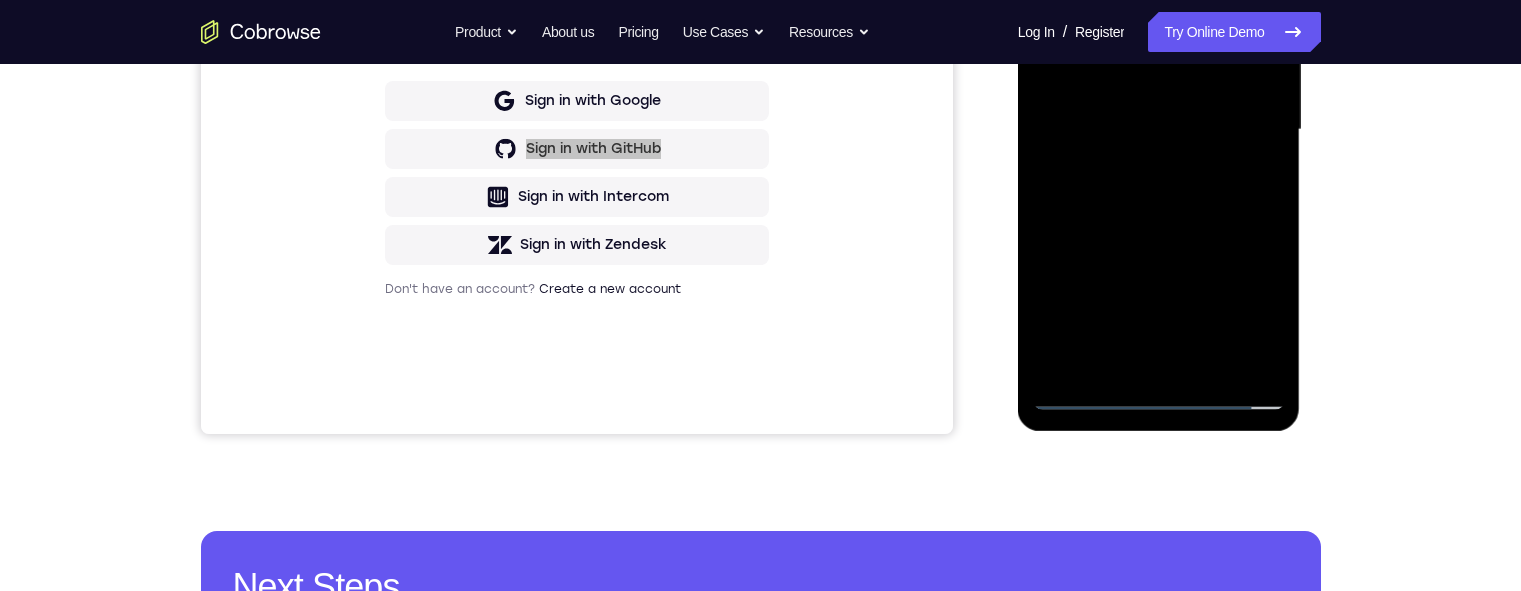 click at bounding box center (1159, 130) 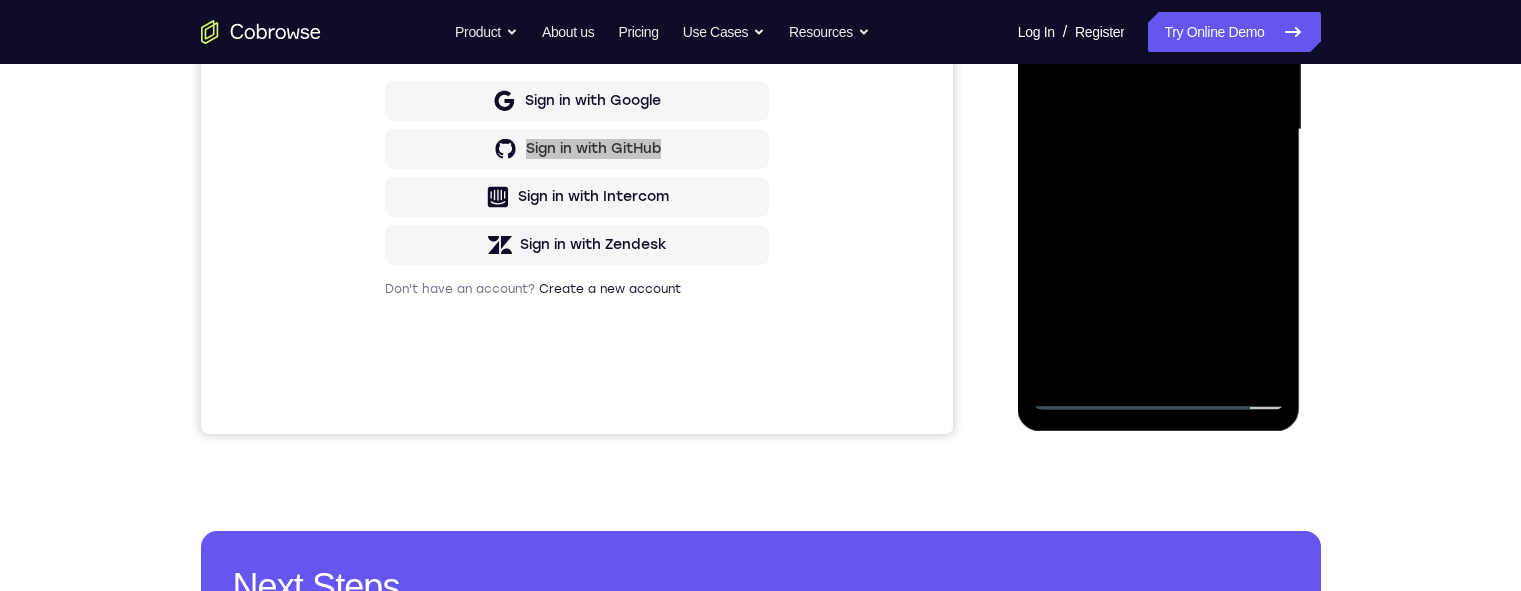 click at bounding box center [1159, 130] 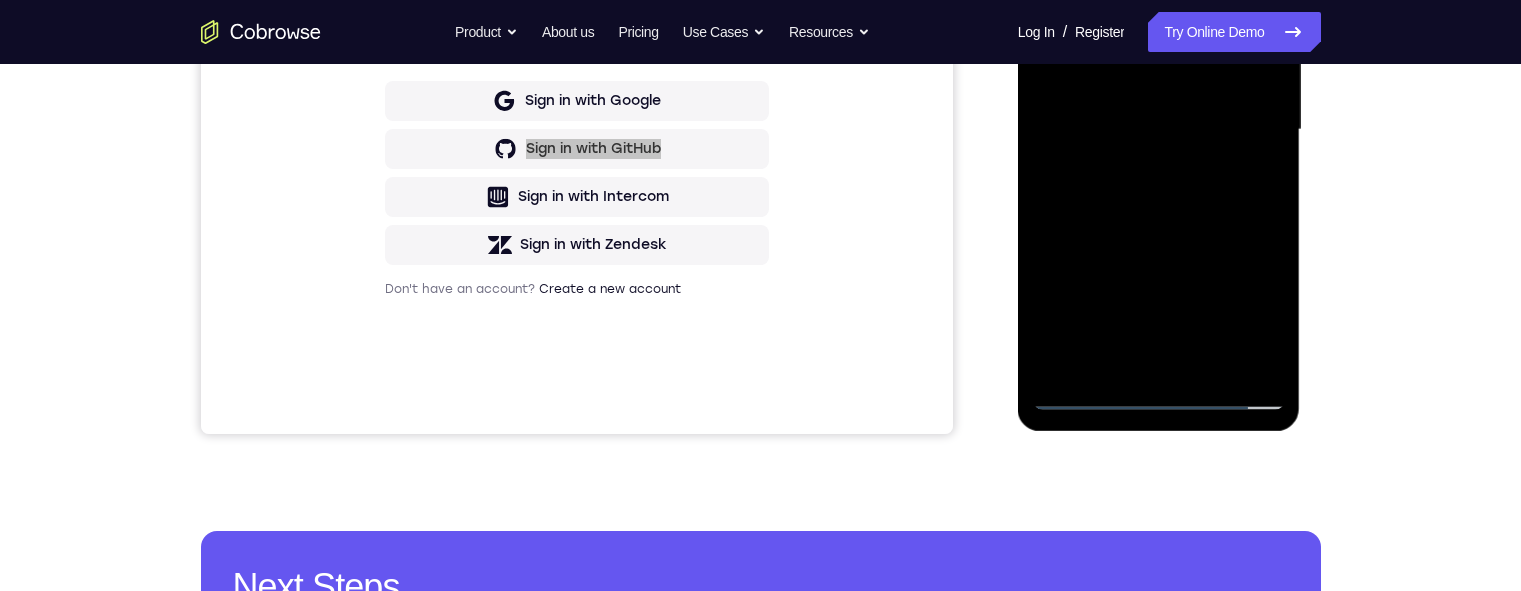click at bounding box center [1159, 130] 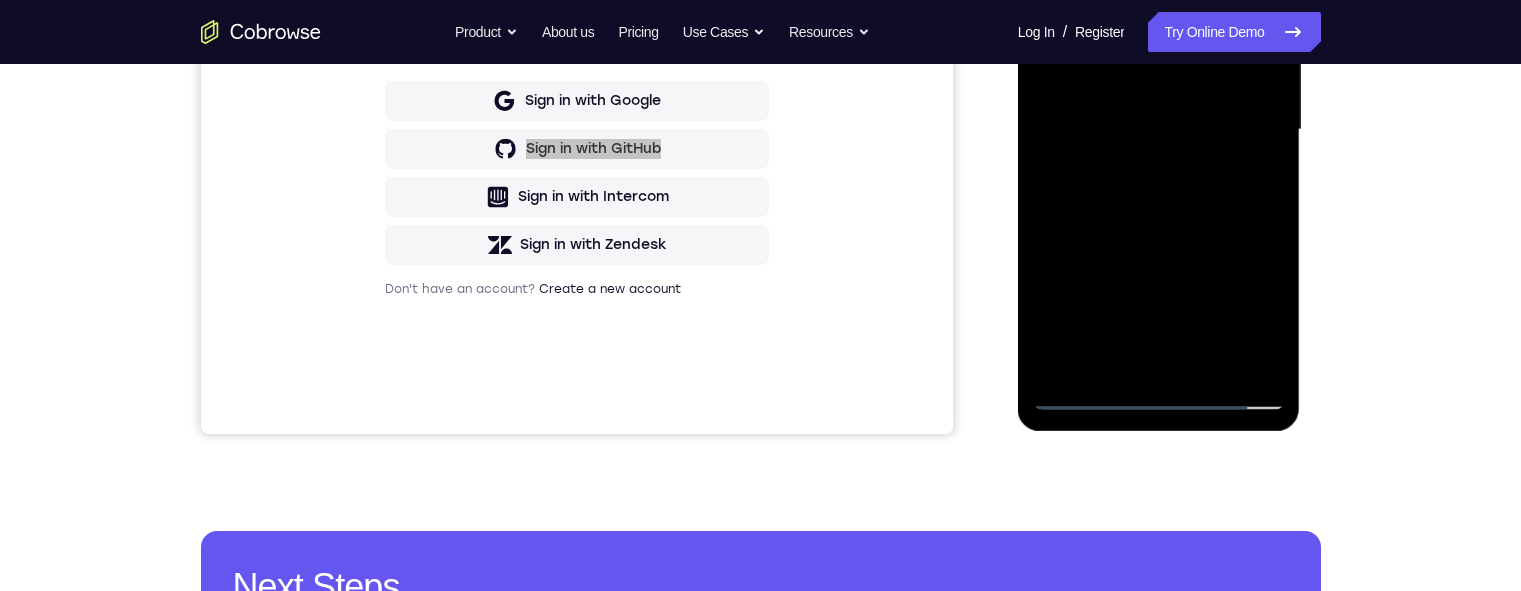click at bounding box center [1159, 130] 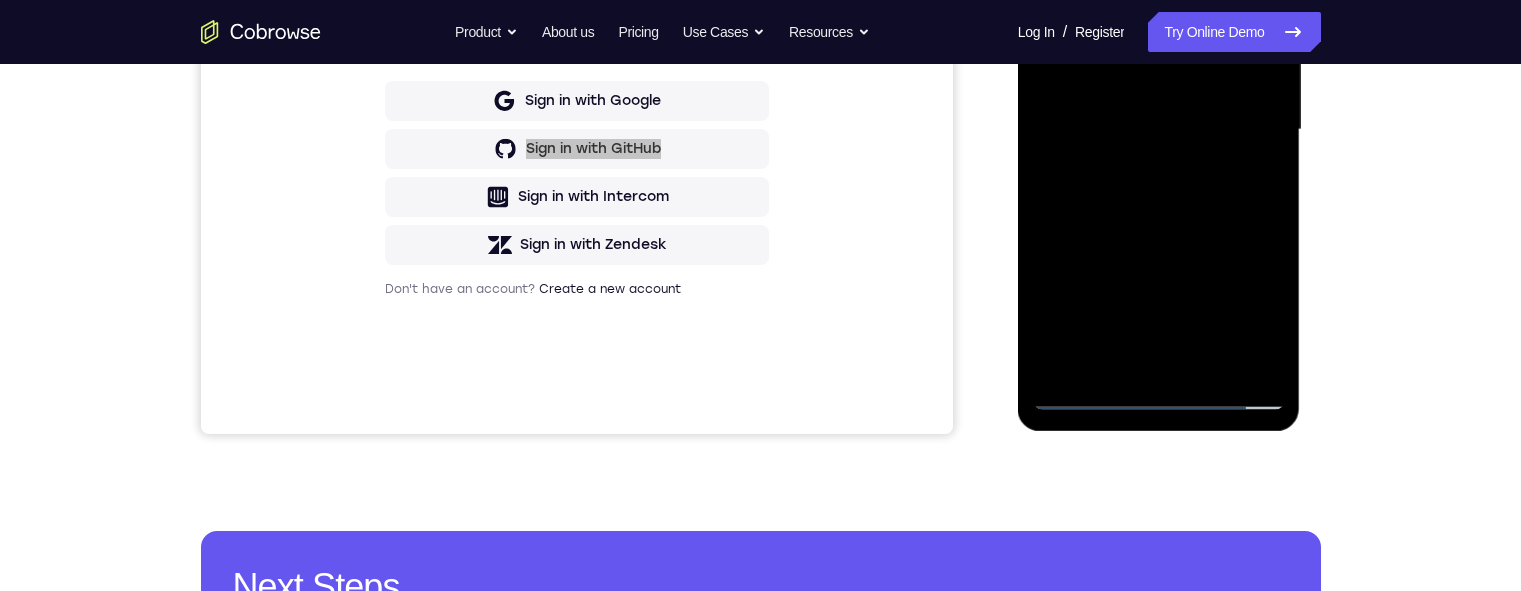 click at bounding box center [1159, 130] 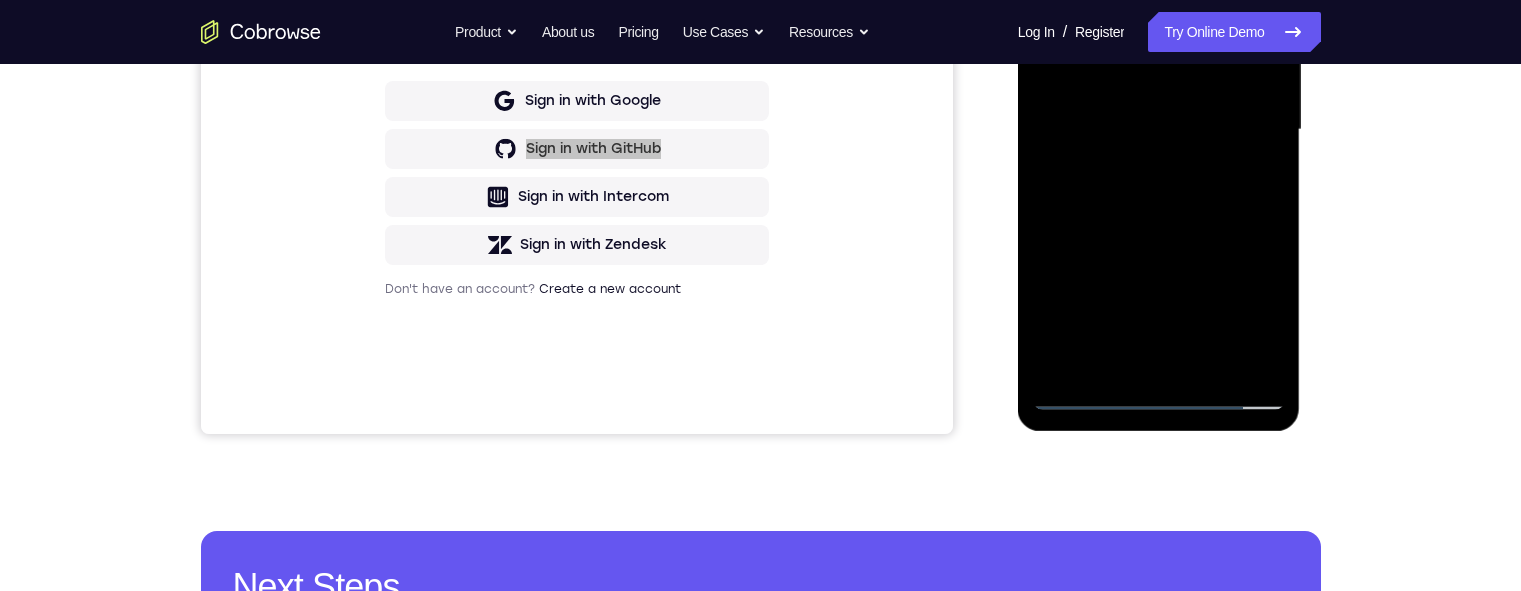 click at bounding box center (1159, 130) 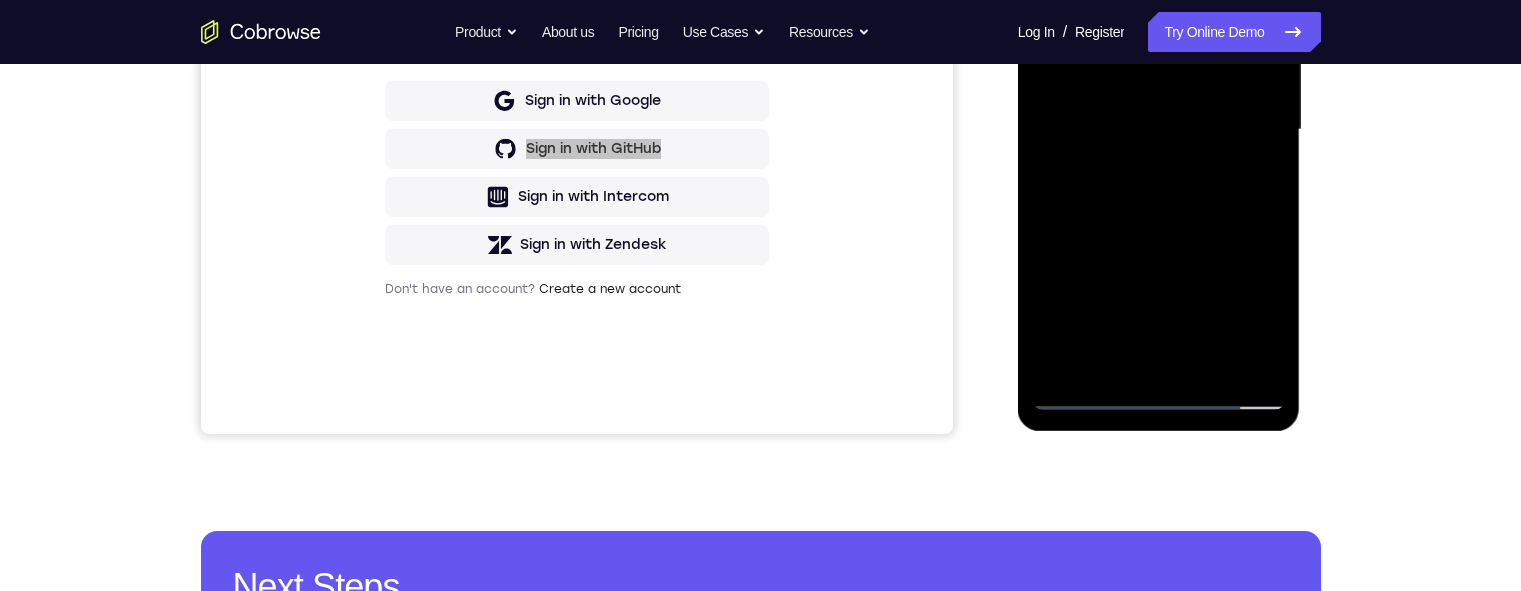 click at bounding box center [1159, 130] 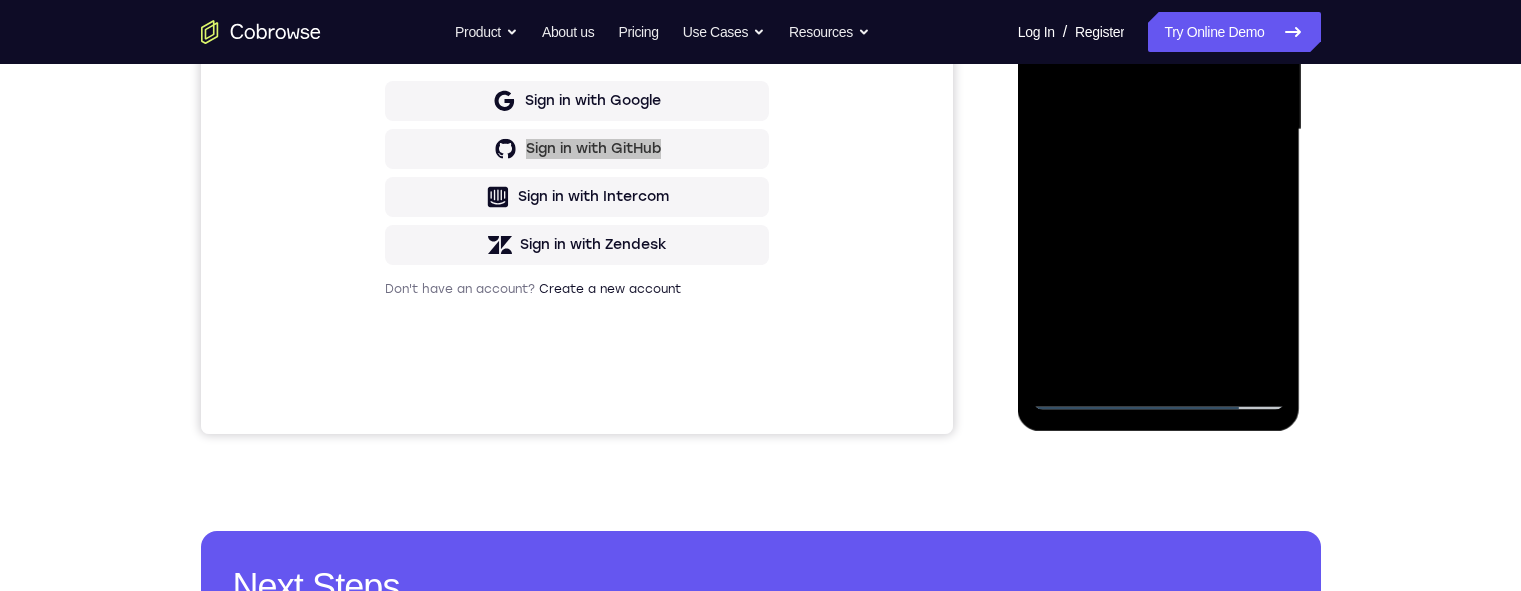 drag, startPoint x: 1153, startPoint y: -87, endPoint x: 1156, endPoint y: 109, distance: 196.02296 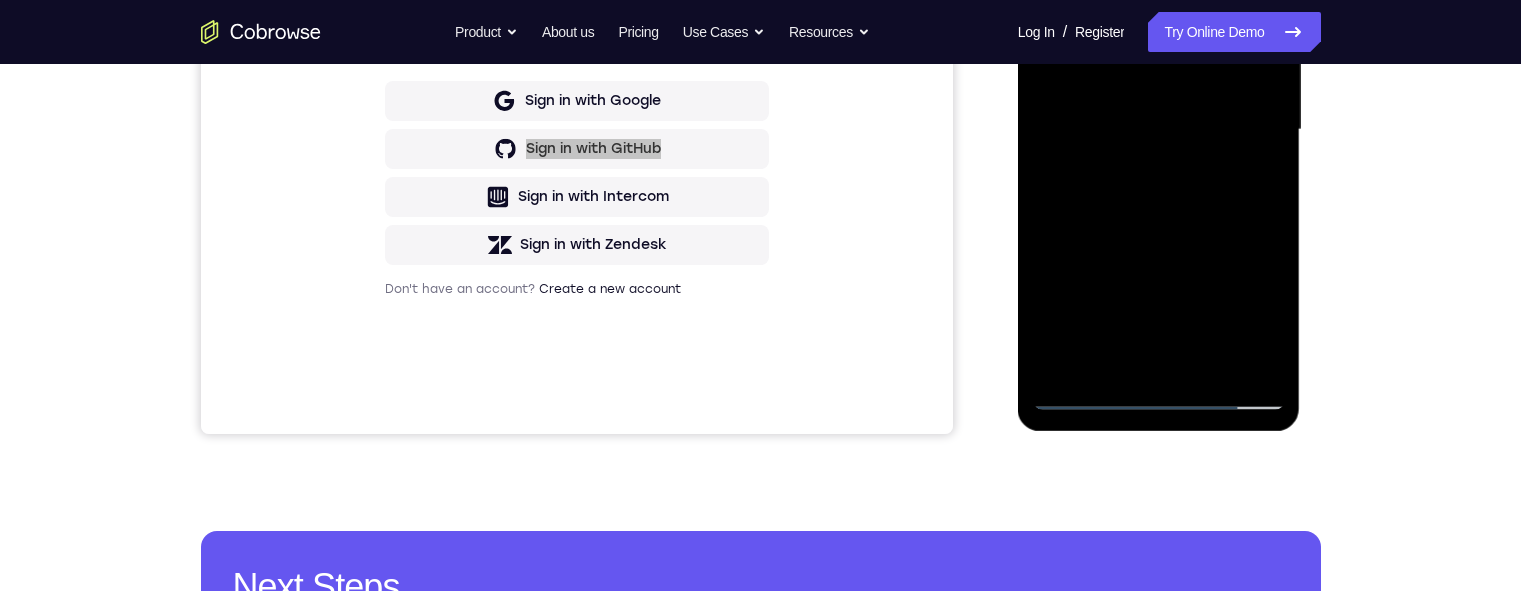 drag, startPoint x: 1122, startPoint y: -9, endPoint x: 1122, endPoint y: 209, distance: 218 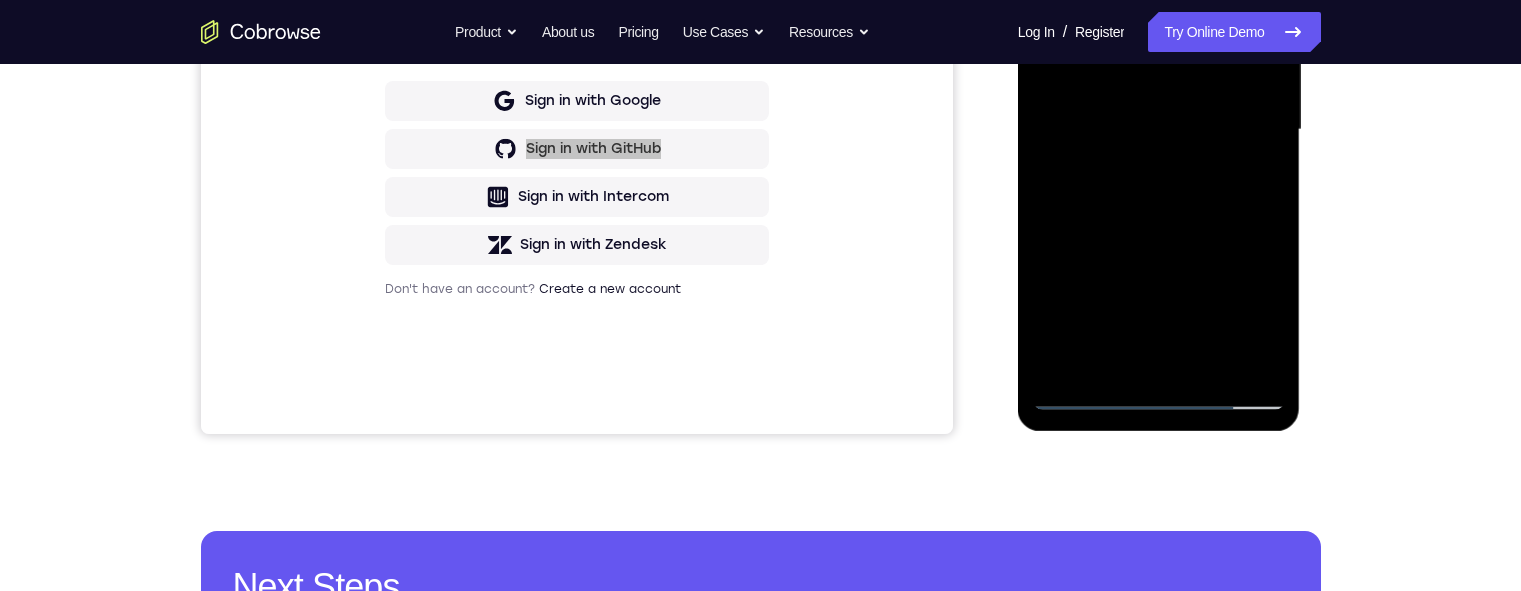 click at bounding box center [1159, 130] 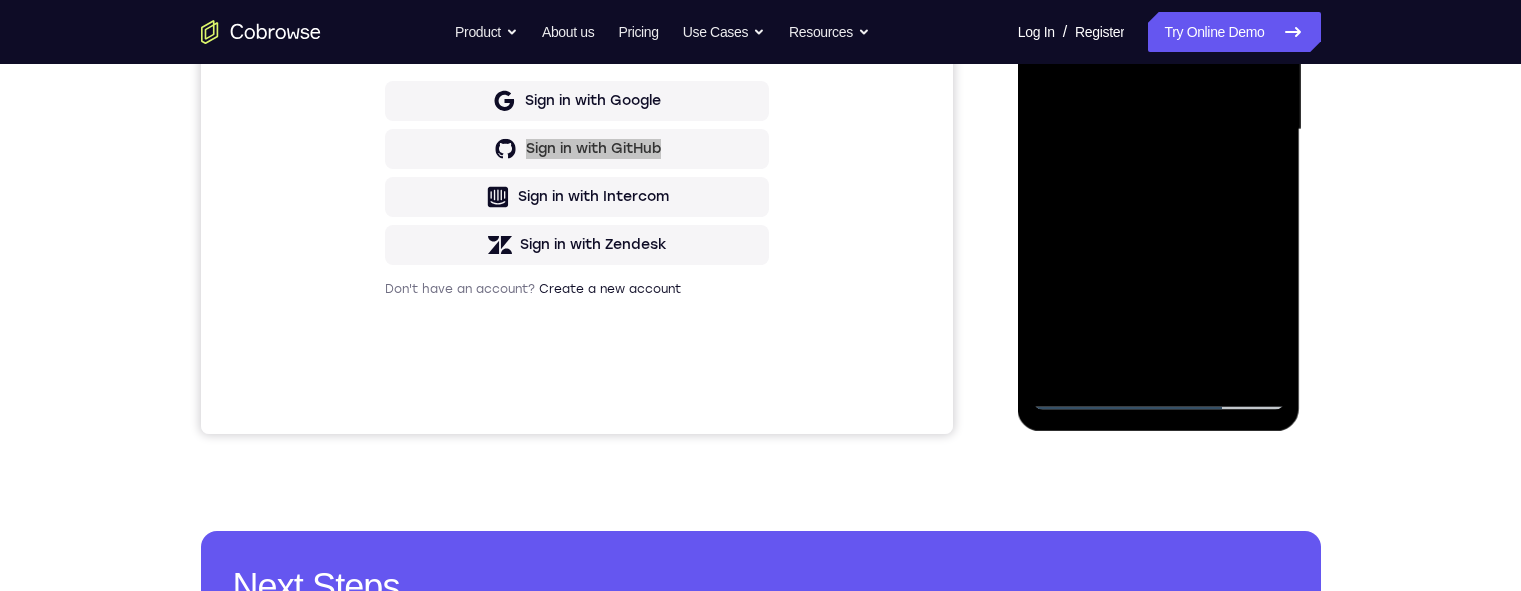 drag, startPoint x: 1087, startPoint y: 67, endPoint x: 1086, endPoint y: 104, distance: 37.01351 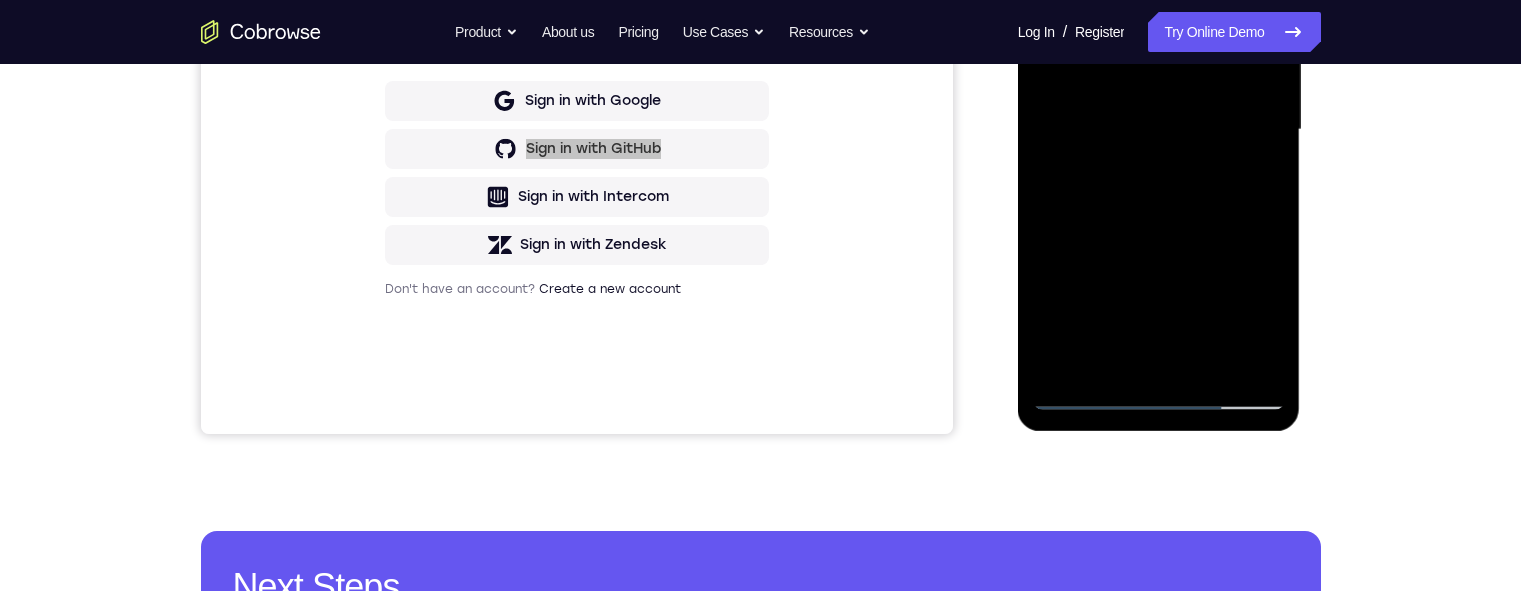 click at bounding box center [1159, 130] 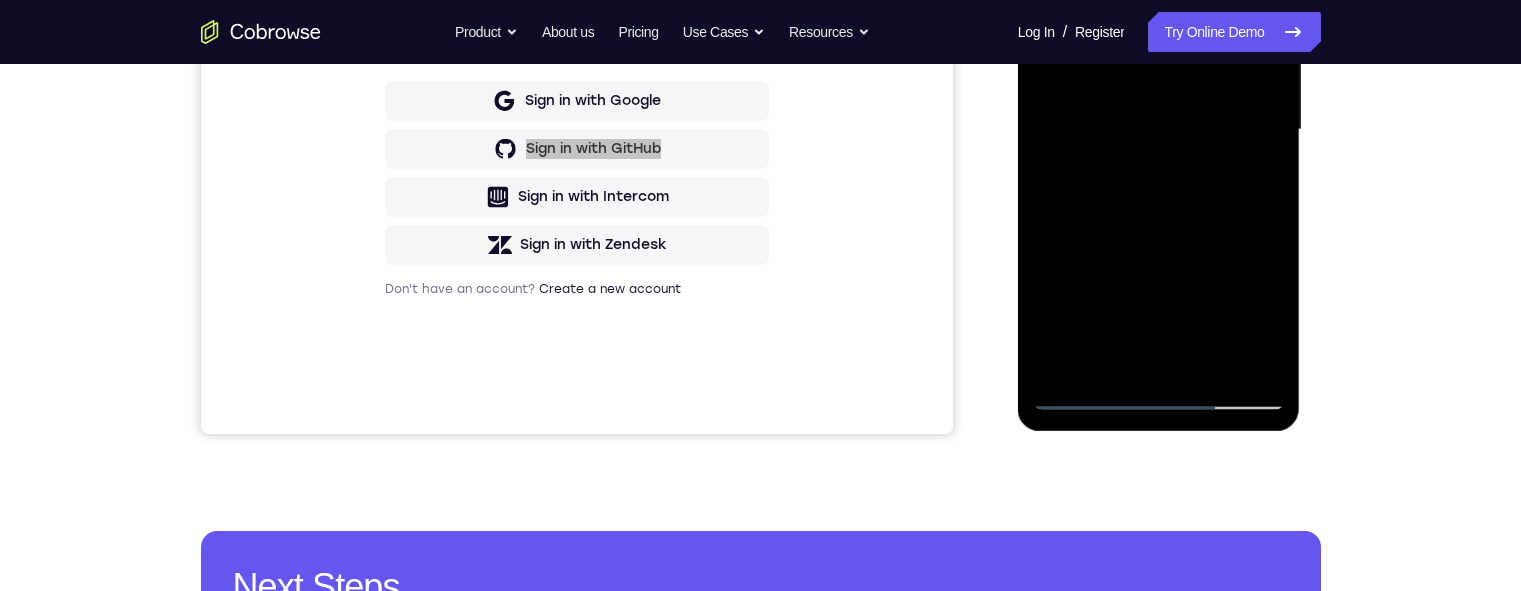 click at bounding box center (1159, 130) 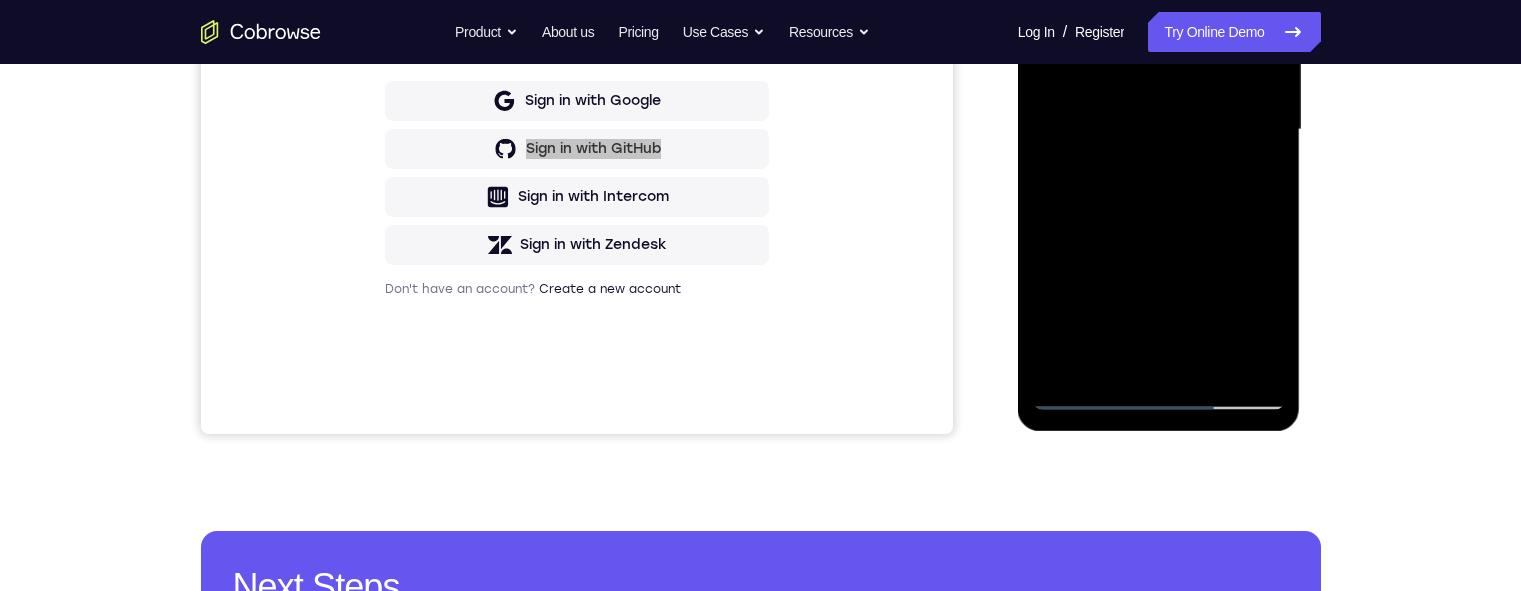 click at bounding box center (1159, 130) 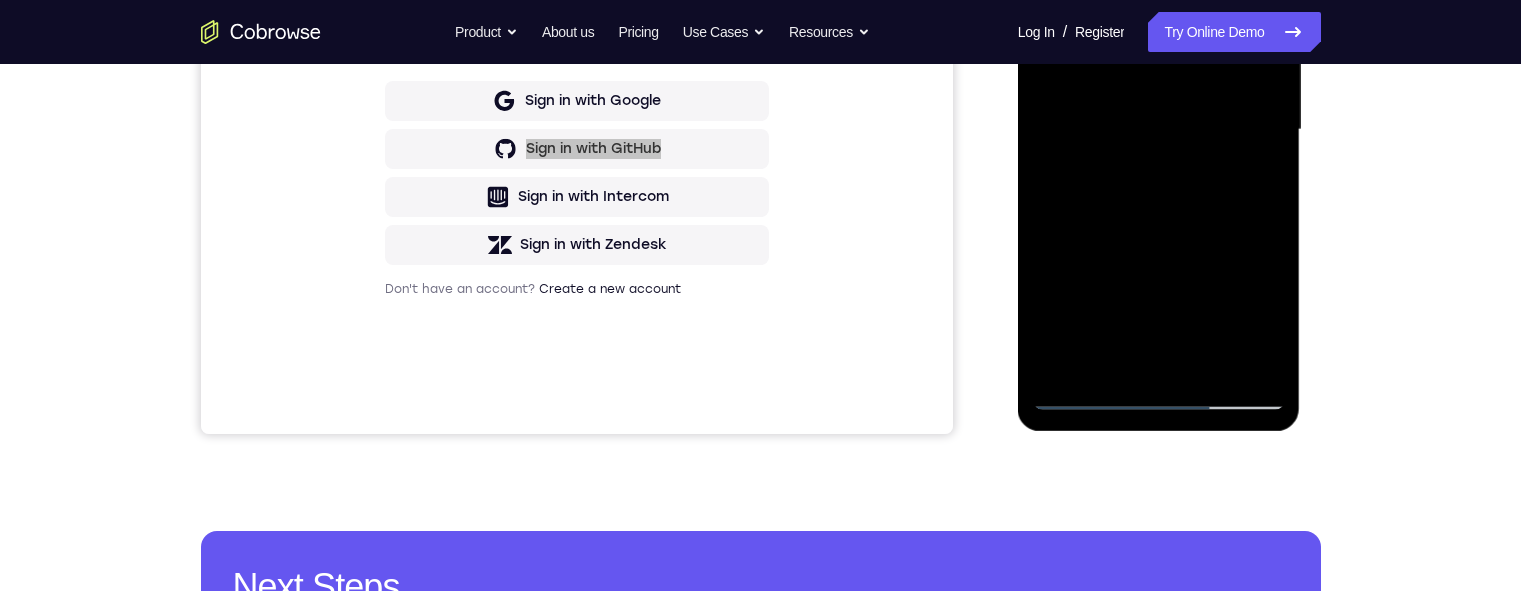 click at bounding box center (1159, 130) 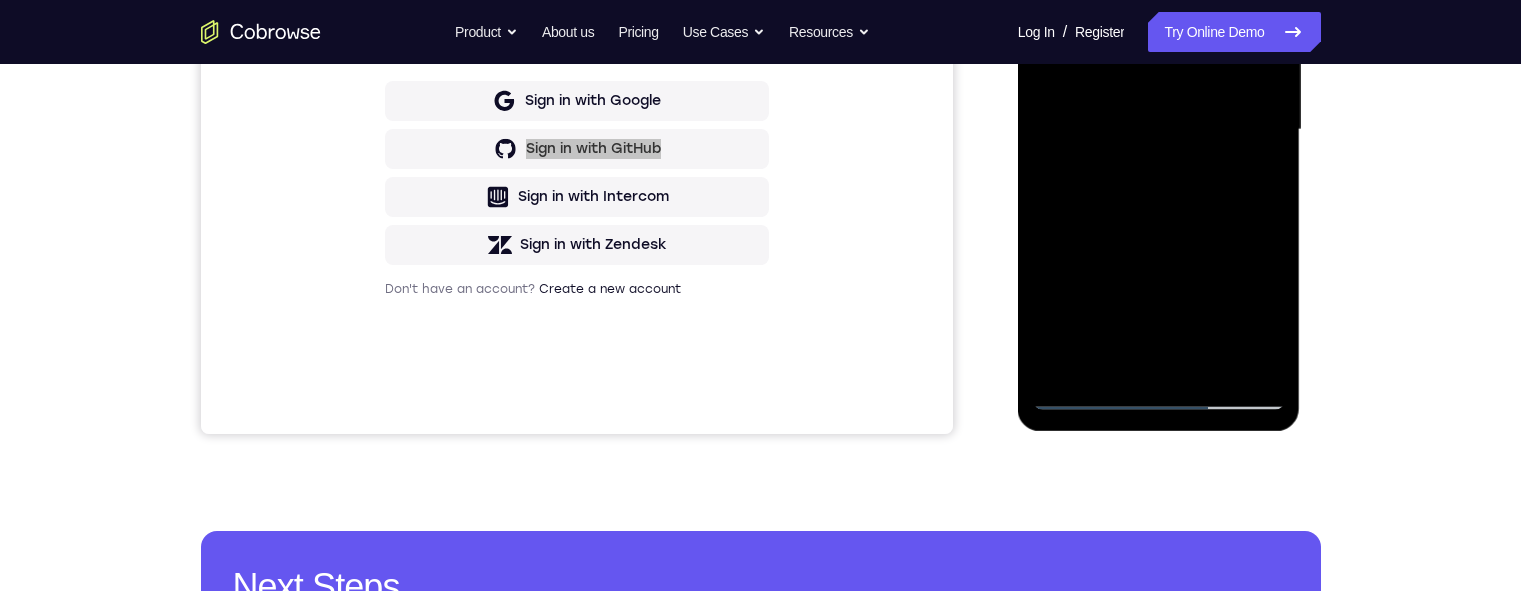 click at bounding box center [1159, 130] 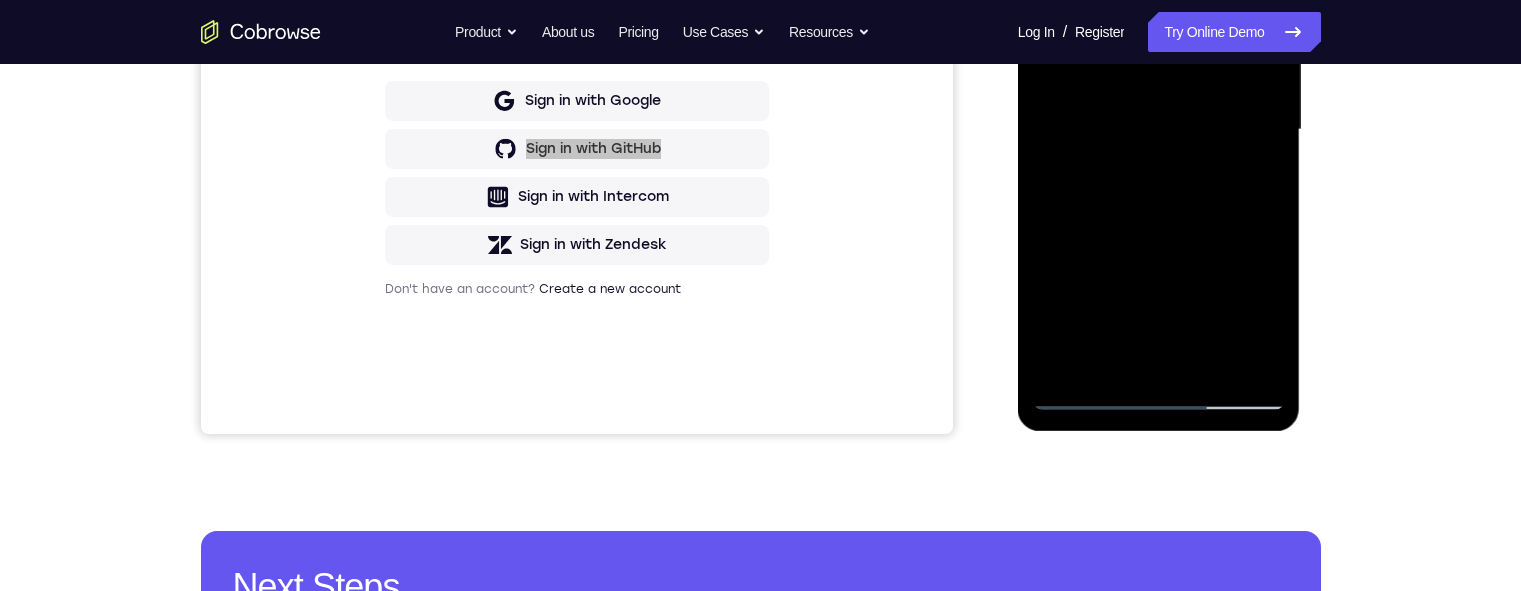 click at bounding box center [1159, 130] 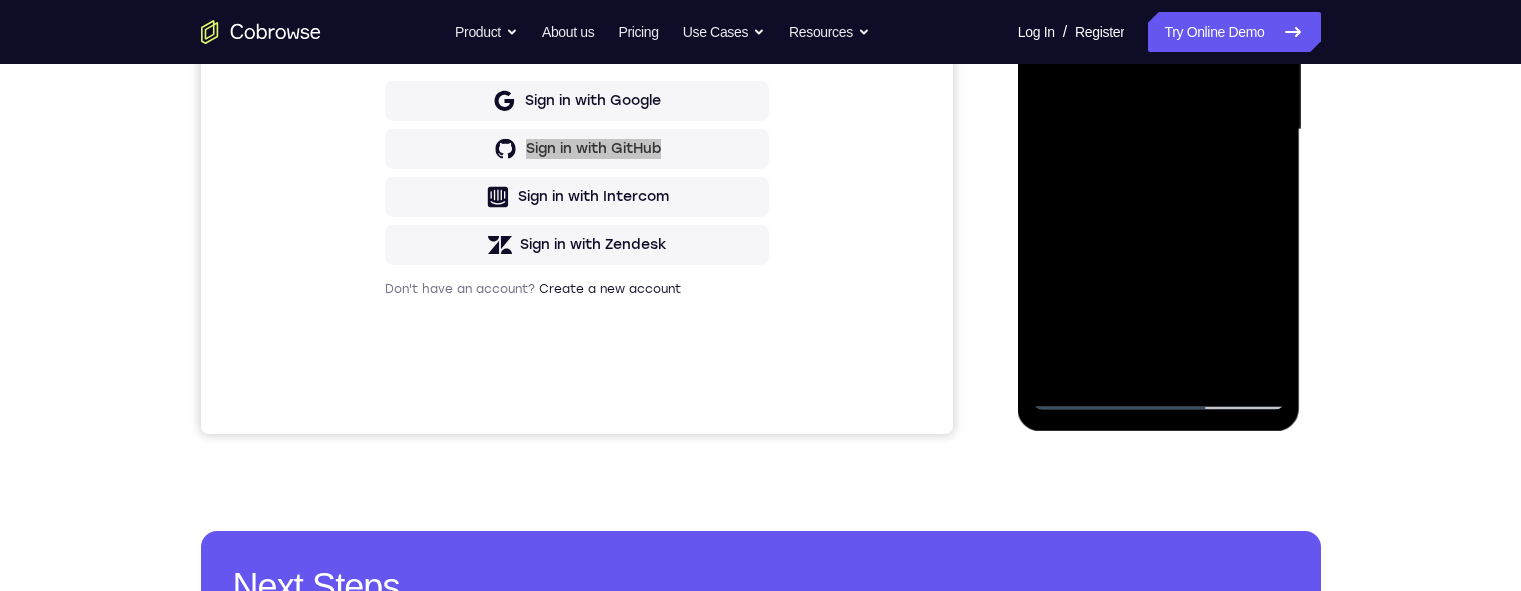click at bounding box center (1159, 130) 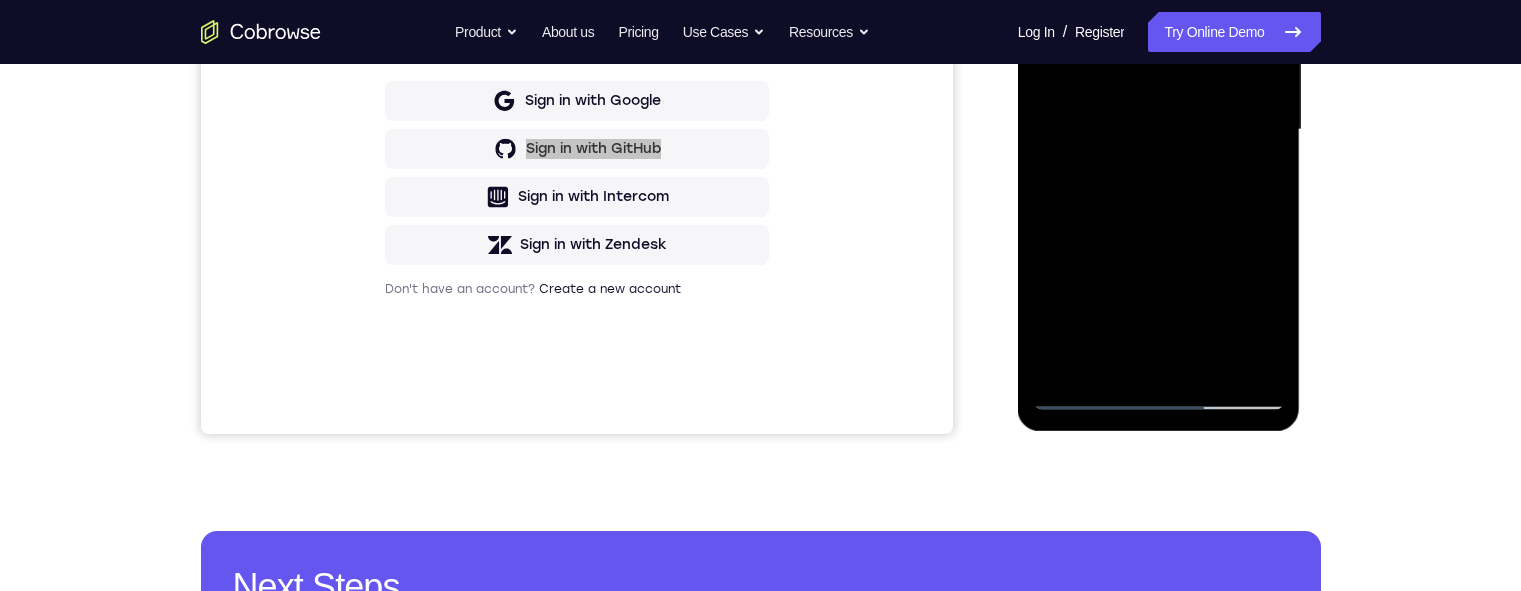 click at bounding box center (1159, 130) 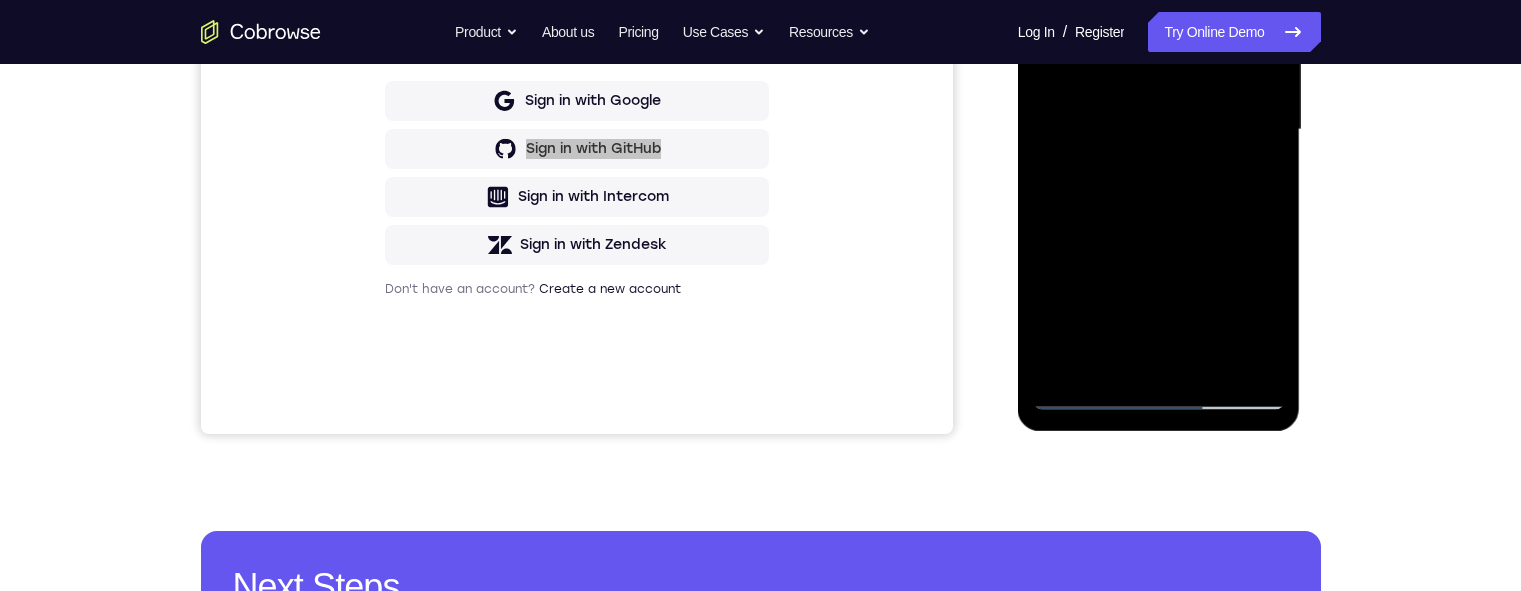 click at bounding box center [1159, 130] 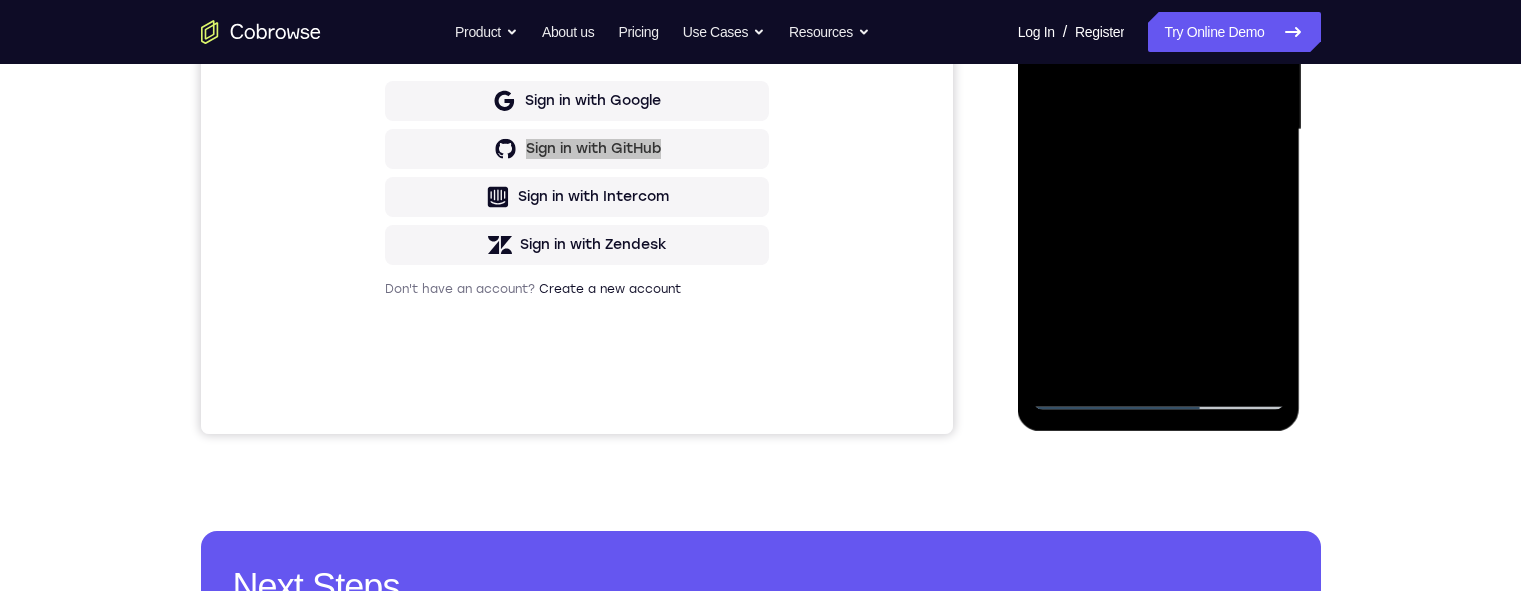 click at bounding box center [1159, 130] 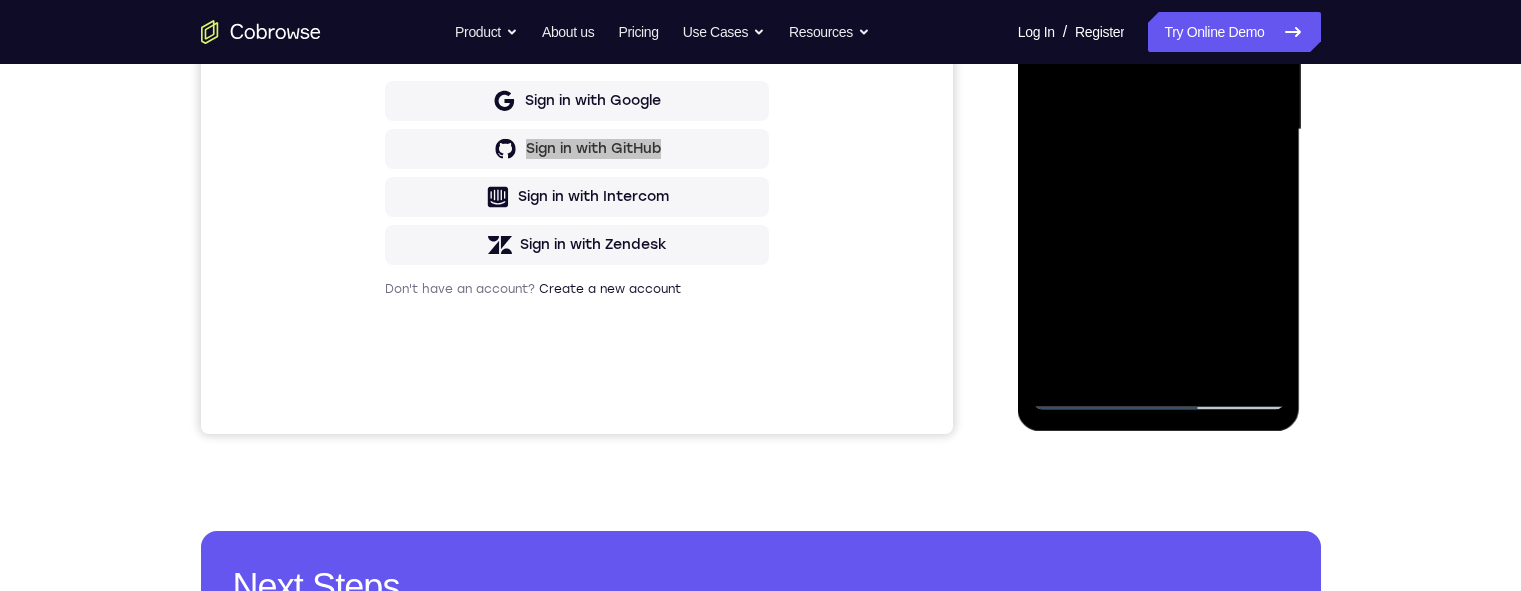 drag, startPoint x: 1172, startPoint y: -47, endPoint x: 1174, endPoint y: 285, distance: 332.006 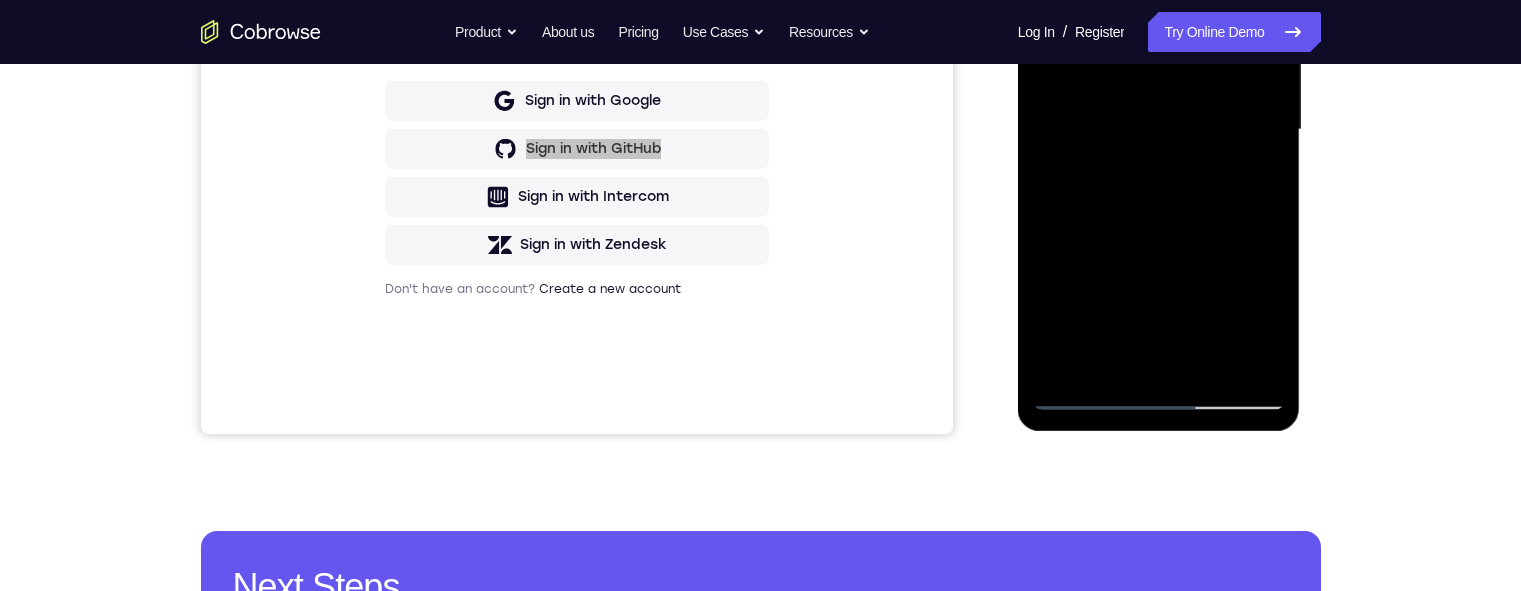 click at bounding box center [1159, 130] 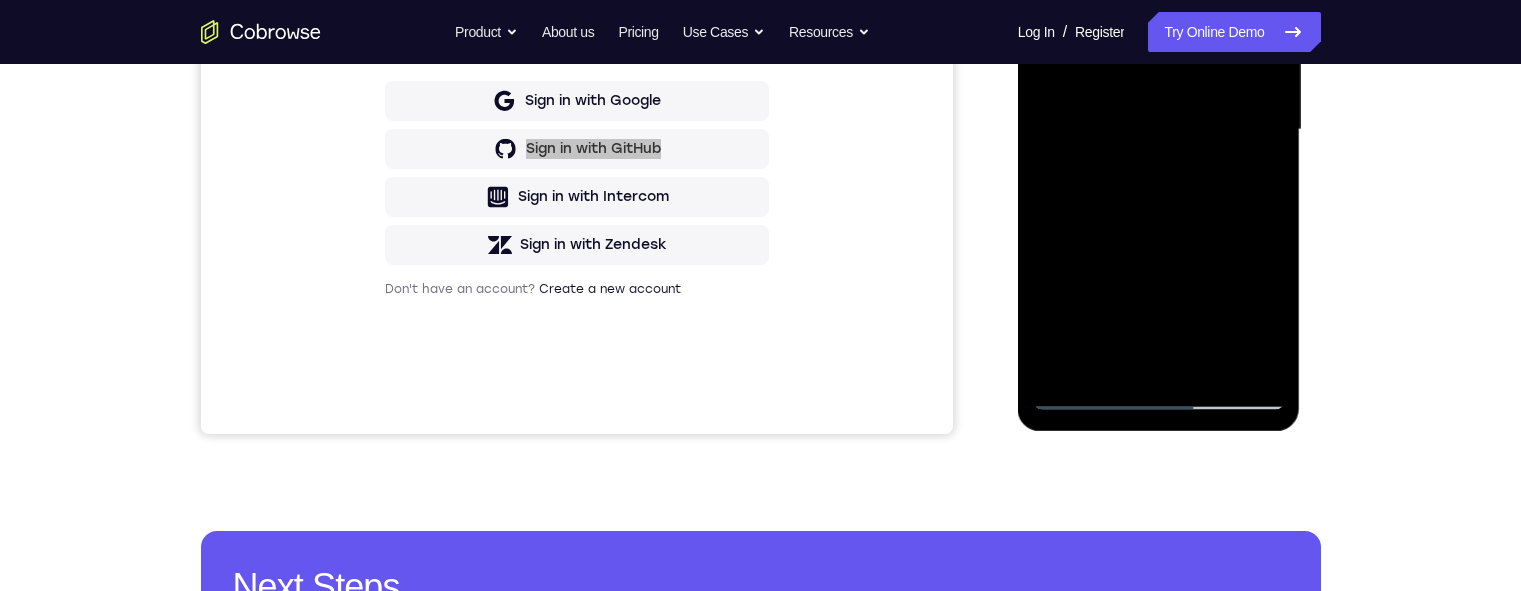 click at bounding box center [1159, 130] 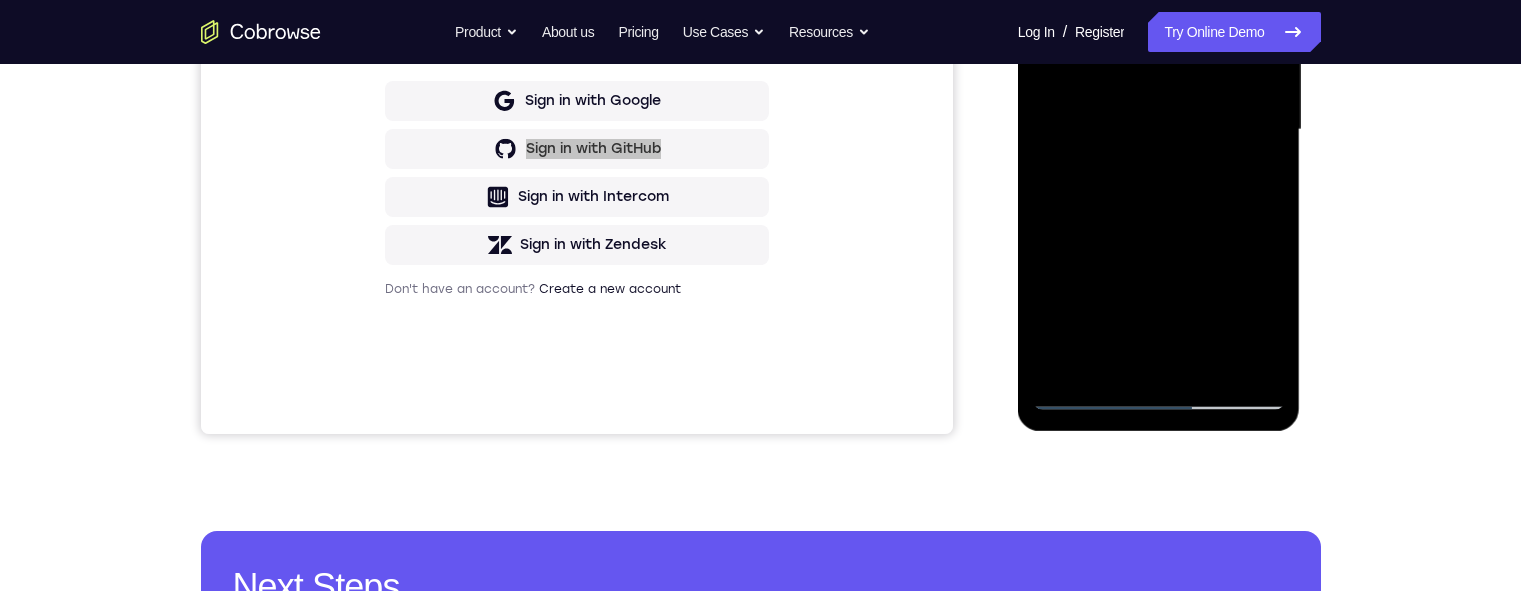 click at bounding box center (1159, 130) 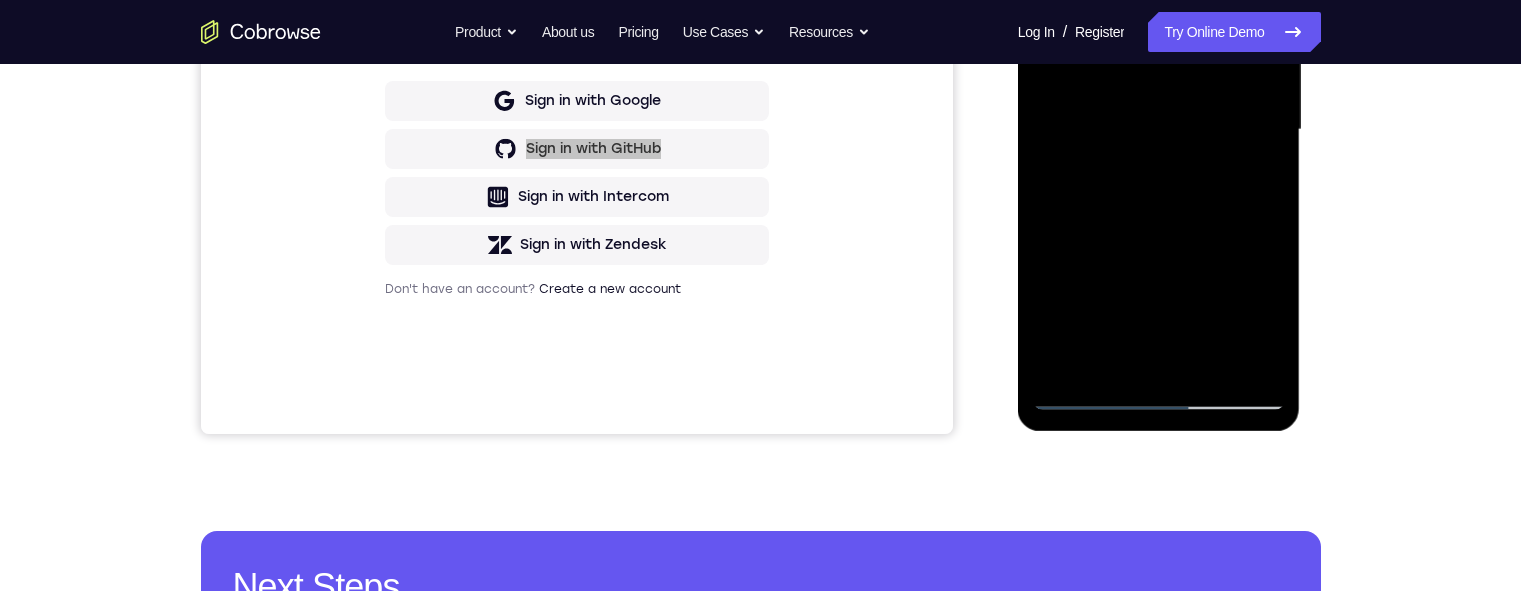 click at bounding box center [1159, 130] 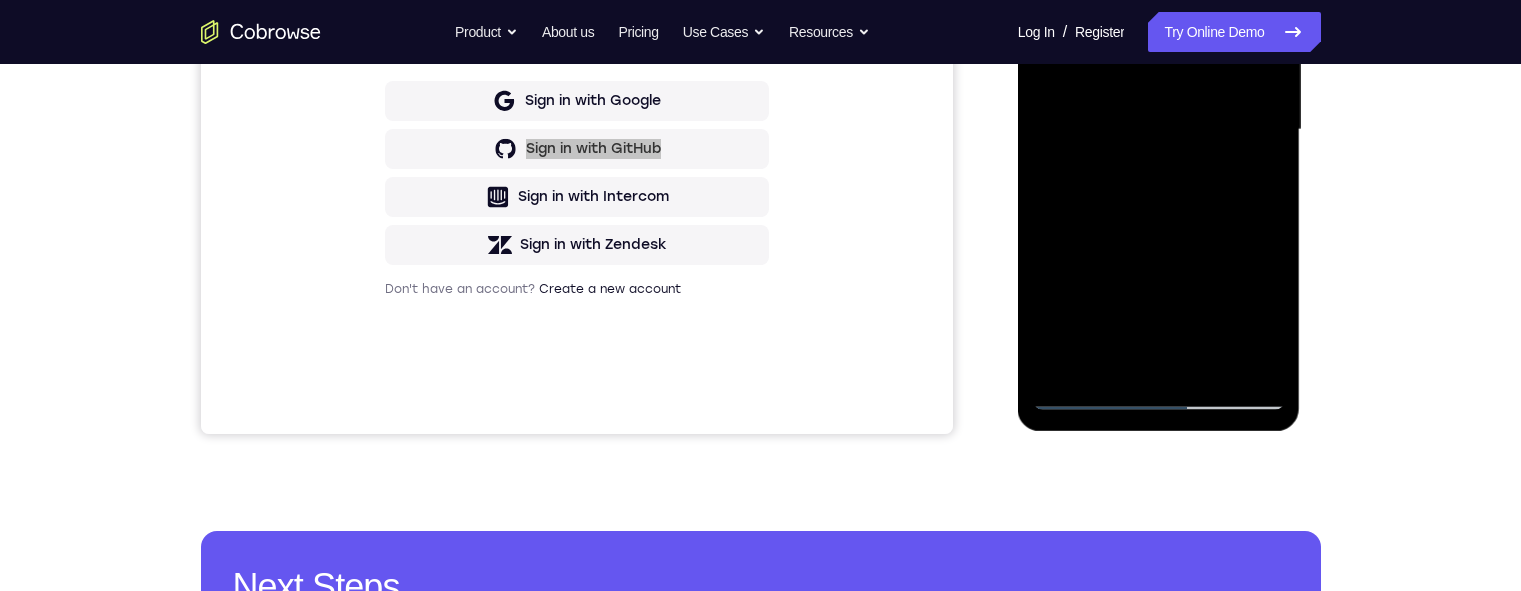click at bounding box center [1159, 130] 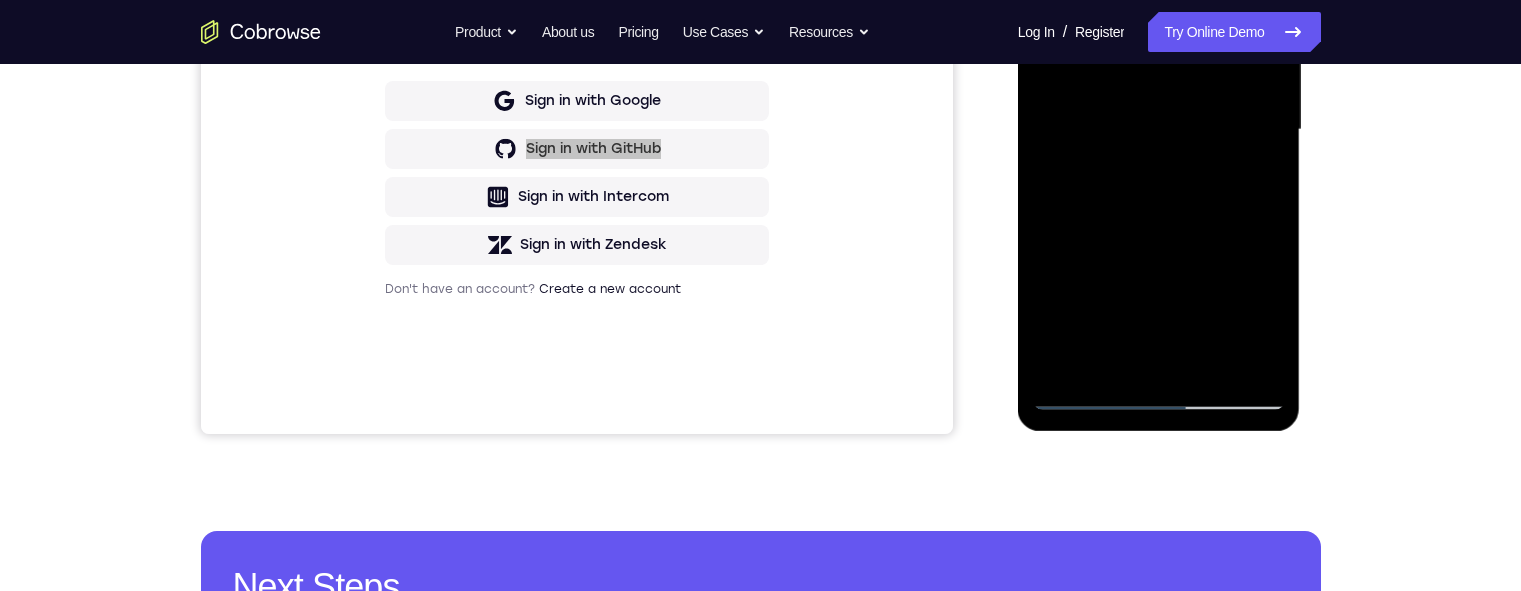 click at bounding box center [1159, 130] 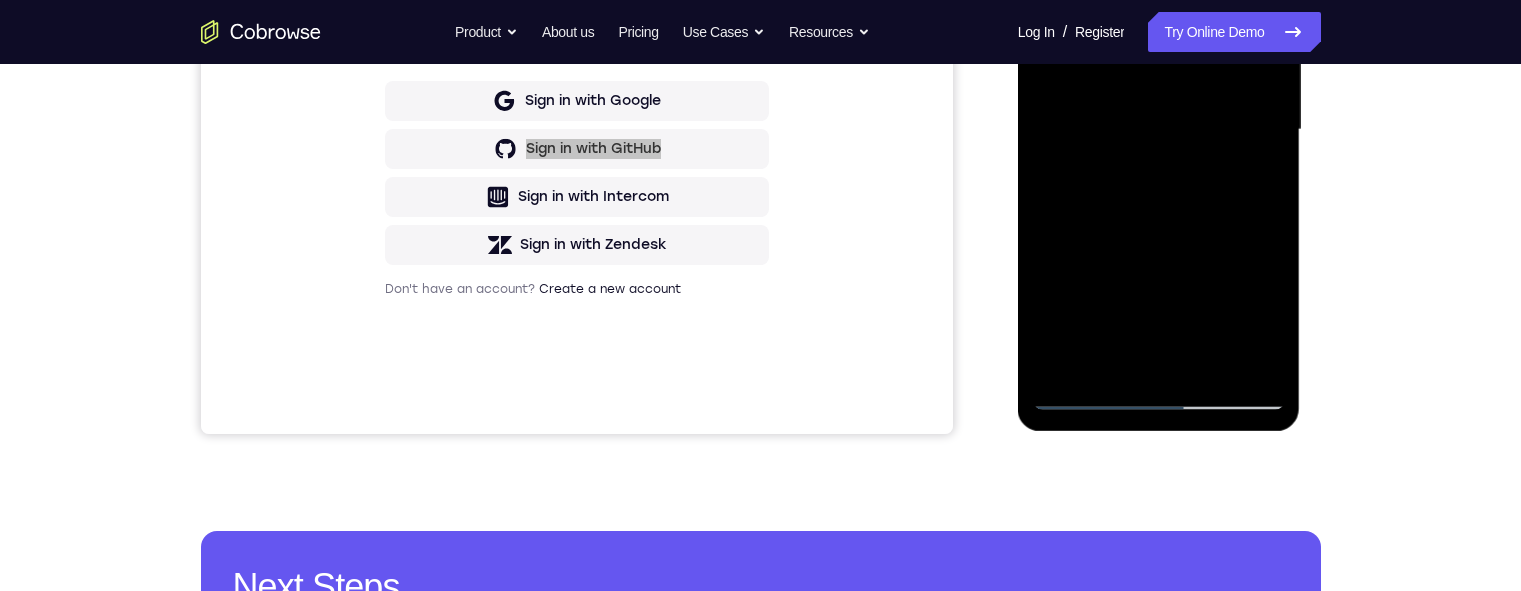 click at bounding box center [1159, 130] 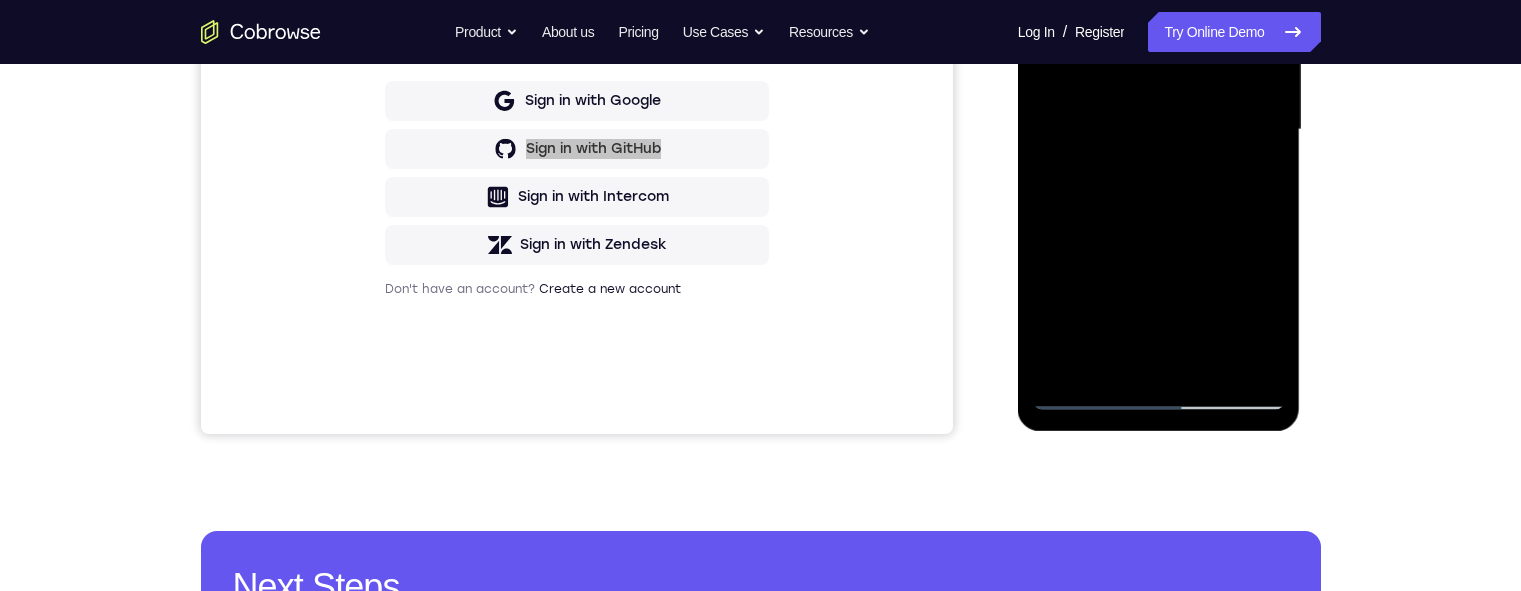 click at bounding box center (1159, 130) 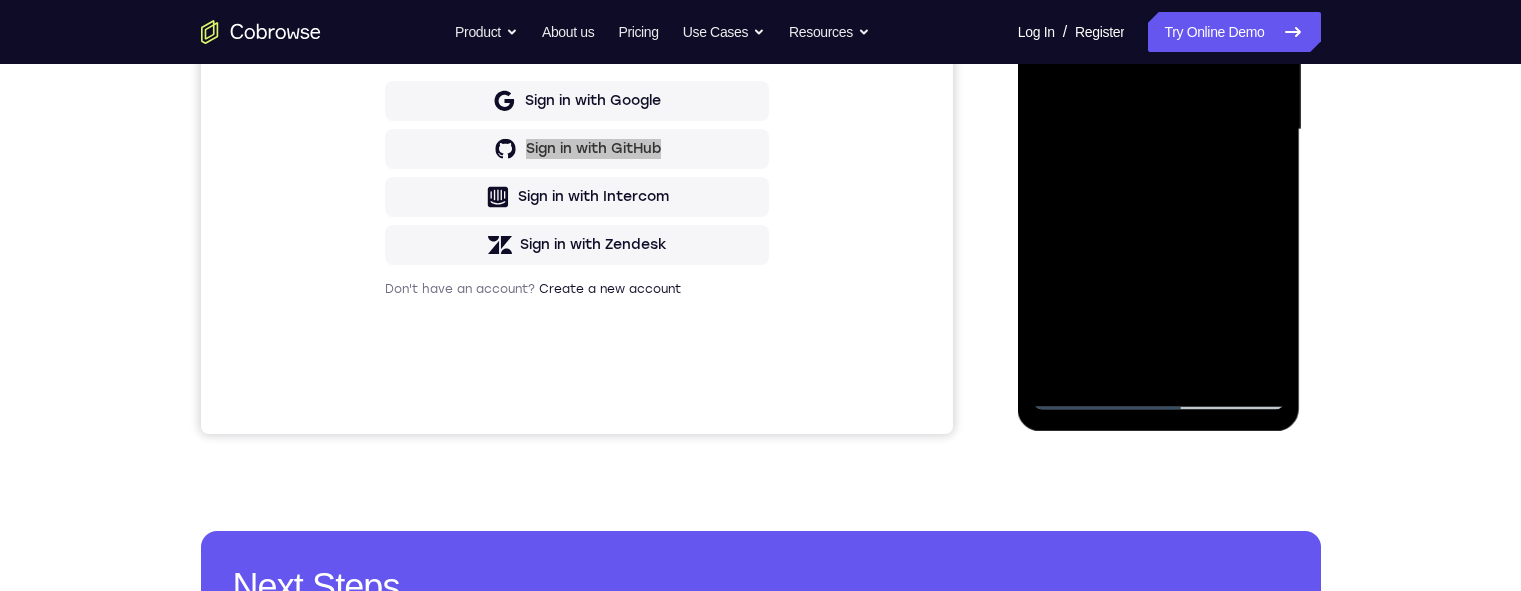 click at bounding box center (1159, 130) 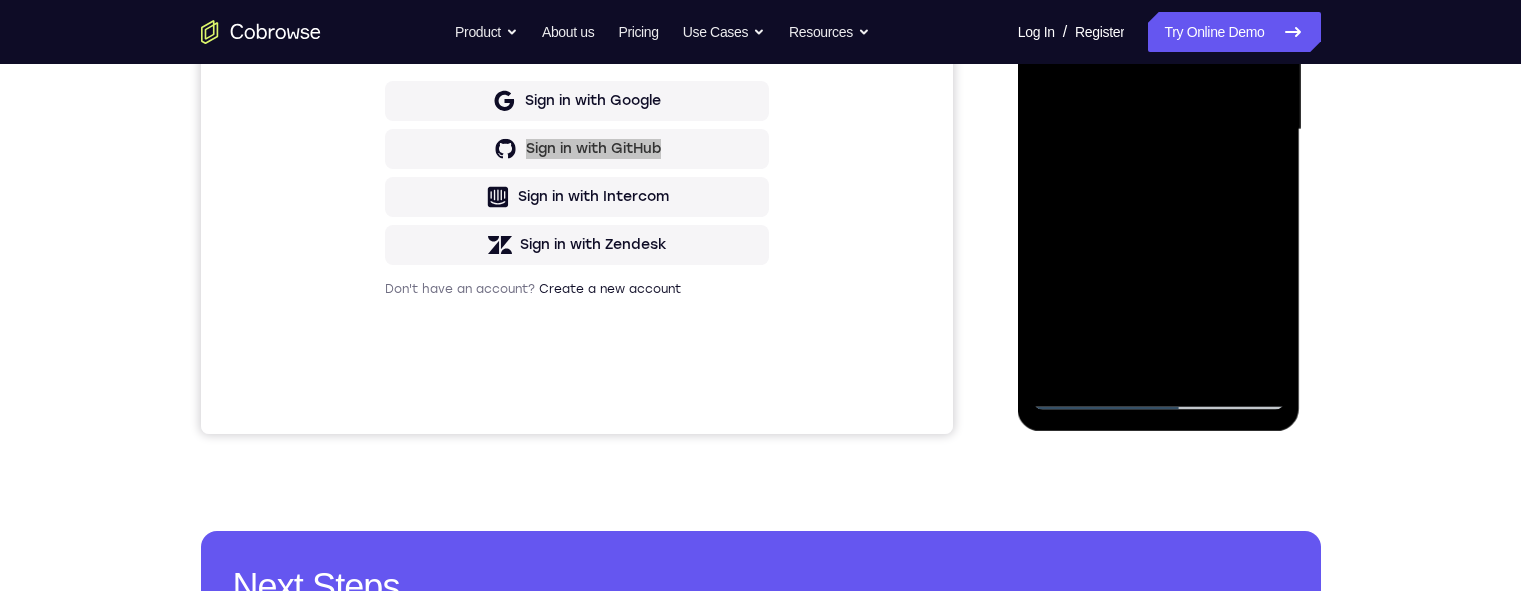 click at bounding box center (1159, 130) 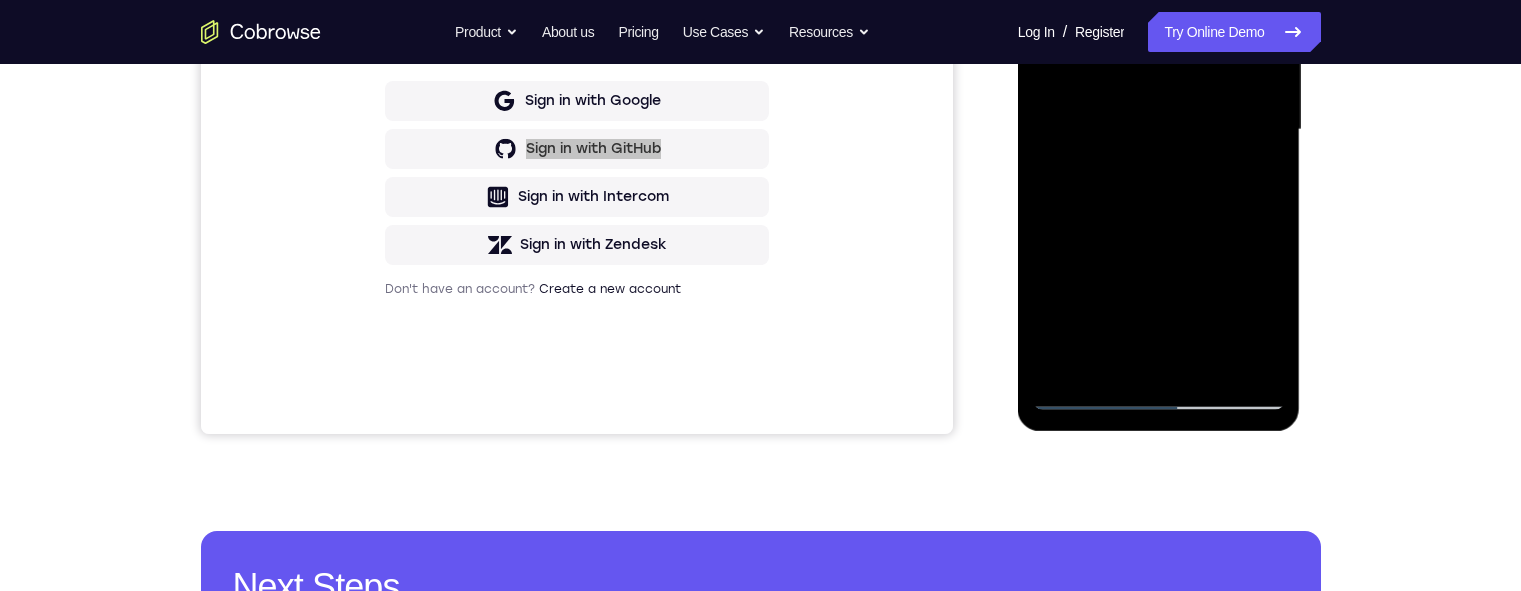 click at bounding box center [1159, 130] 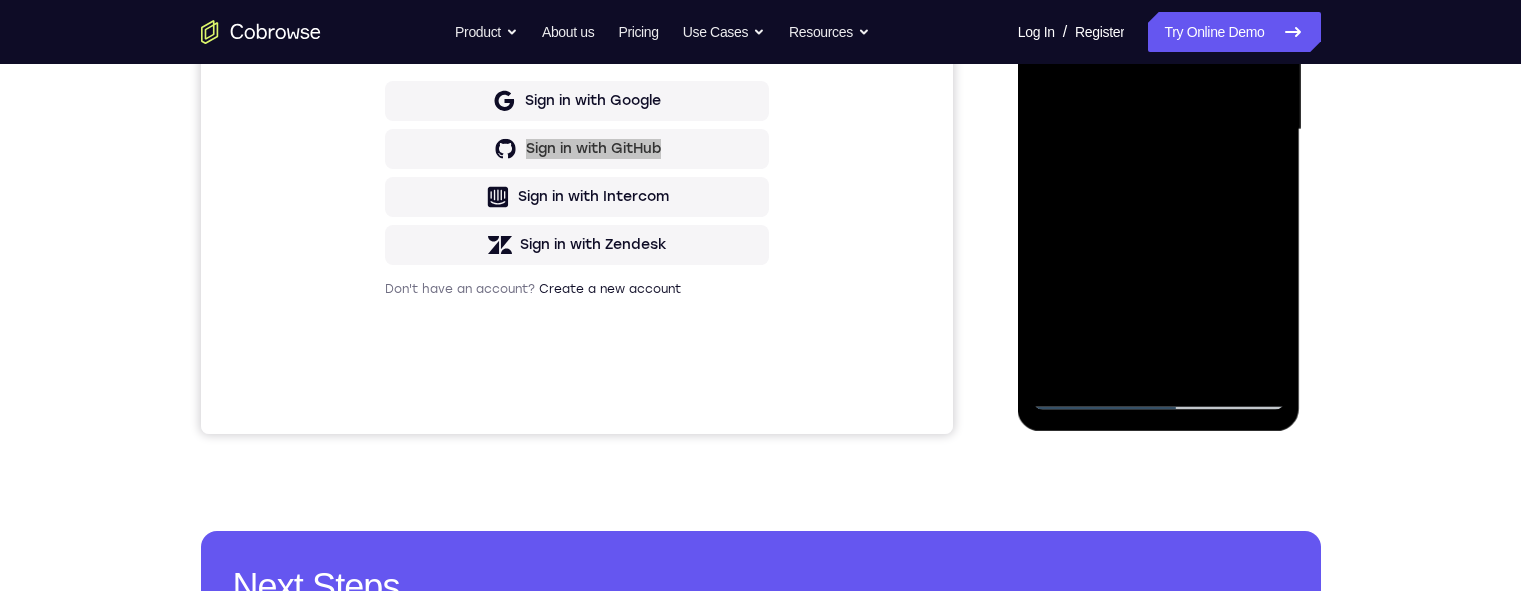 click at bounding box center (1159, 130) 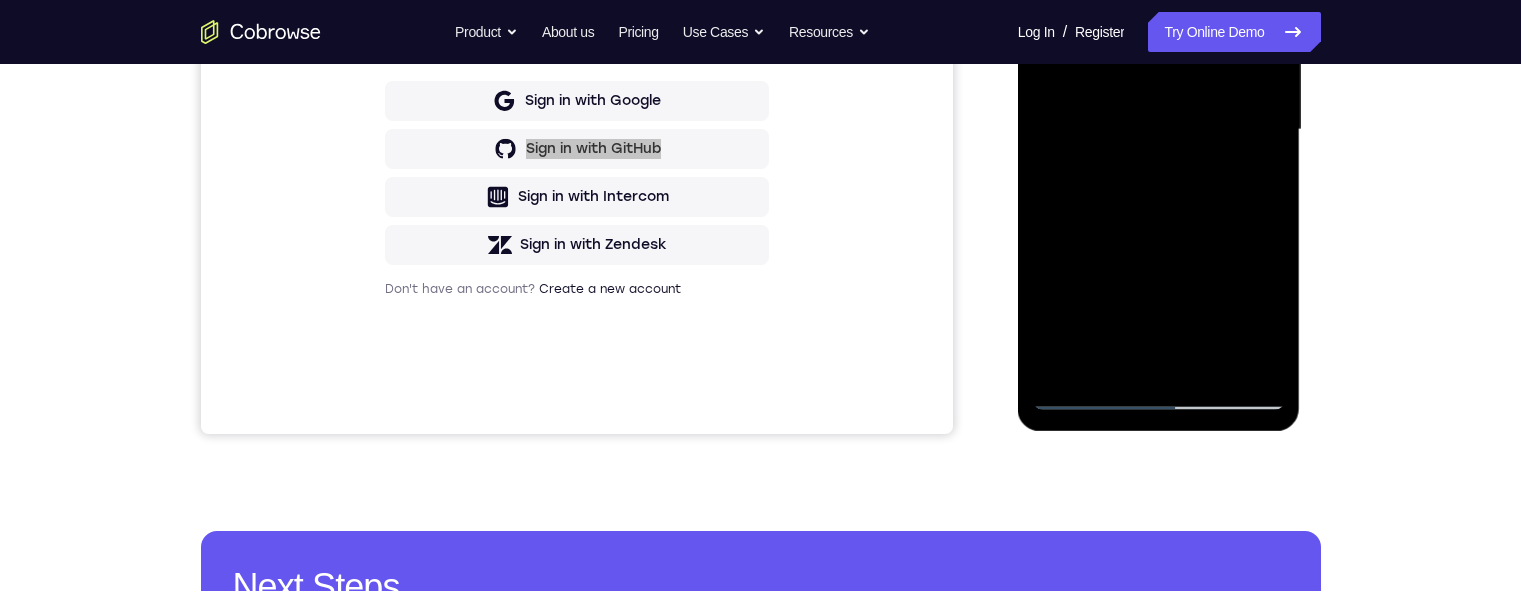 click at bounding box center [1159, 130] 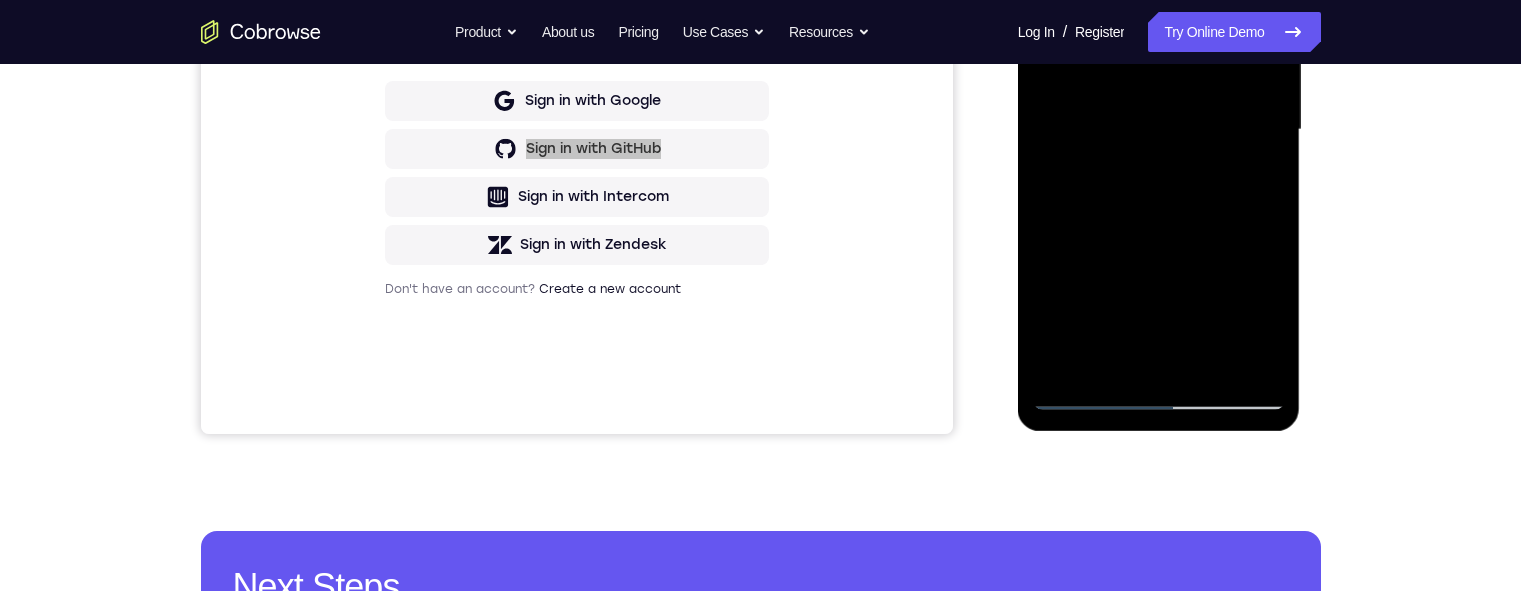 click at bounding box center (1159, 130) 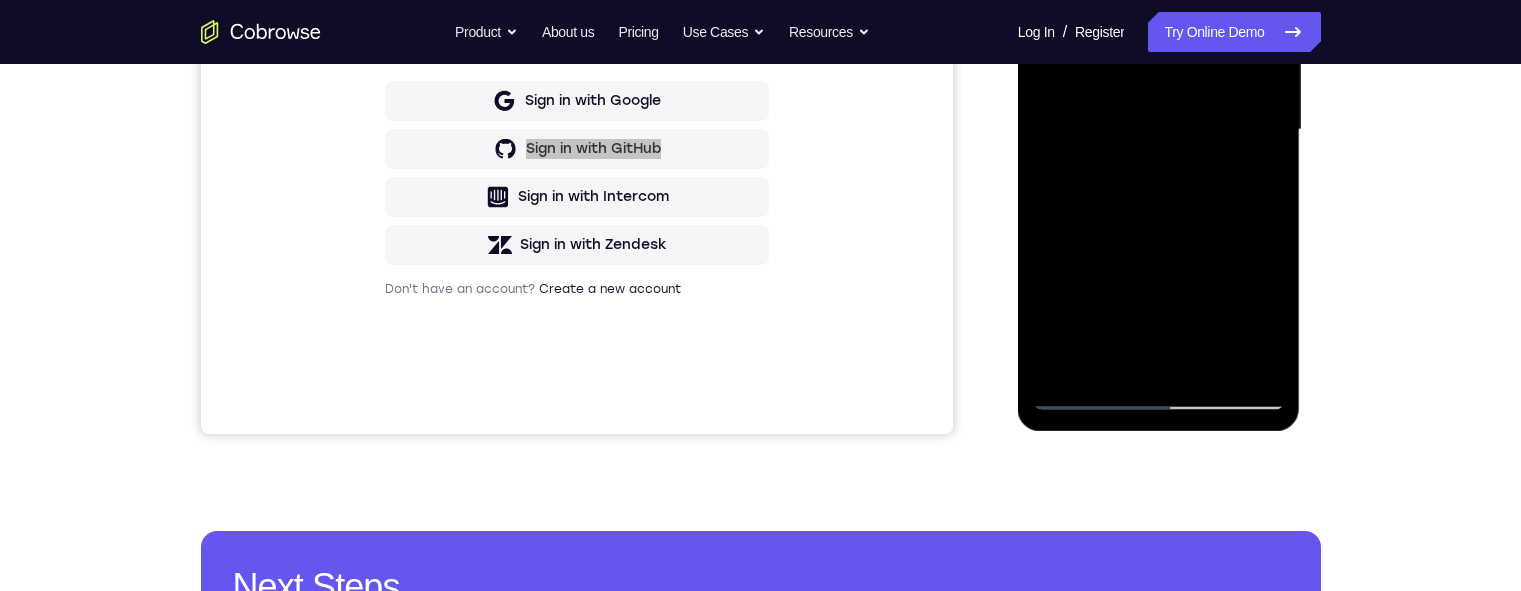 click at bounding box center [1159, 130] 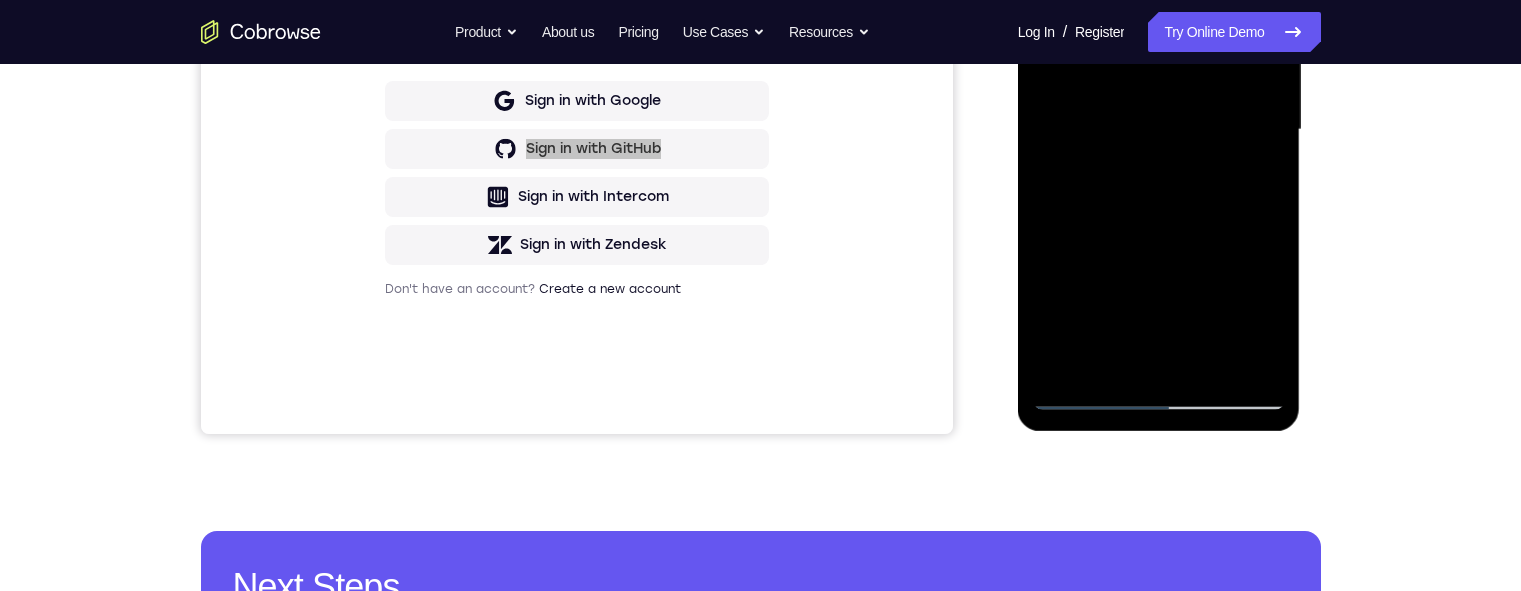 click at bounding box center (1159, 130) 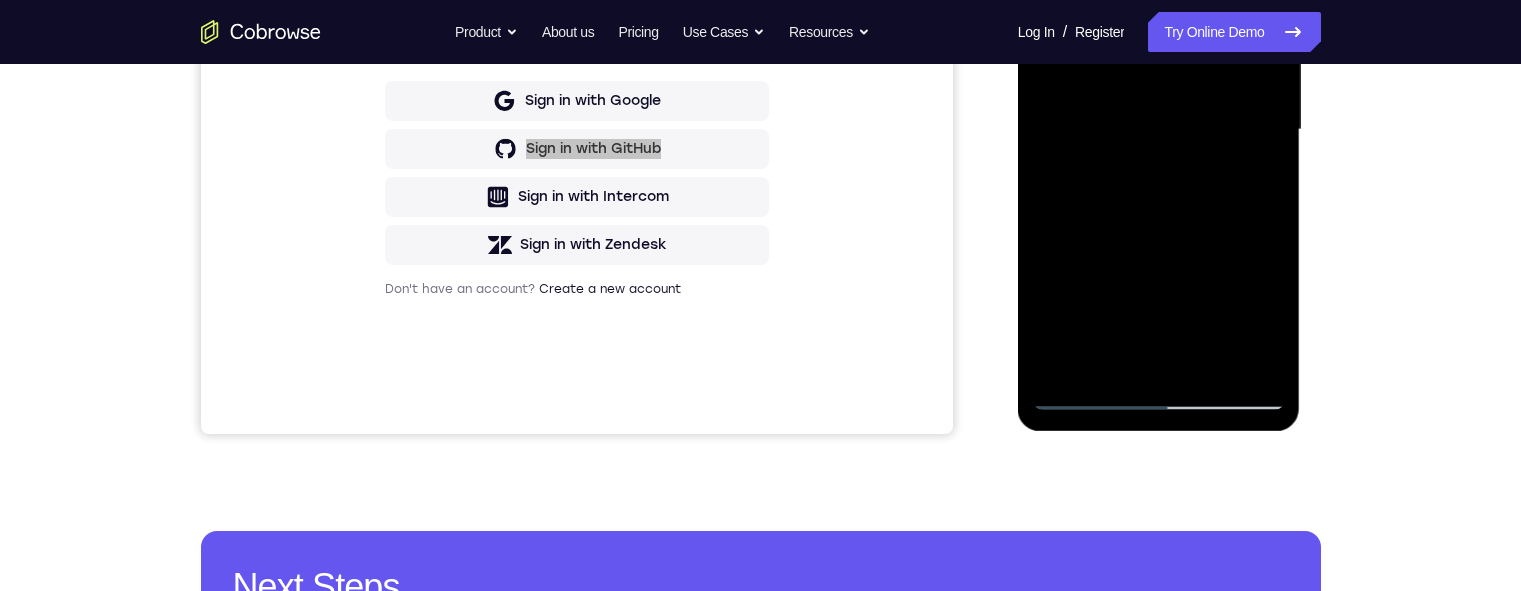 click at bounding box center [1159, 130] 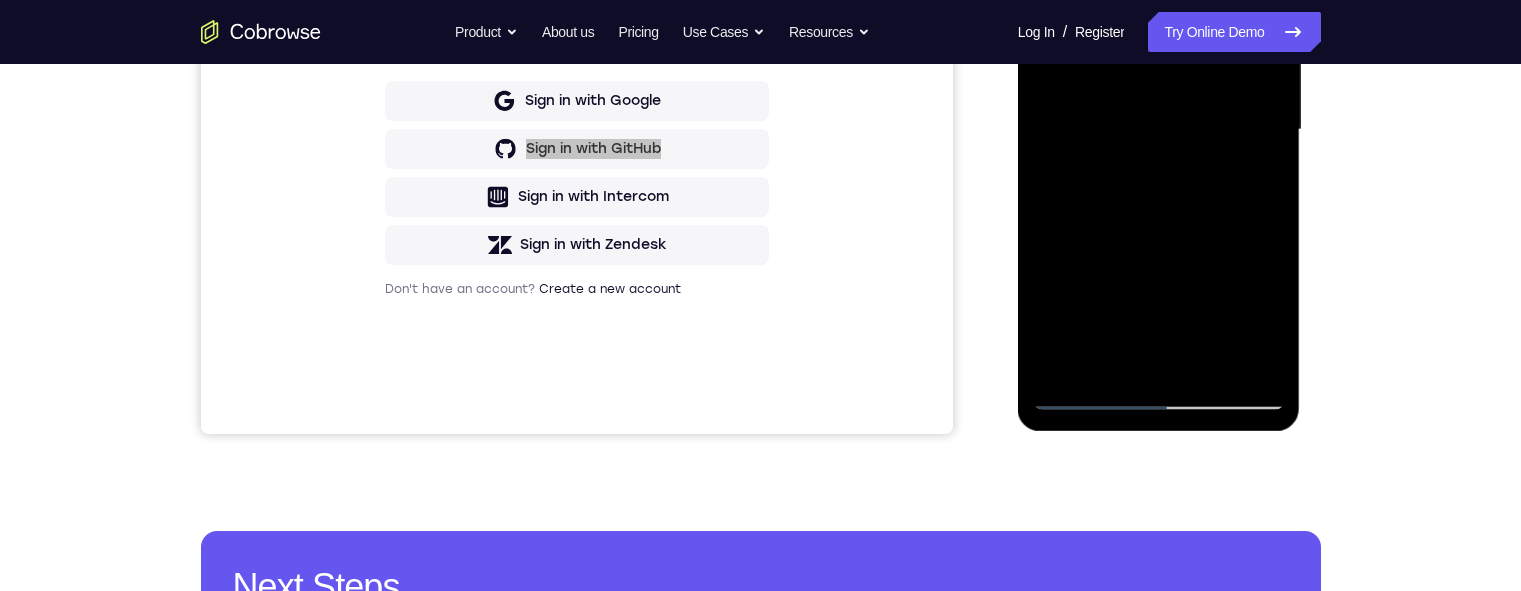 click at bounding box center [1159, 130] 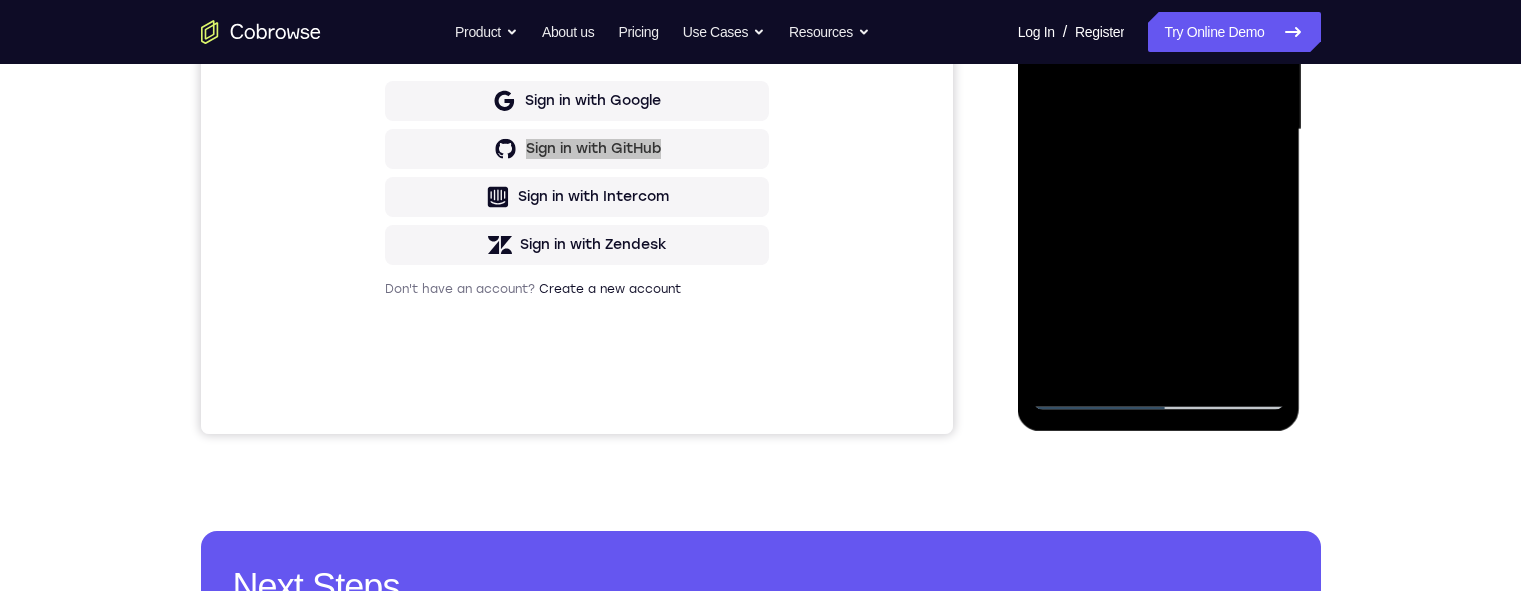 drag, startPoint x: 1135, startPoint y: -28, endPoint x: 1150, endPoint y: 203, distance: 231.4865 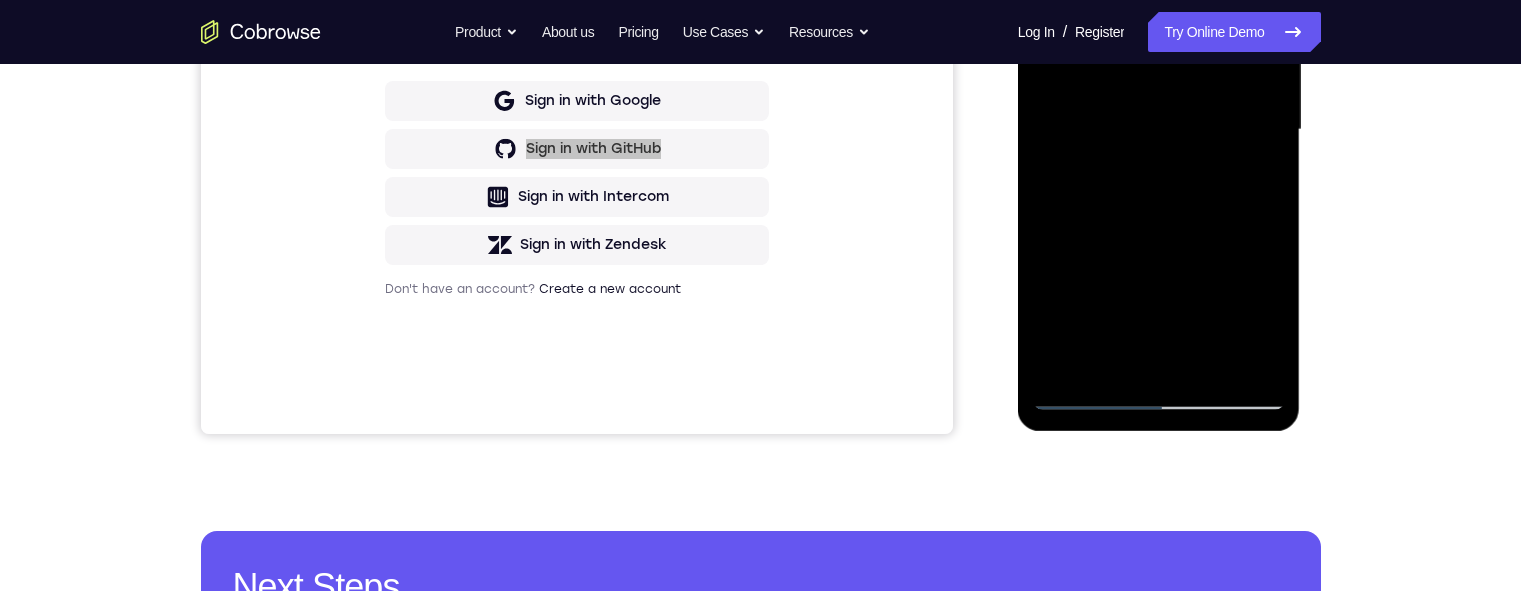 click at bounding box center (1159, 130) 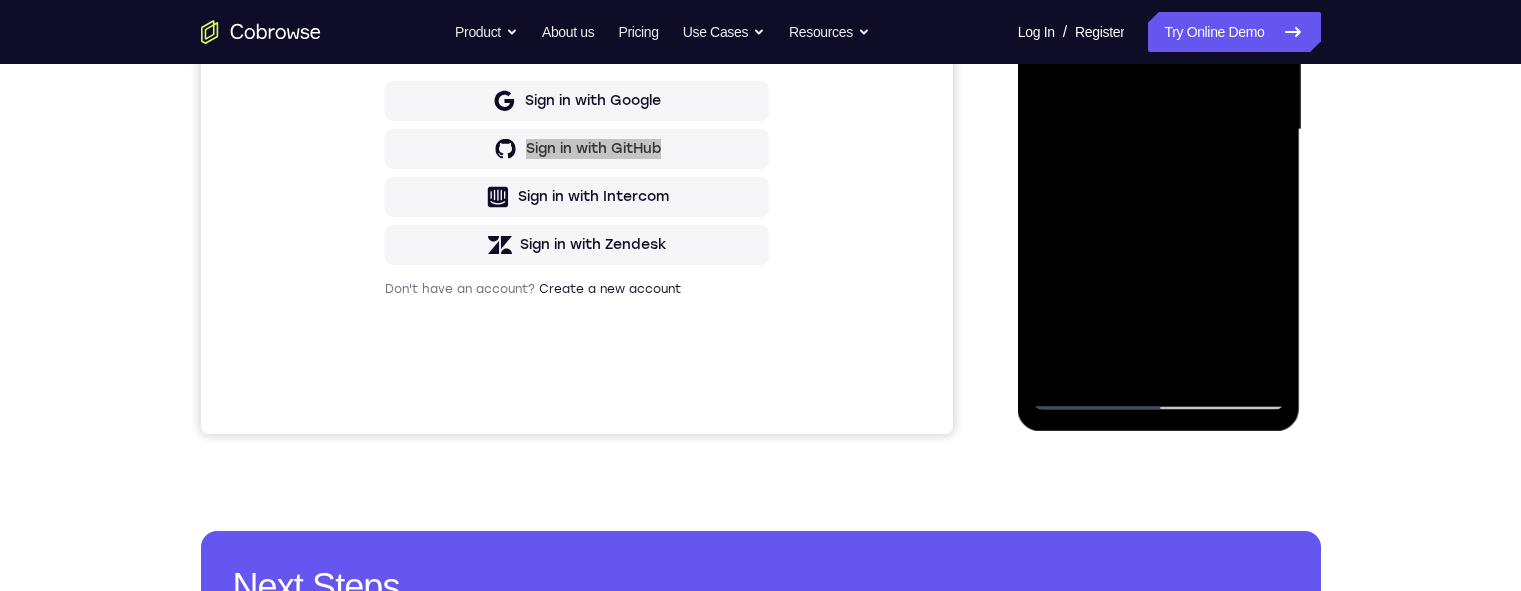 click at bounding box center [1159, 130] 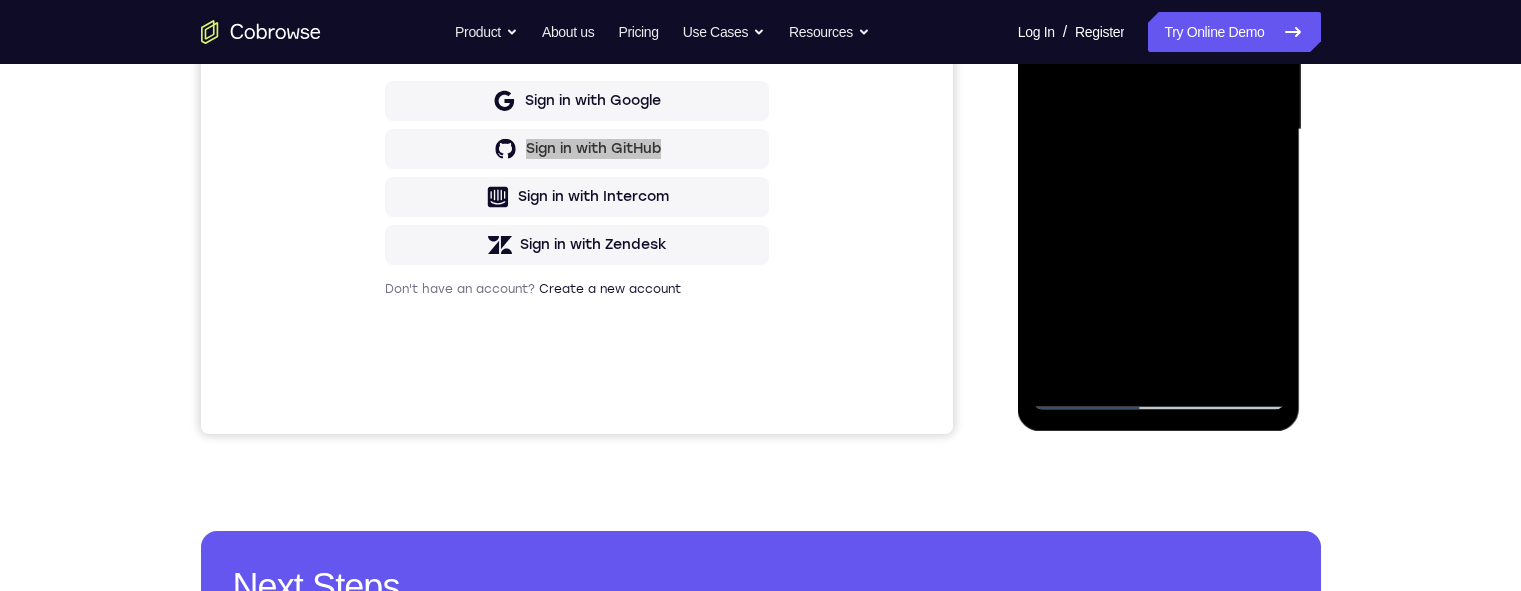 click at bounding box center [1159, 130] 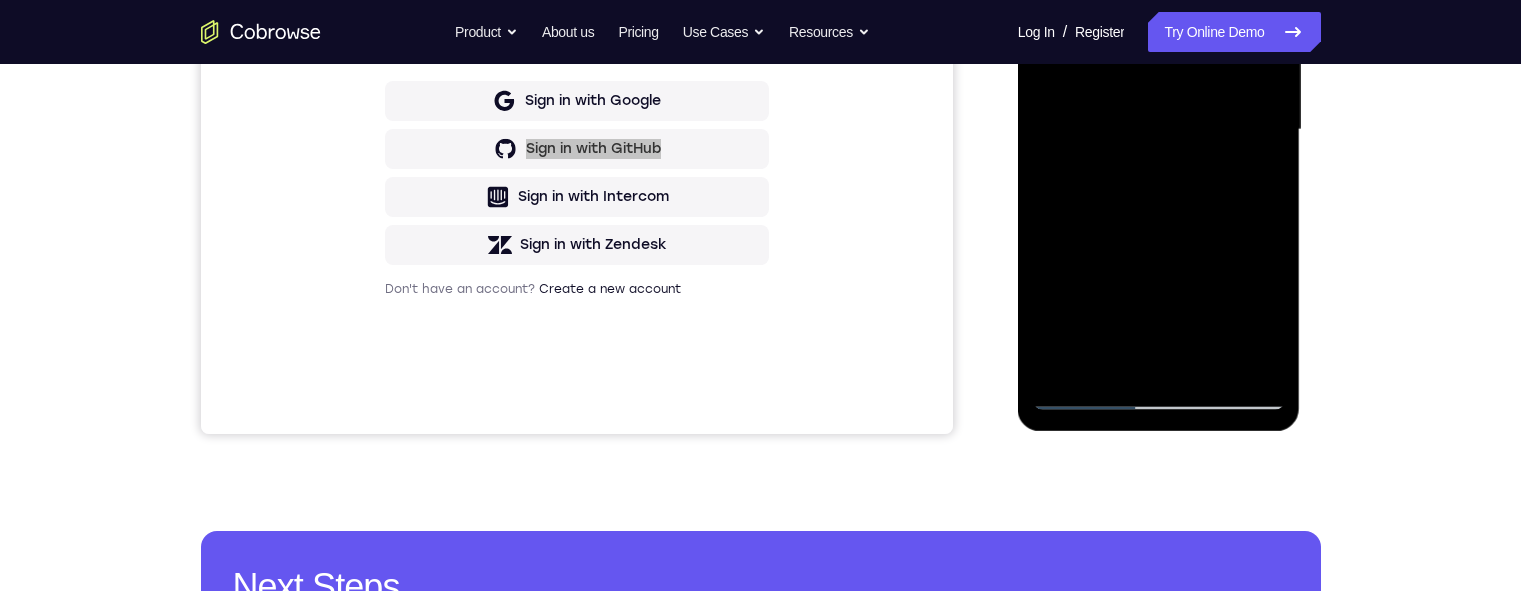 drag, startPoint x: 1078, startPoint y: -14, endPoint x: 1076, endPoint y: -38, distance: 24.083189 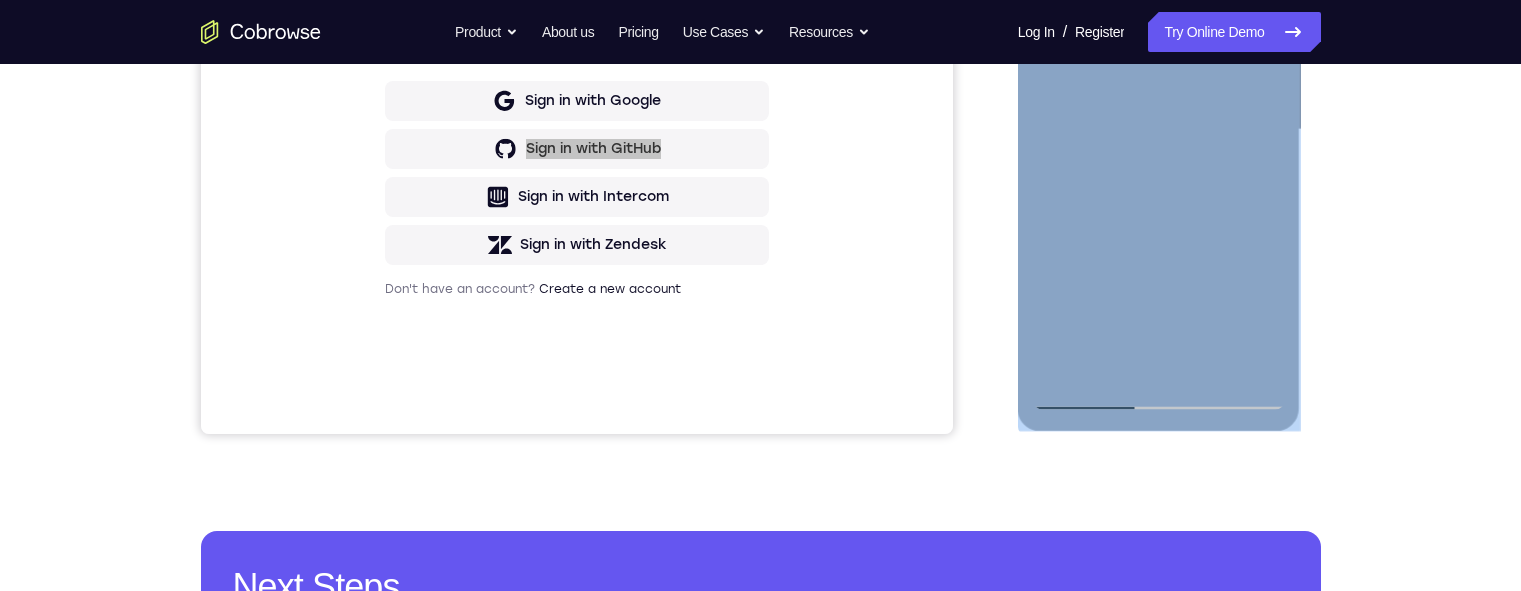drag, startPoint x: 1053, startPoint y: 98, endPoint x: 1083, endPoint y: -46, distance: 147.09181 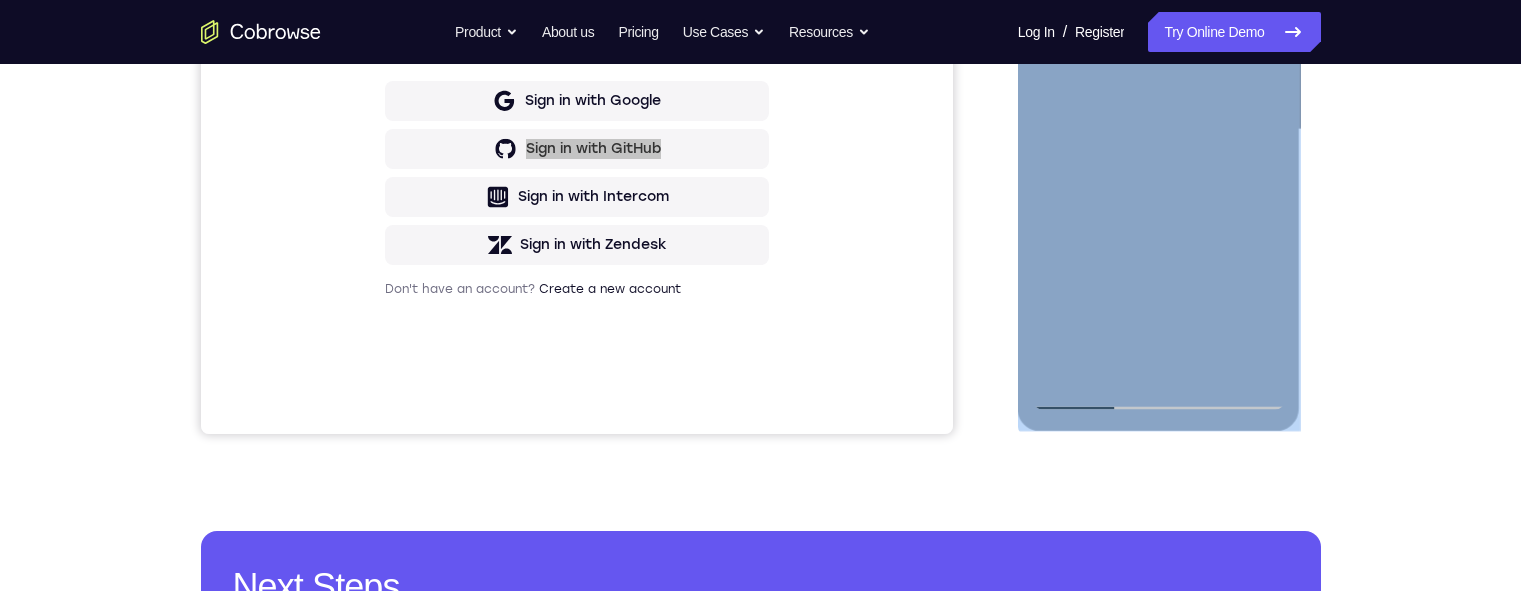 click at bounding box center [1159, 130] 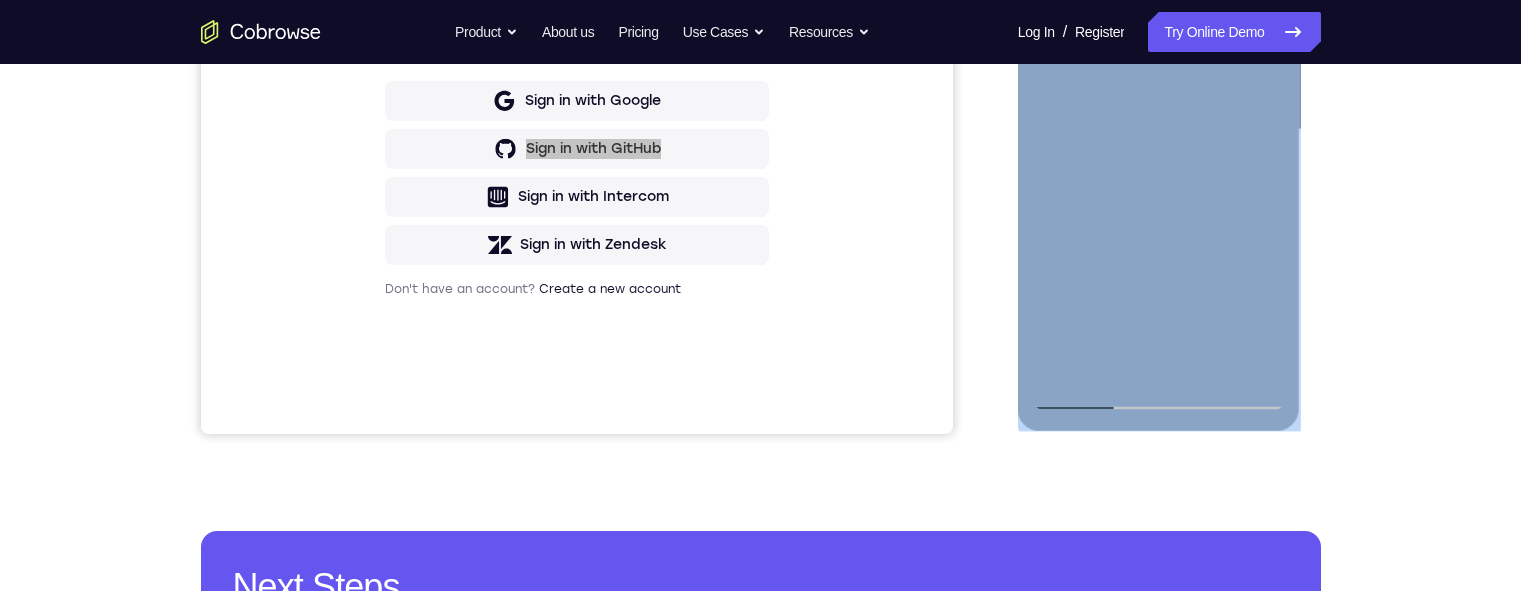 click at bounding box center (1159, 130) 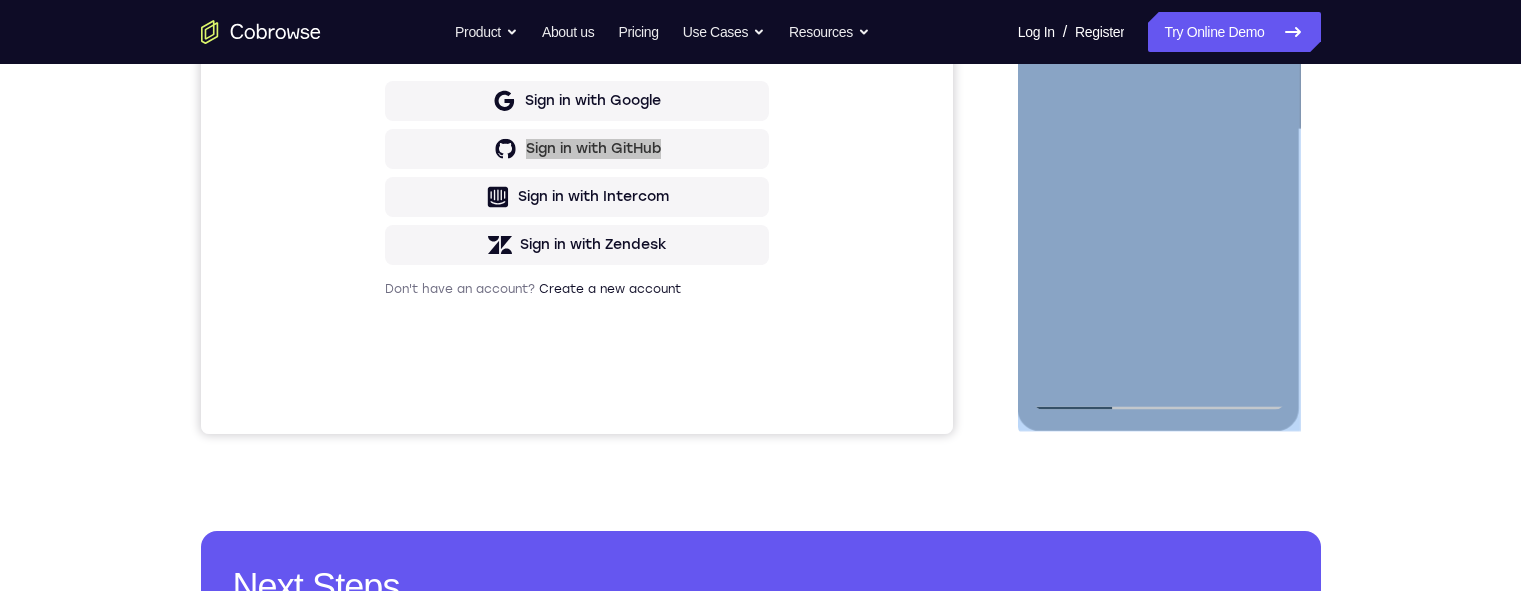click at bounding box center [1159, 130] 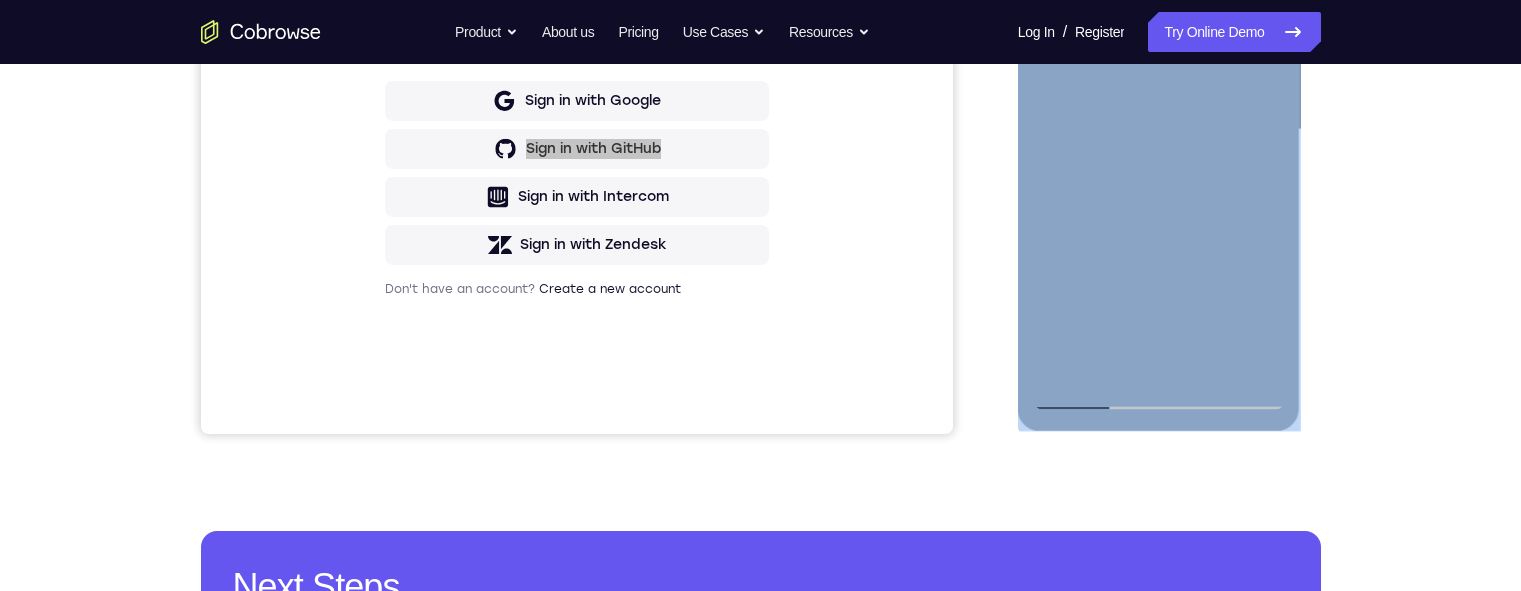 click at bounding box center [1159, 130] 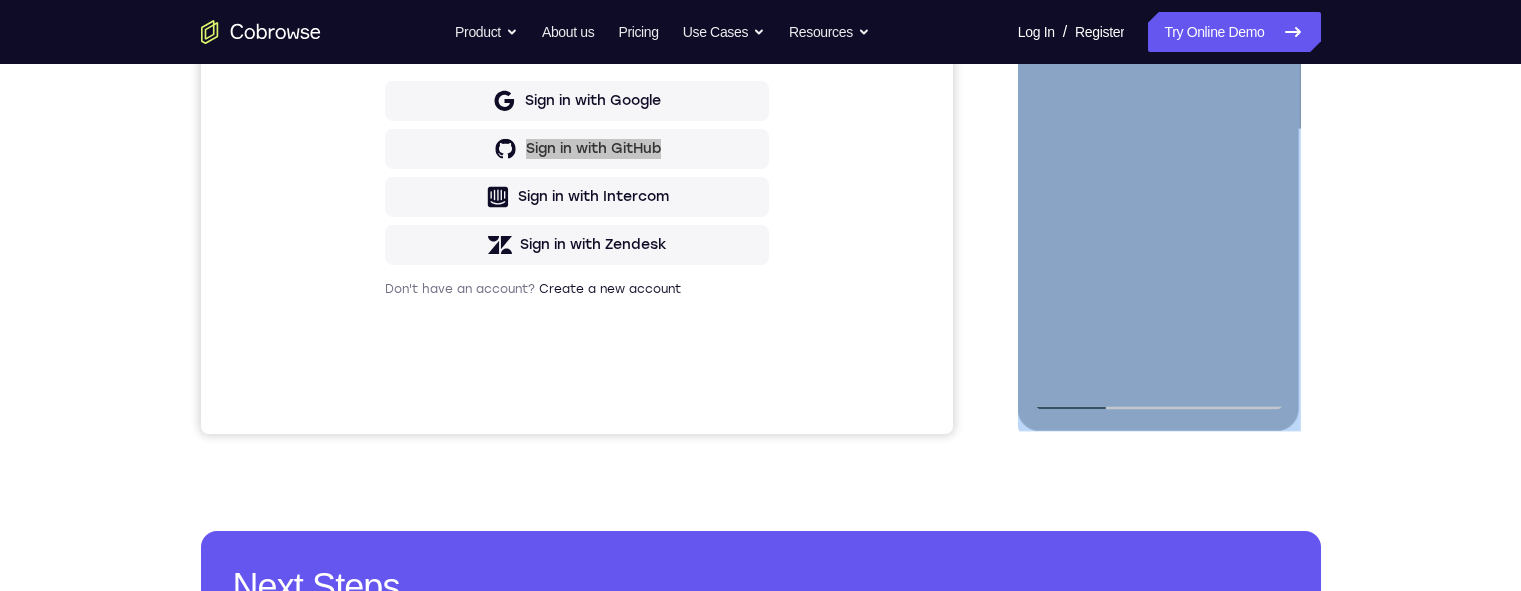 click at bounding box center [1159, 130] 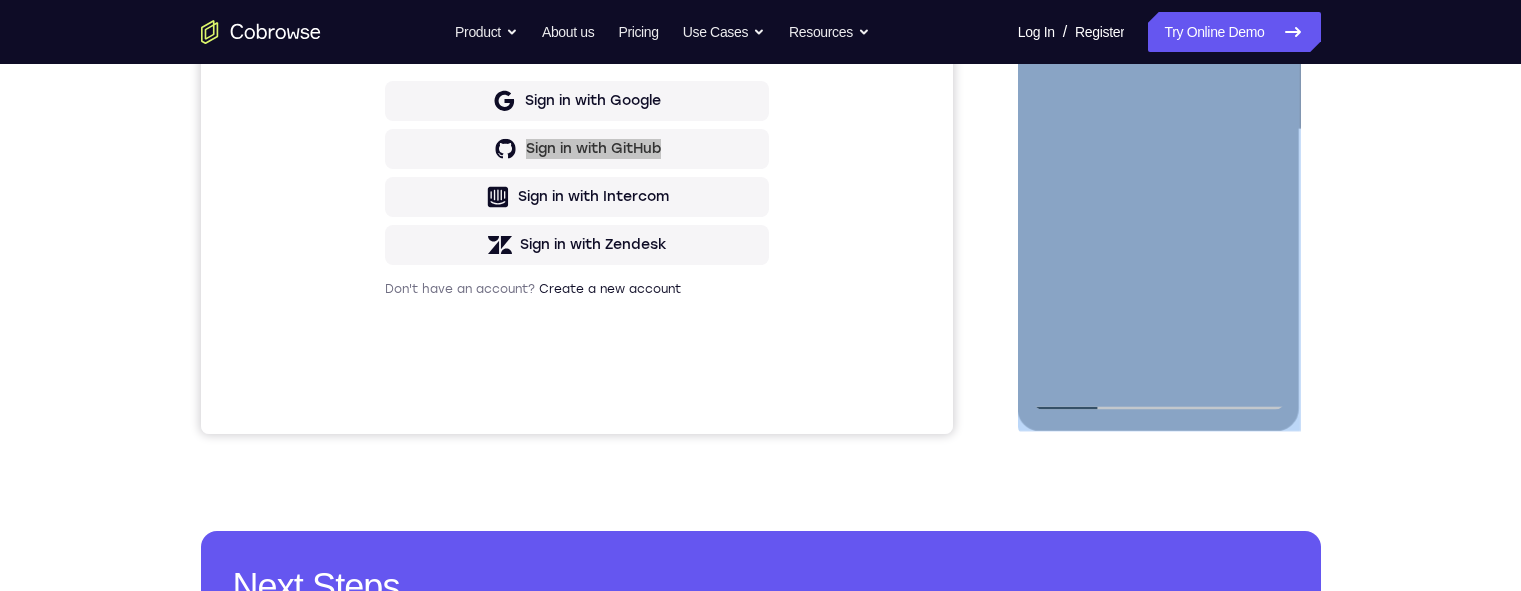 click at bounding box center (1159, 130) 